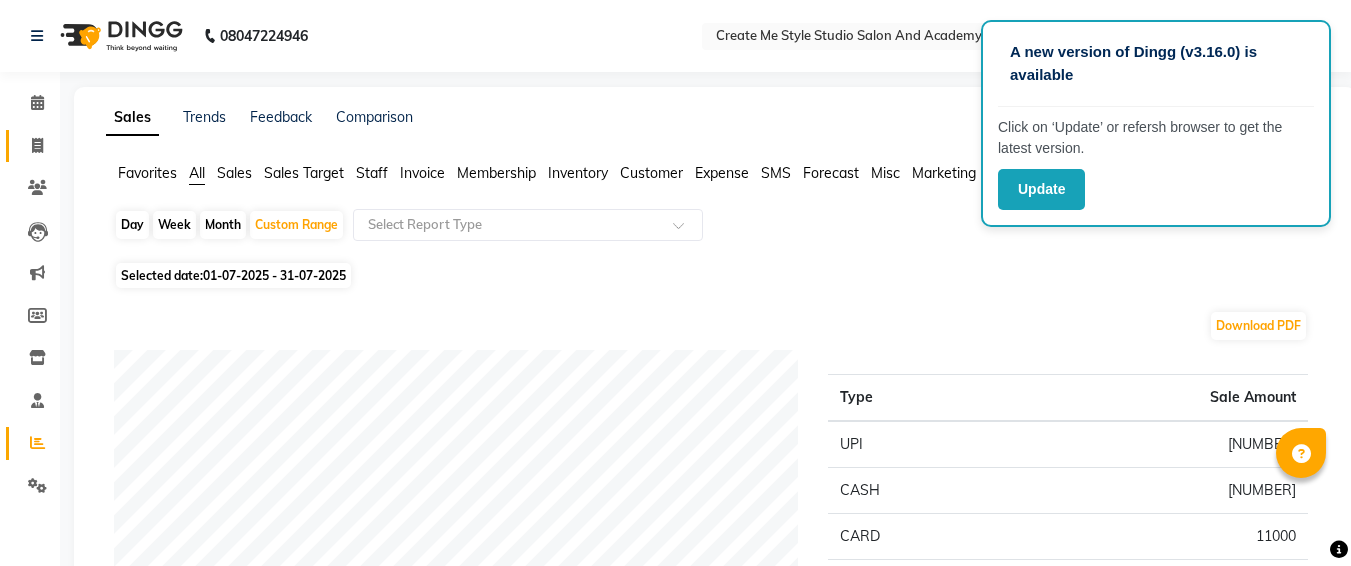scroll, scrollTop: 0, scrollLeft: 0, axis: both 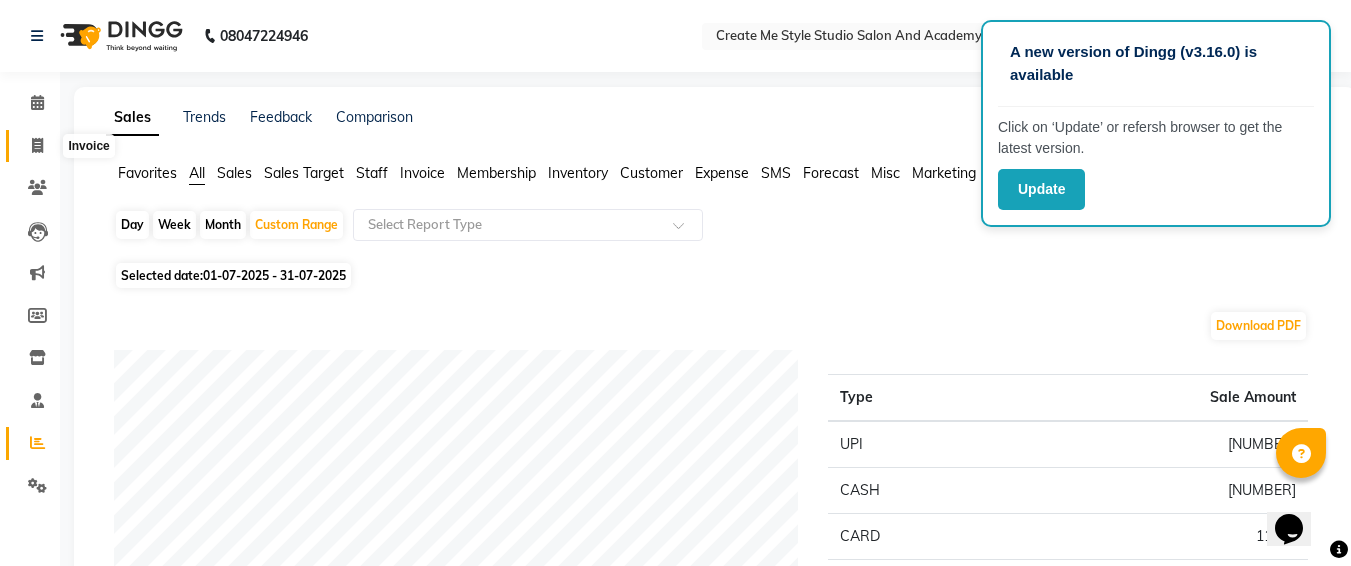 click 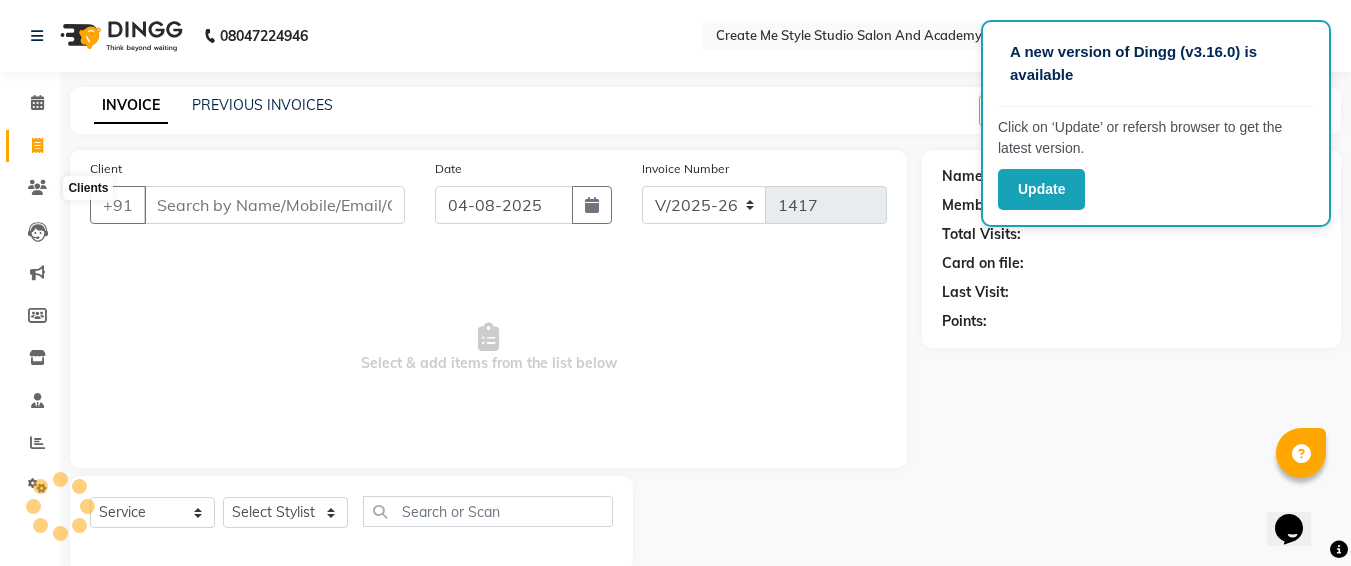scroll, scrollTop: 35, scrollLeft: 0, axis: vertical 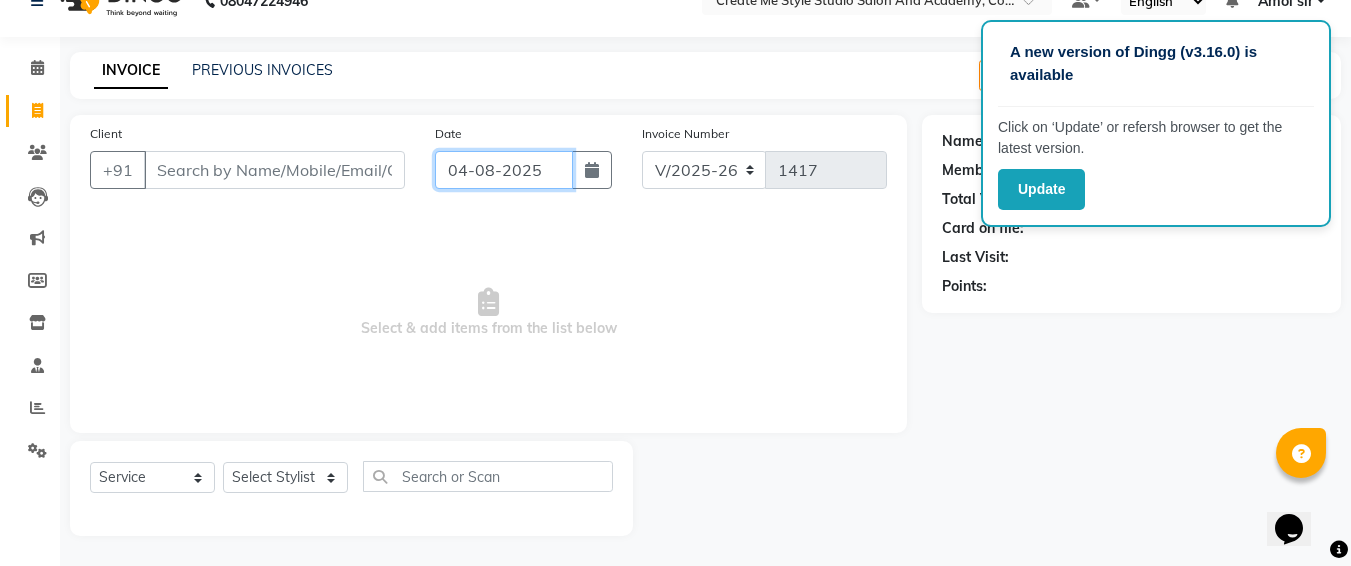 click on "04-08-2025" 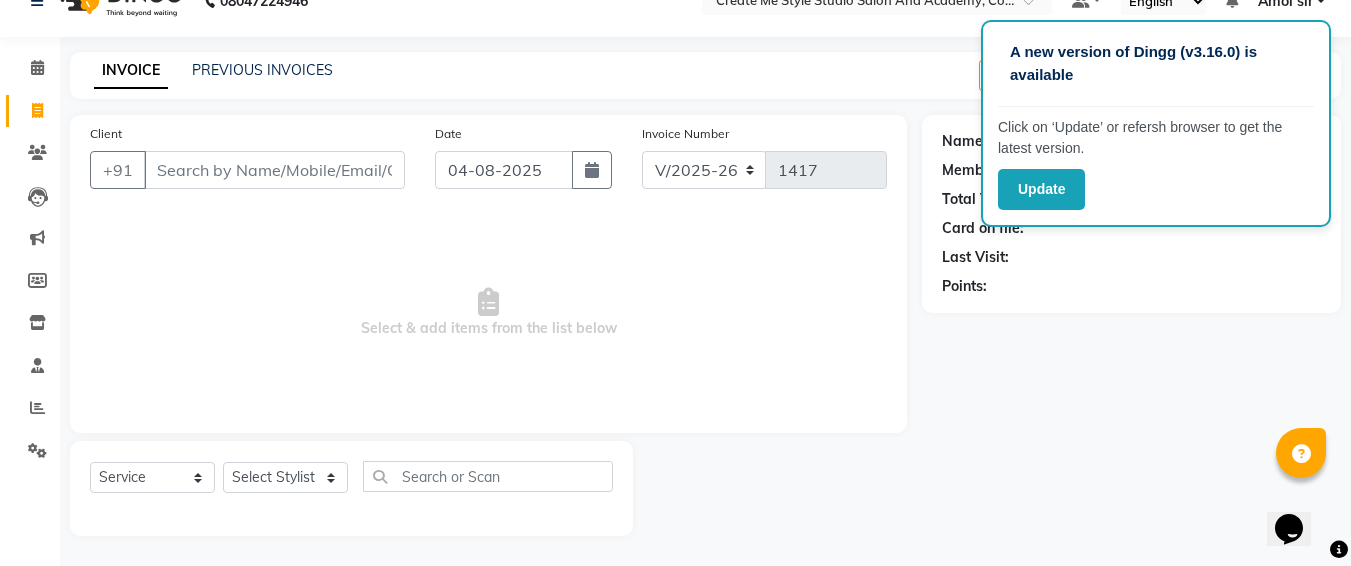 select on "8" 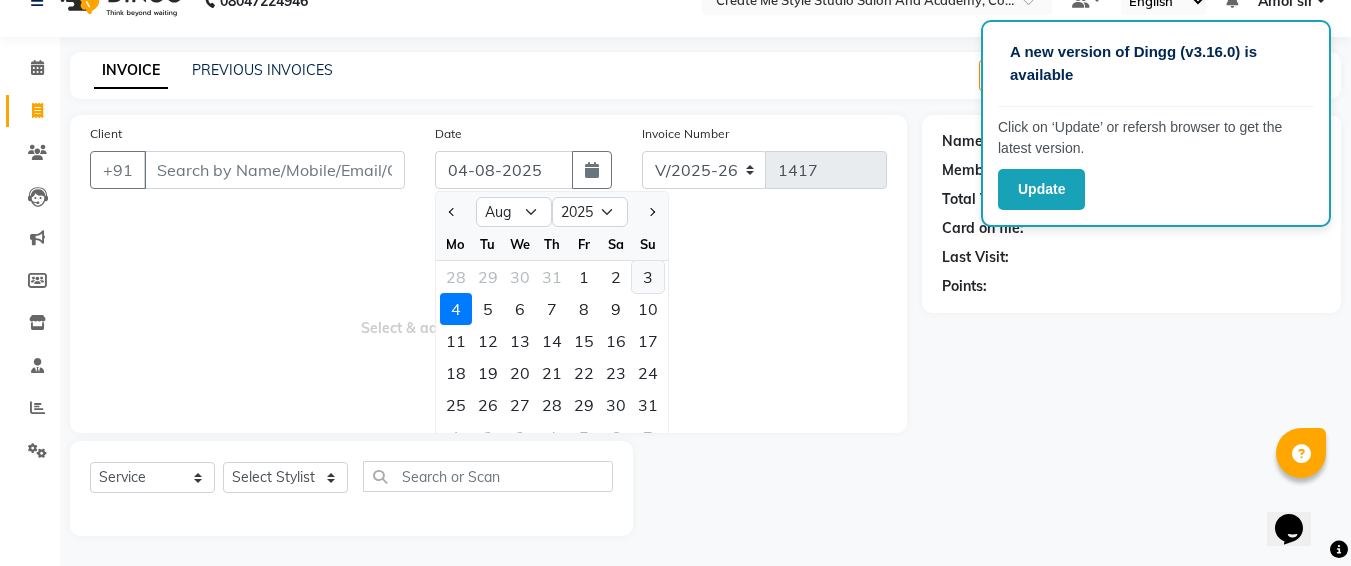 click on "3" 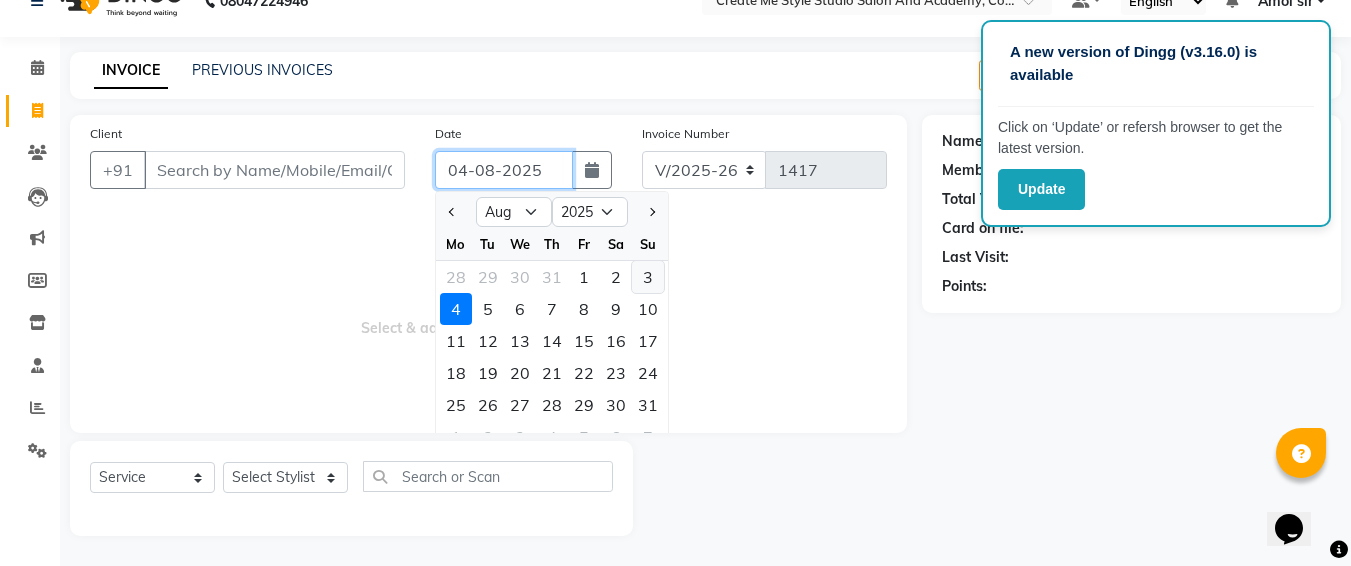 type on "03-08-2025" 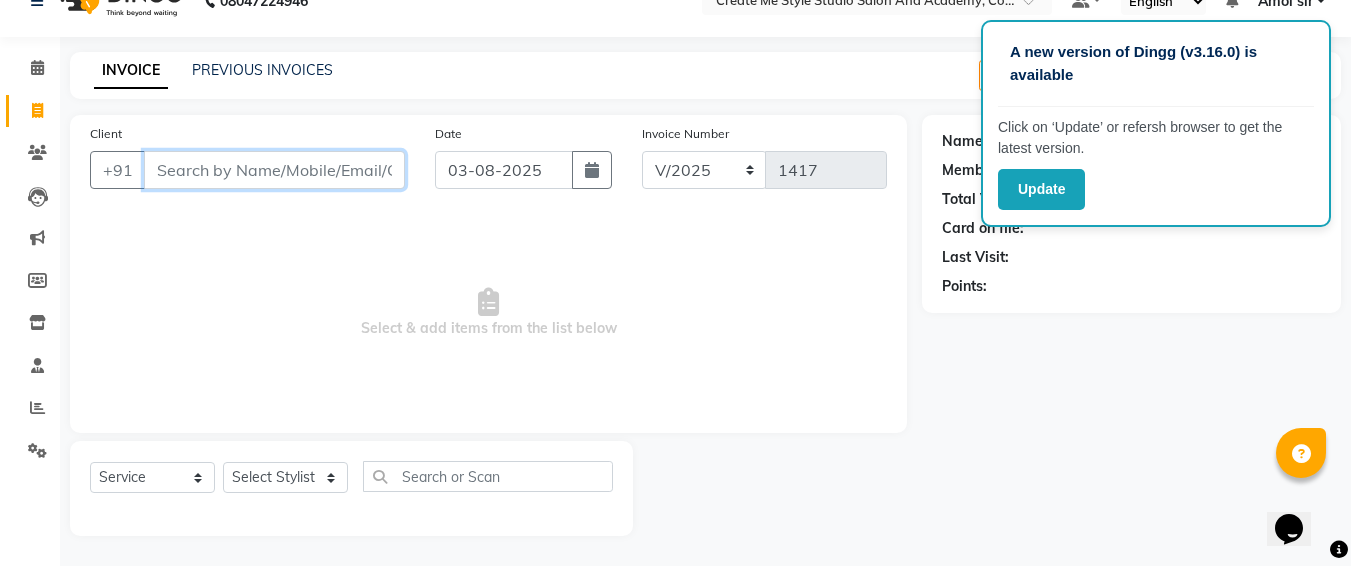 click on "Client" at bounding box center (274, 170) 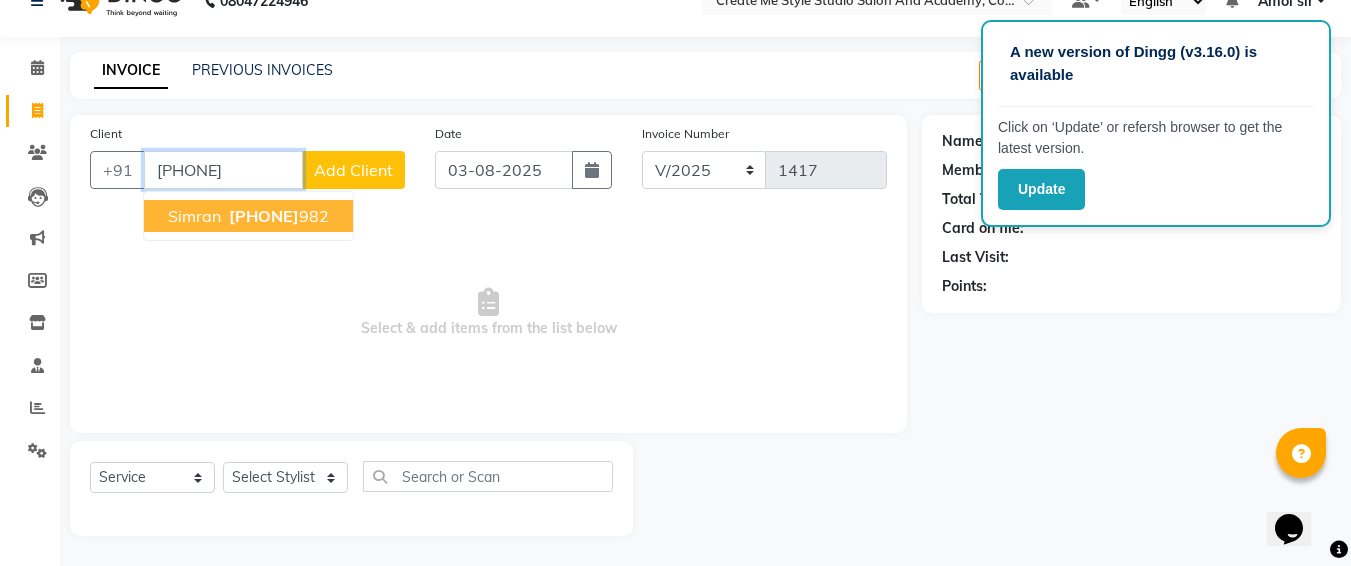 click on "[PHONE]" at bounding box center [277, 216] 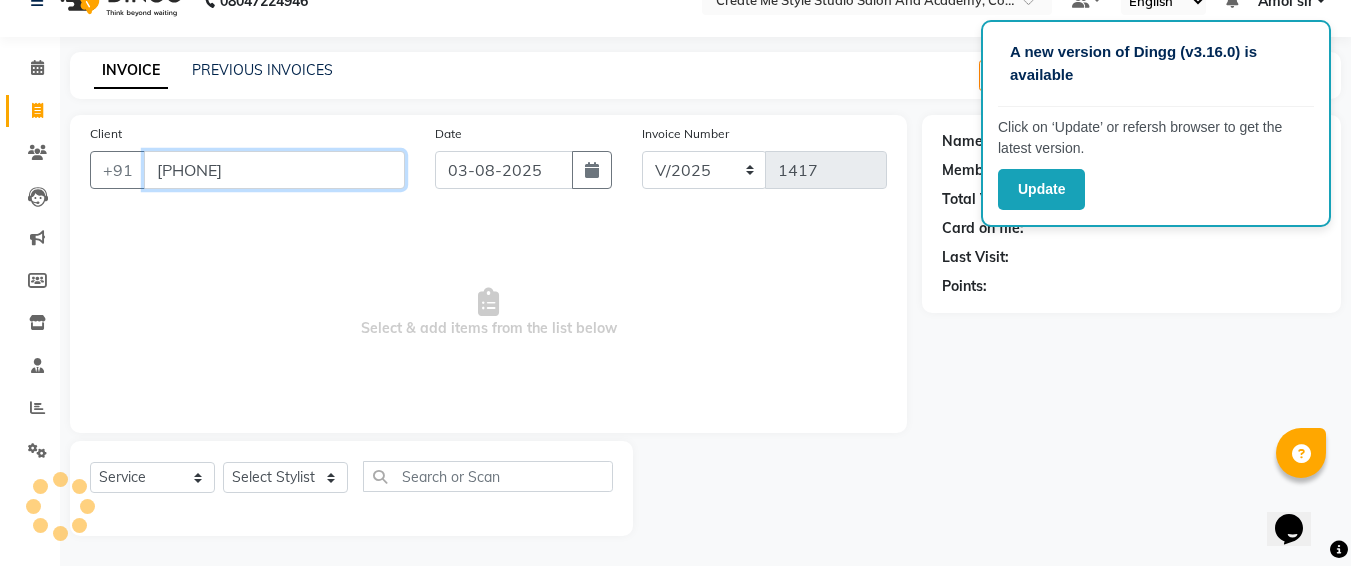 type on "[PHONE]" 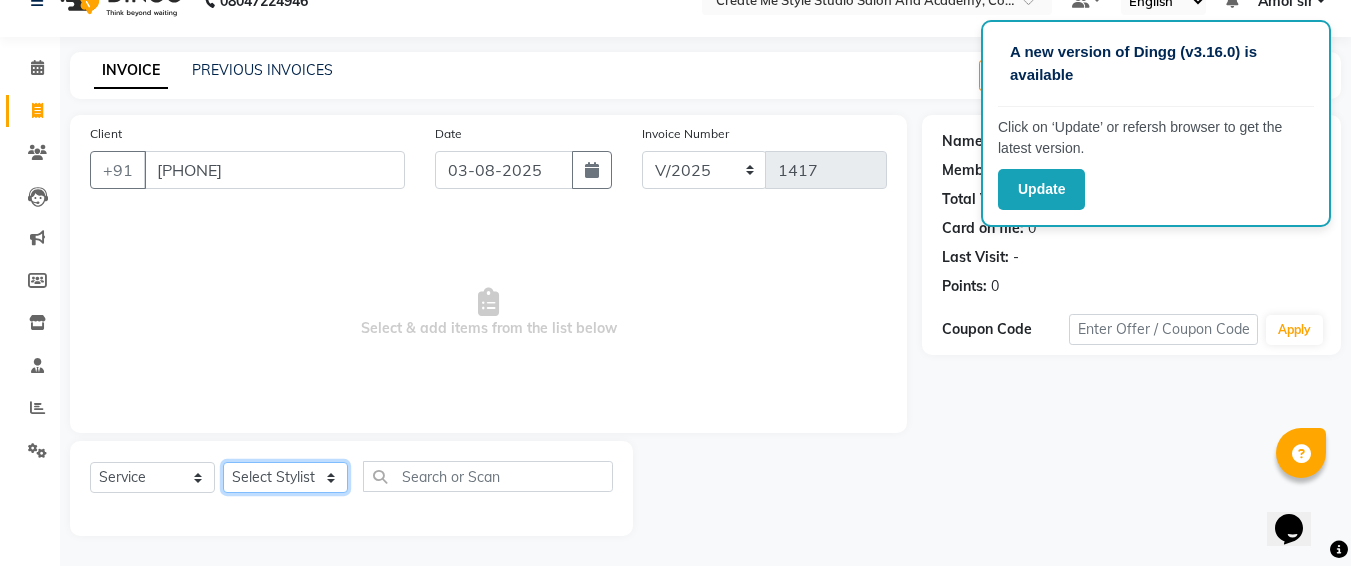click on "Select Stylist [FIRST] sir  [FIRST].B mam  [FIRST].S mam TS [FIRST] mam [FIRST] mam [FIRST] [FIRST] mam  [FIRST] sir [FIRST] 1 [FIRST] 2 [FIRST] sir" 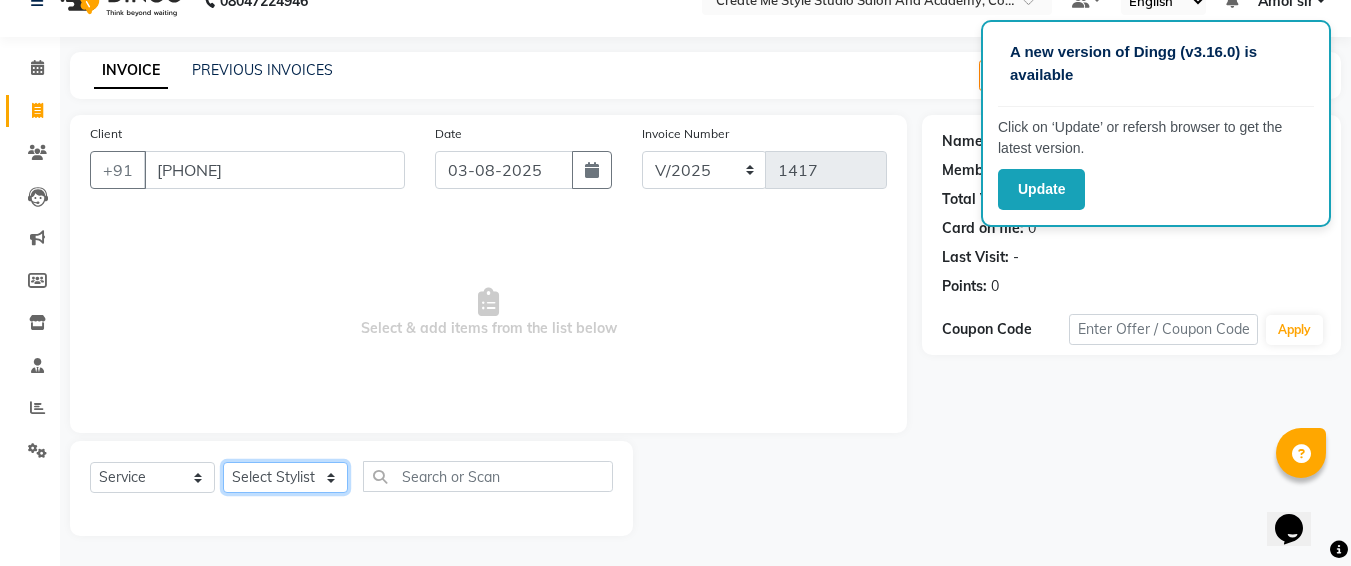 select on "79116" 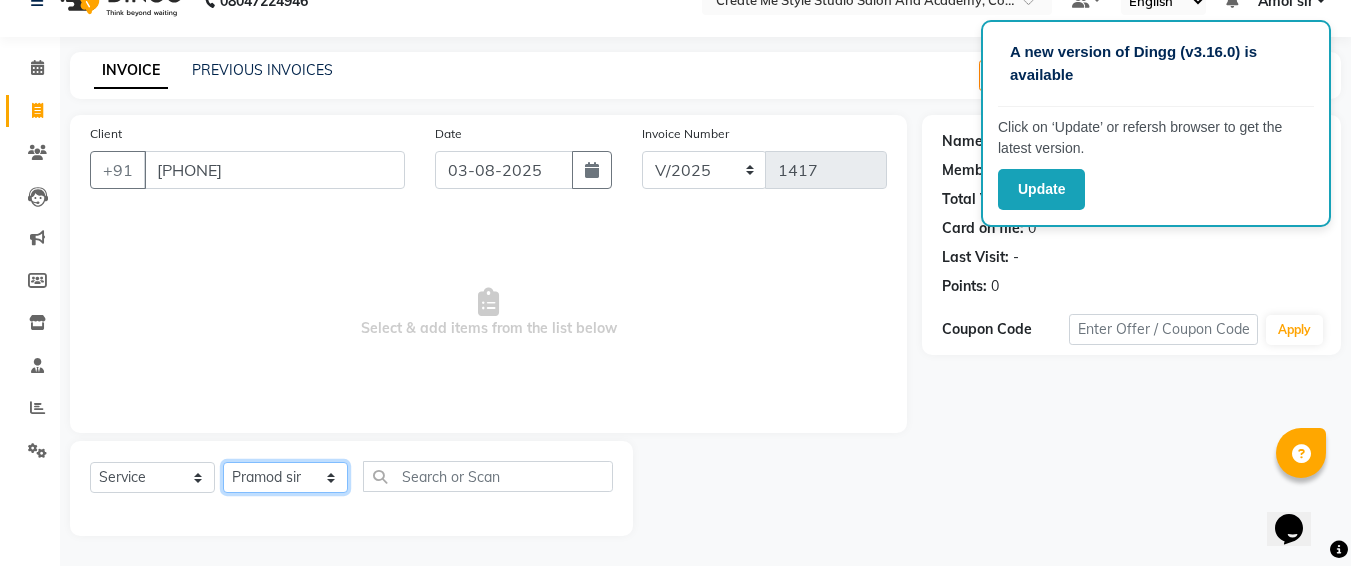 click on "Select Stylist [FIRST] sir  [FIRST].B mam  [FIRST].S mam TS [FIRST] mam [FIRST] mam [FIRST] [FIRST] mam  [FIRST] sir [FIRST] 1 [FIRST] 2 [FIRST] sir" 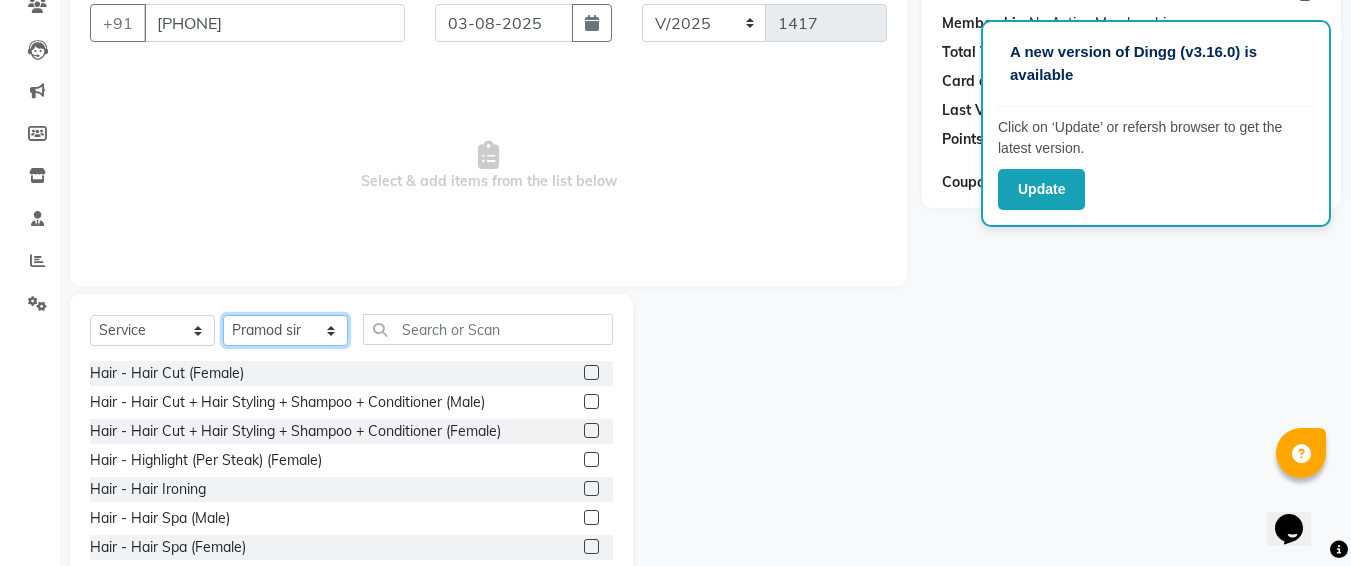 scroll, scrollTop: 192, scrollLeft: 0, axis: vertical 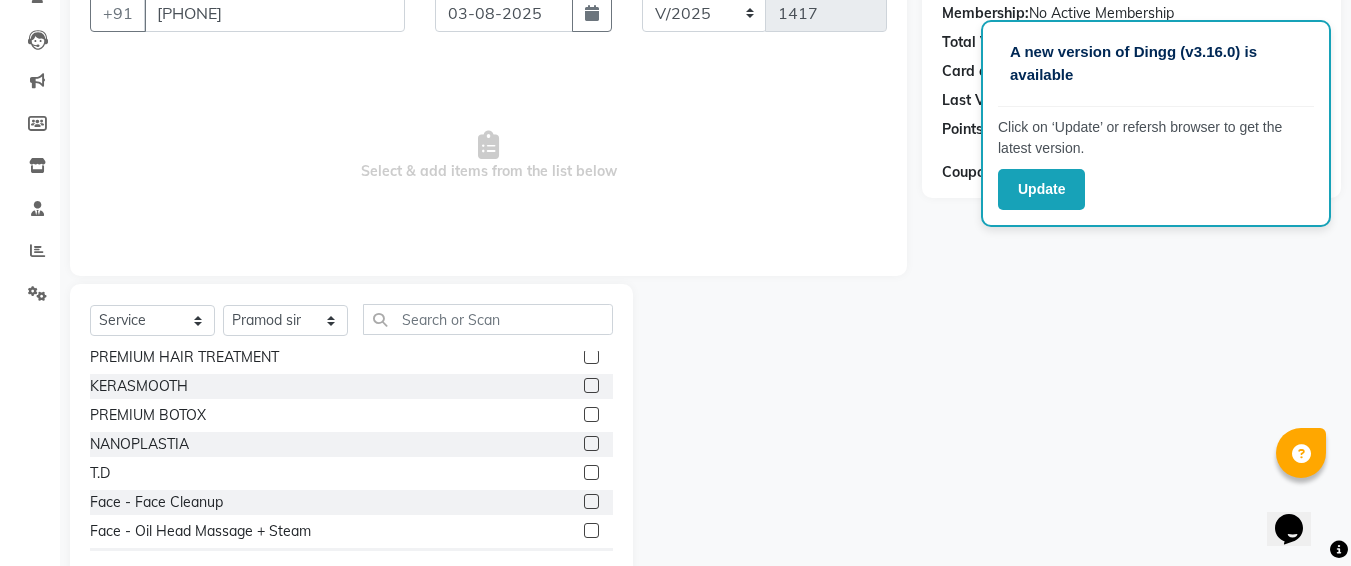 click 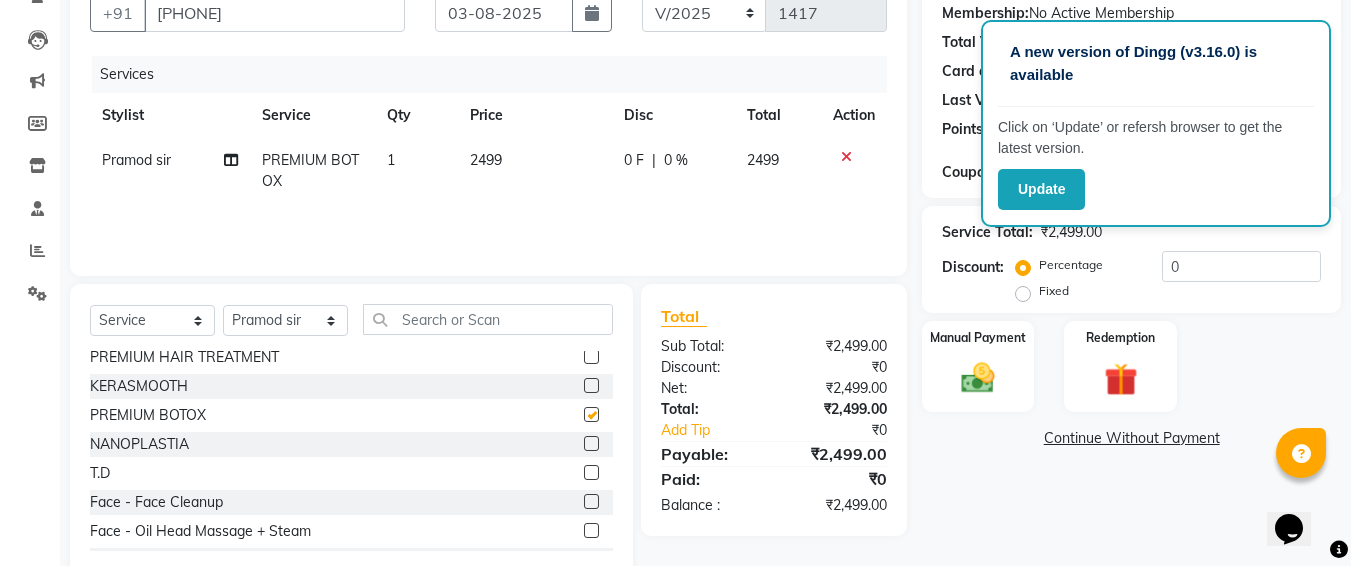 checkbox on "false" 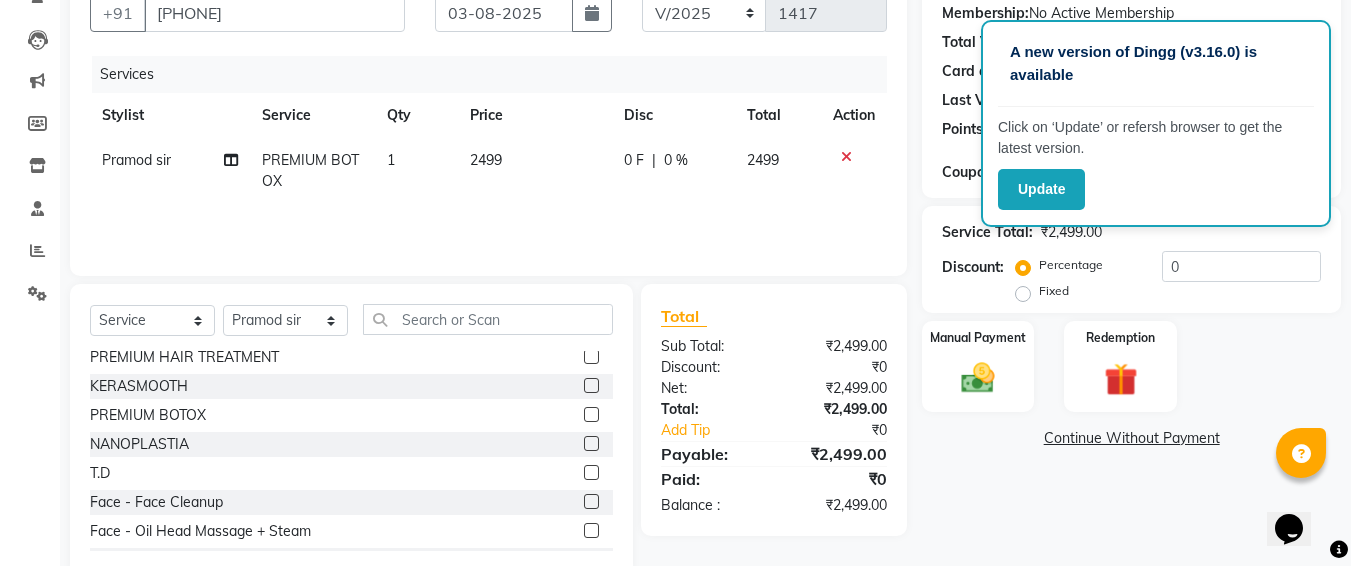 click on "2499" 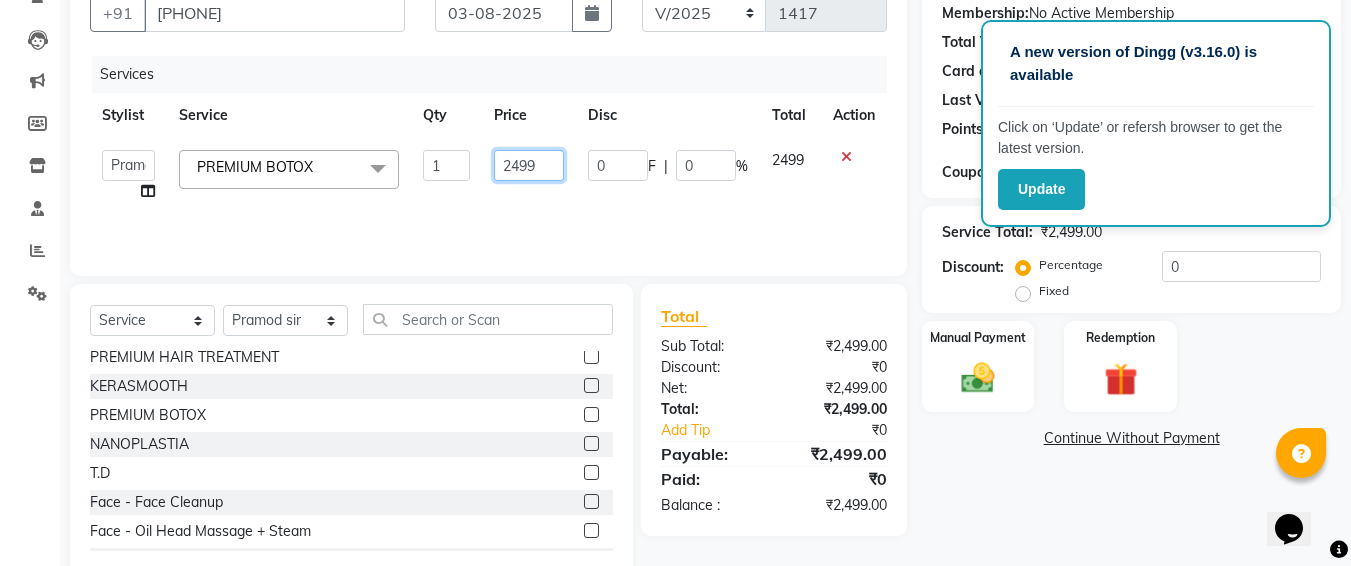 click on "2499" 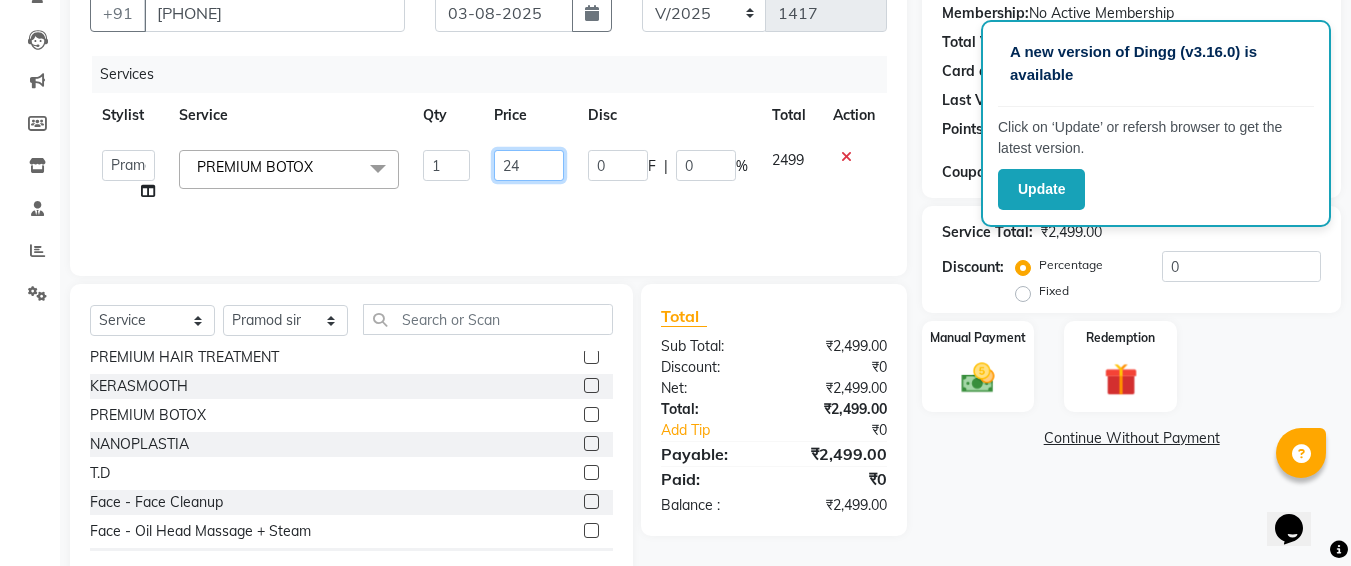 type on "2" 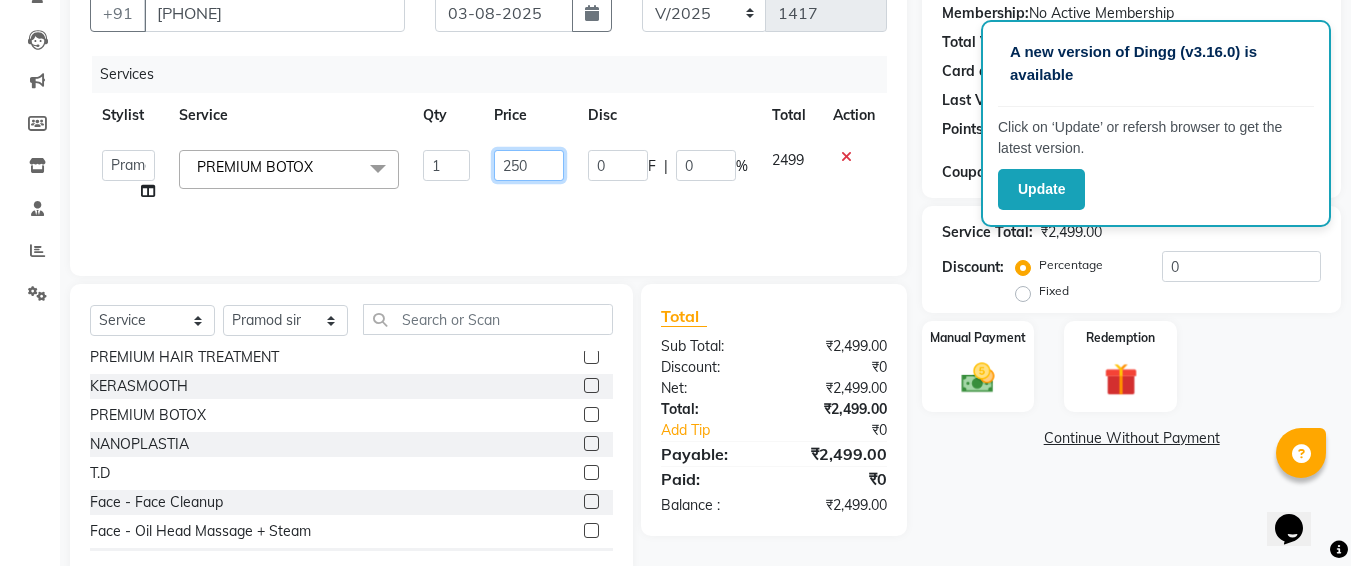 type on "2500" 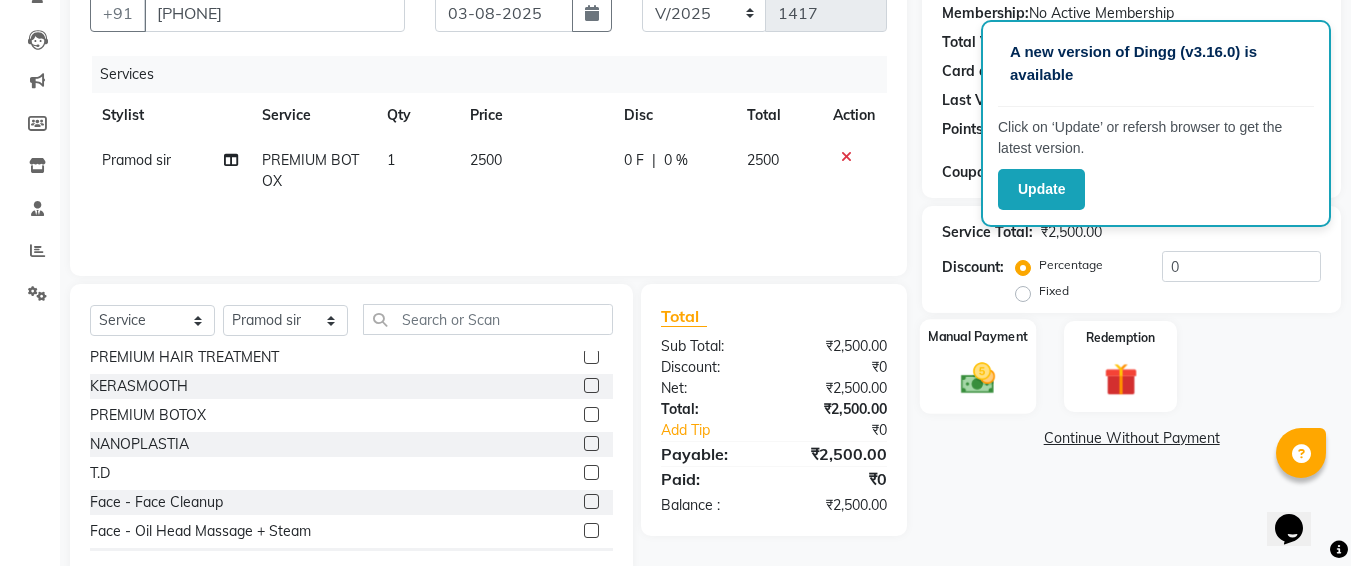 click on "Manual Payment" 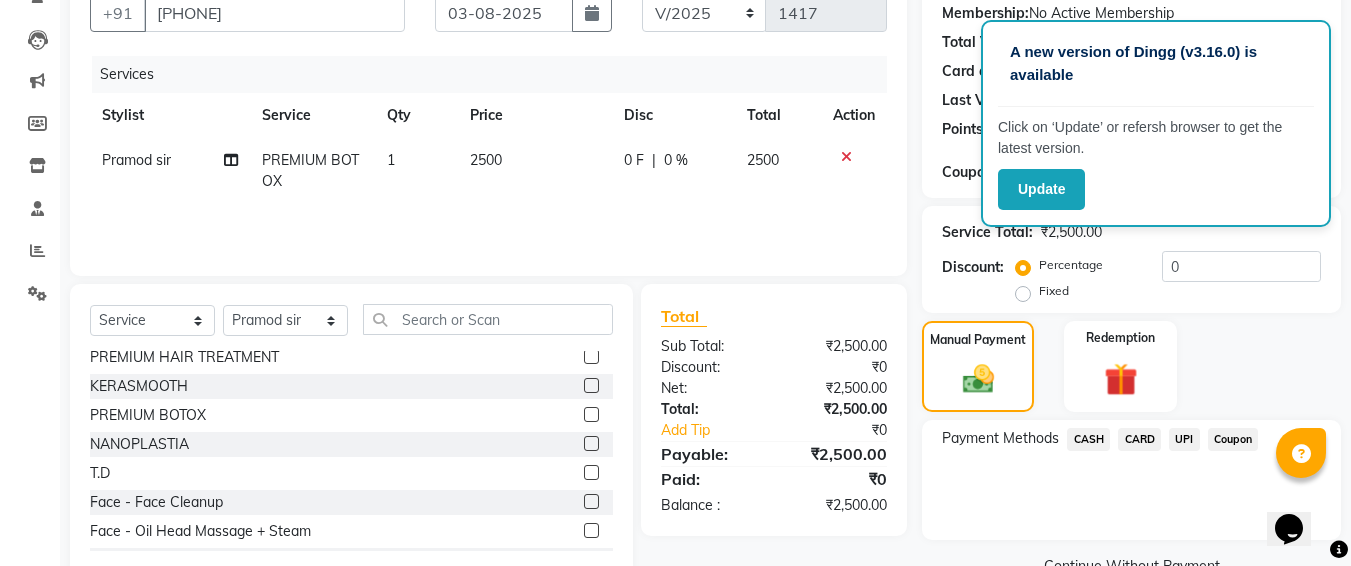 click on "UPI" 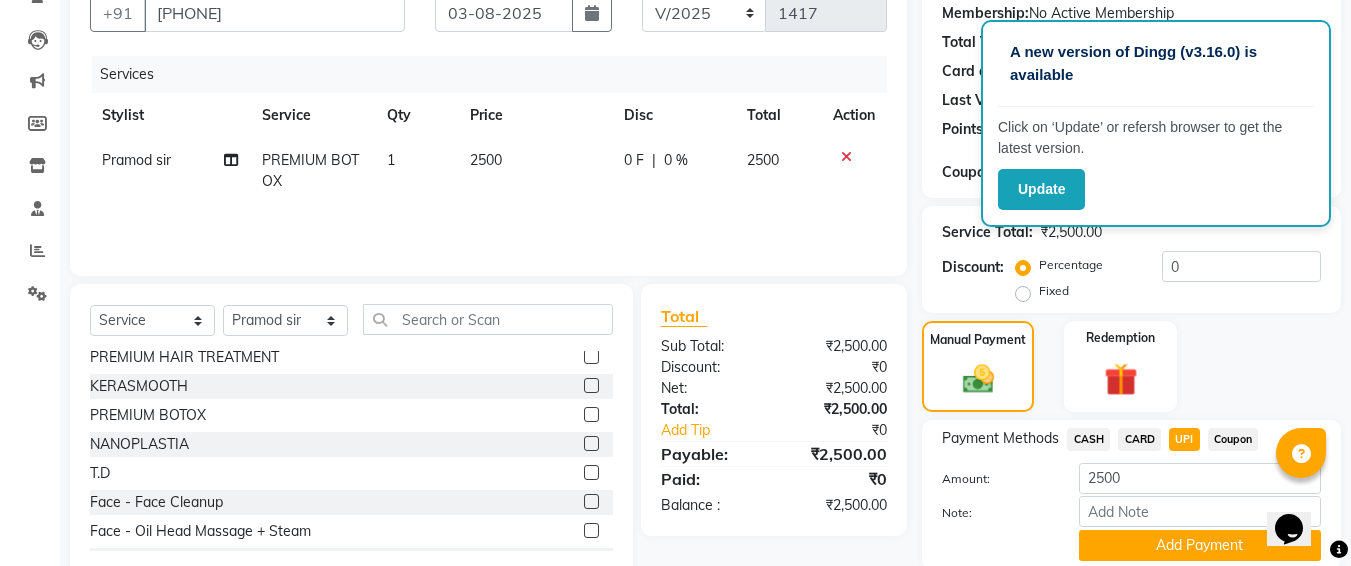 scroll, scrollTop: 266, scrollLeft: 0, axis: vertical 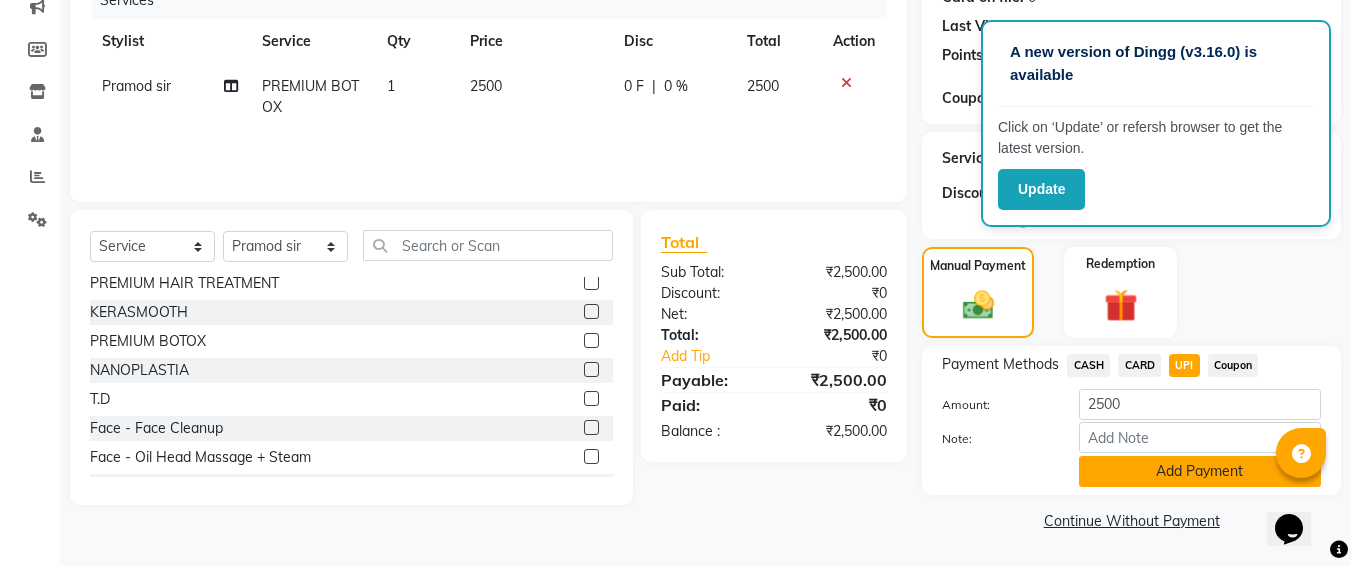 click on "Add Payment" 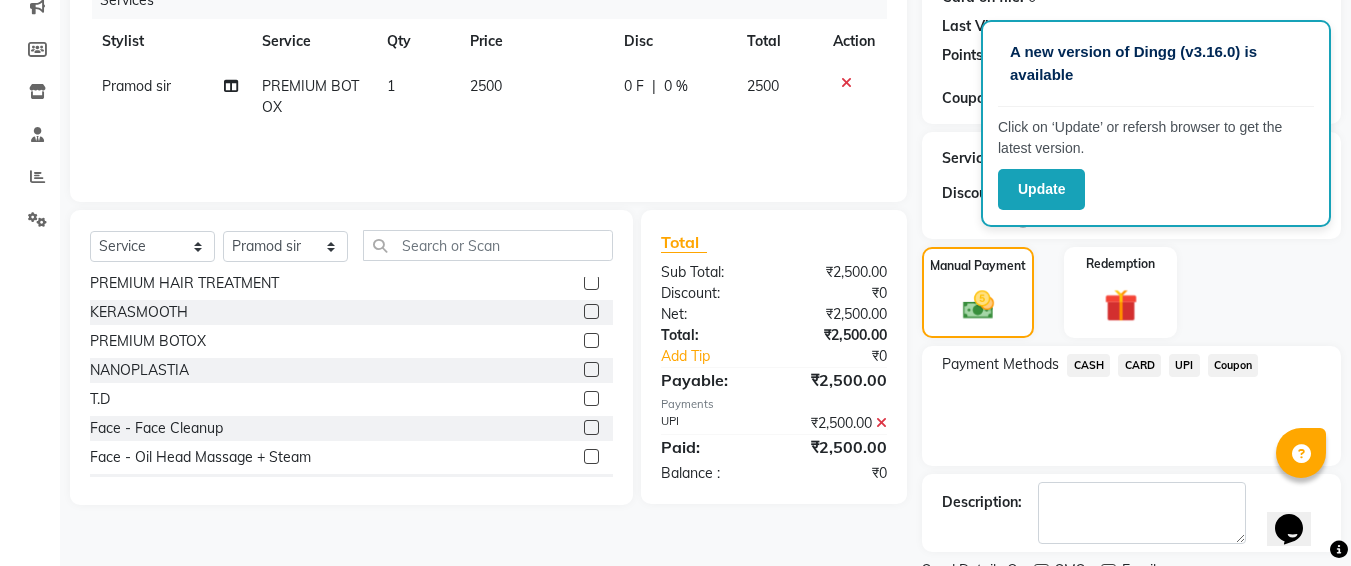 scroll, scrollTop: 350, scrollLeft: 0, axis: vertical 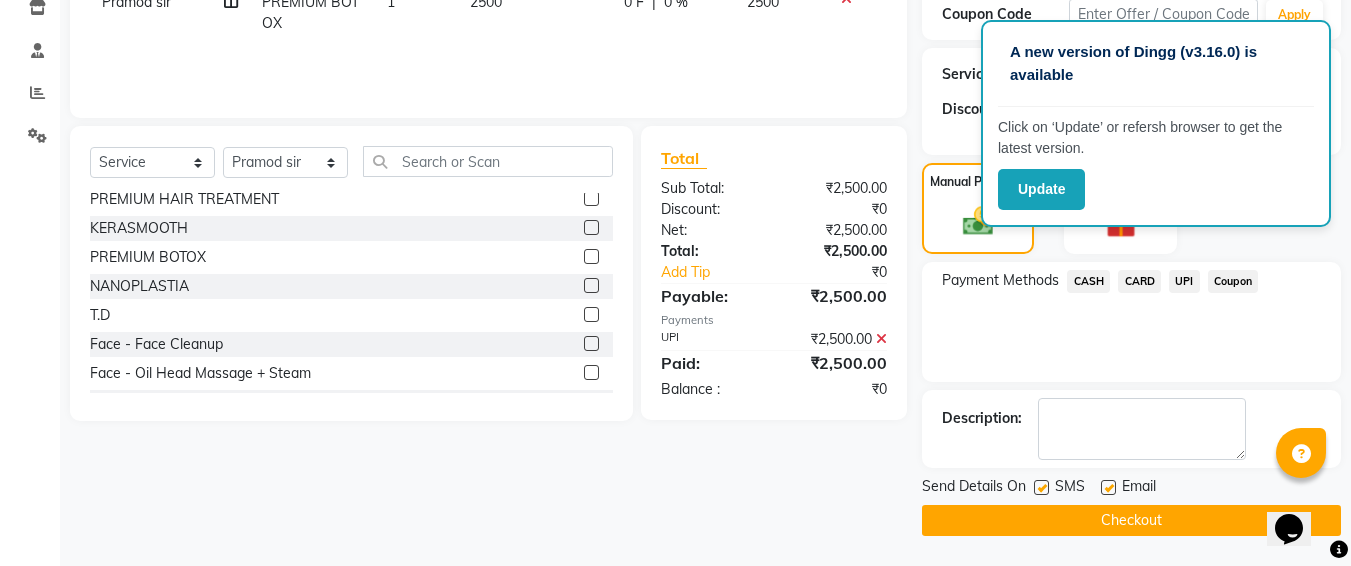 click 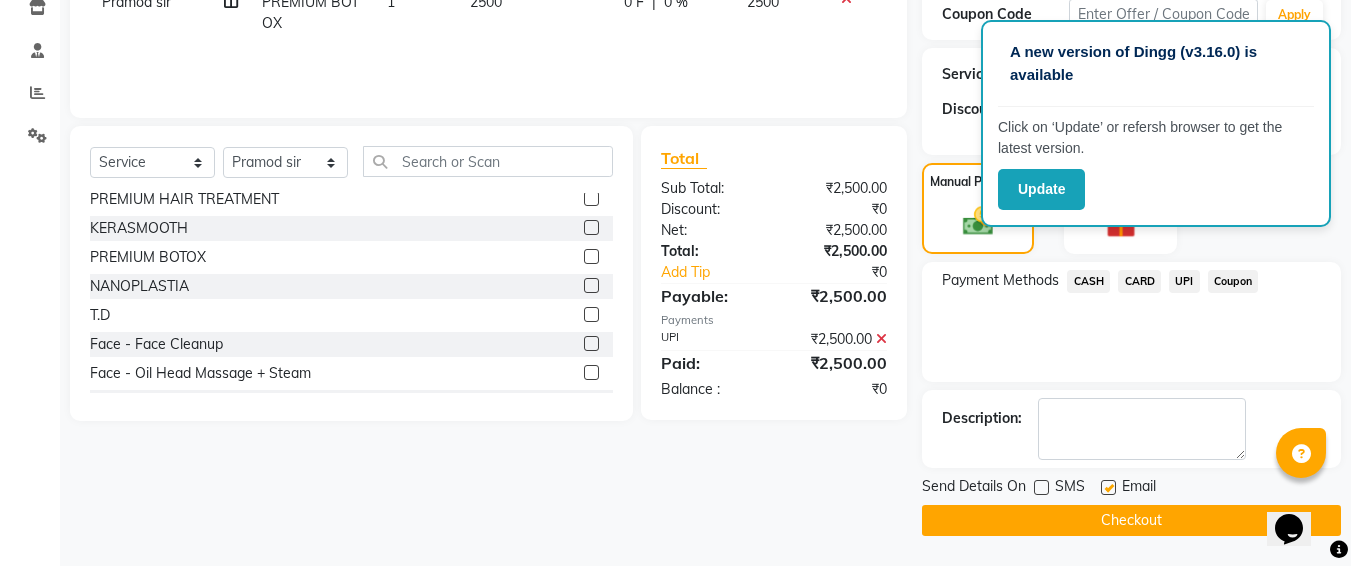 click on "Checkout" 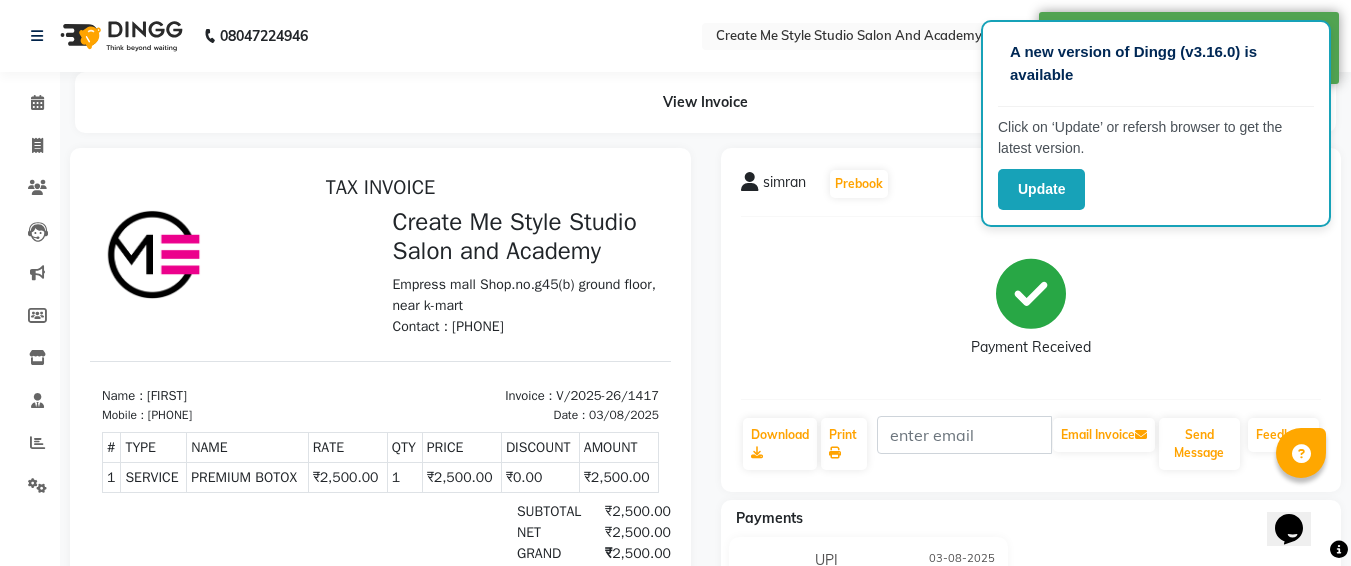 scroll, scrollTop: 0, scrollLeft: 0, axis: both 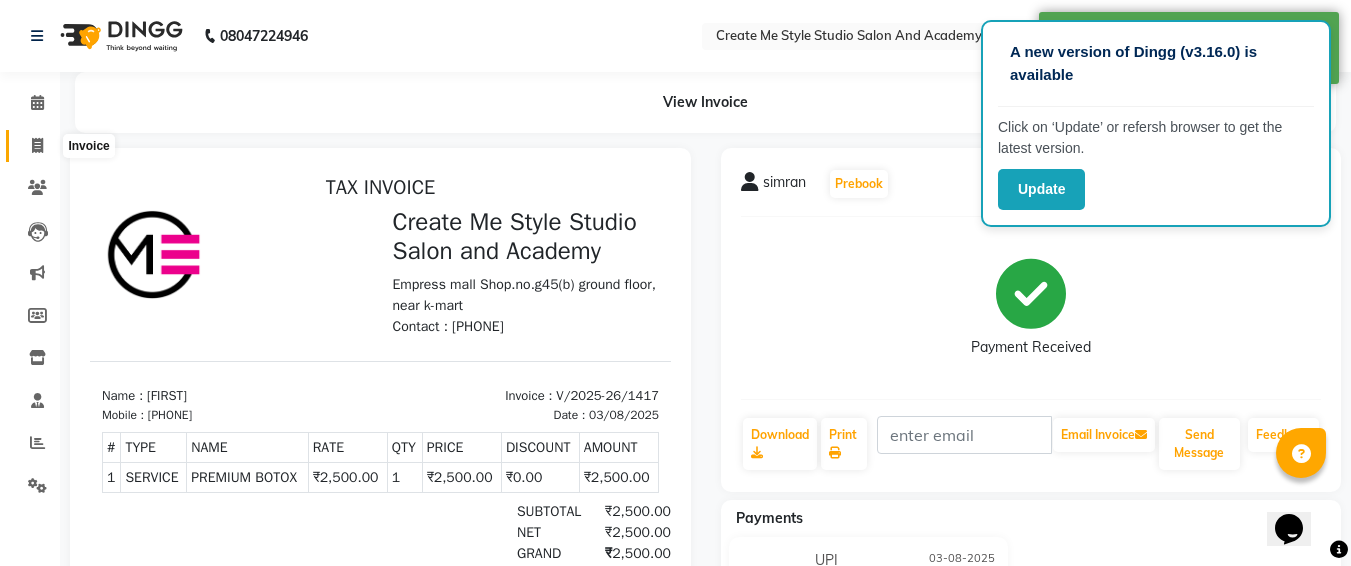 click 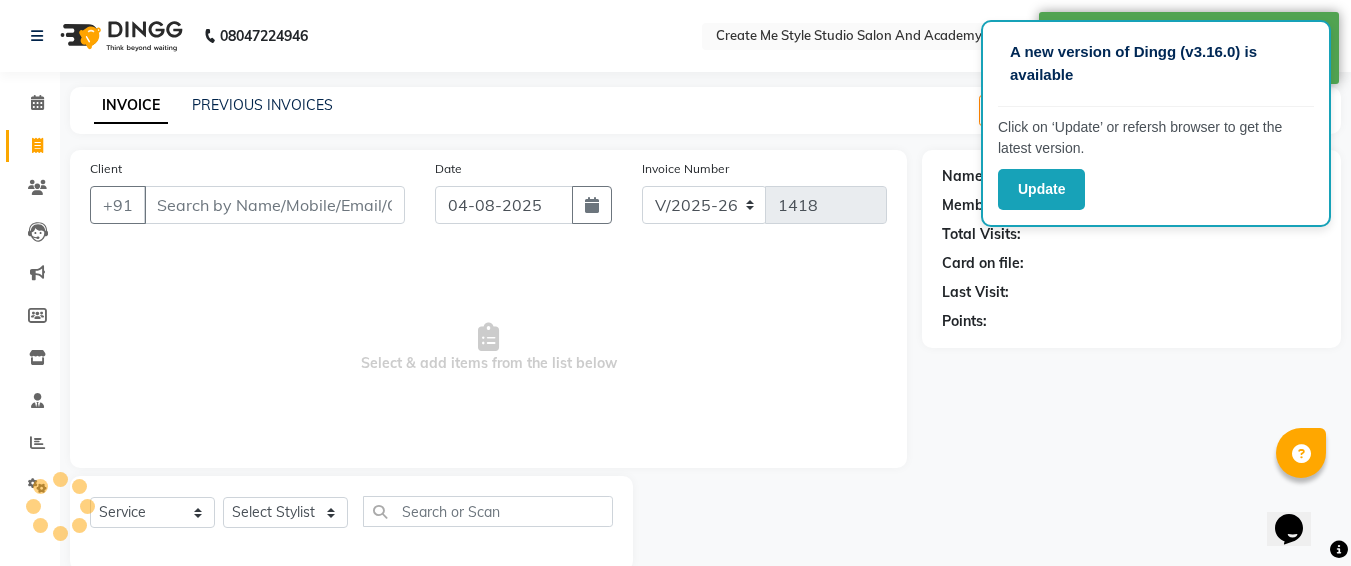 scroll, scrollTop: 35, scrollLeft: 0, axis: vertical 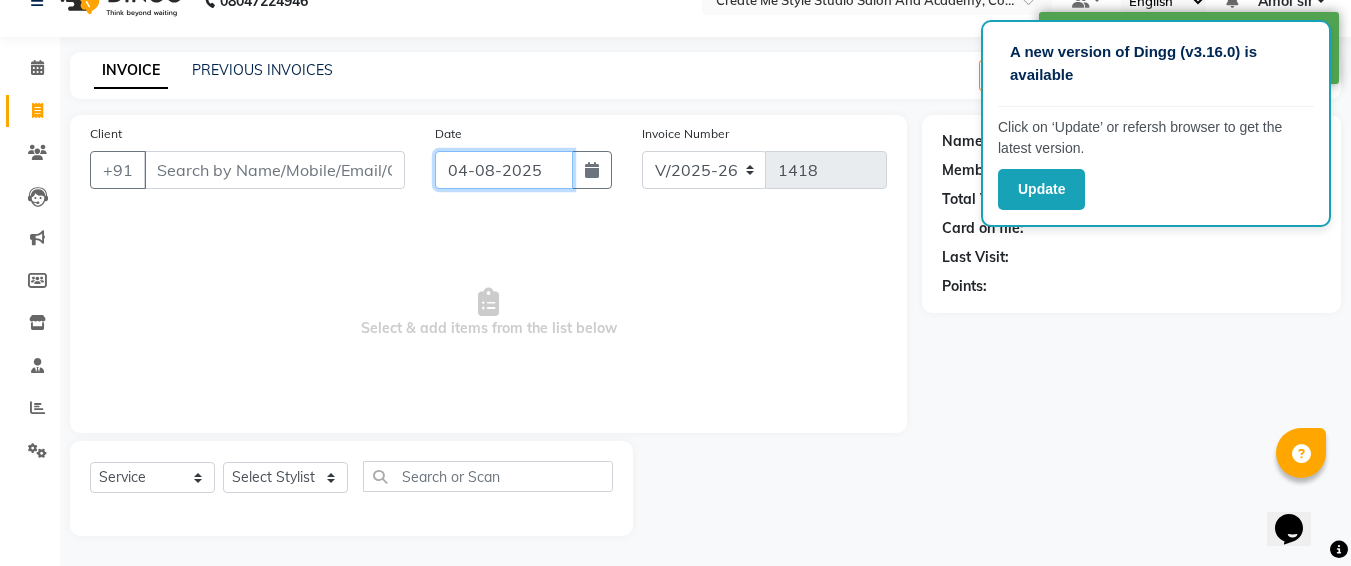 click on "04-08-2025" 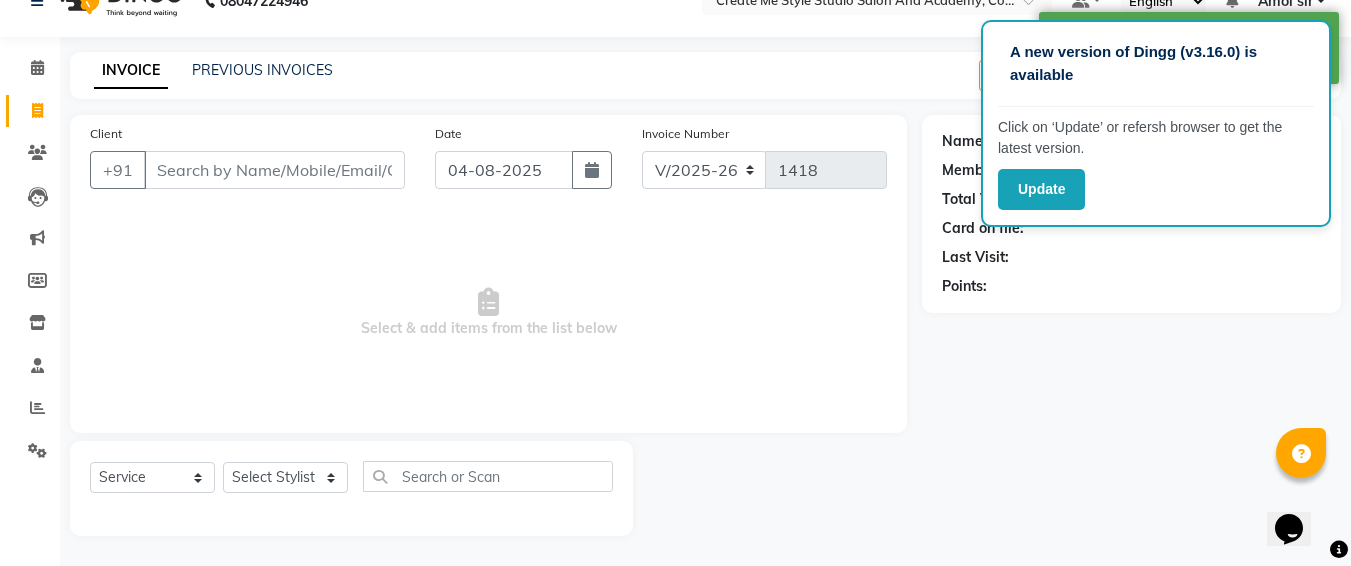 select on "8" 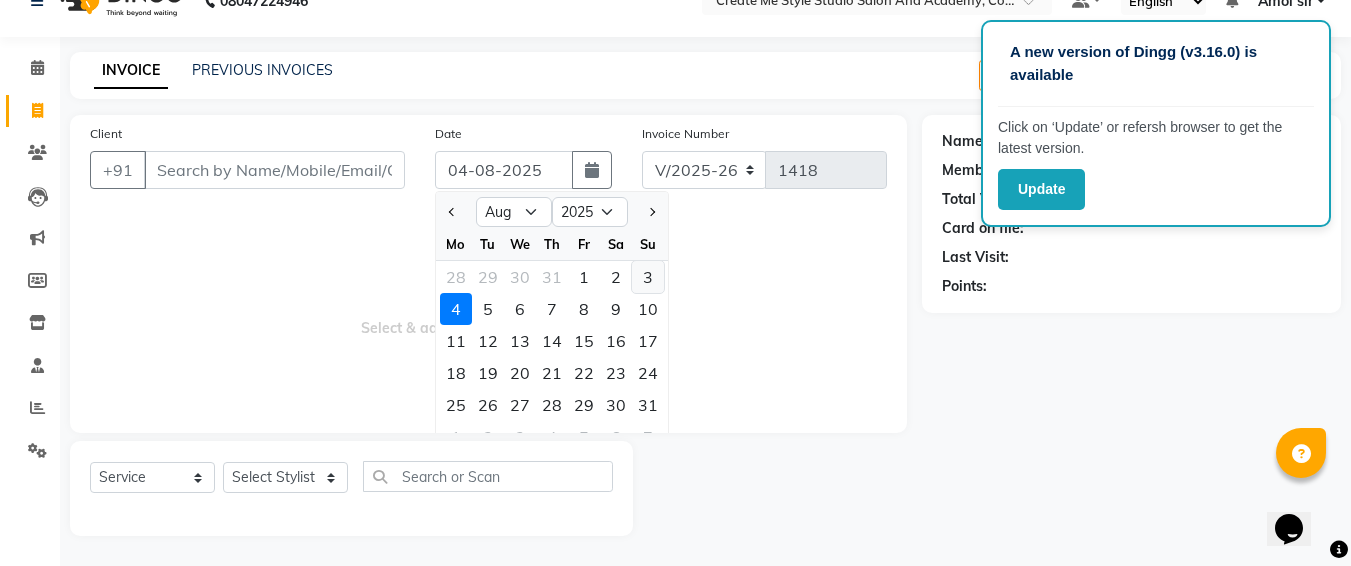 click on "3" 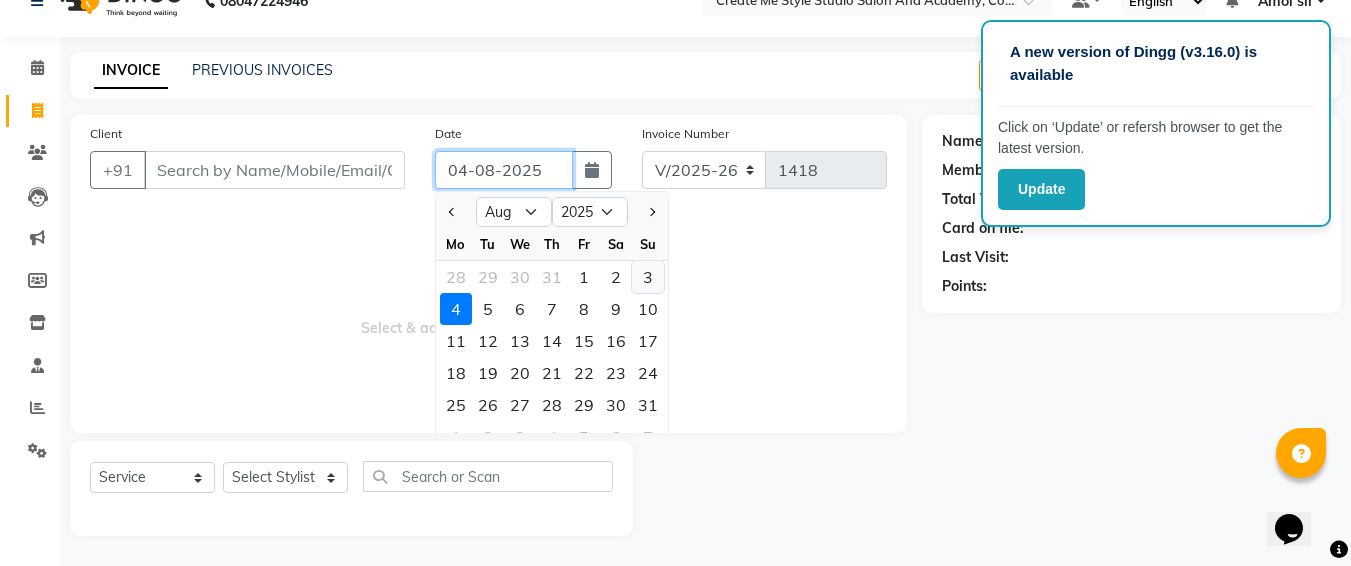 type on "03-08-2025" 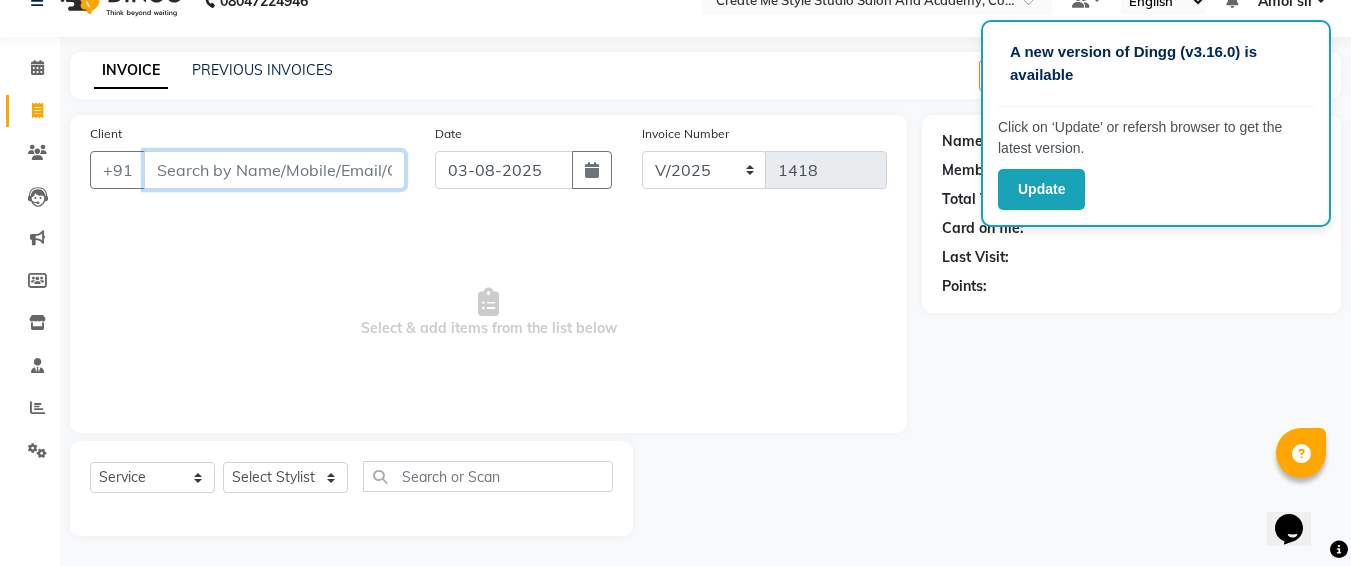 click on "Client" at bounding box center (274, 170) 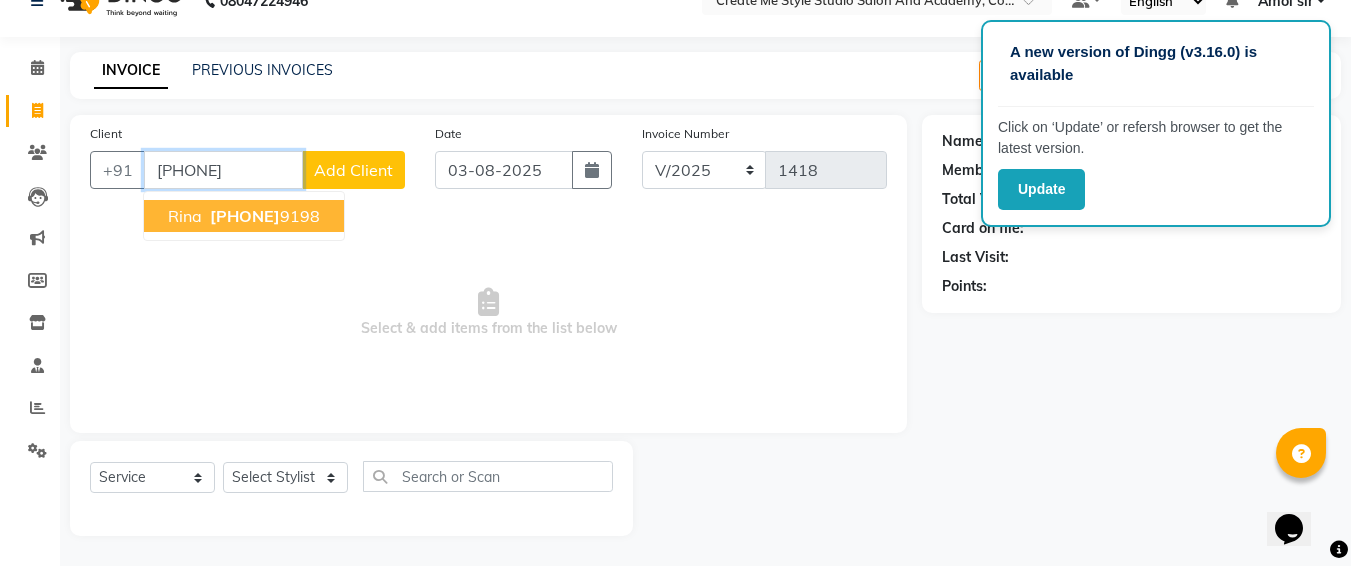 click on "[PHONE]" at bounding box center (263, 216) 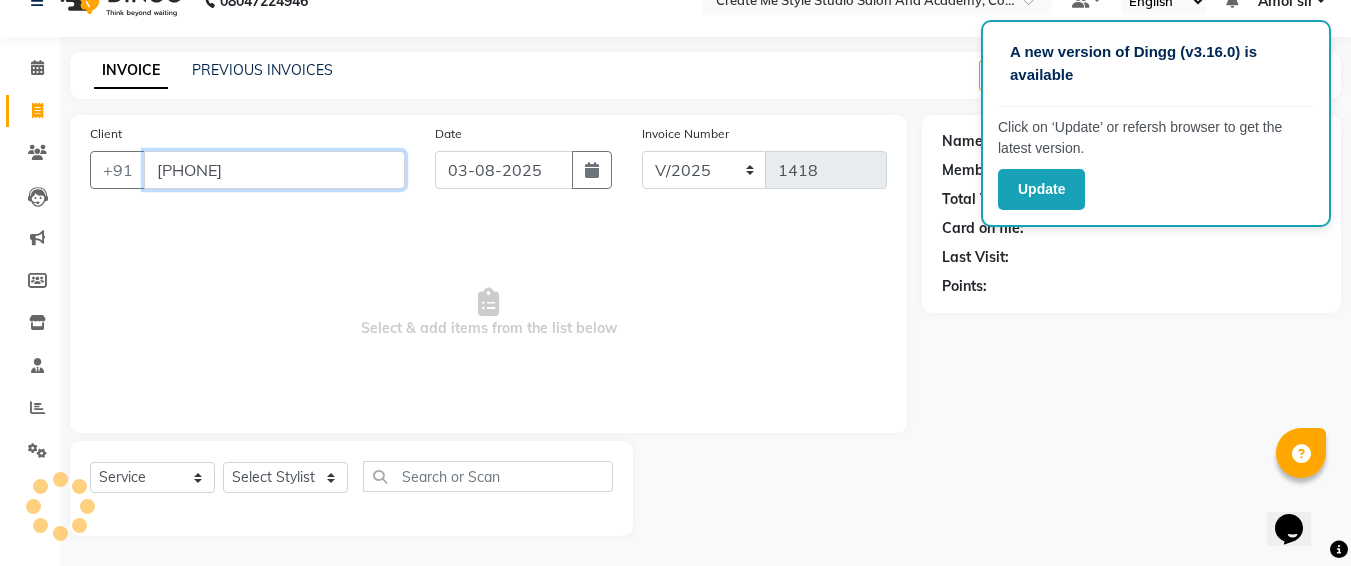 type on "[PHONE]" 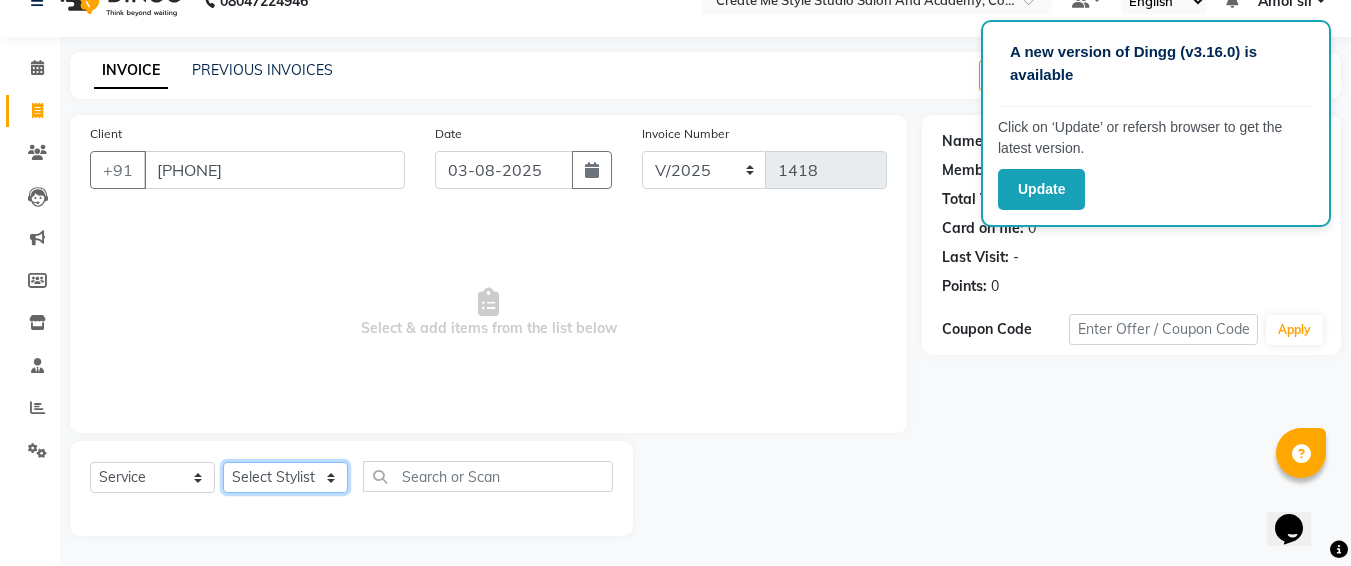 click on "Select Stylist [FIRST] sir  [FIRST].B mam  [FIRST].S mam TS [FIRST] mam [FIRST] mam [FIRST] [FIRST] mam  [FIRST] sir [FIRST] 1 [FIRST] 2 [FIRST] sir" 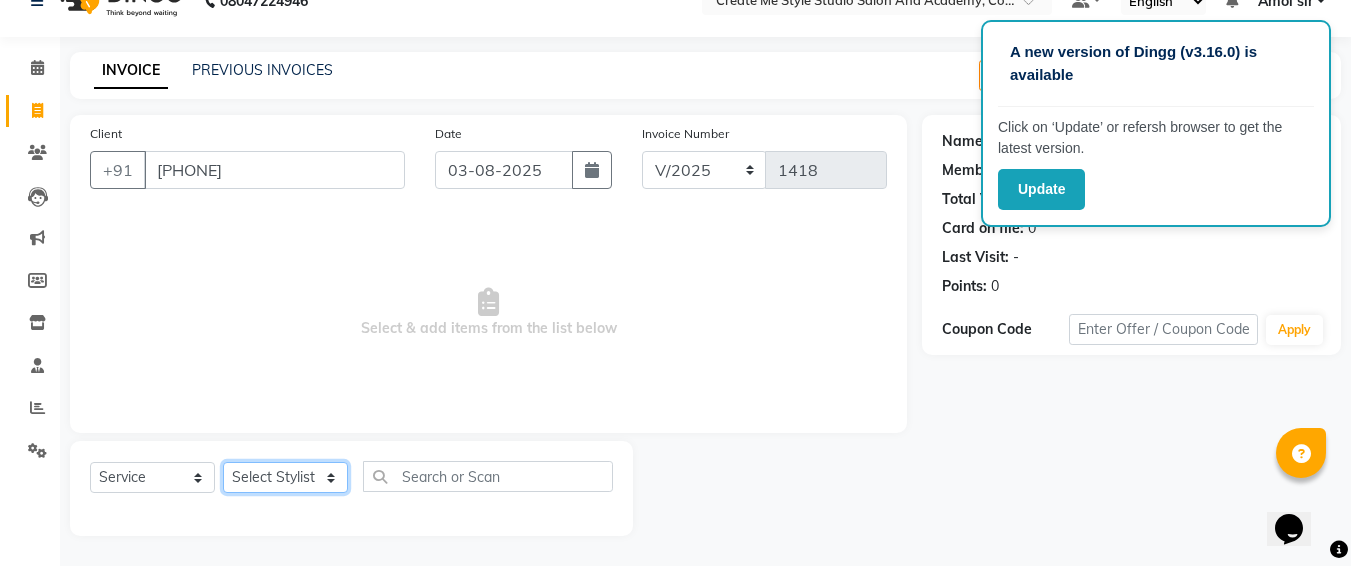 select on "79113" 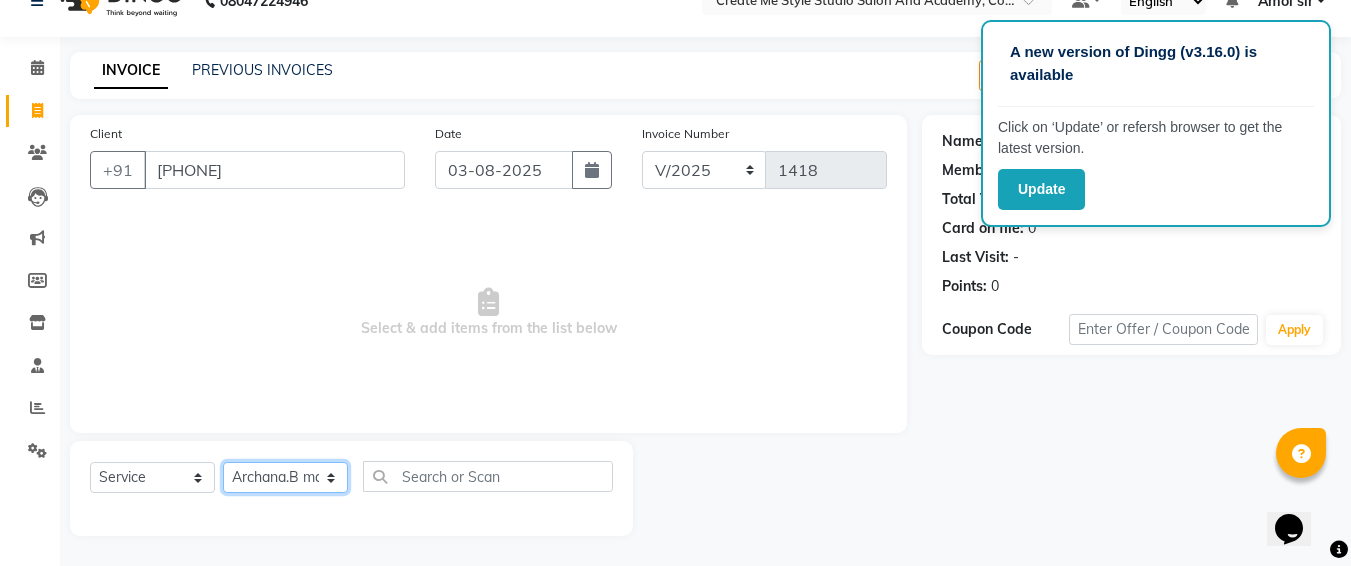 click on "Select Stylist [FIRST] sir  [FIRST].B mam  [FIRST].S mam TS [FIRST] mam [FIRST] mam [FIRST] [FIRST] mam  [FIRST] sir [FIRST] 1 [FIRST] 2 [FIRST] sir" 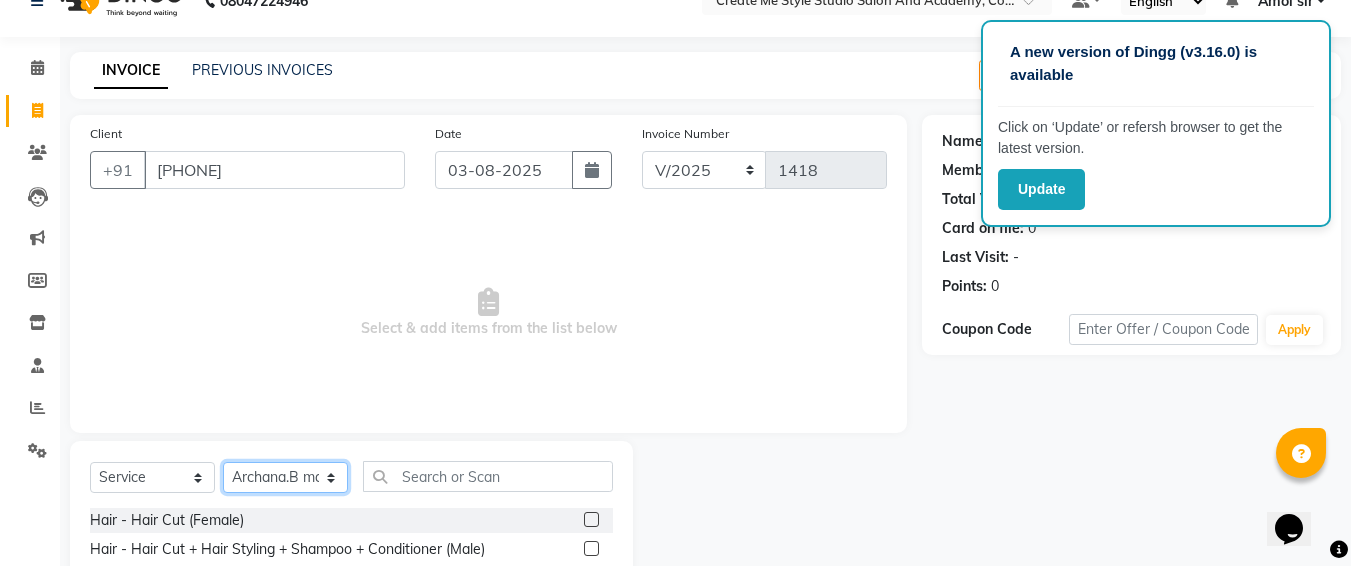 scroll, scrollTop: 235, scrollLeft: 0, axis: vertical 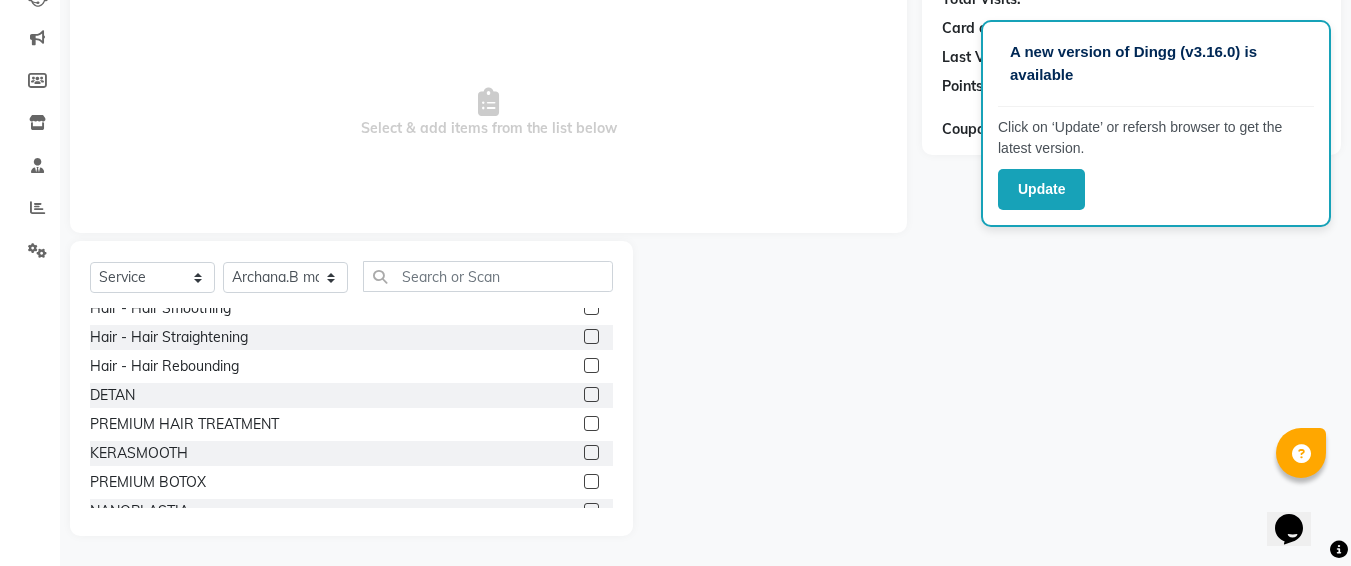 click 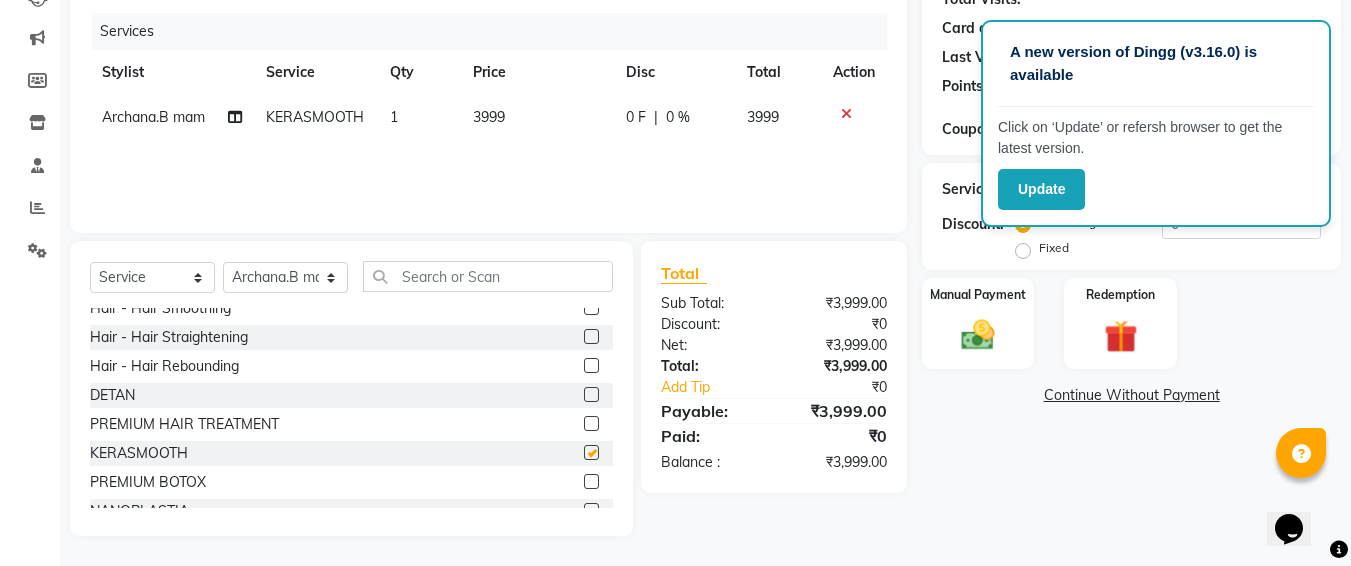 checkbox on "false" 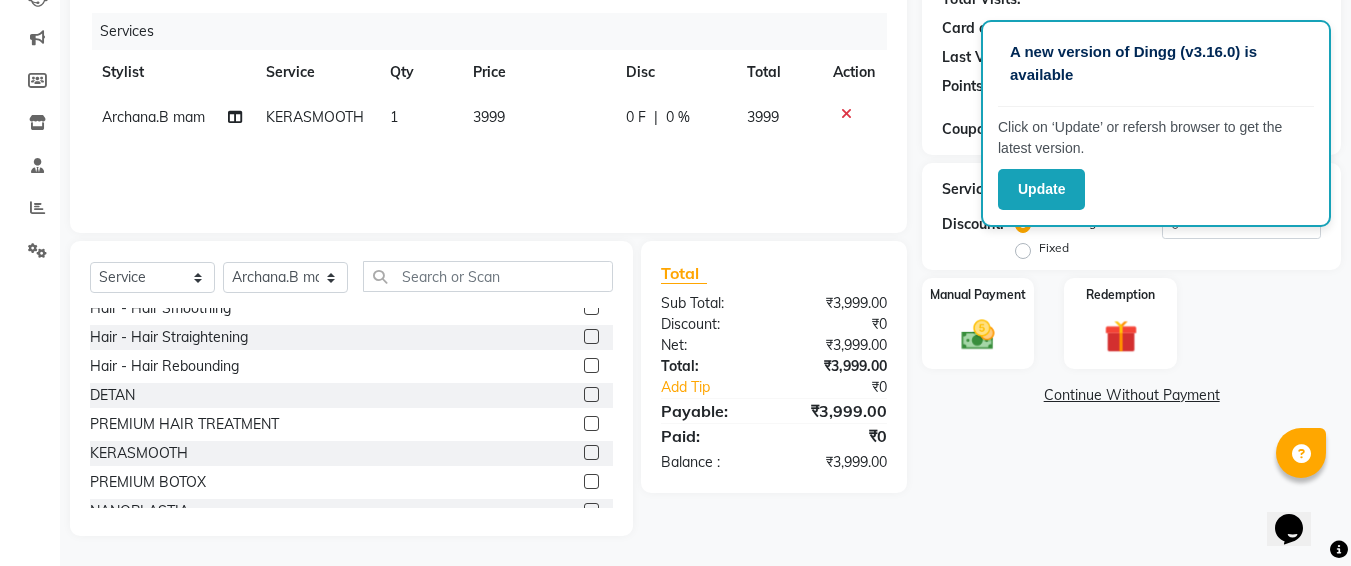 click on "3999" 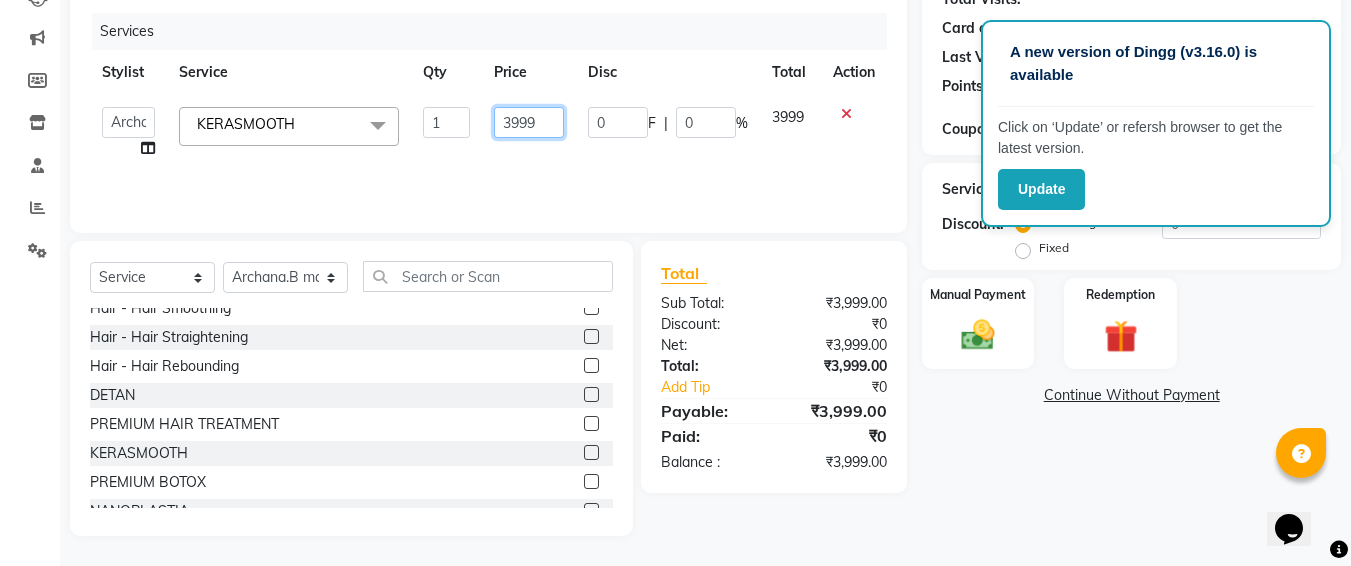 click on "3999" 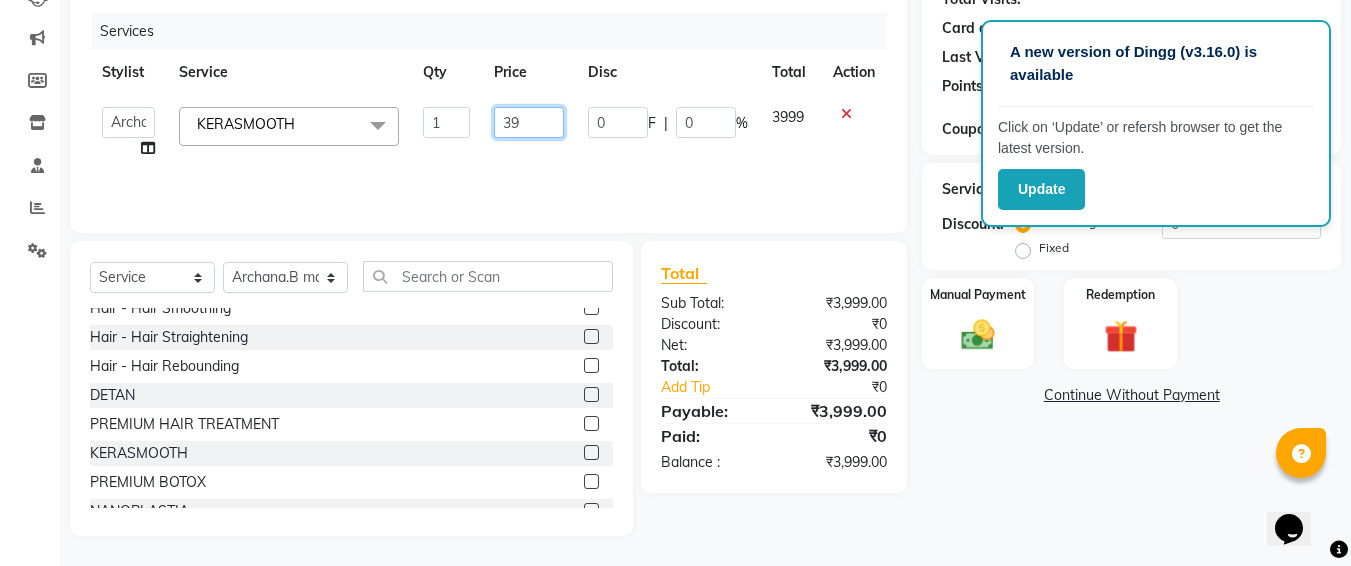 type on "3" 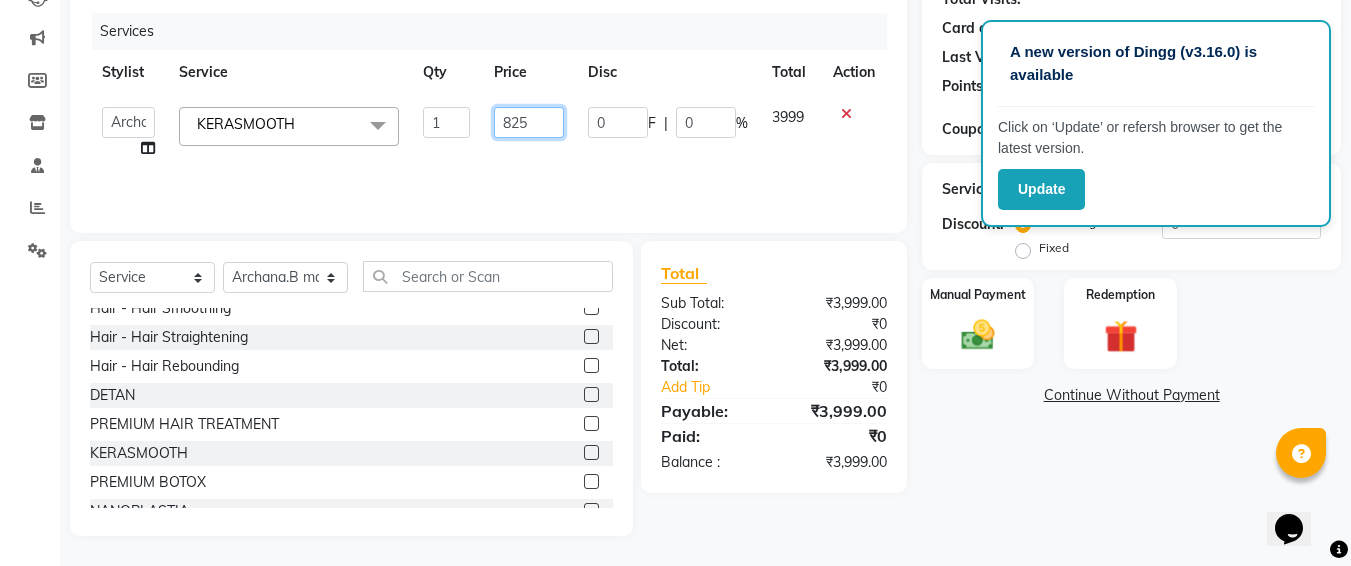 type on "8250" 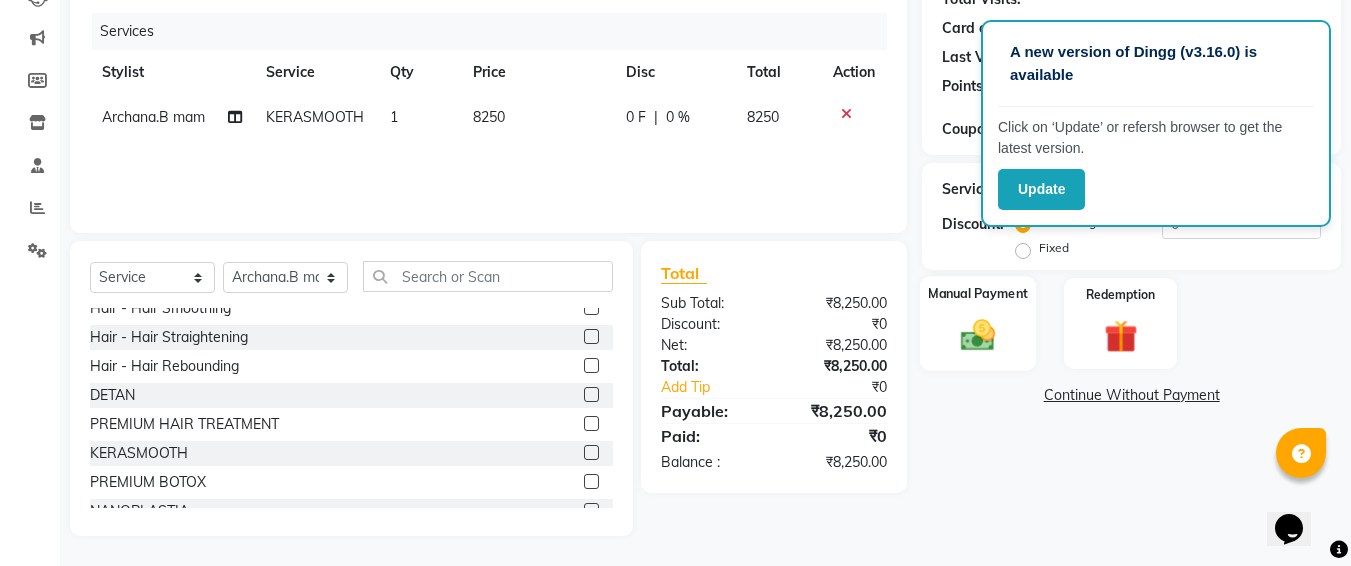 click on "Manual Payment" 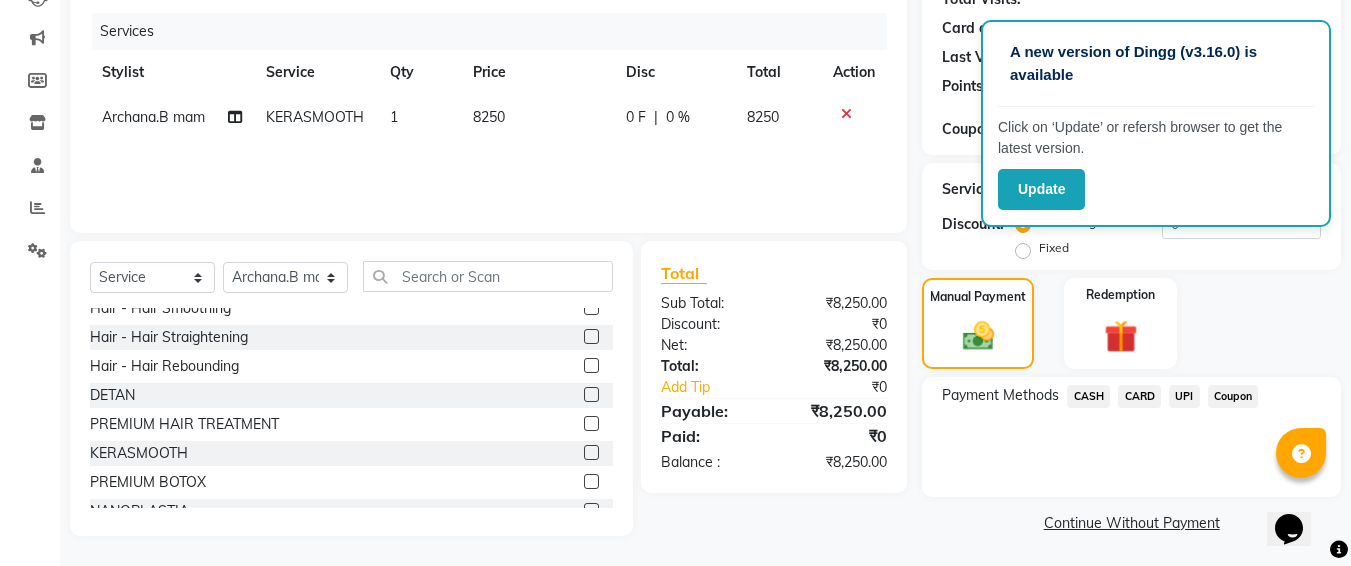 click on "UPI" 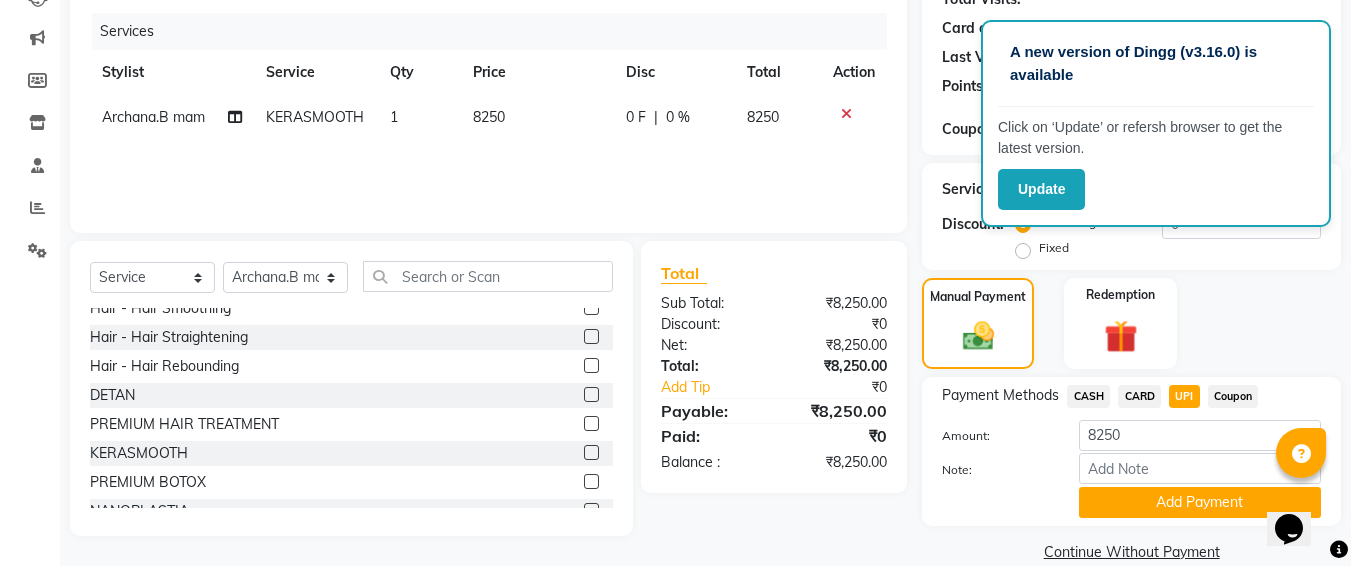 scroll, scrollTop: 266, scrollLeft: 0, axis: vertical 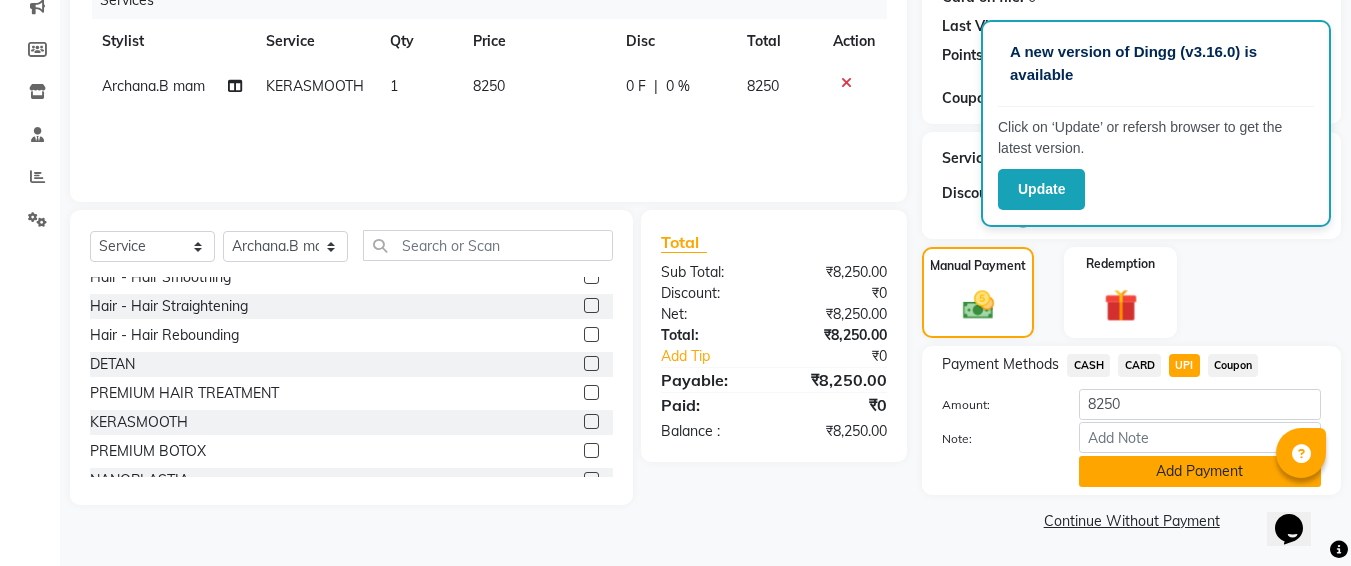 click on "Add Payment" 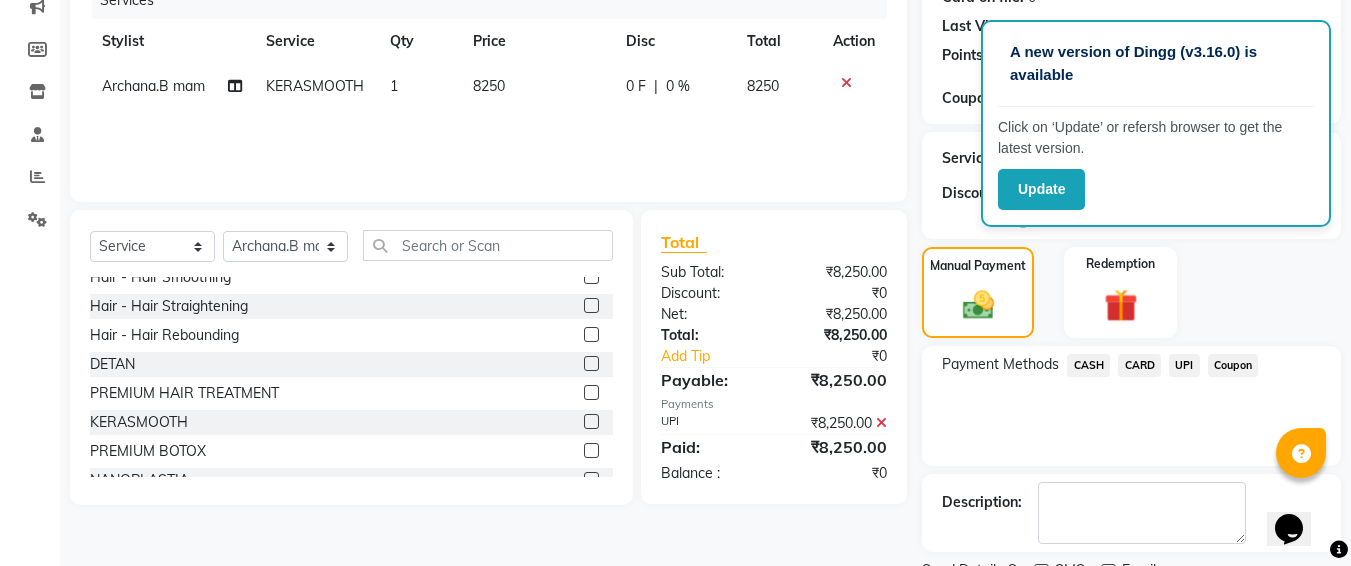 scroll, scrollTop: 350, scrollLeft: 0, axis: vertical 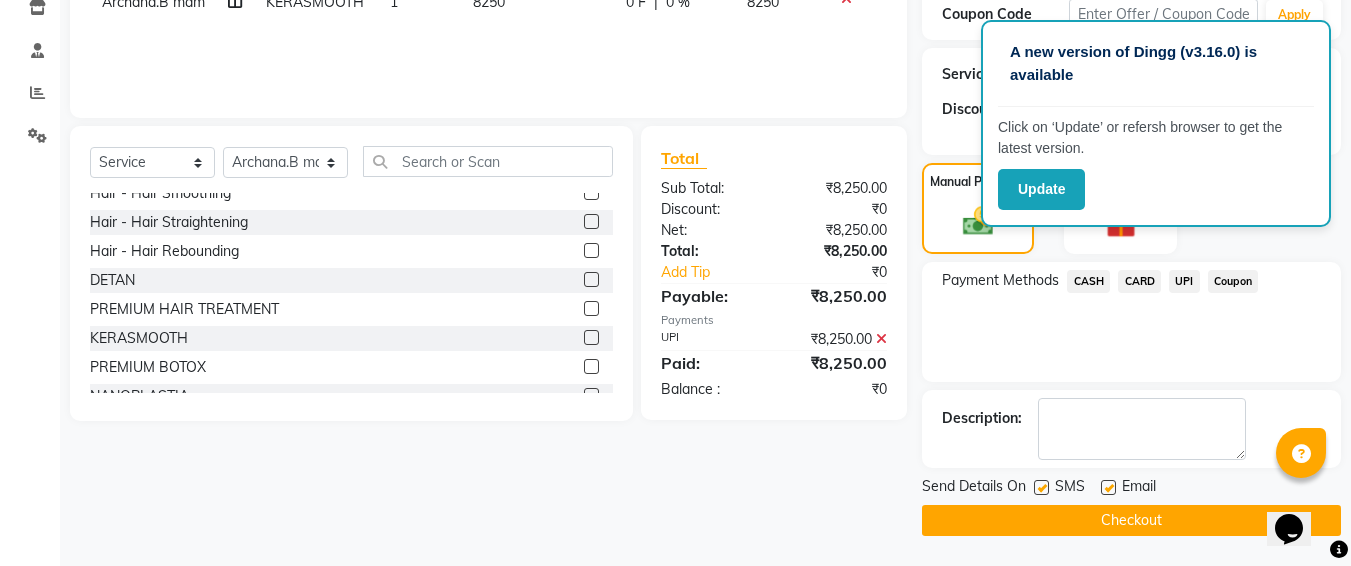 click 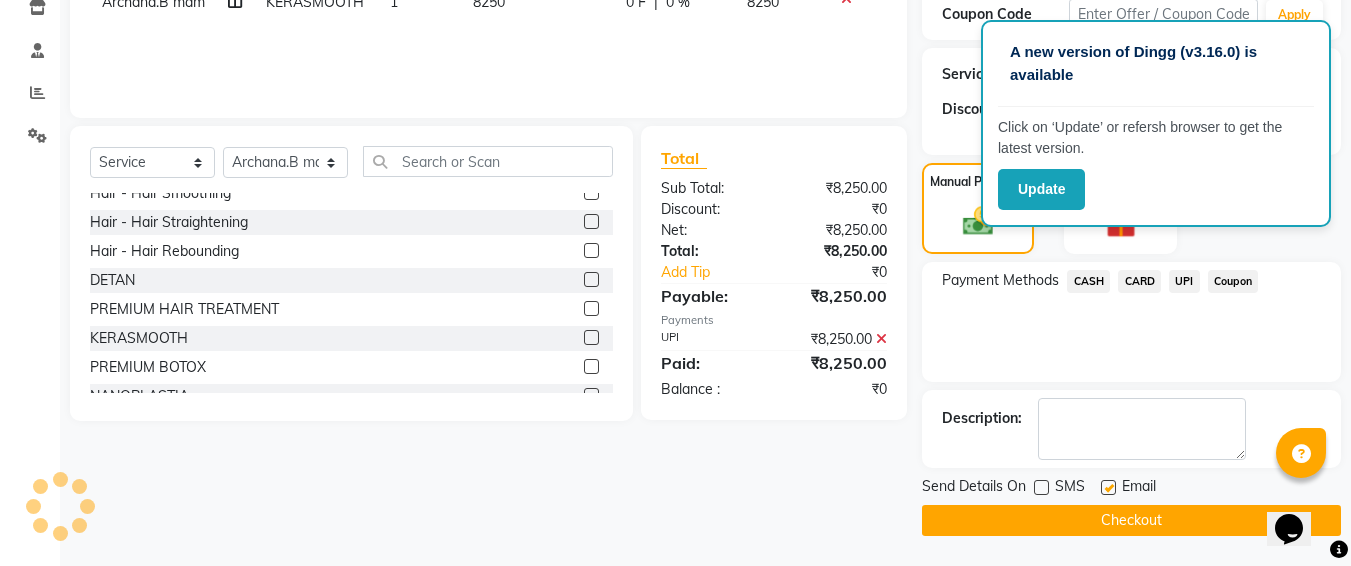 click on "Checkout" 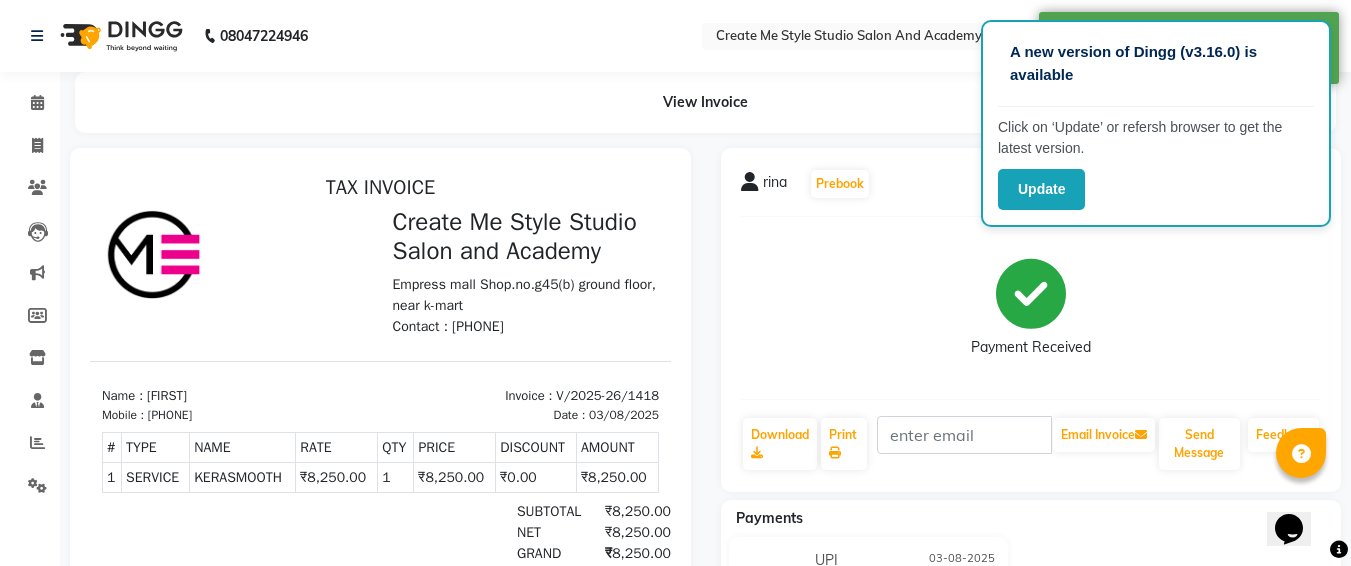 scroll, scrollTop: 0, scrollLeft: 0, axis: both 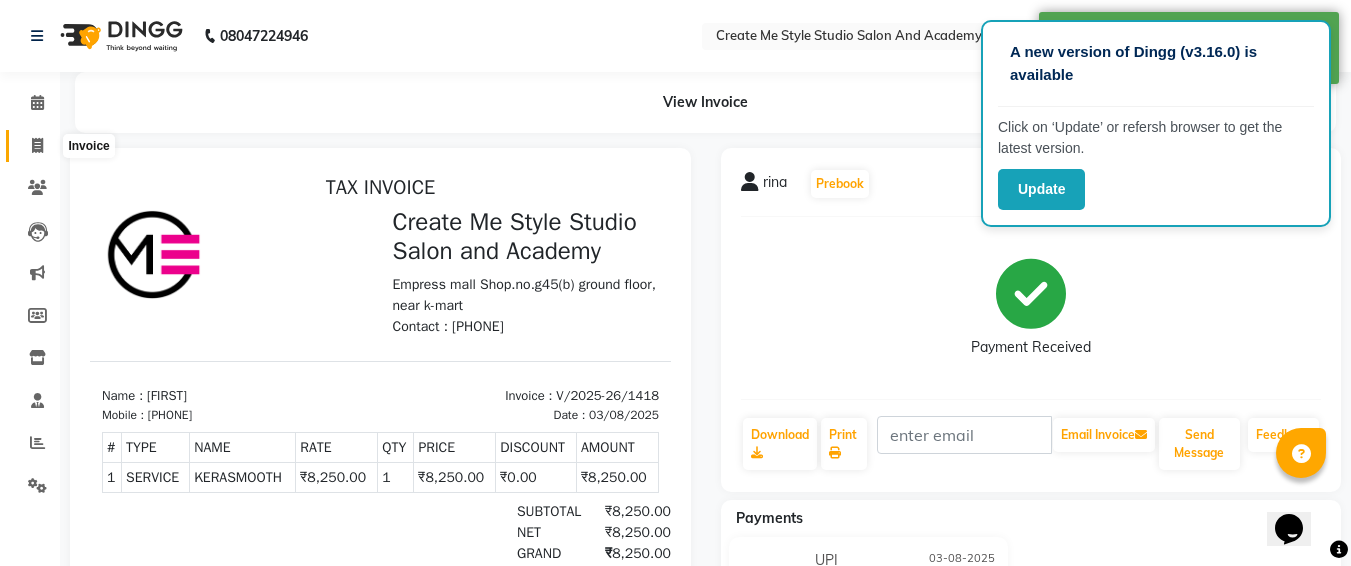 click 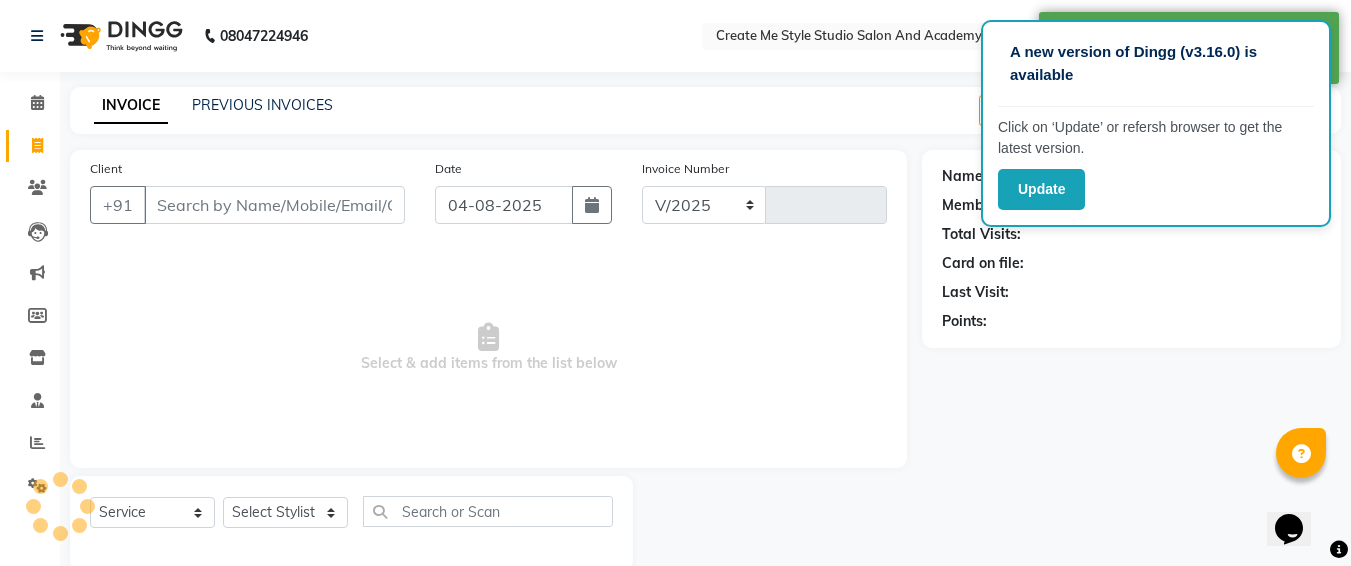 select on "8253" 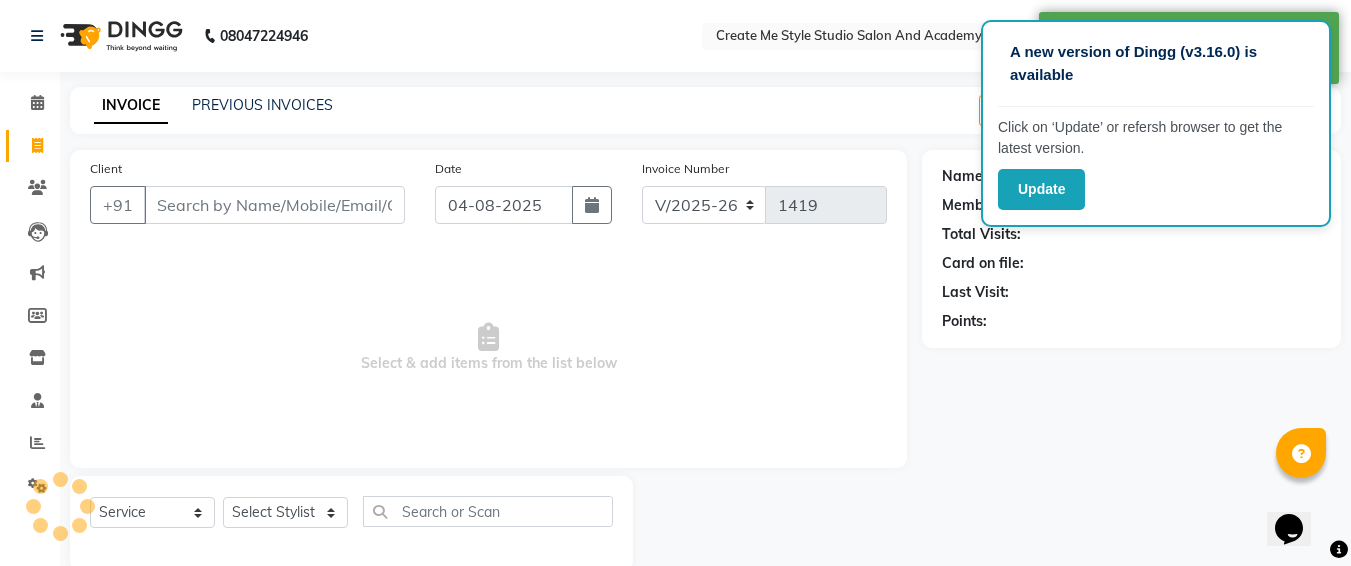 scroll, scrollTop: 35, scrollLeft: 0, axis: vertical 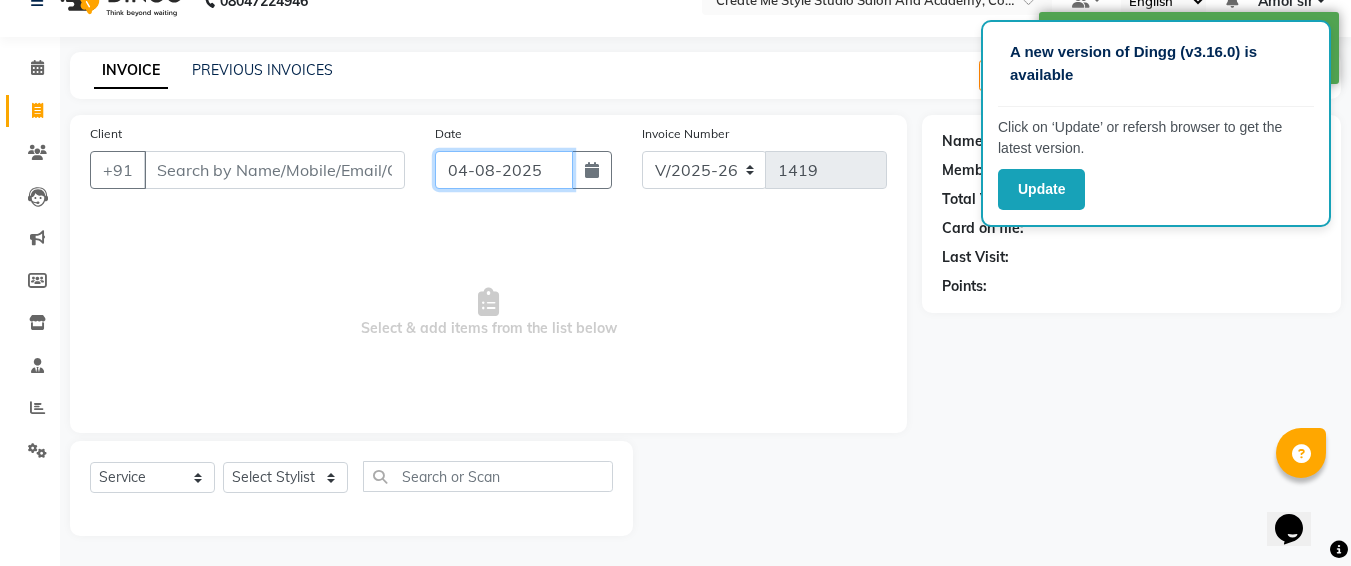 click on "04-08-2025" 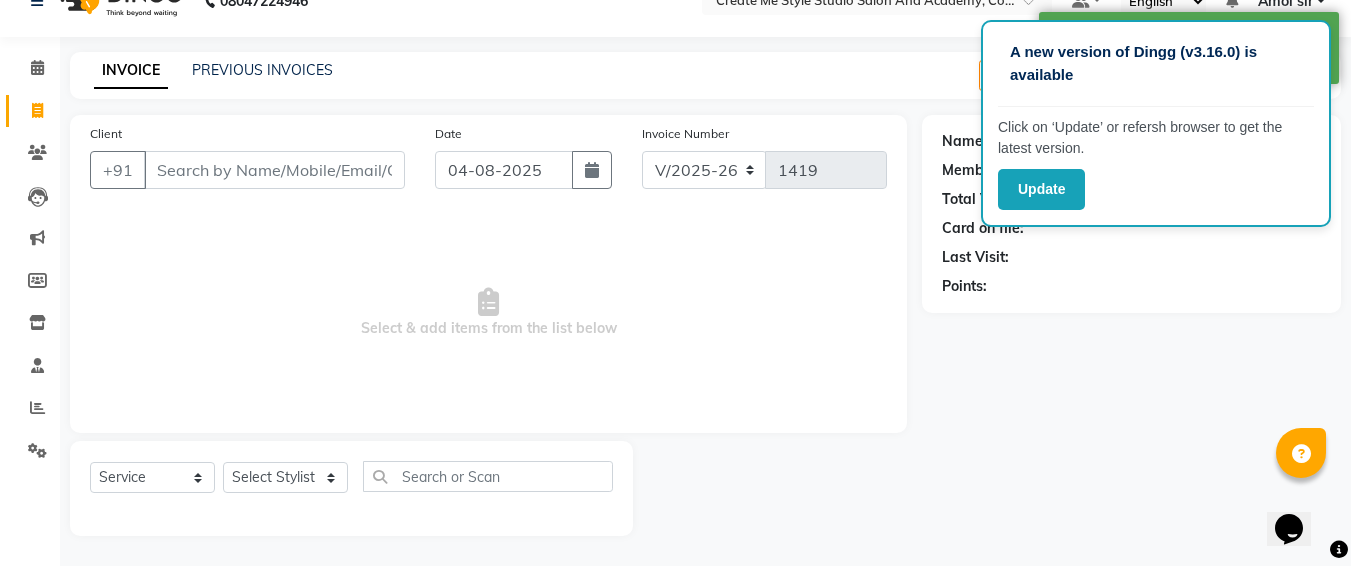 select on "8" 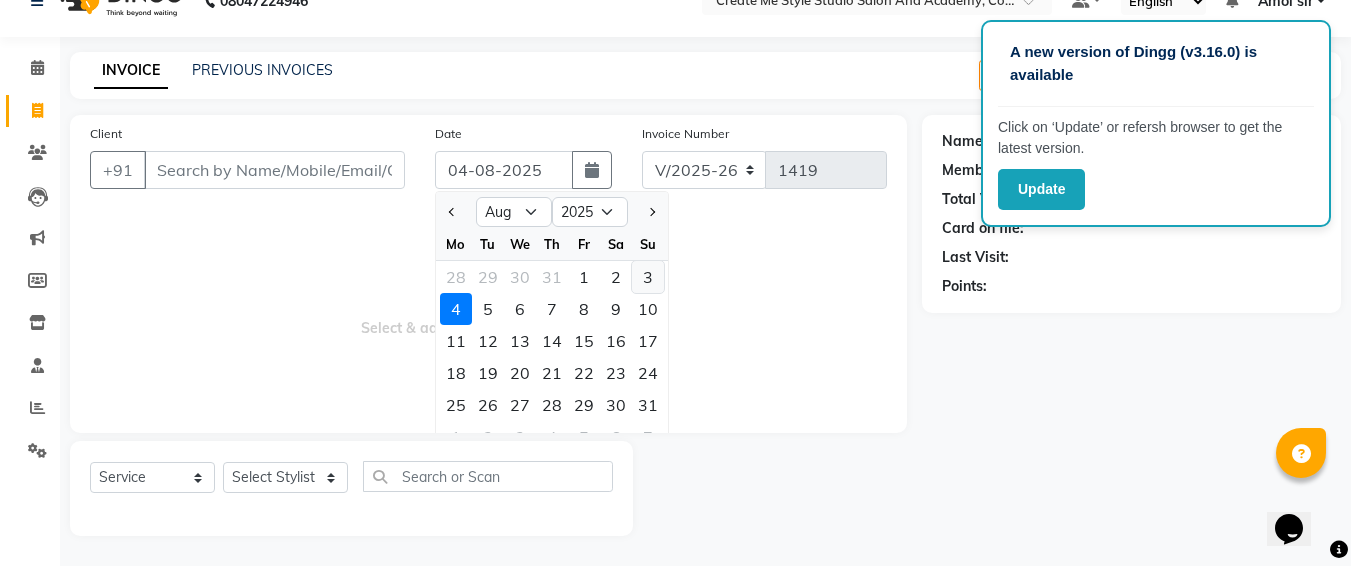 click on "3" 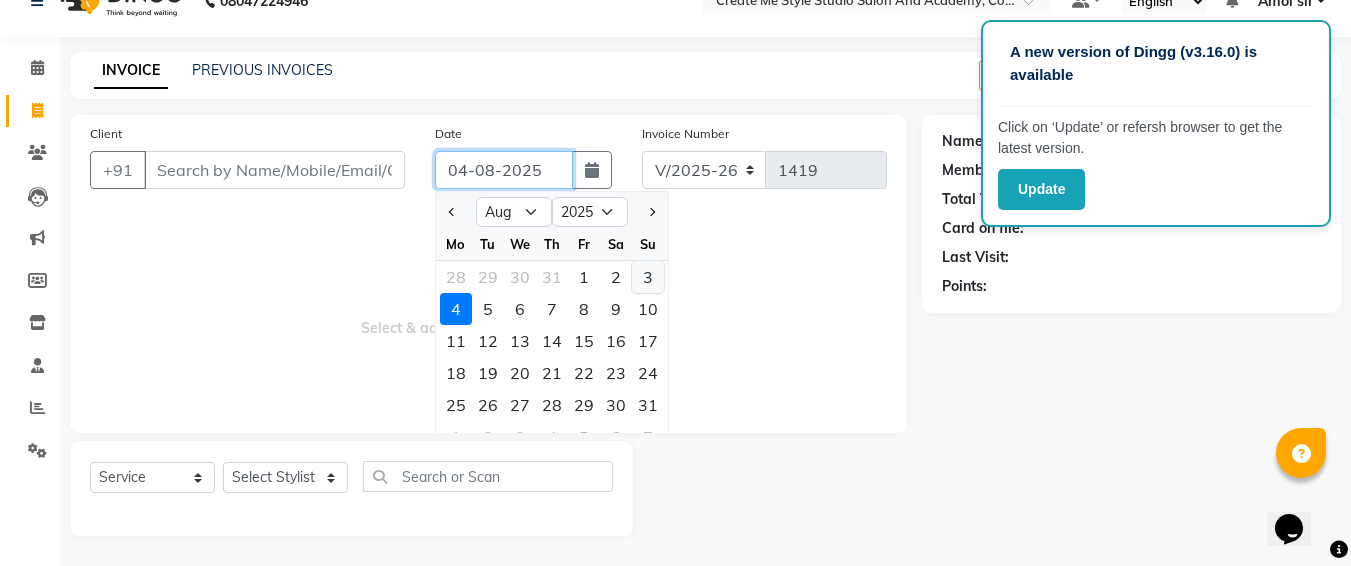 type on "03-08-2025" 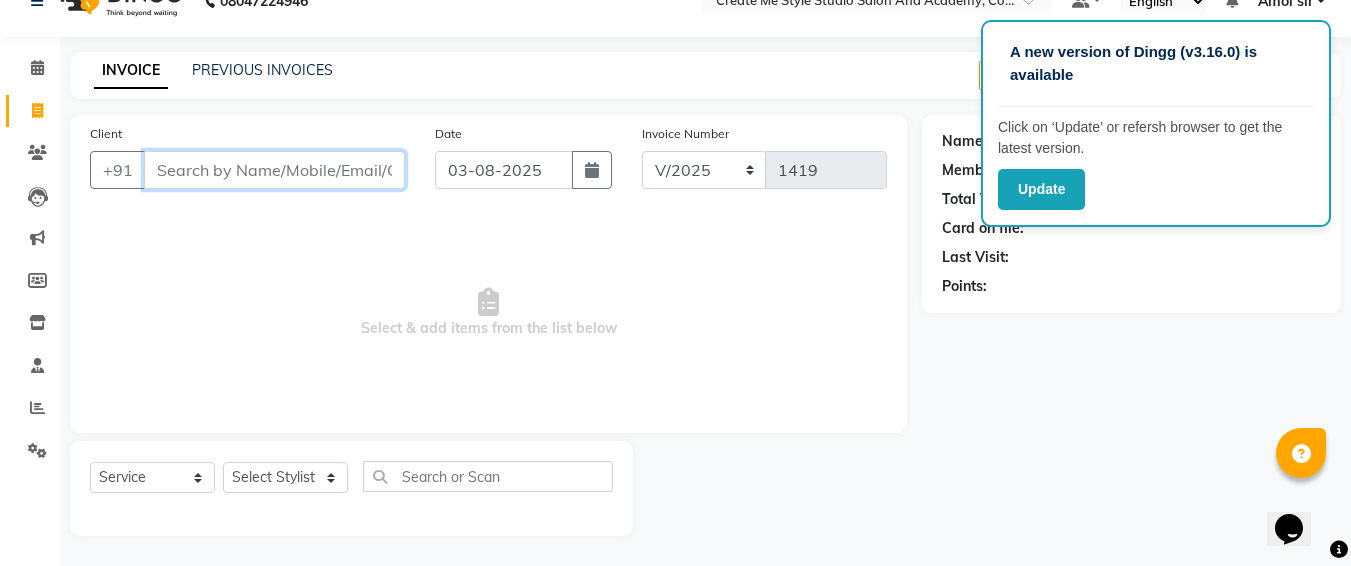click on "Client" at bounding box center [274, 170] 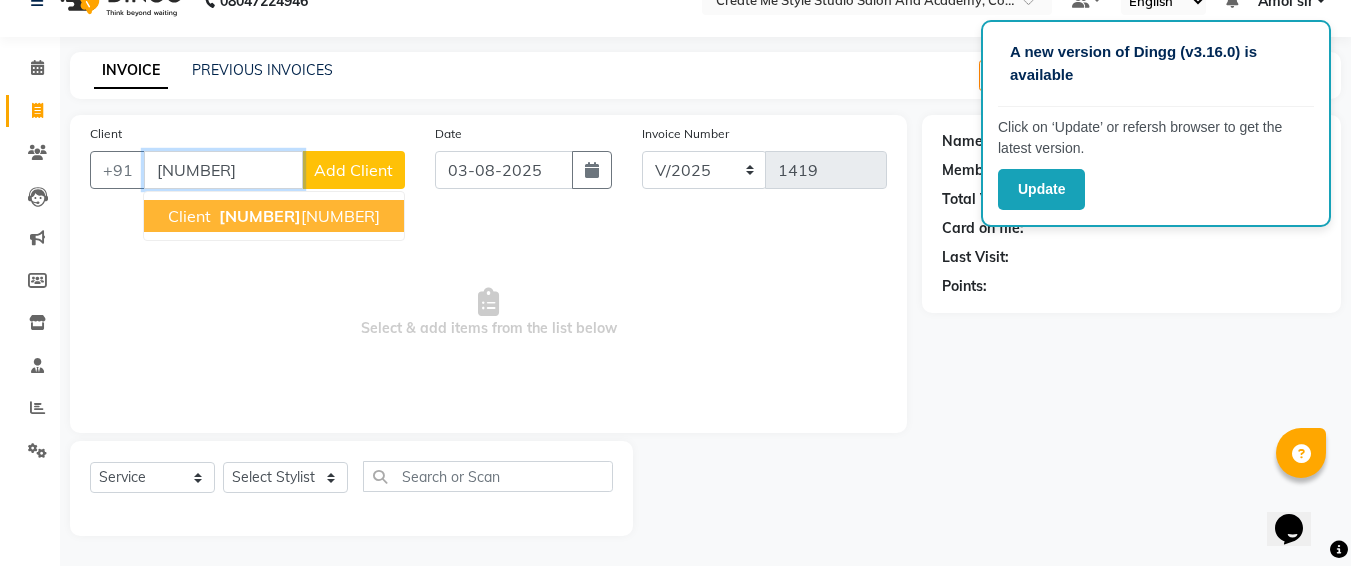 click on "[PHONE]" at bounding box center [297, 216] 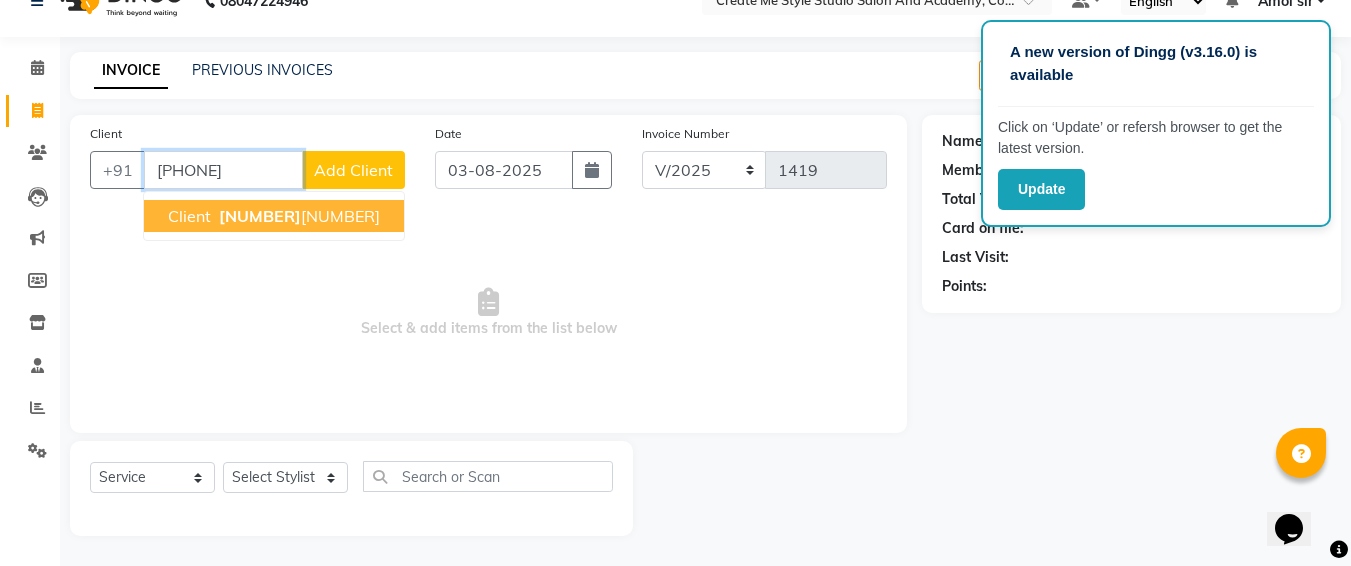 type on "[PHONE]" 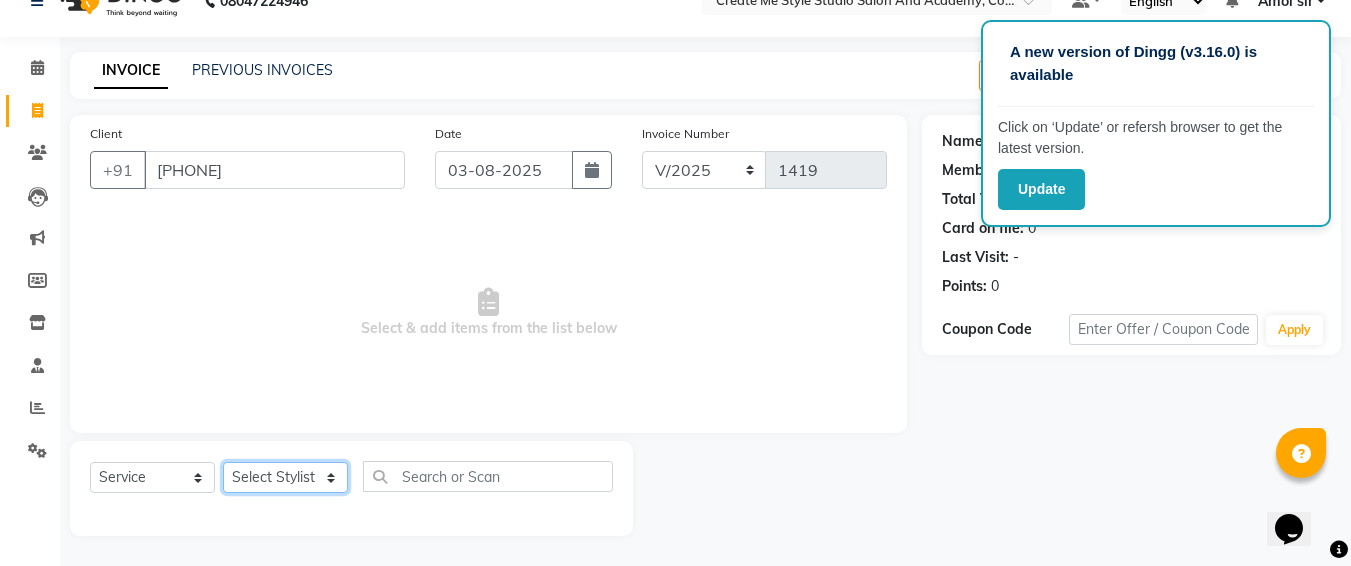 click on "Select Stylist [FIRST] sir  [FIRST].B mam  [FIRST].S mam TS [FIRST] mam [FIRST] mam [FIRST] [FIRST] mam  [FIRST] sir [FIRST] 1 [FIRST] 2 [FIRST] sir" 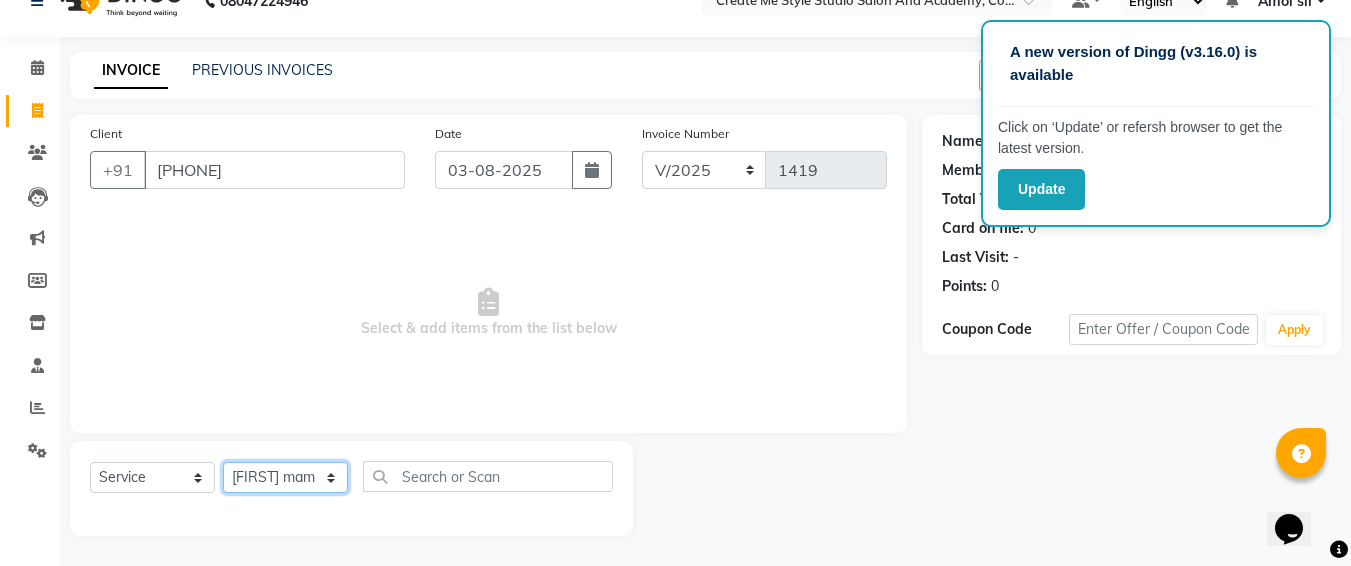 click on "Select Stylist [FIRST] sir  [FIRST].B mam  [FIRST].S mam TS [FIRST] mam [FIRST] mam [FIRST] [FIRST] mam  [FIRST] sir [FIRST] 1 [FIRST] 2 [FIRST] sir" 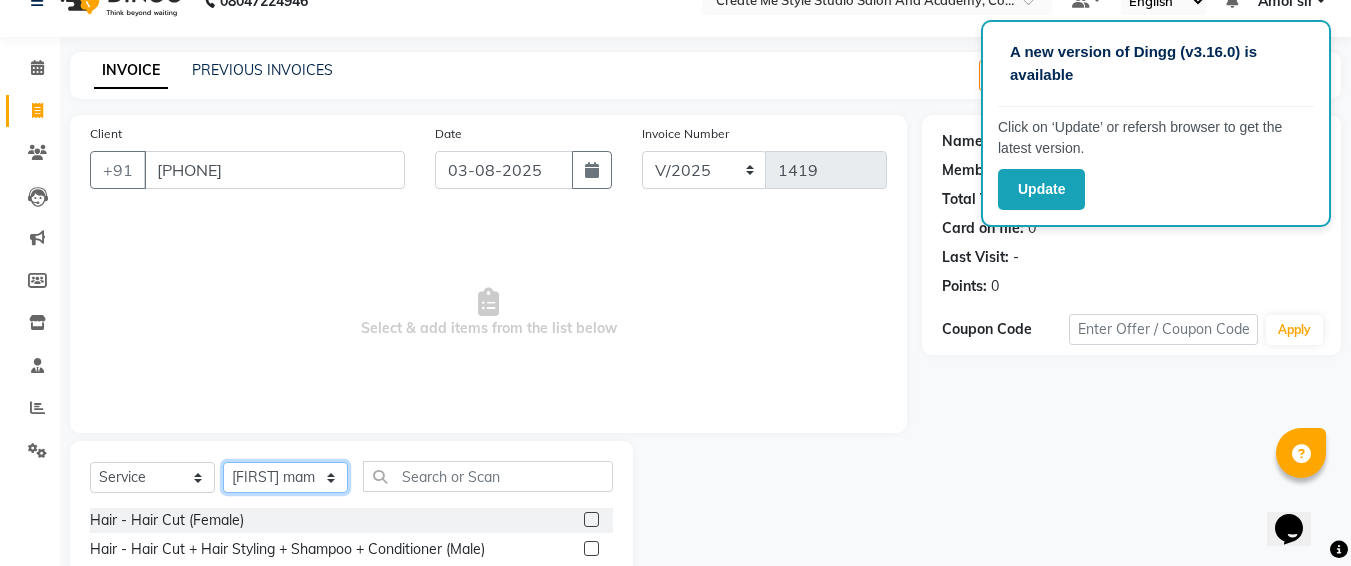 scroll, scrollTop: 235, scrollLeft: 0, axis: vertical 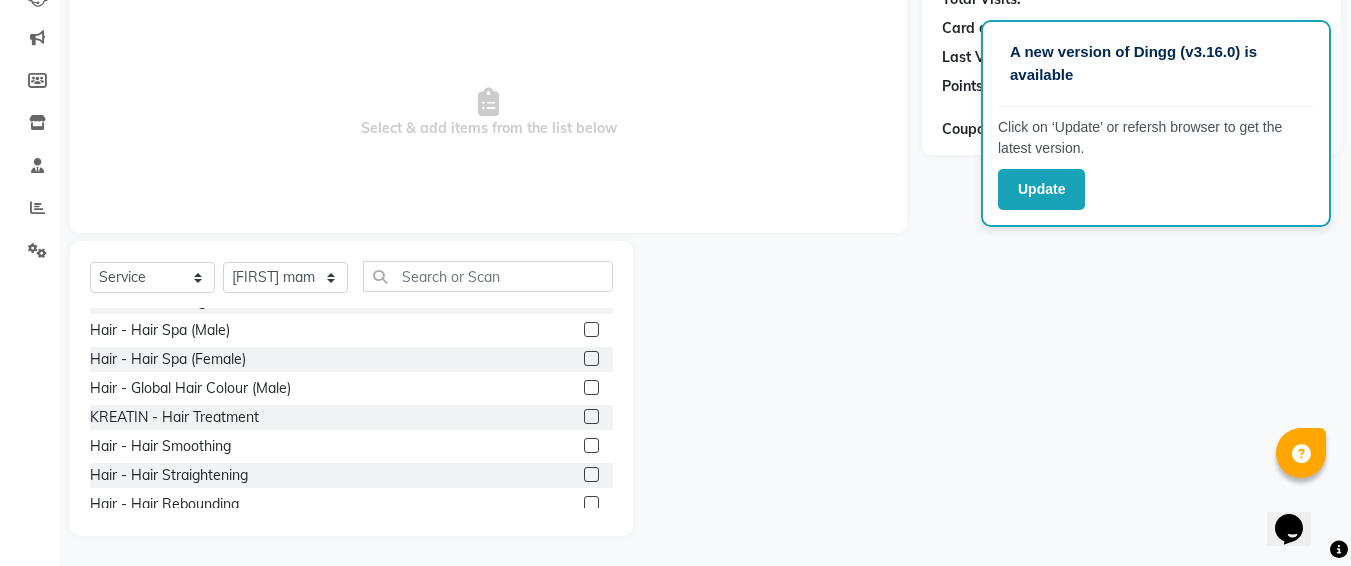 click 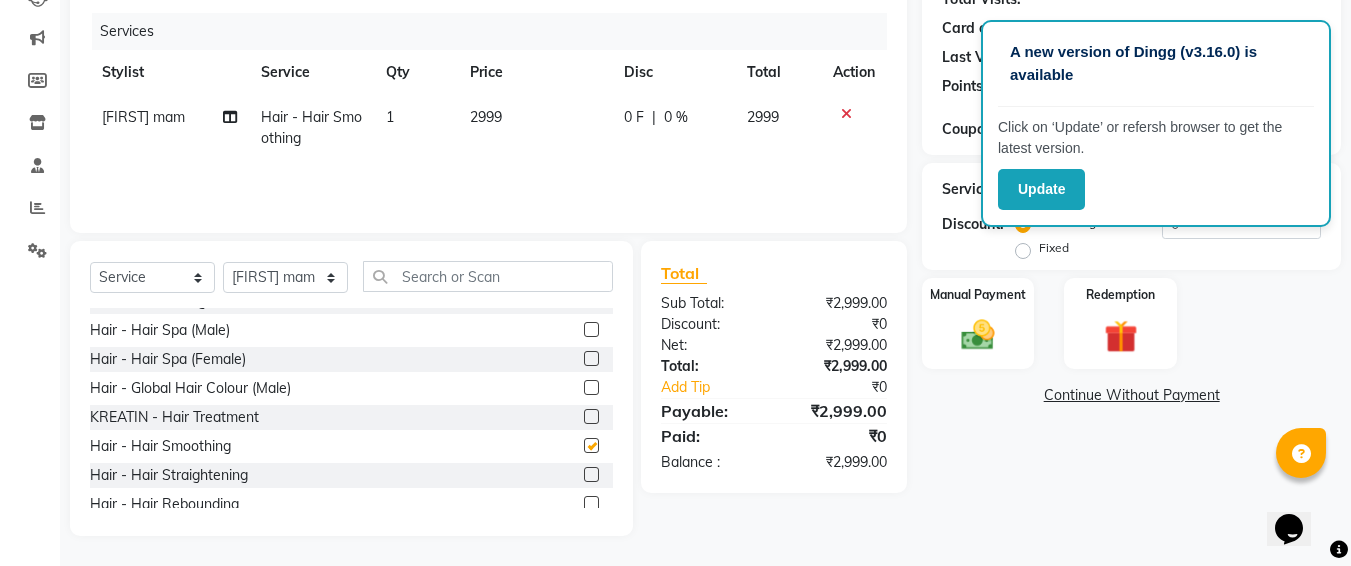 checkbox on "false" 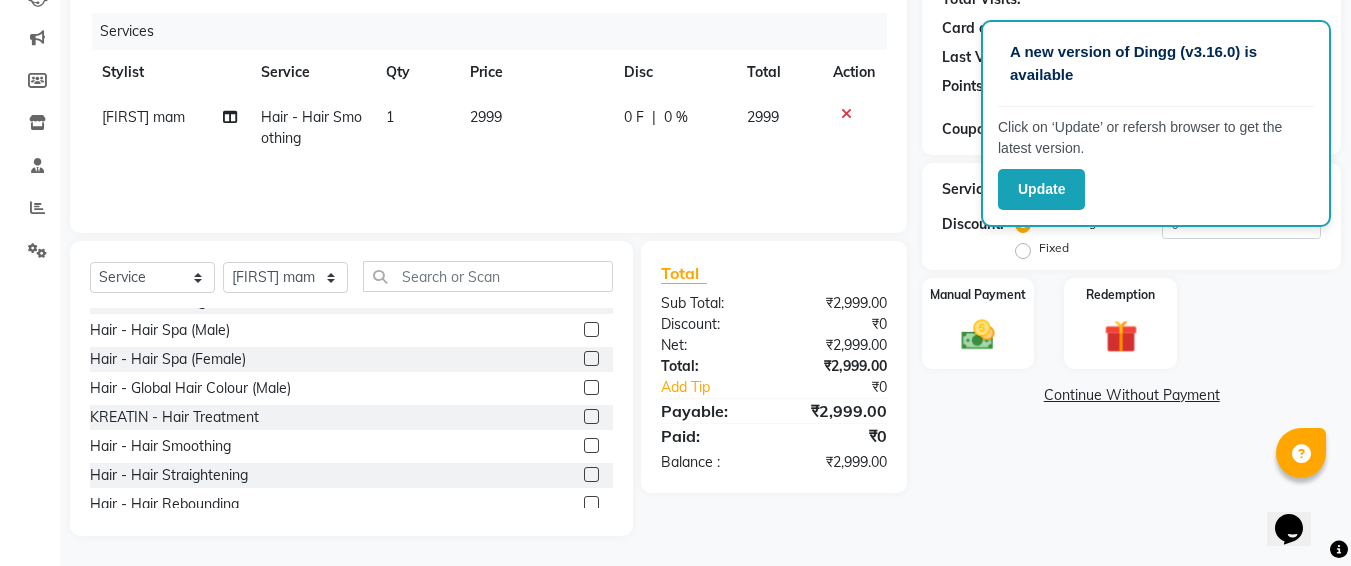 click on "2999" 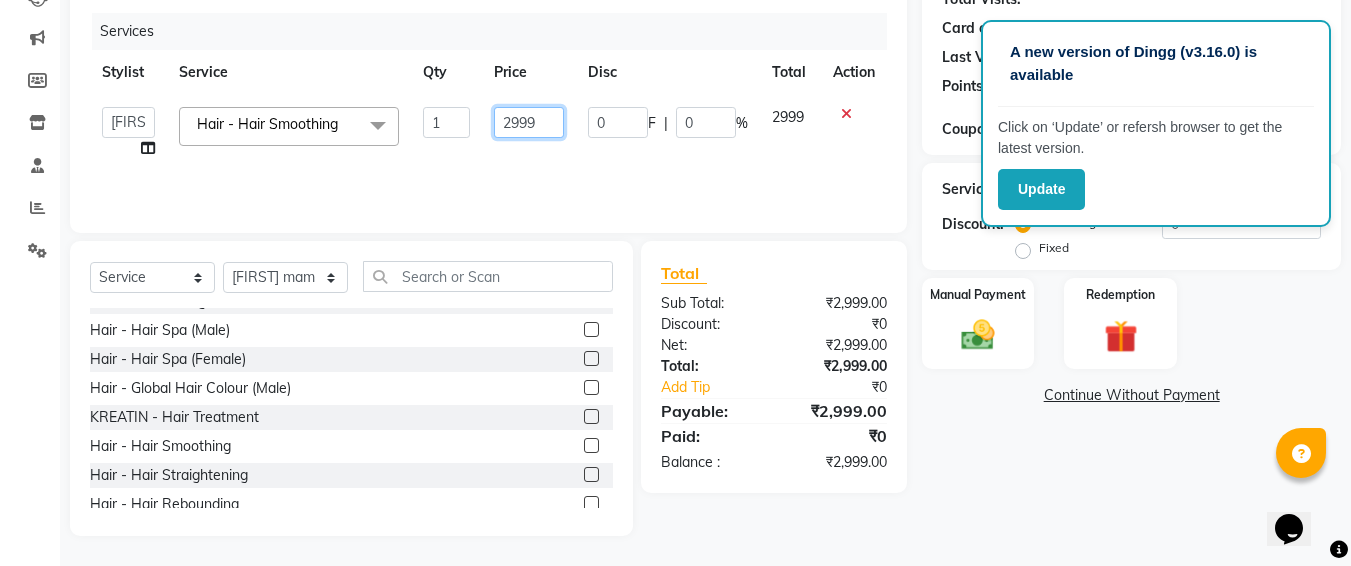 click on "2999" 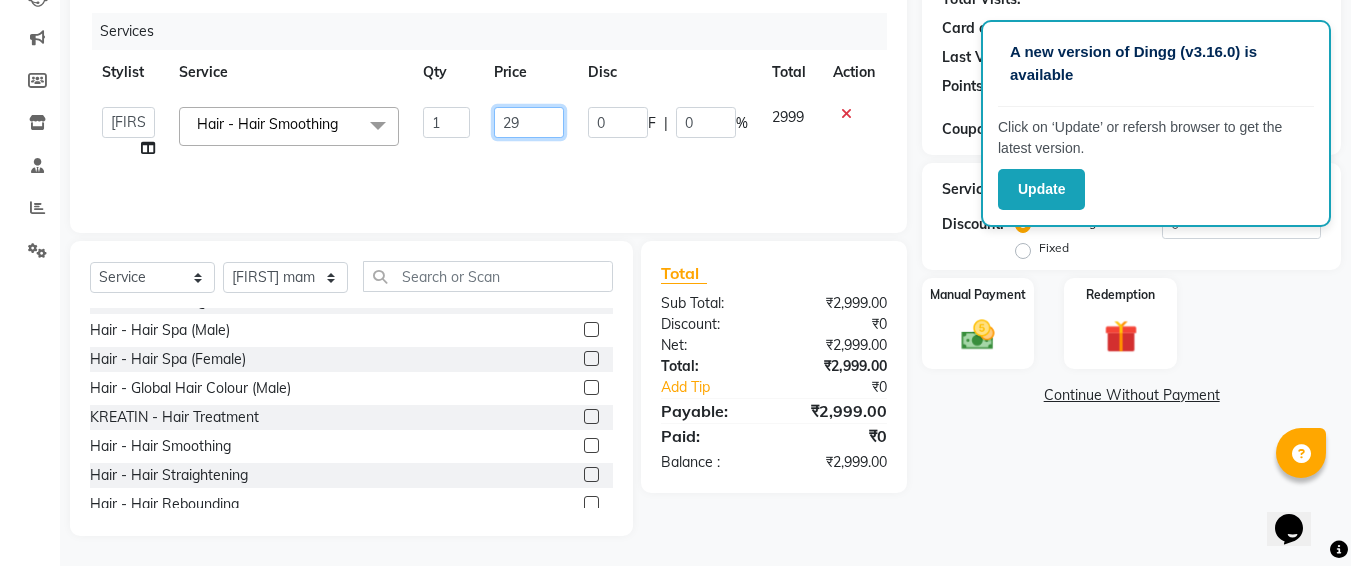 type on "2" 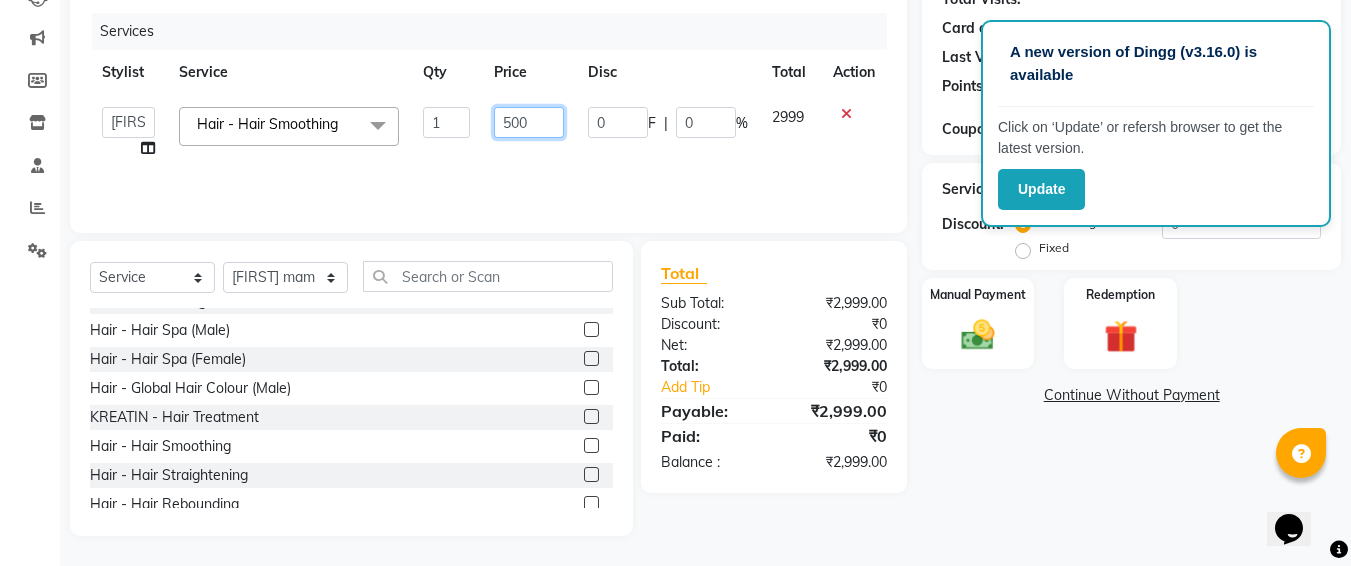 type on "5000" 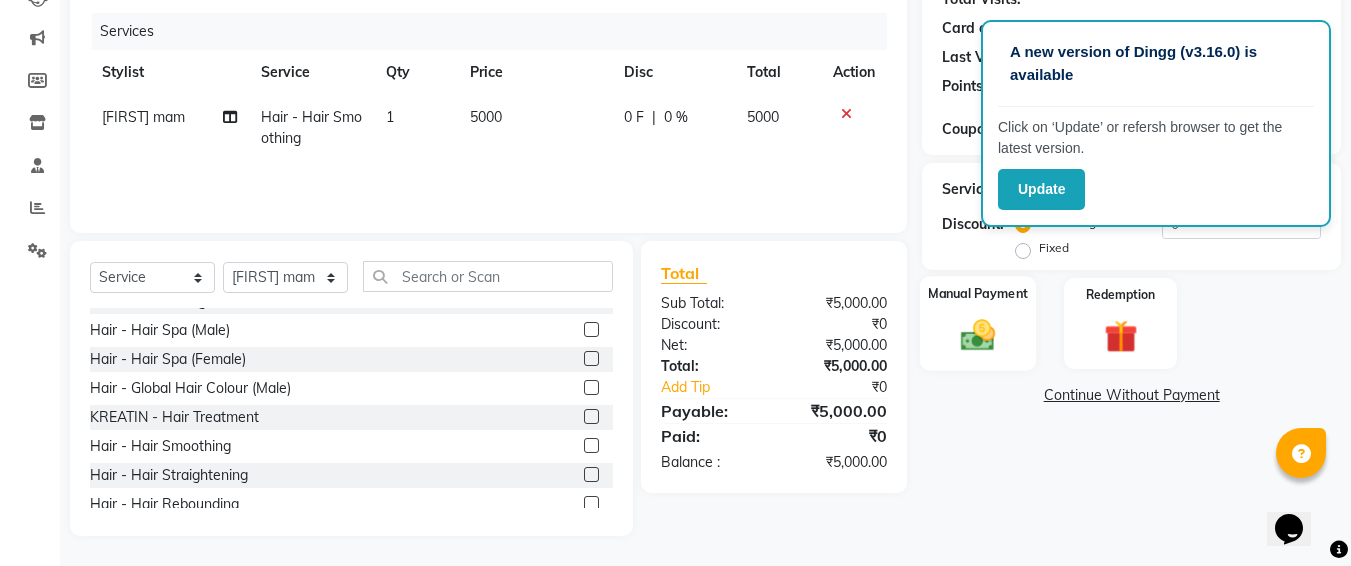 click 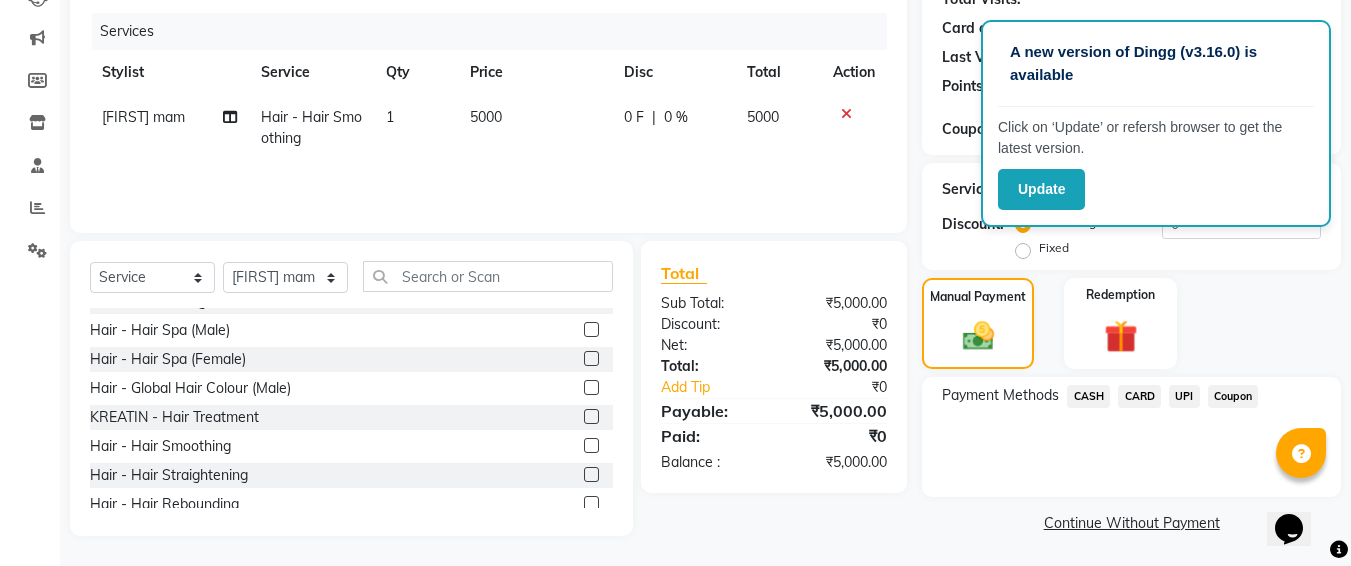 click on "CASH" 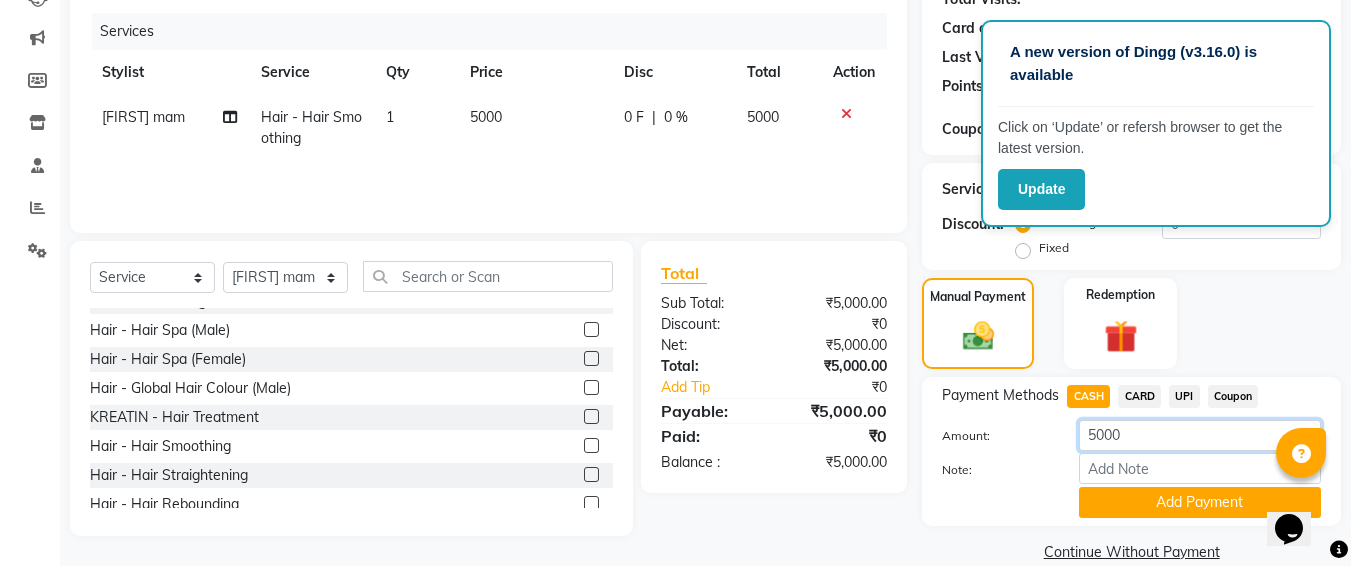 click on "5000" 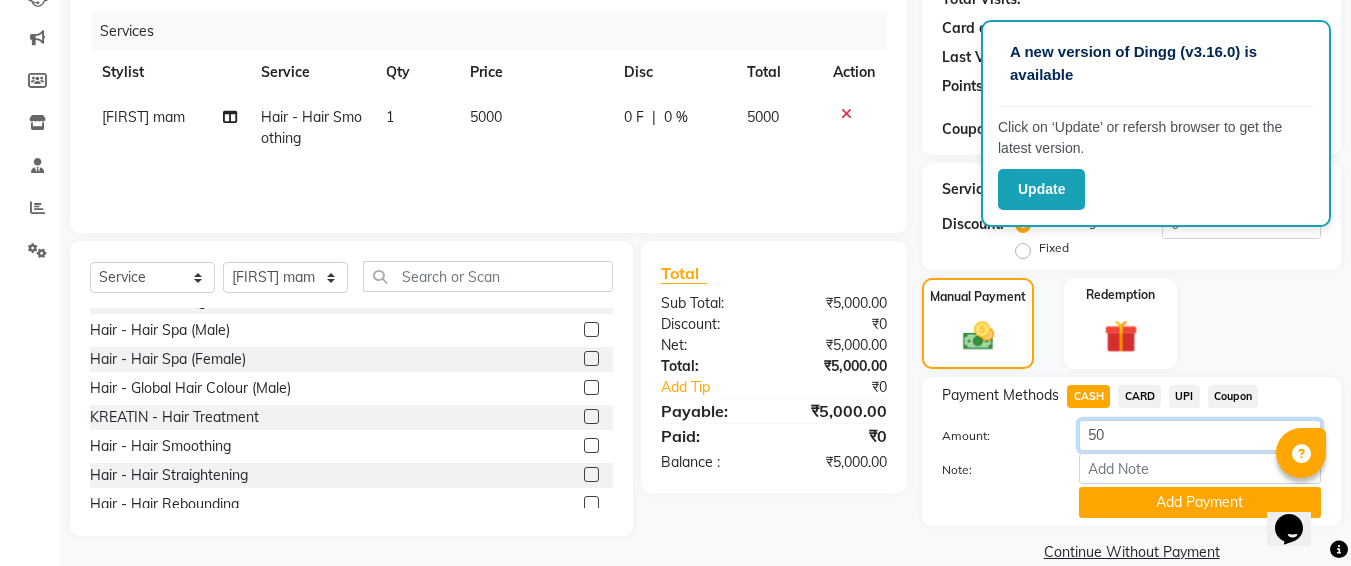 type on "5" 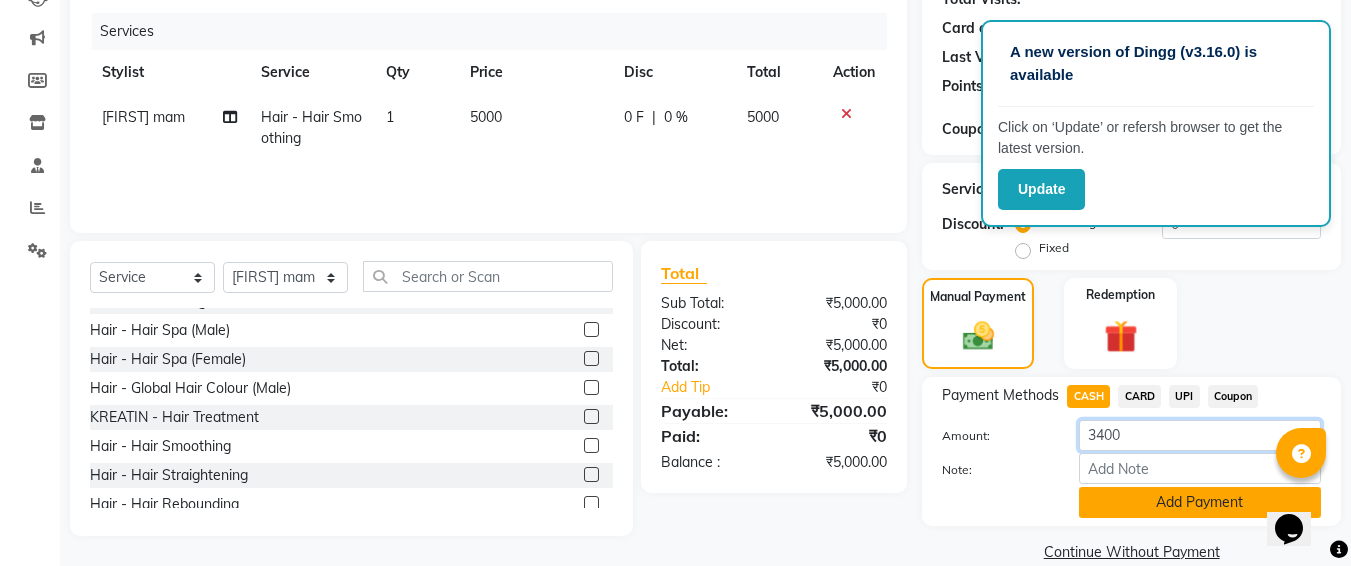 type on "3400" 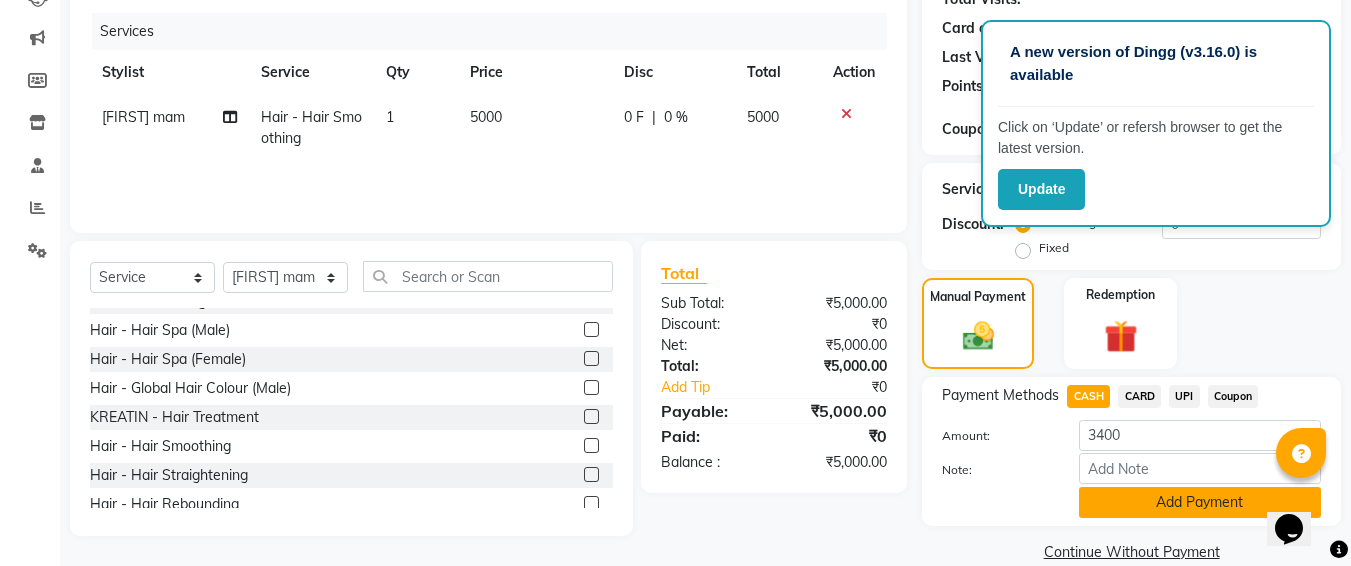 click on "Add Payment" 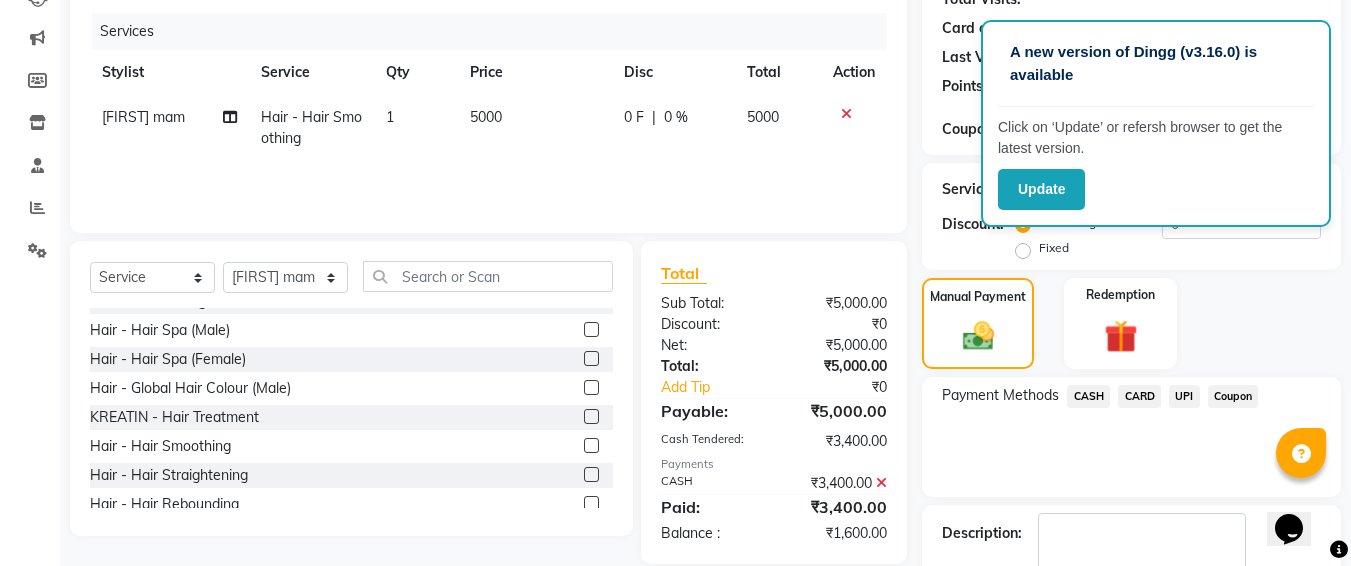 click on "UPI" 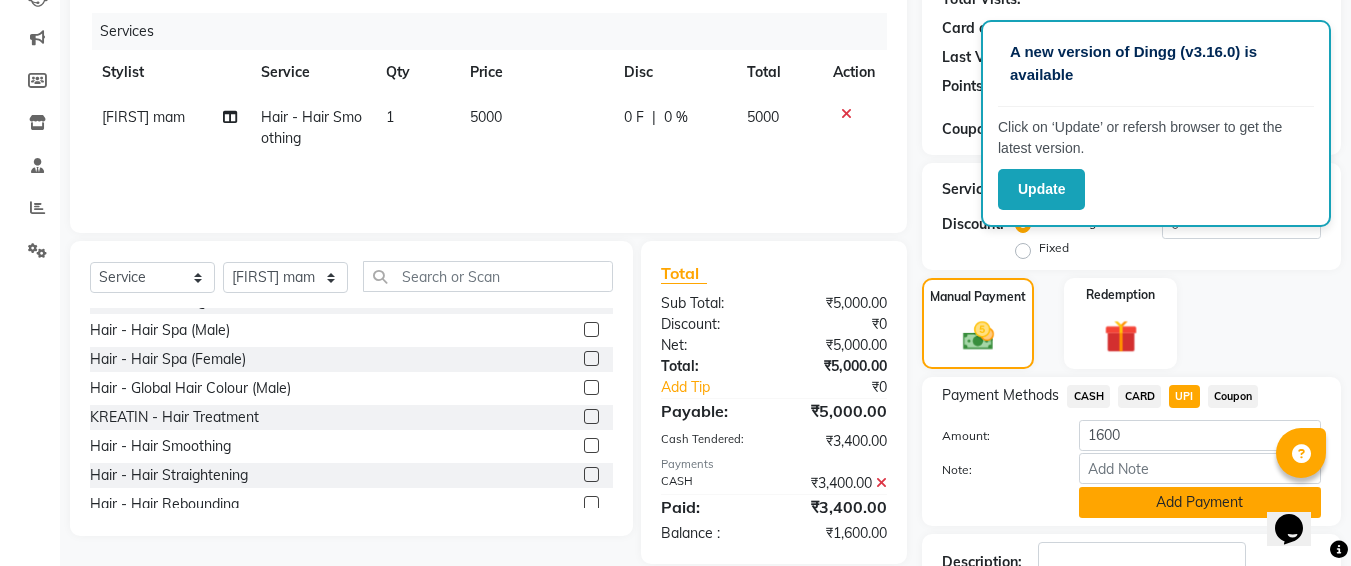 click on "Add Payment" 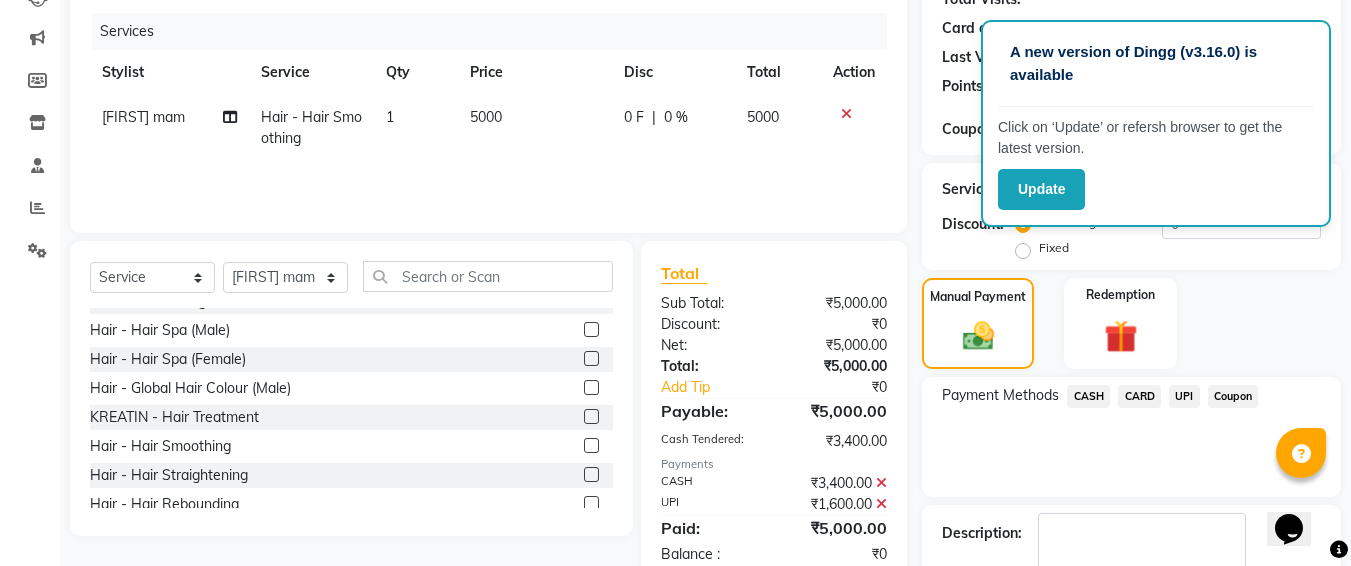 scroll, scrollTop: 350, scrollLeft: 0, axis: vertical 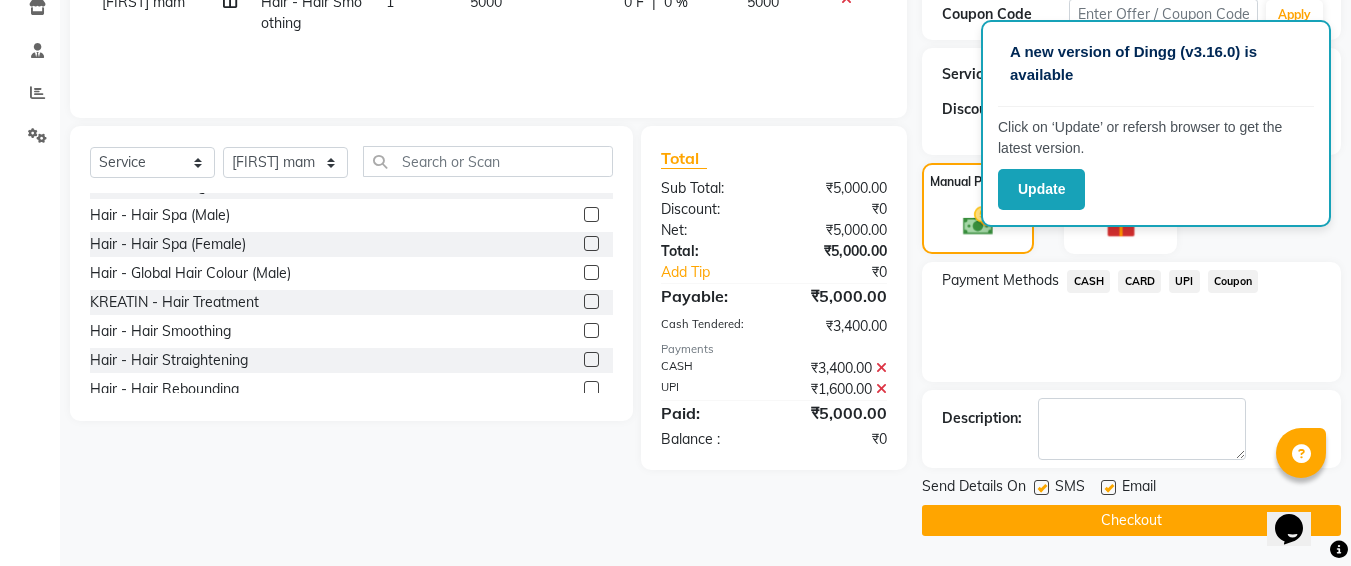 click 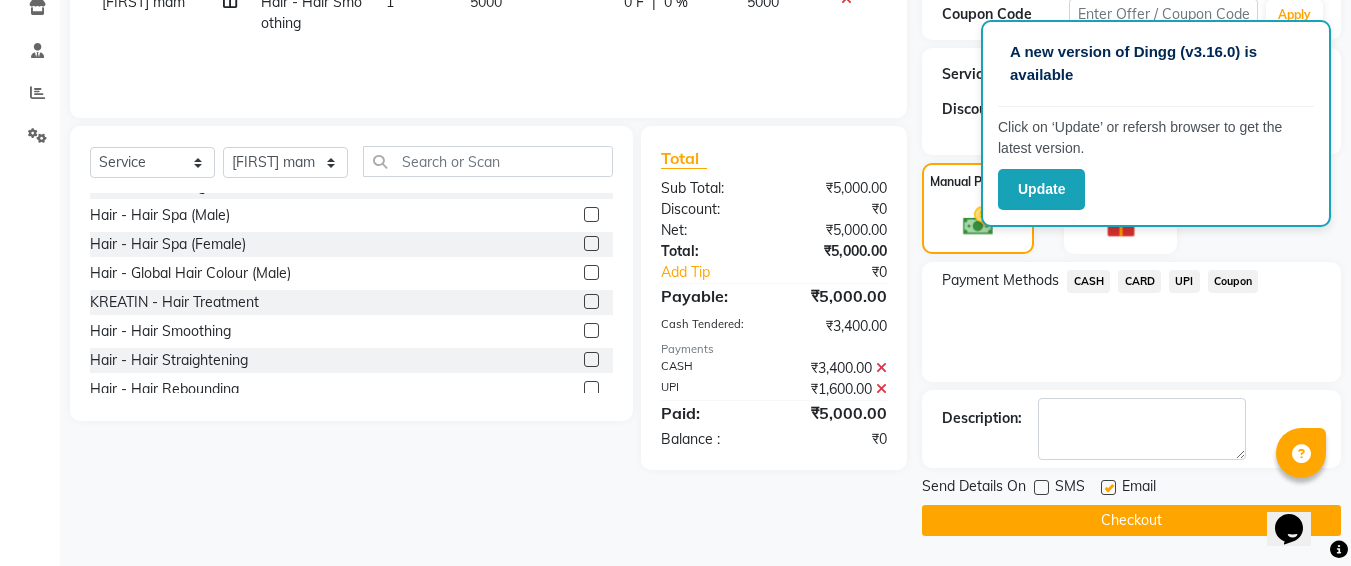click on "Checkout" 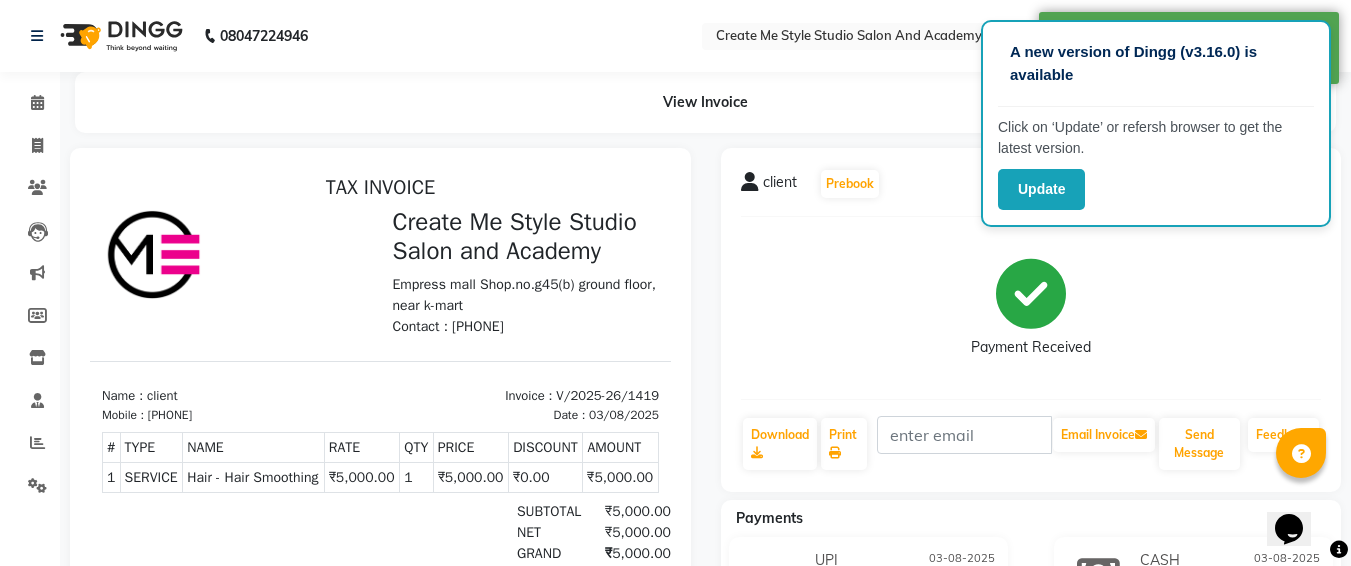 scroll, scrollTop: 0, scrollLeft: 0, axis: both 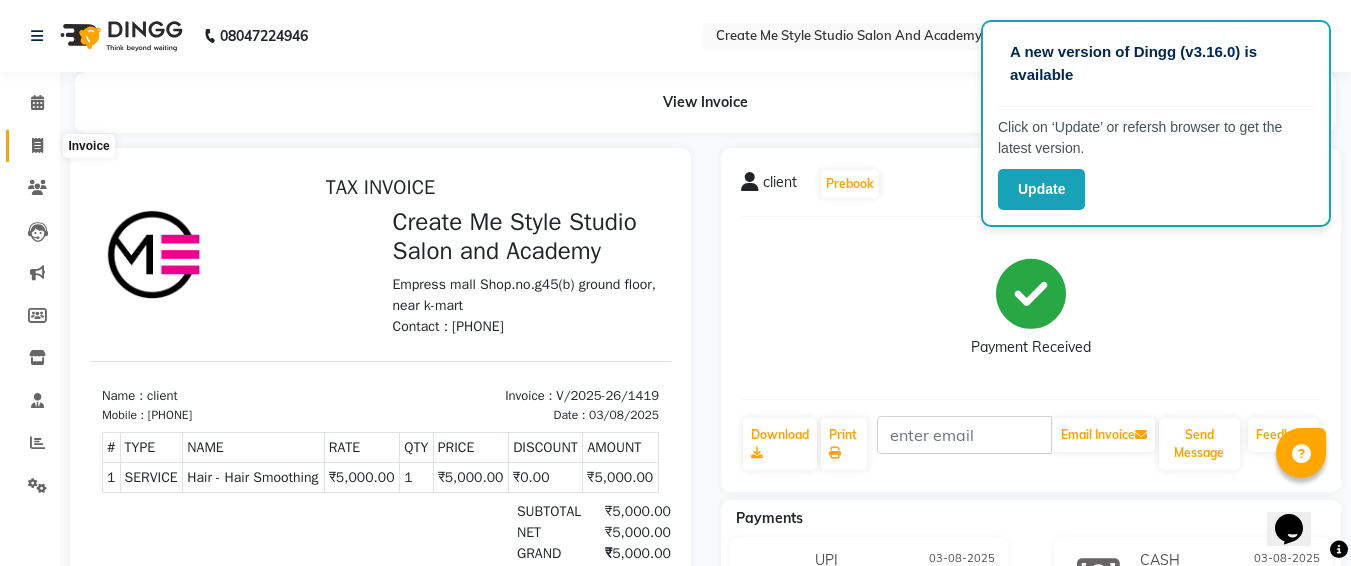 click 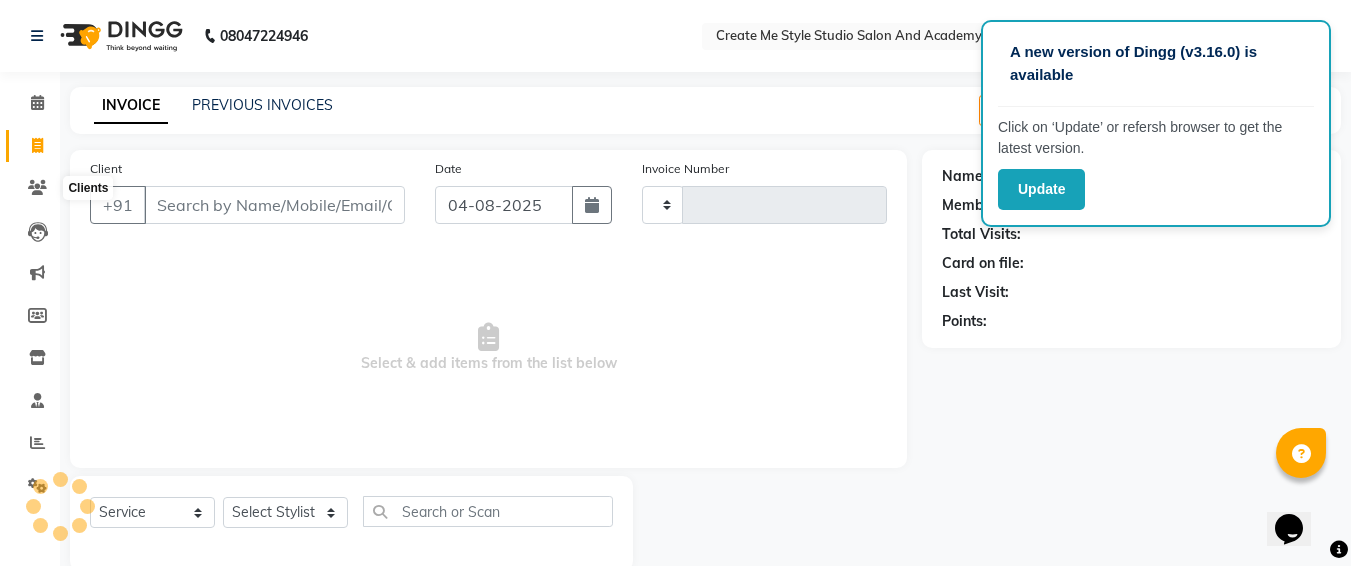 scroll, scrollTop: 35, scrollLeft: 0, axis: vertical 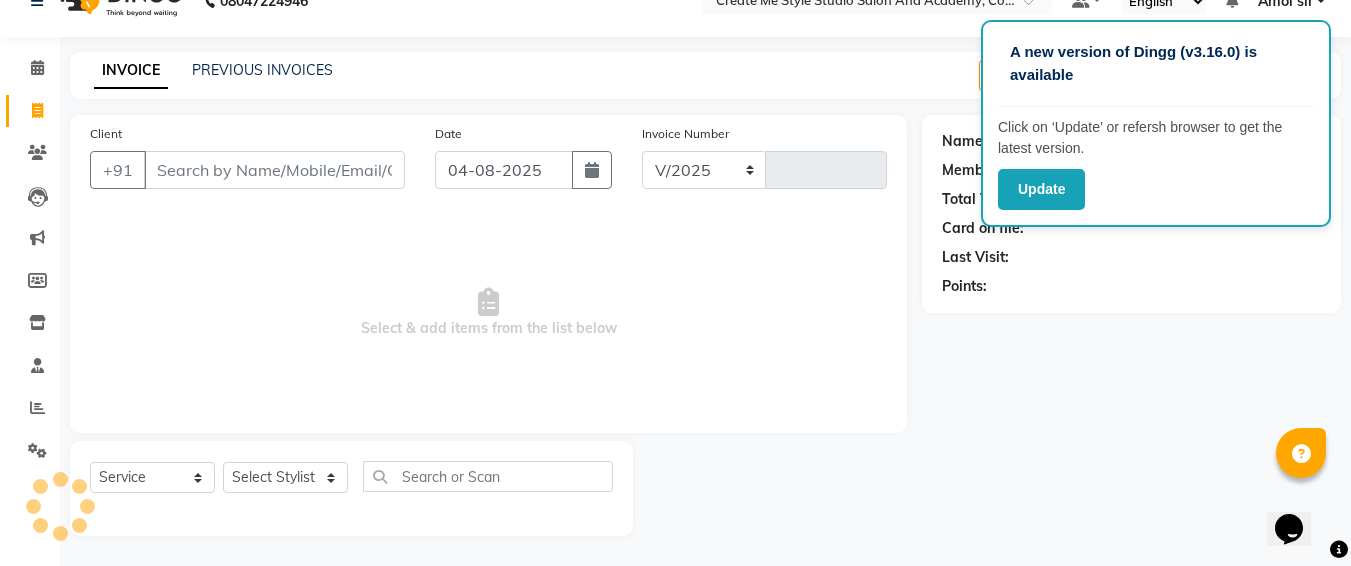 select on "8253" 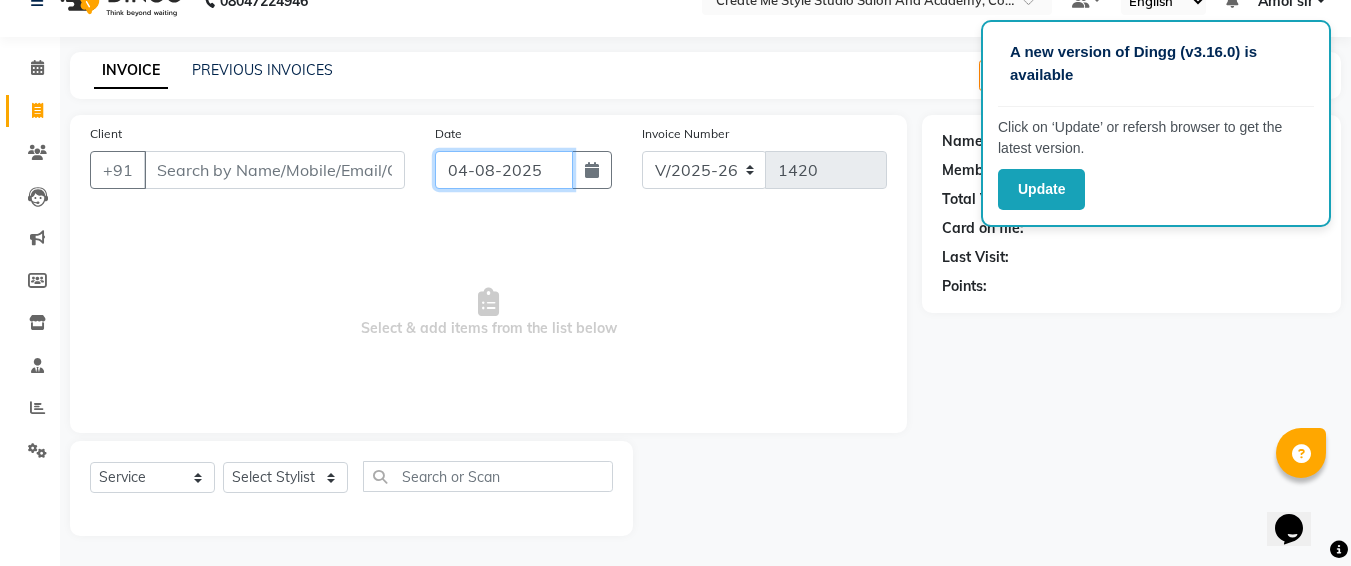 click on "04-08-2025" 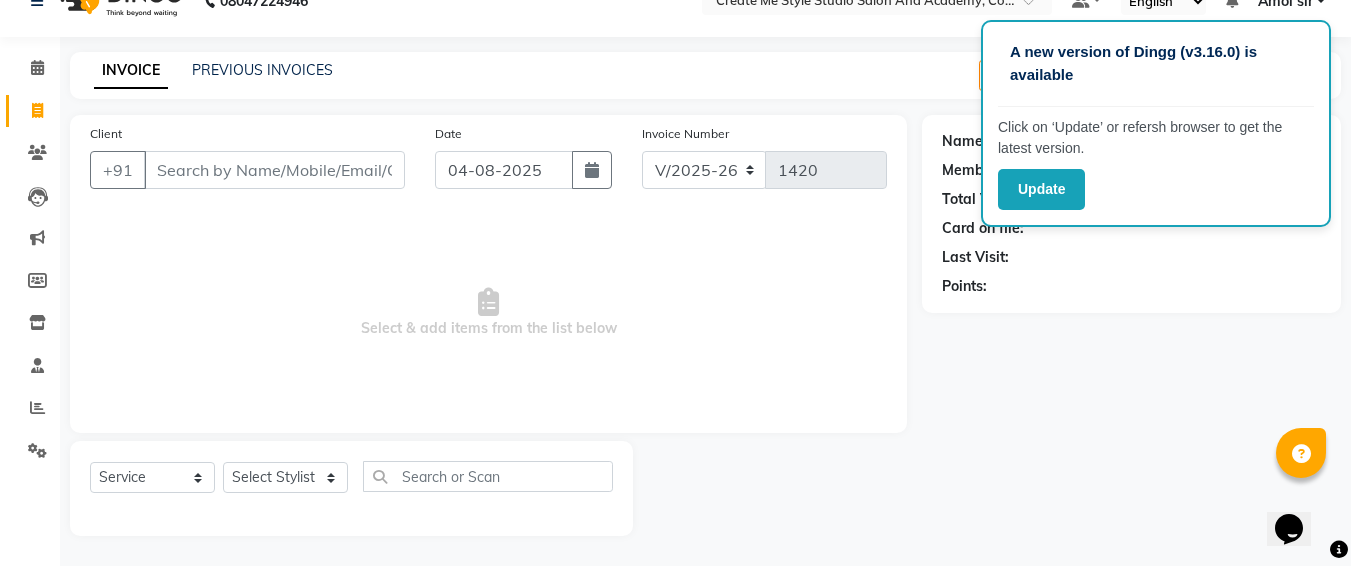 select on "8" 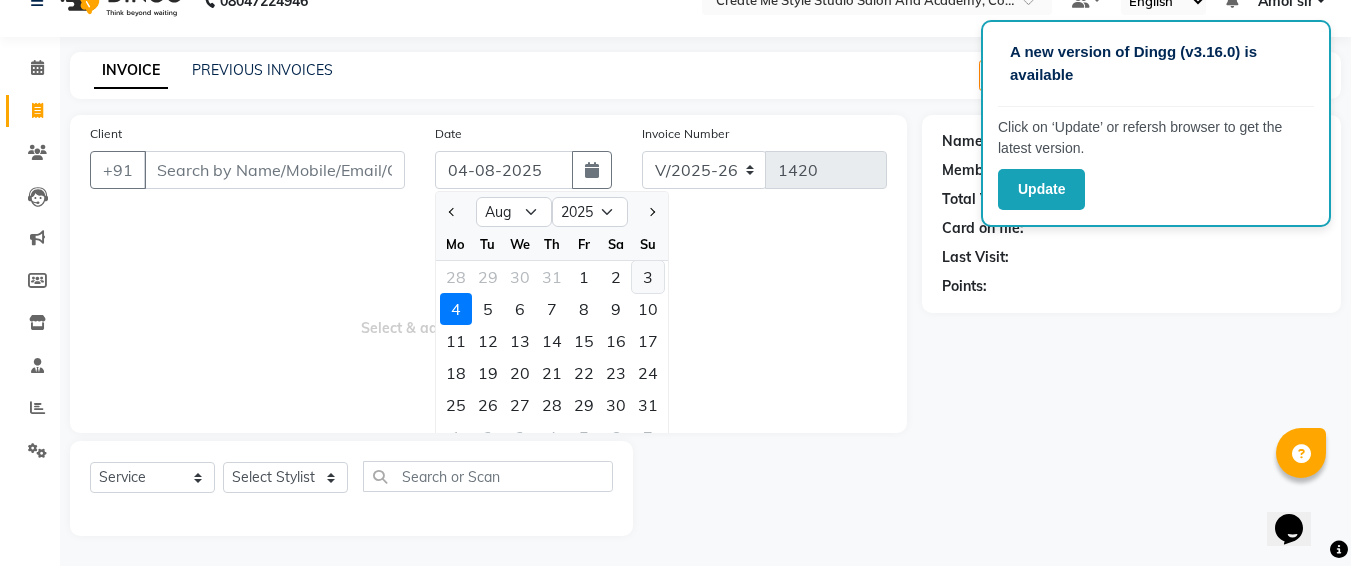 click on "3" 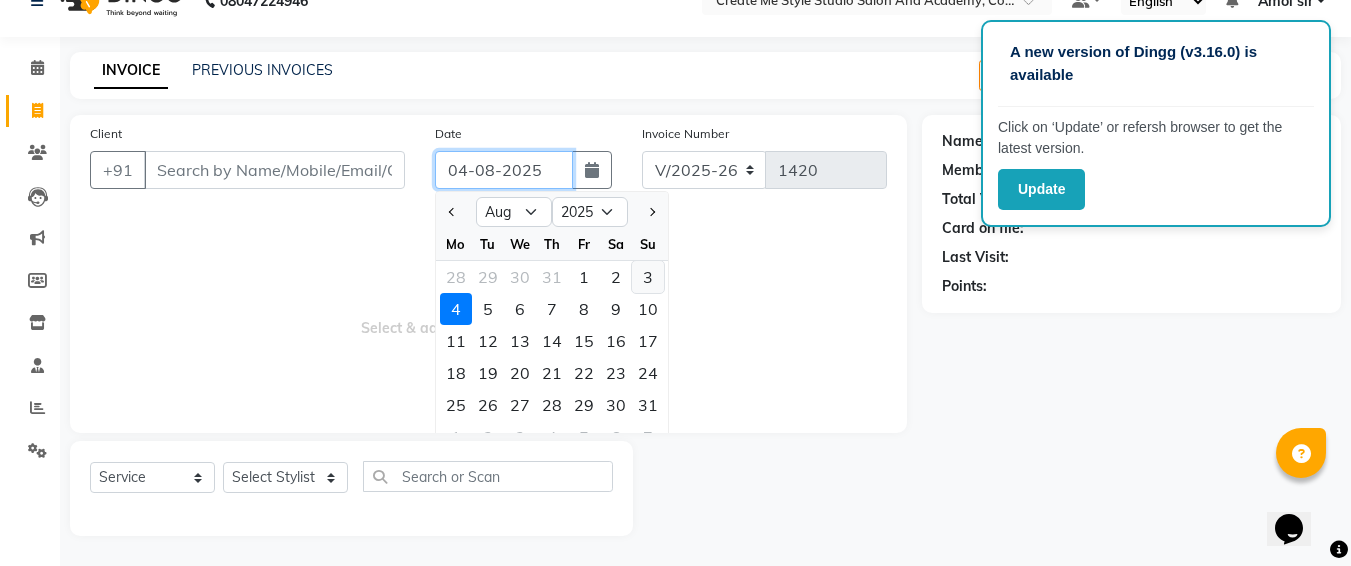 type on "03-08-2025" 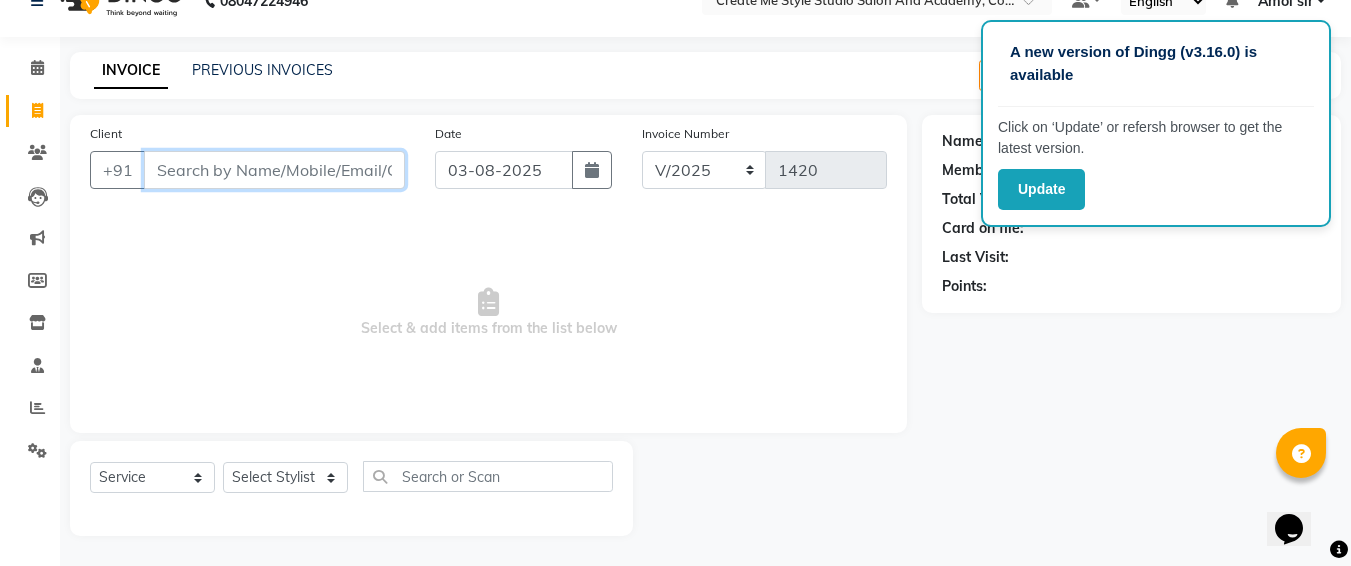 click on "Client" at bounding box center (274, 170) 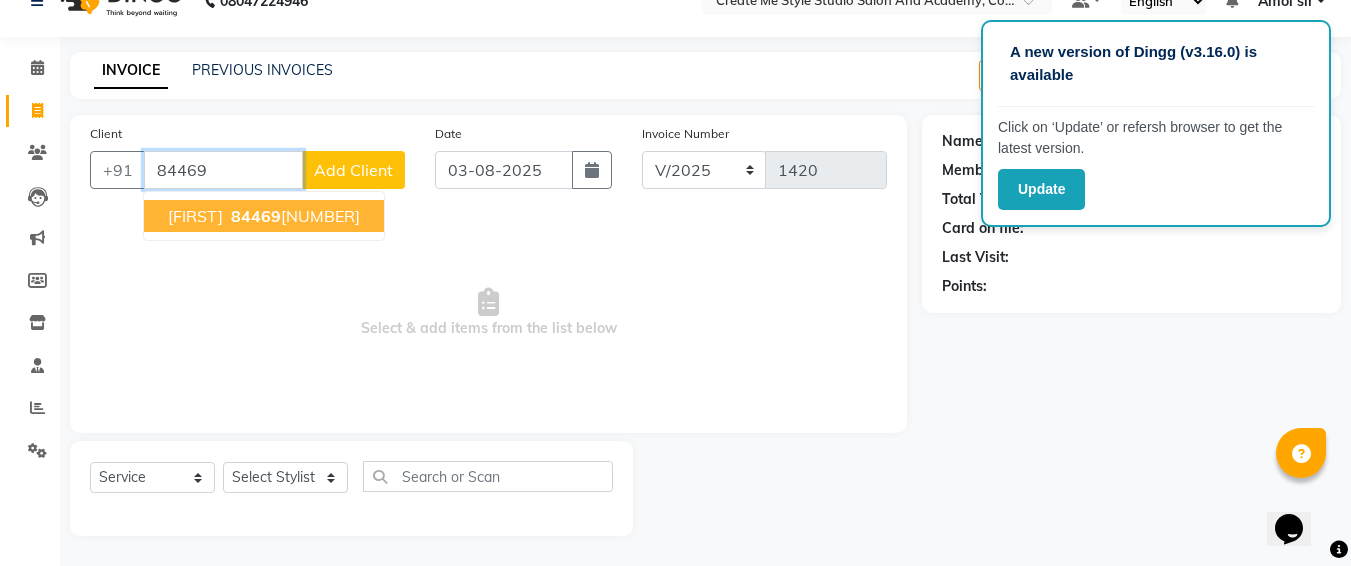 click on "[FIRST]   [PHONE]" at bounding box center [264, 216] 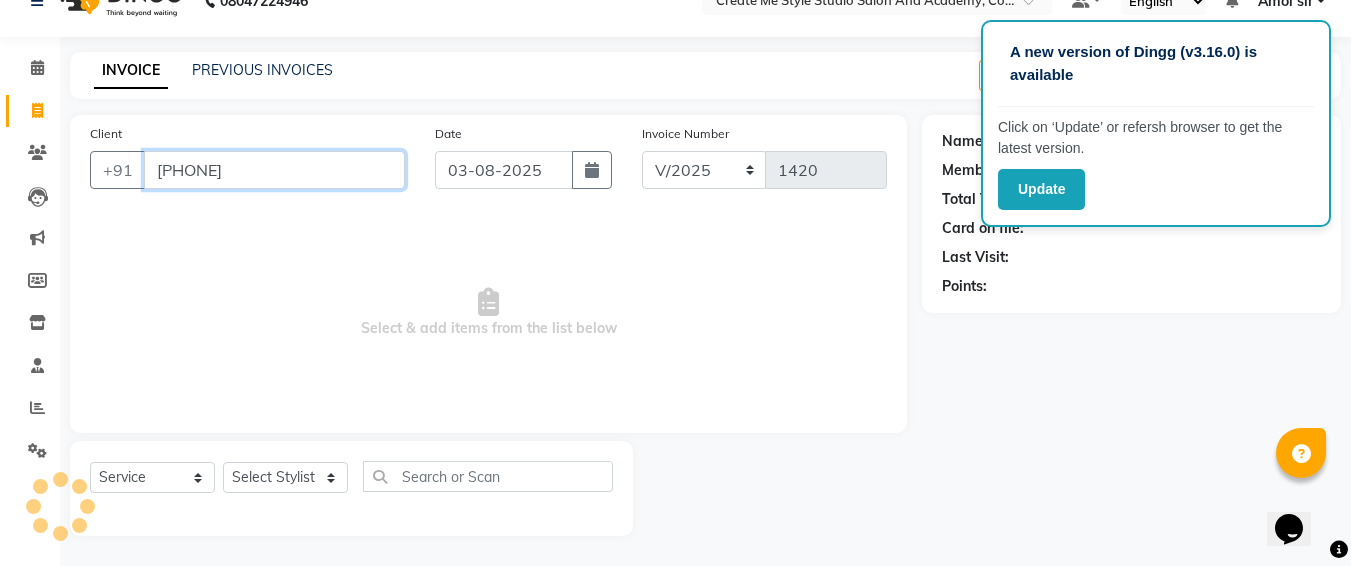 type on "[PHONE]" 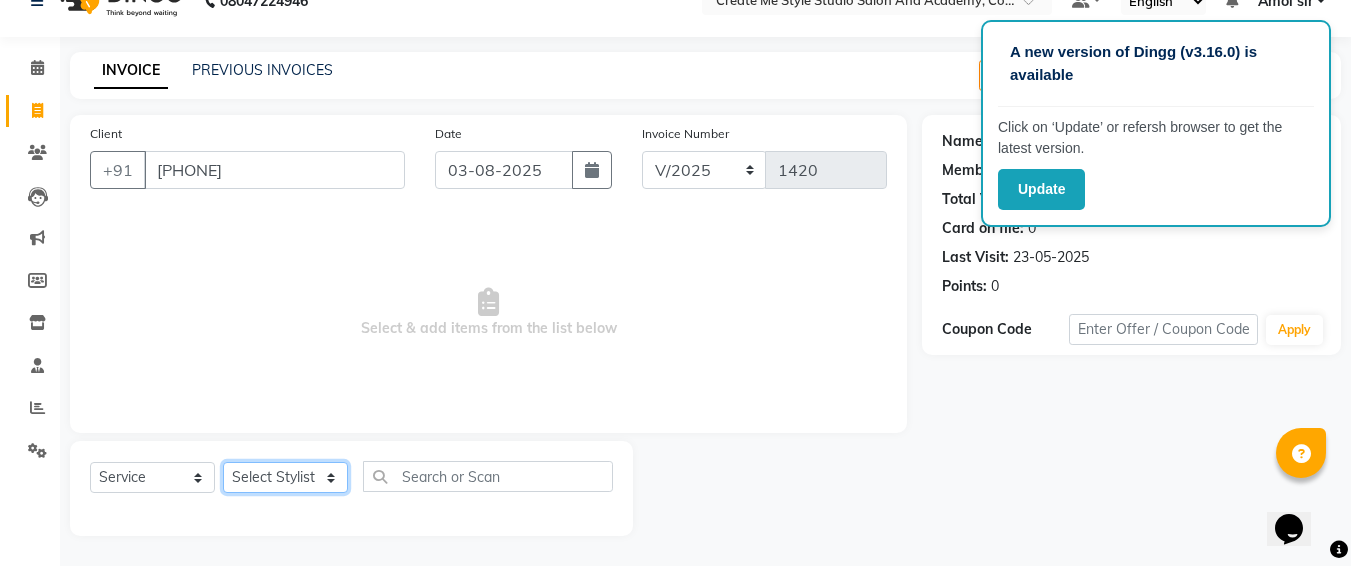 click on "Select Stylist [FIRST] sir  [FIRST].B mam  [FIRST].S mam TS [FIRST] mam [FIRST] mam [FIRST] [FIRST] mam  [FIRST] sir [FIRST] 1 [FIRST] 2 [FIRST] sir" 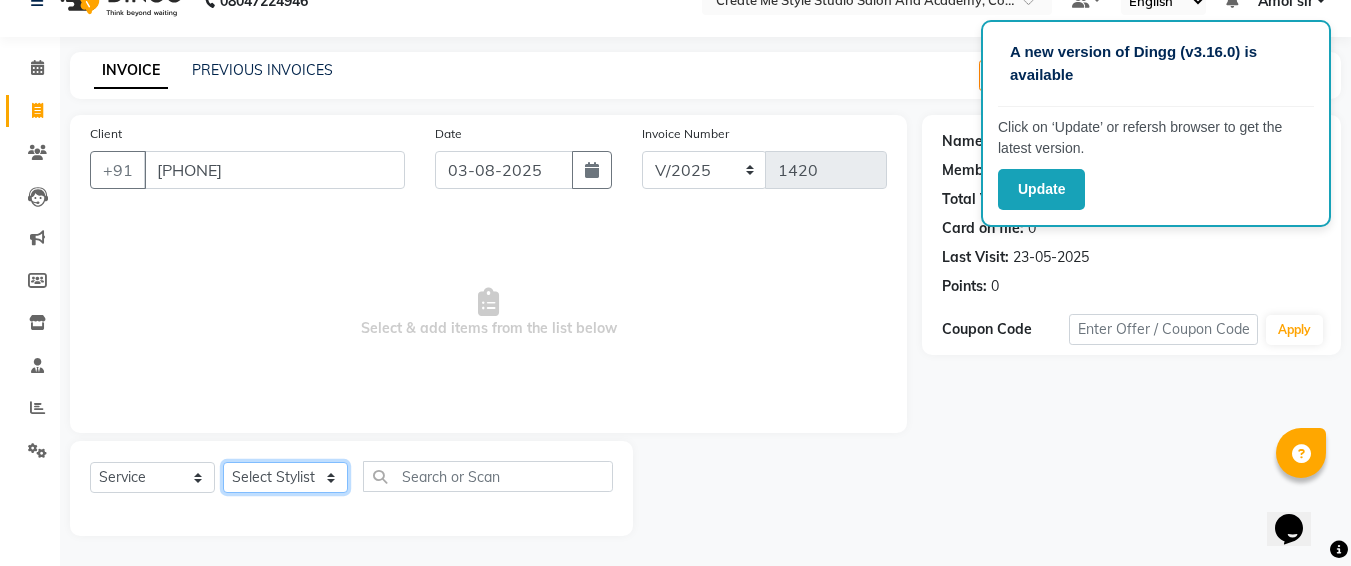 select on "79115" 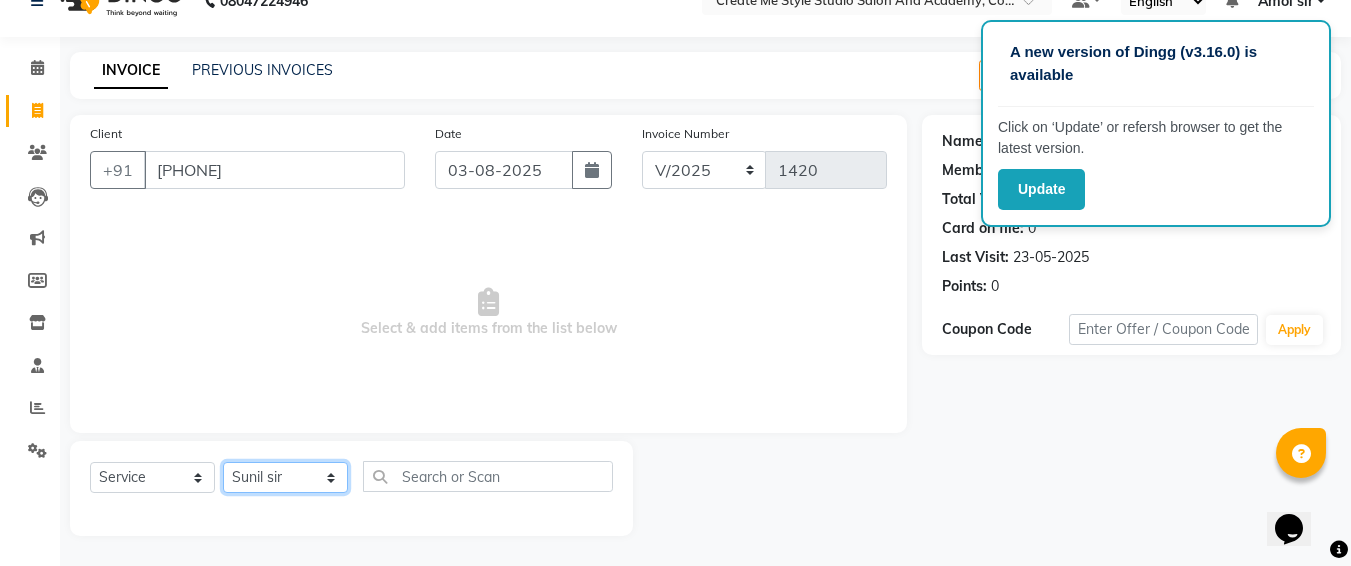 click on "Select Stylist [FIRST] sir  [FIRST].B mam  [FIRST].S mam TS [FIRST] mam [FIRST] mam [FIRST] [FIRST] mam  [FIRST] sir [FIRST] 1 [FIRST] 2 [FIRST] sir" 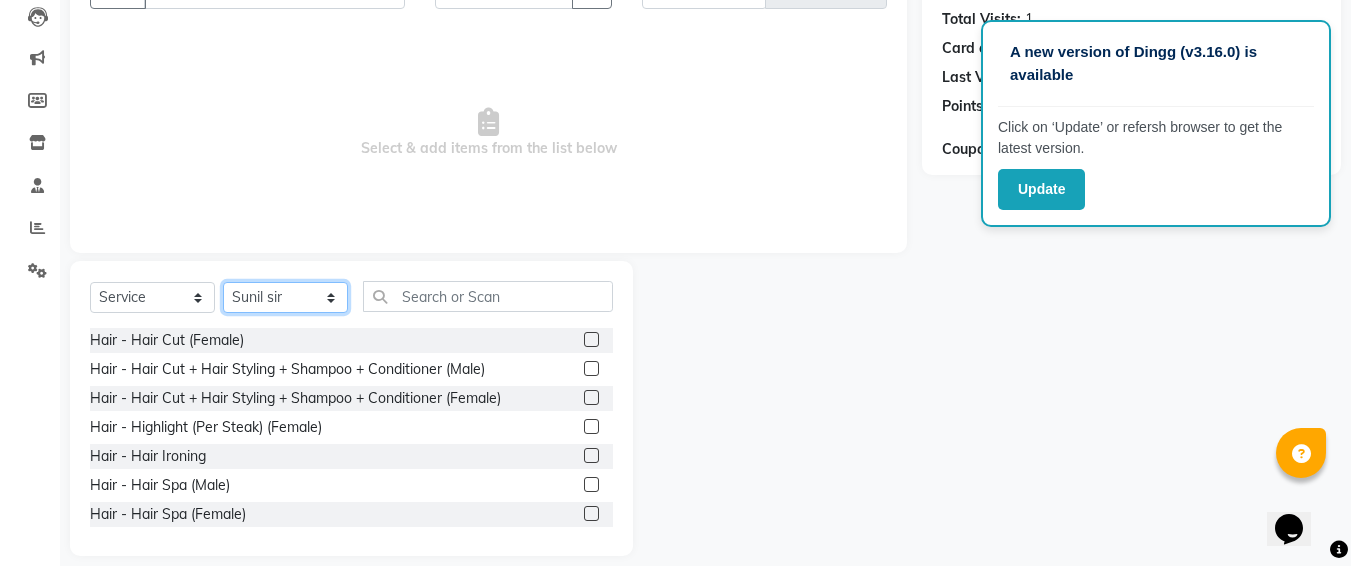 scroll, scrollTop: 235, scrollLeft: 0, axis: vertical 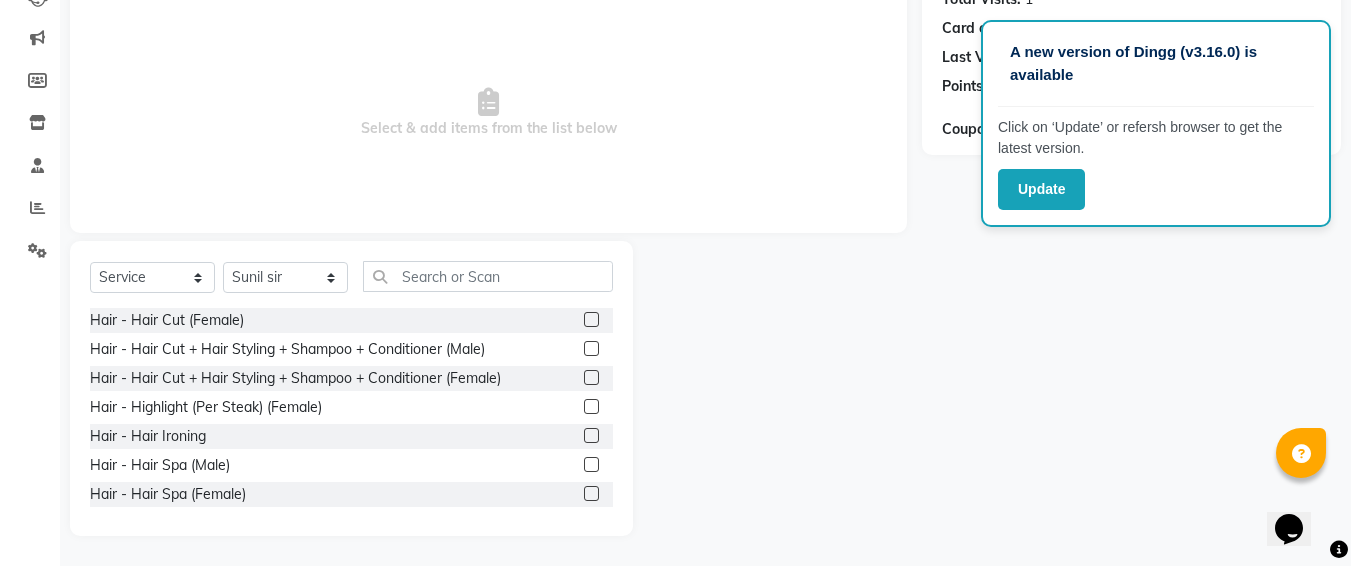 click 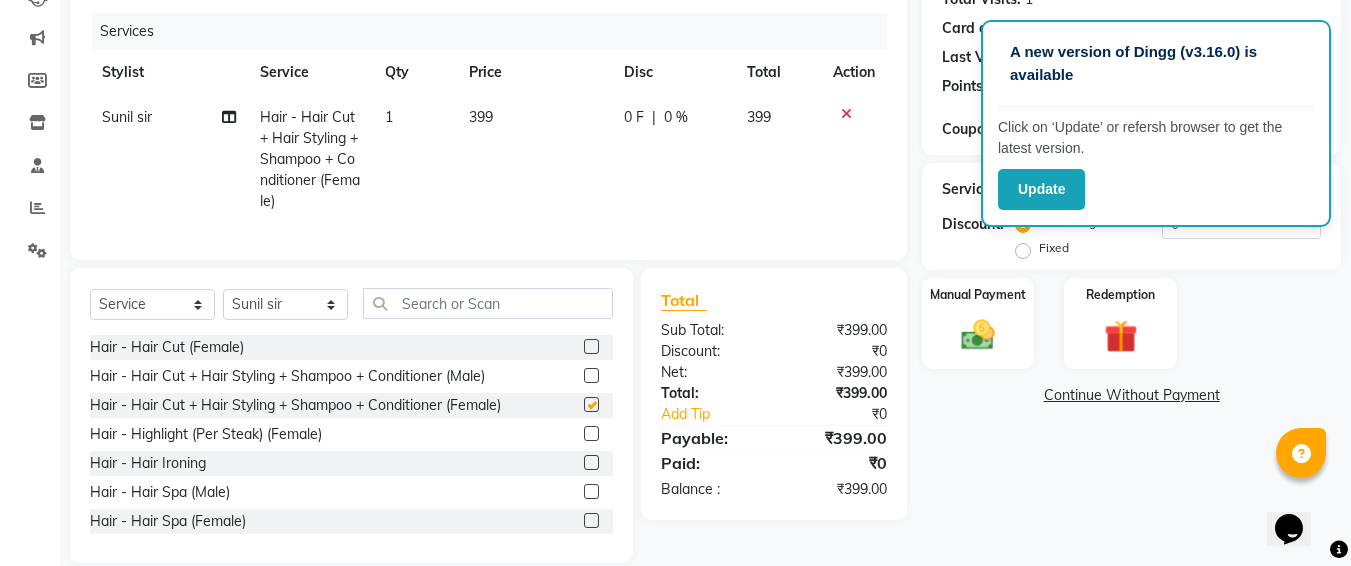checkbox on "false" 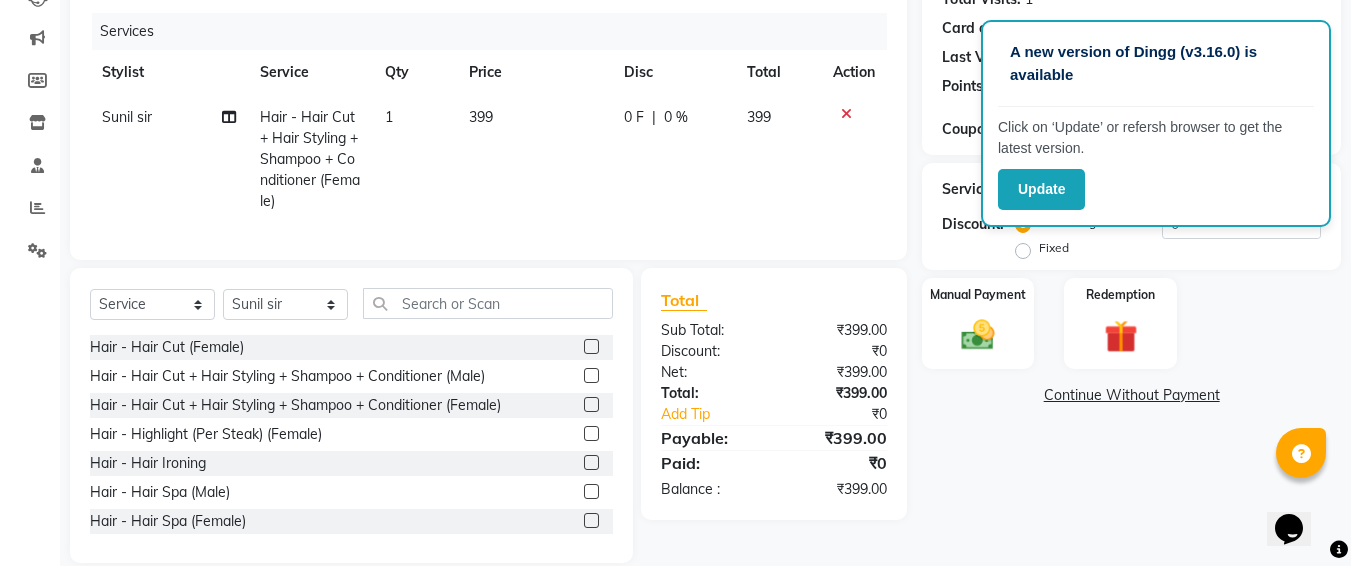 click on "399" 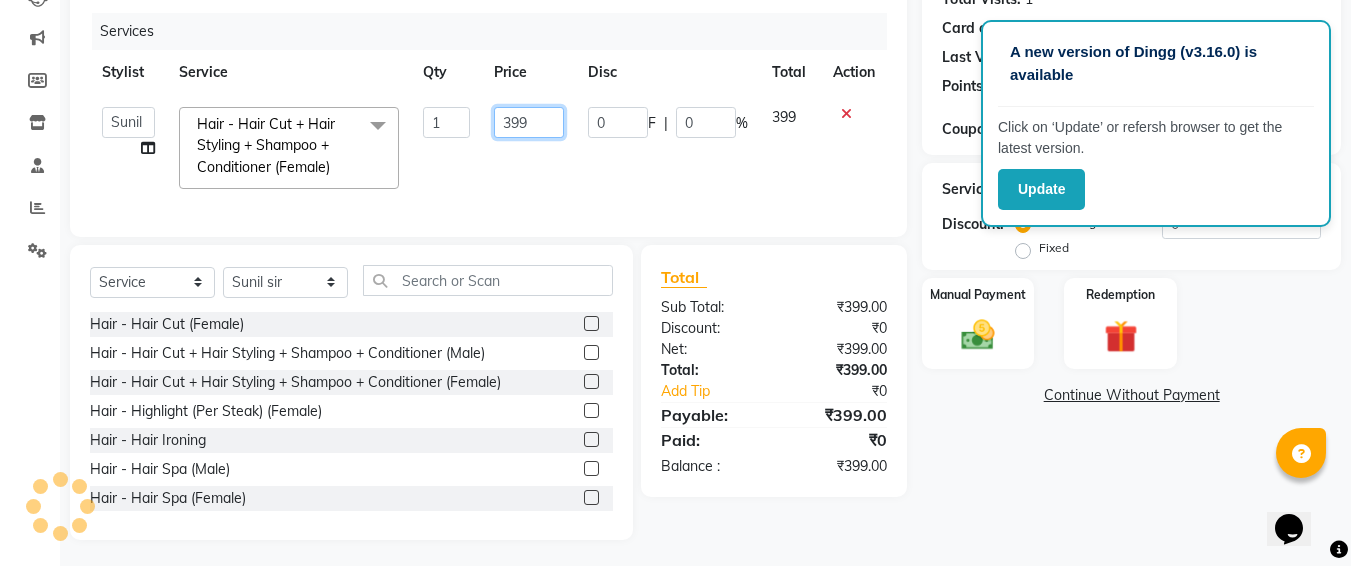 click on "399" 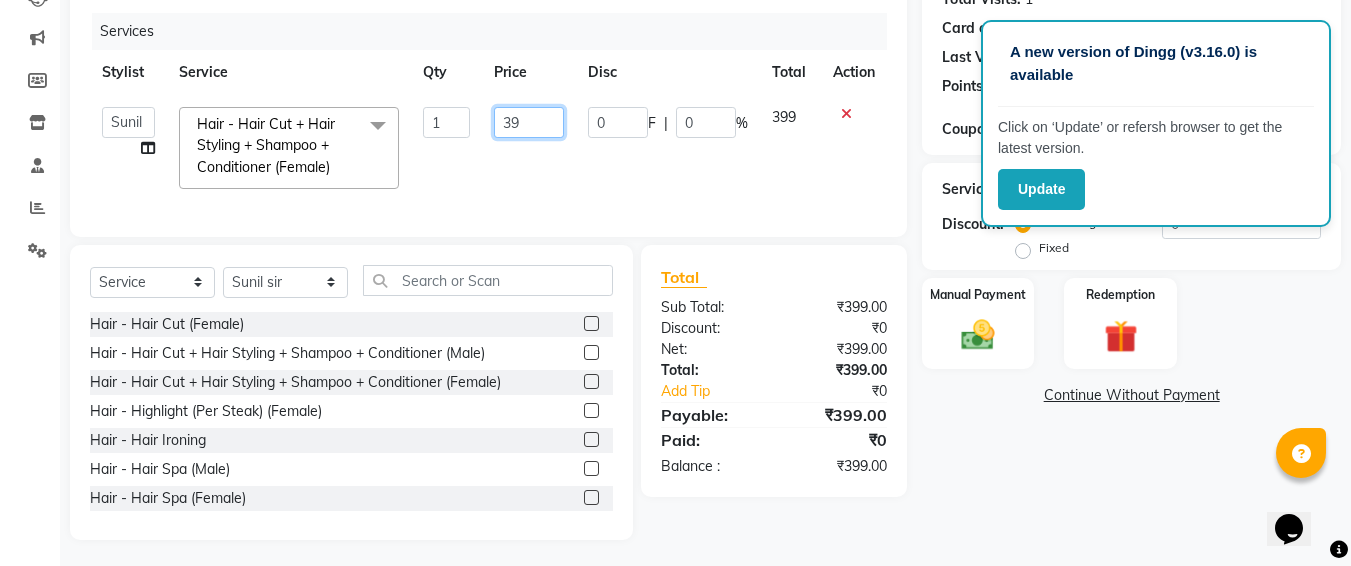 type on "3" 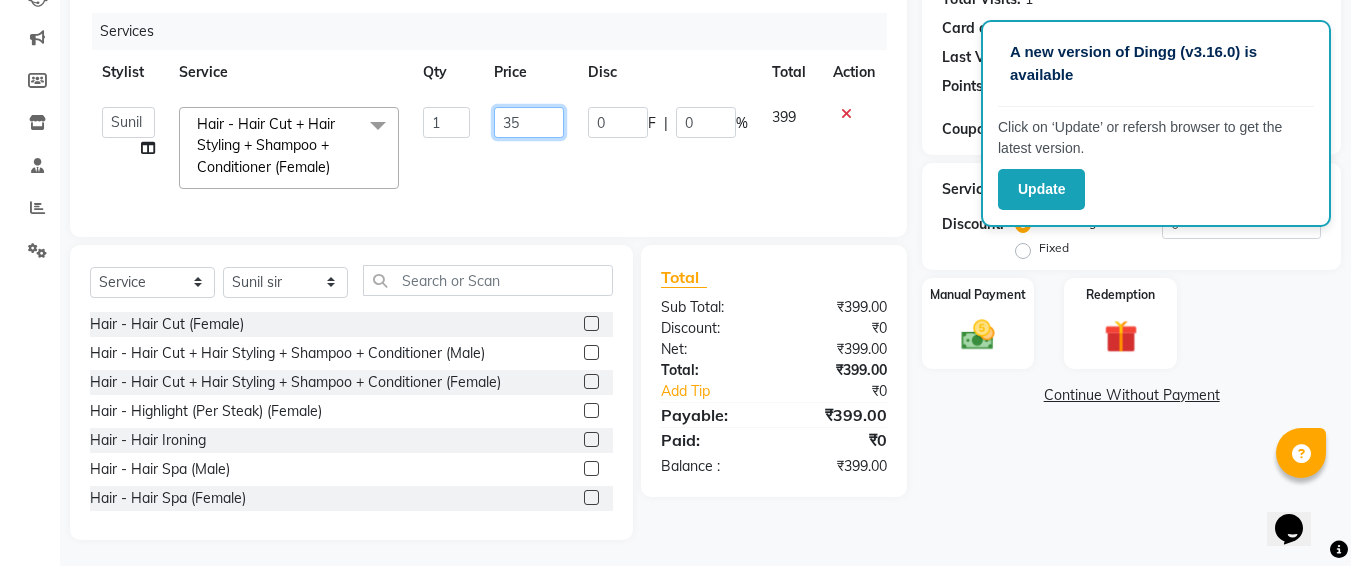 type on "350" 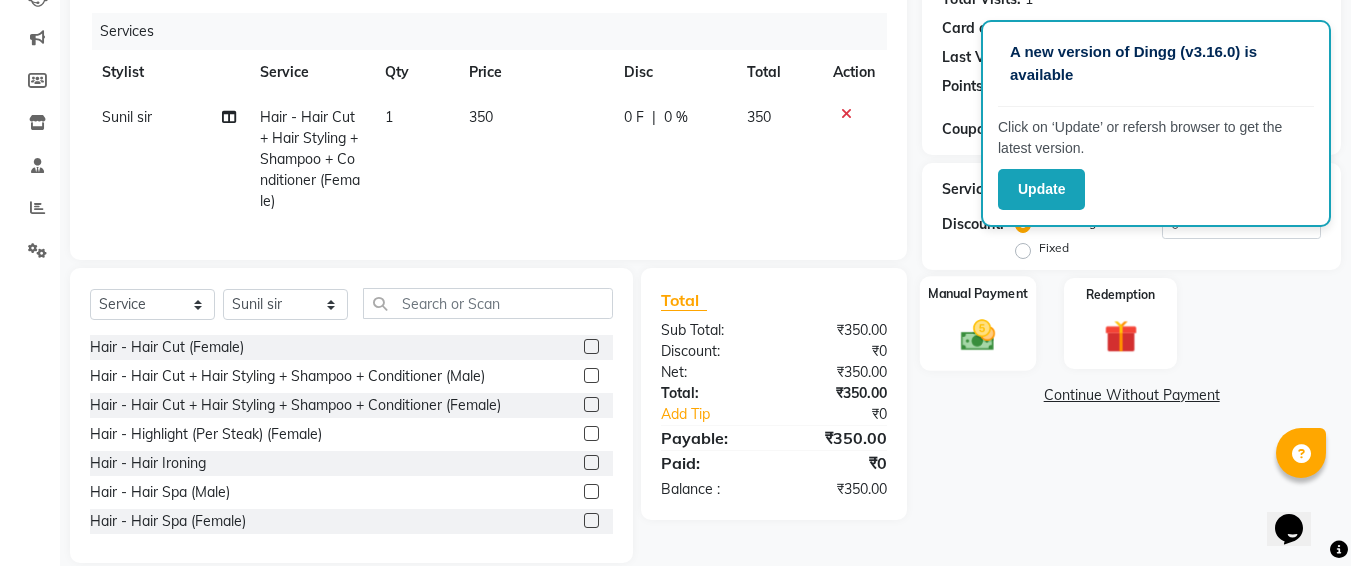 click on "Manual Payment" 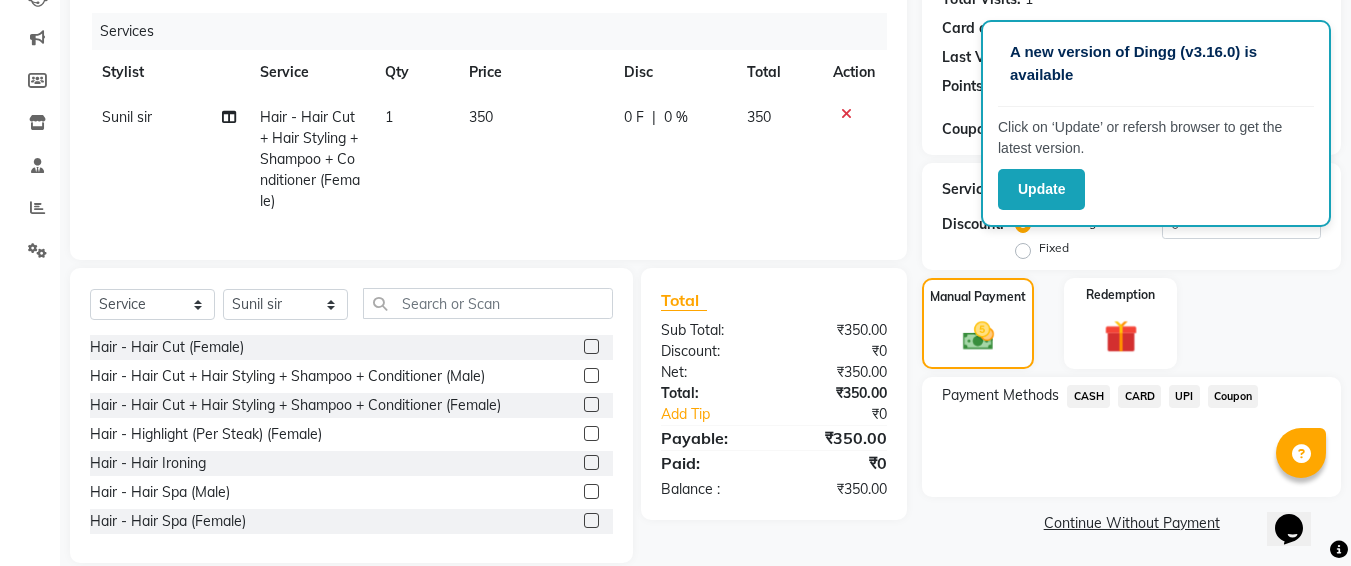 click on "CASH" 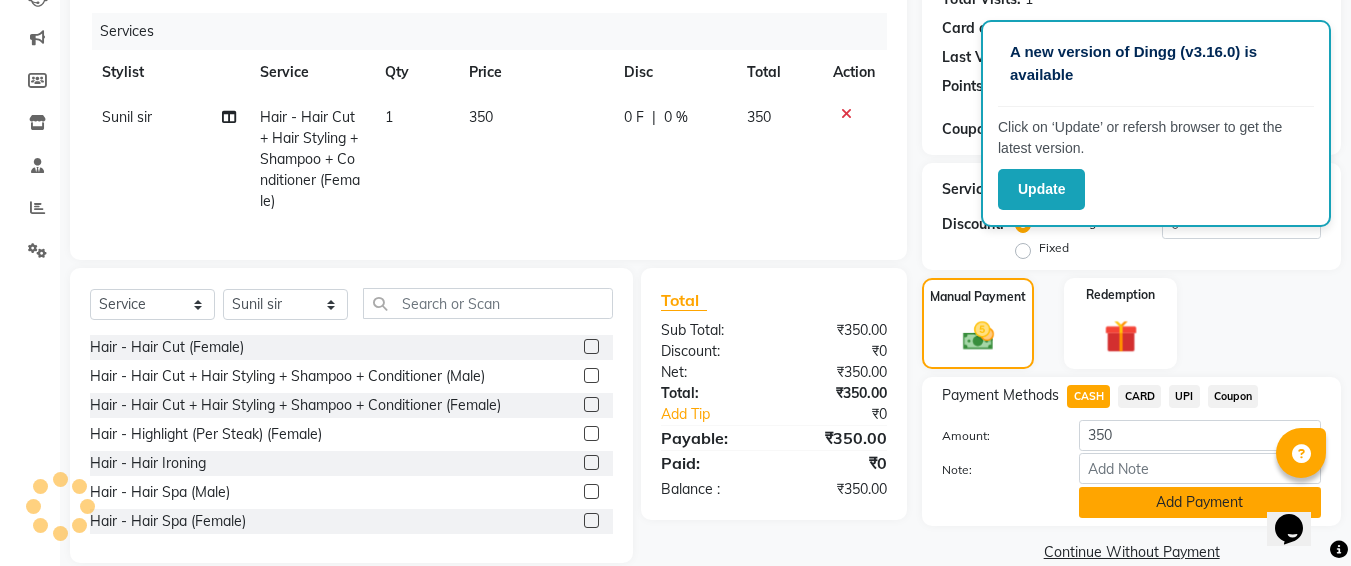 click on "Add Payment" 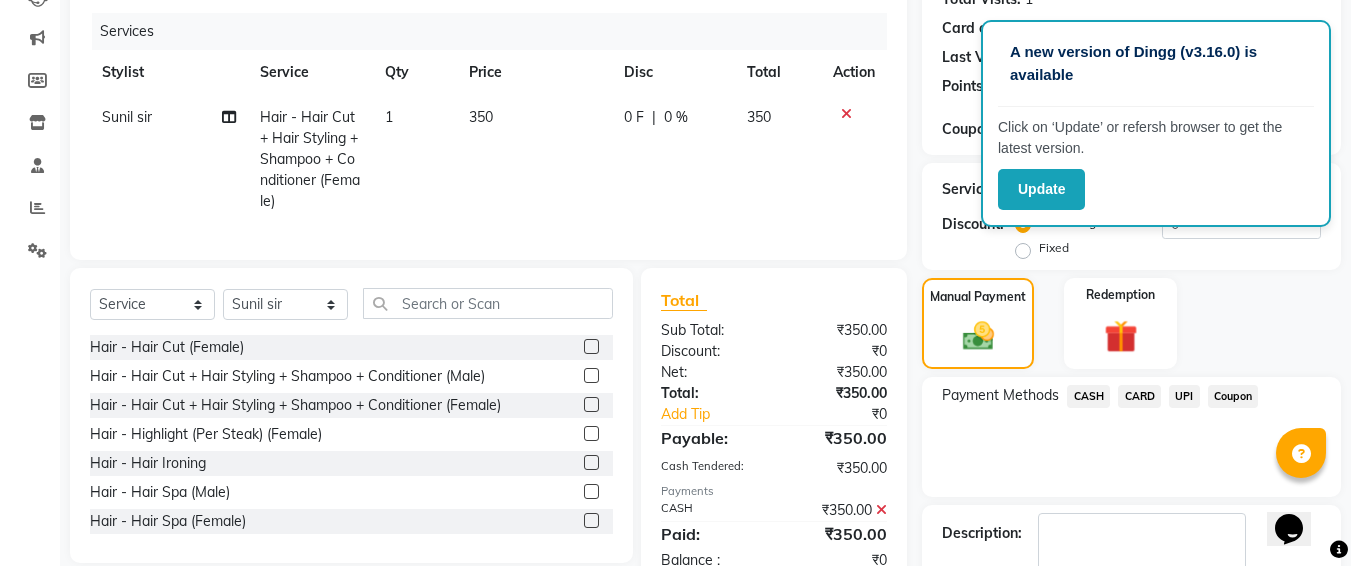 scroll, scrollTop: 350, scrollLeft: 0, axis: vertical 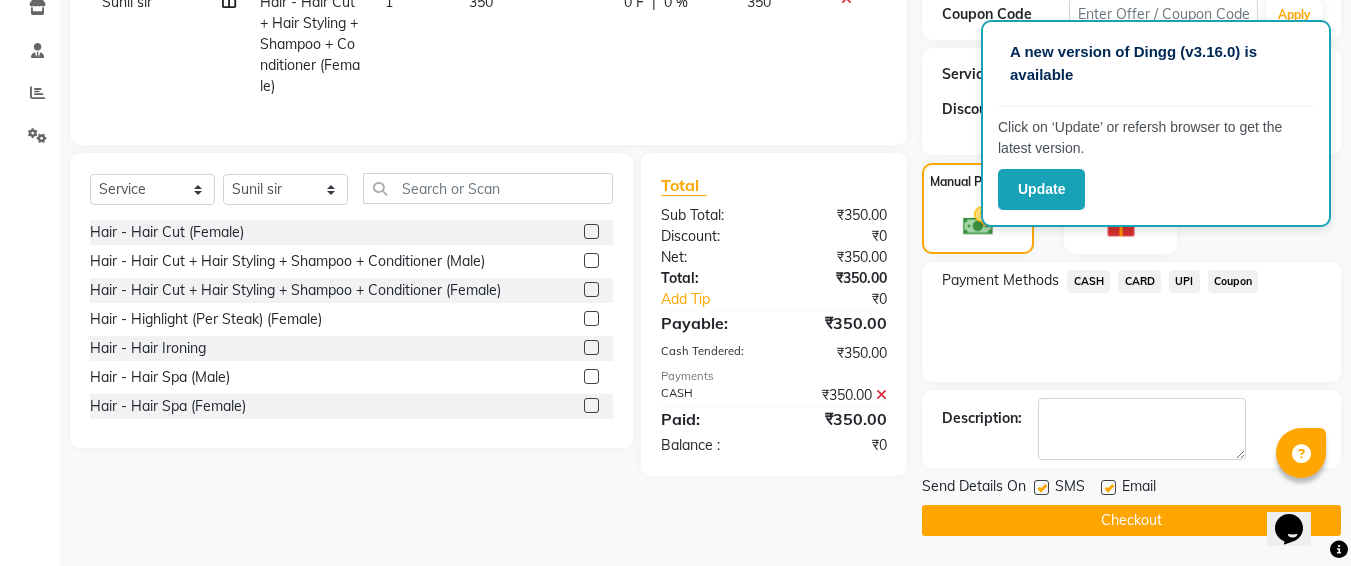 click 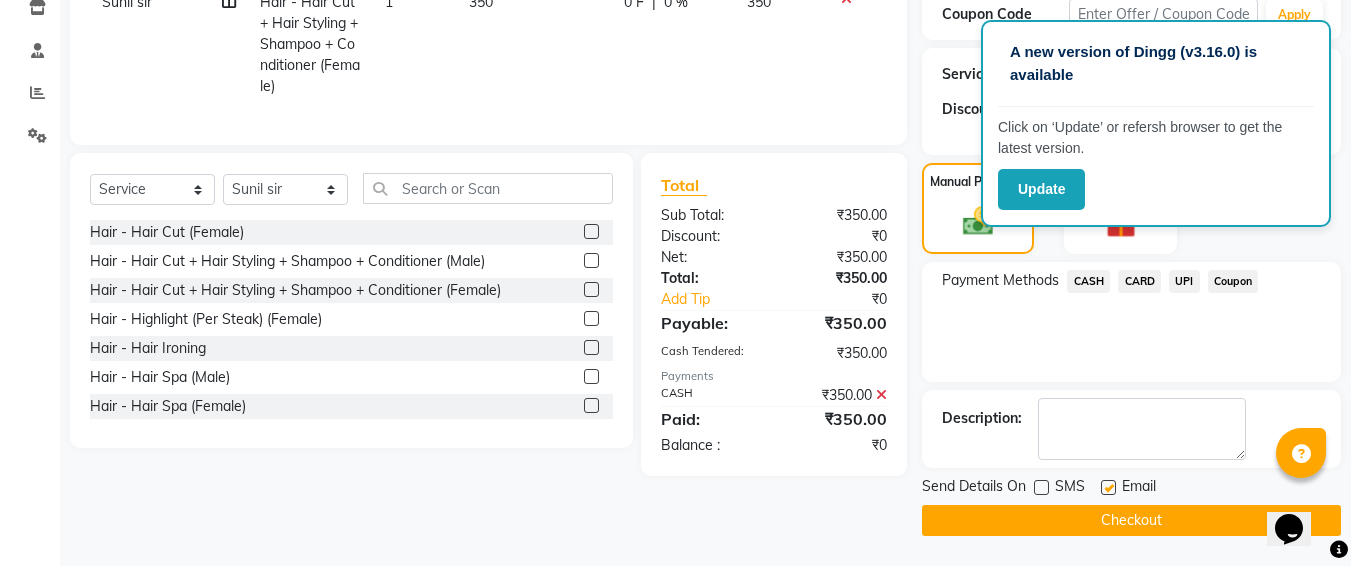 click on "Checkout" 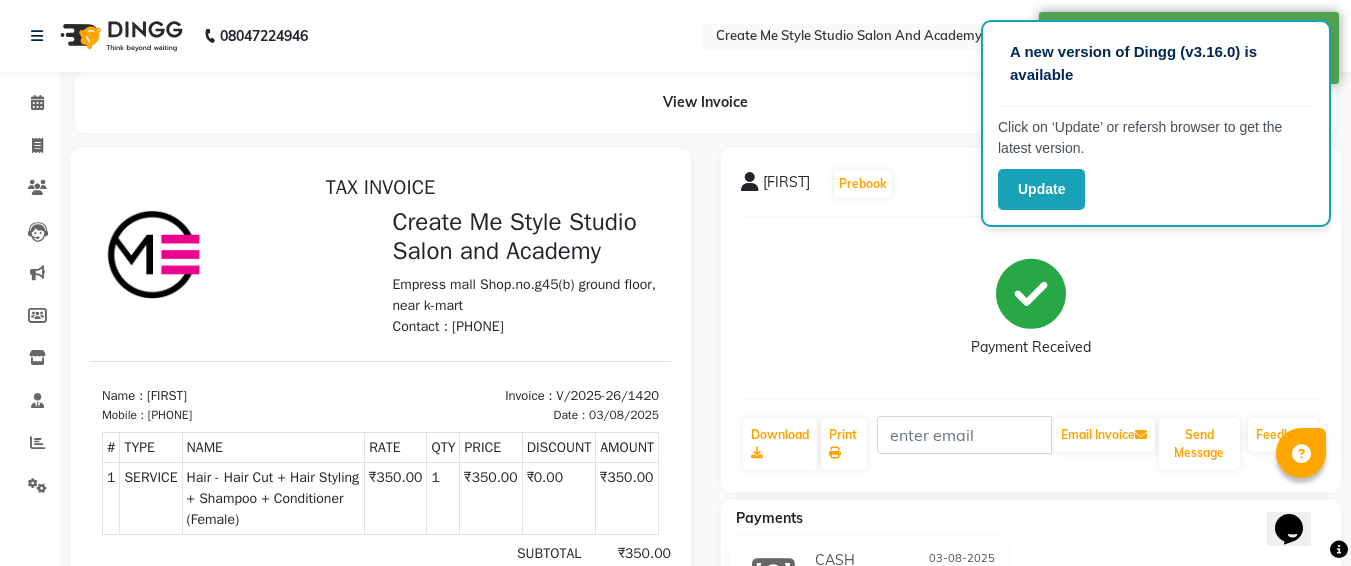 scroll, scrollTop: 0, scrollLeft: 0, axis: both 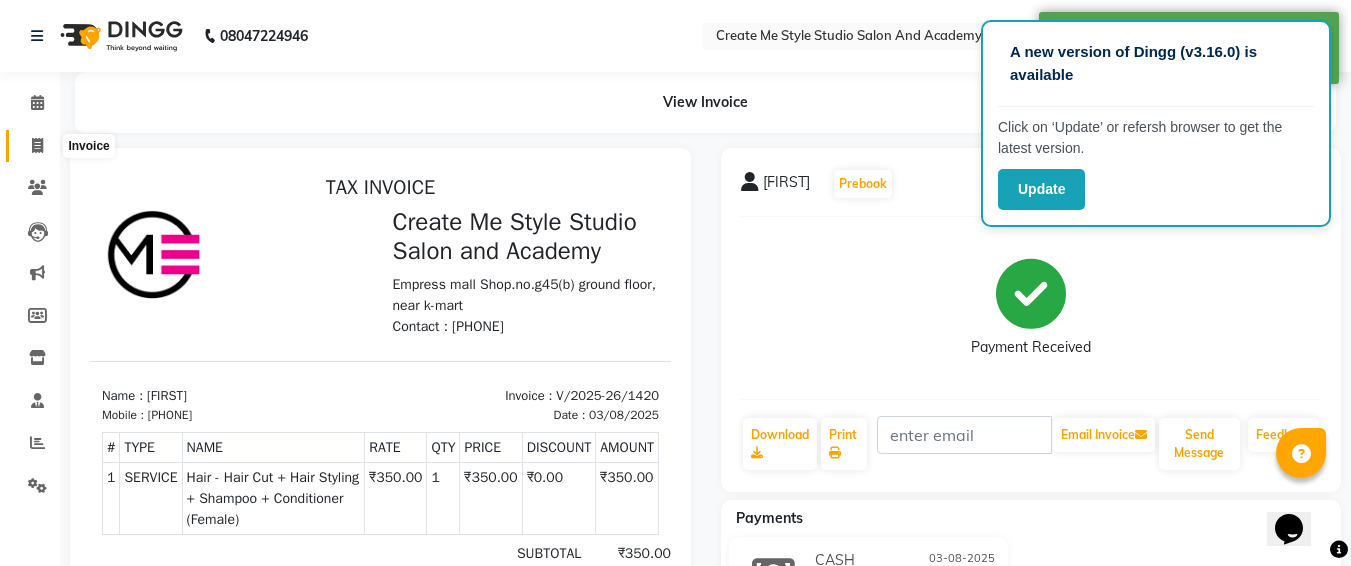 click 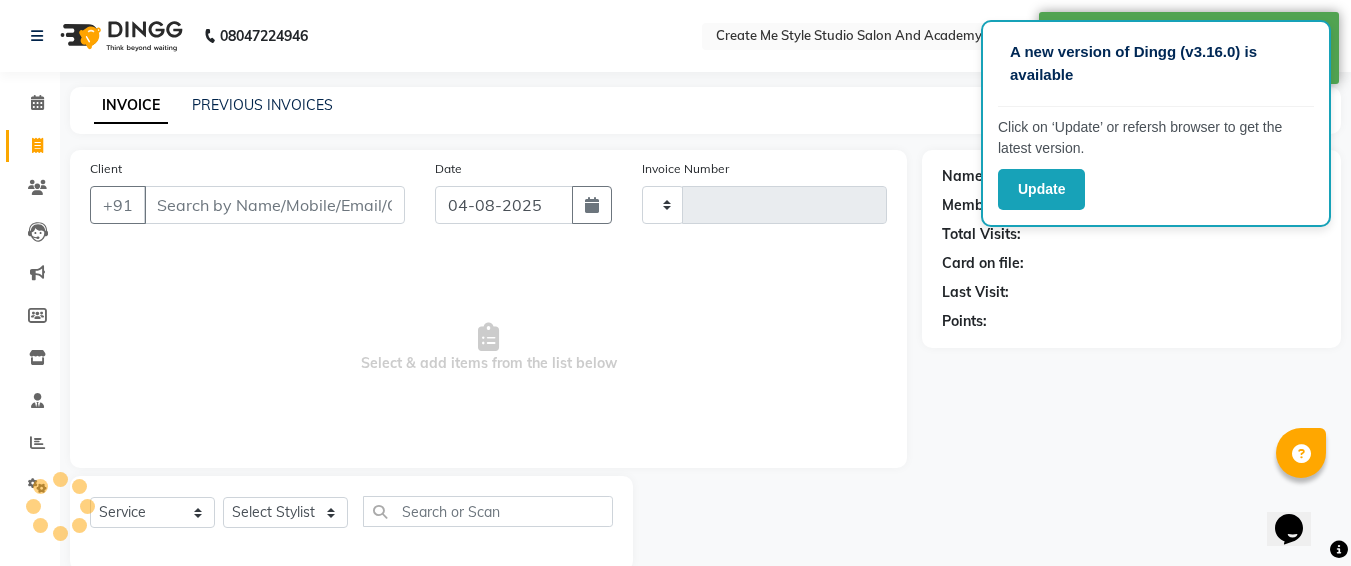 scroll, scrollTop: 35, scrollLeft: 0, axis: vertical 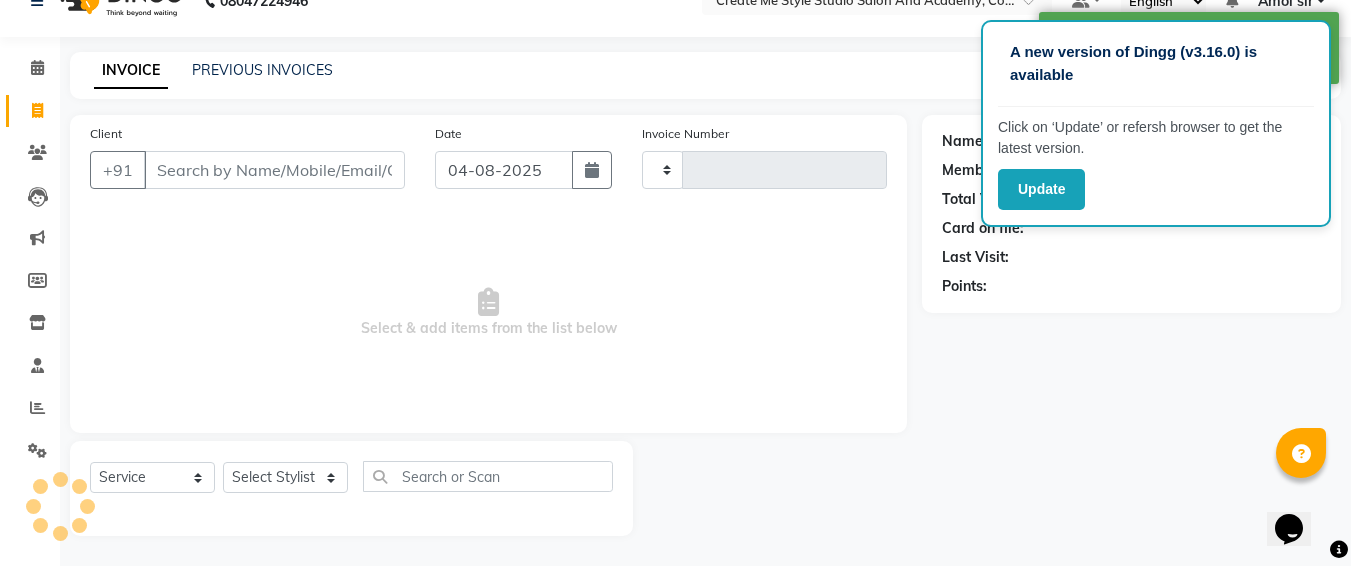 type on "1421" 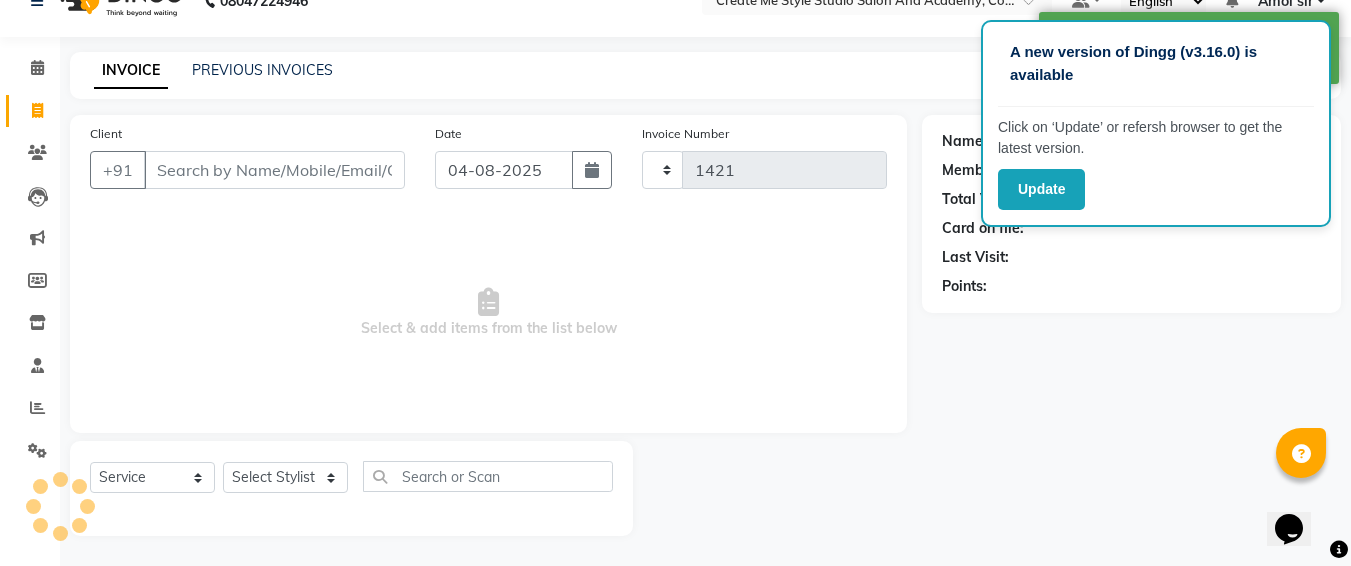 select on "8253" 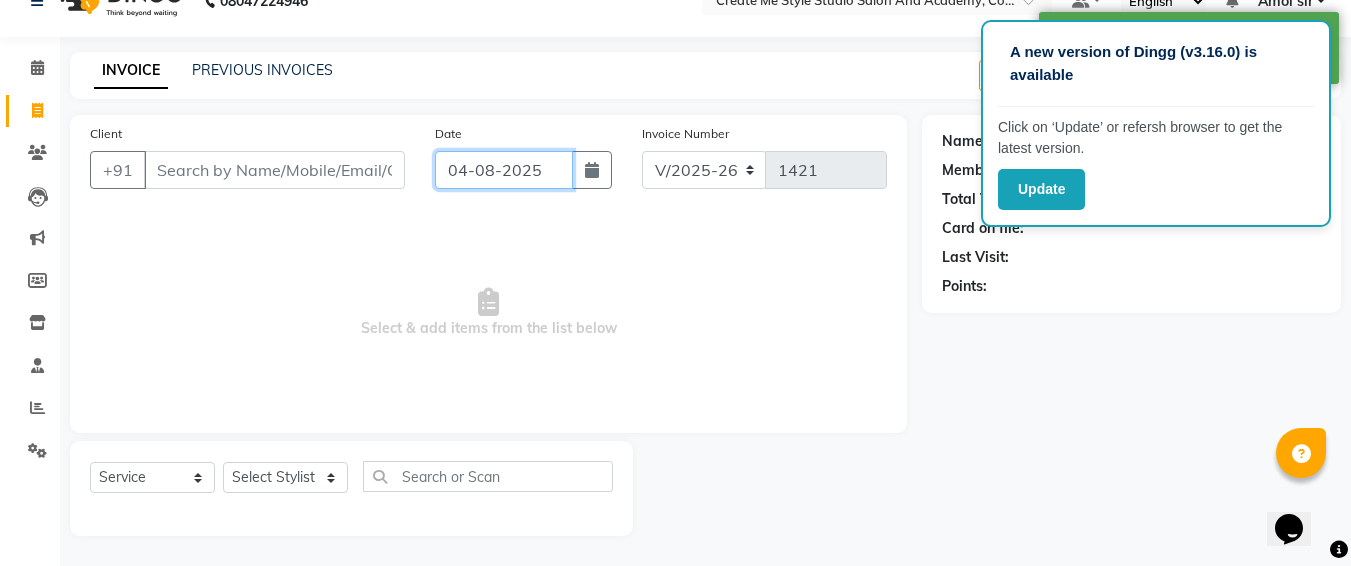 click on "04-08-2025" 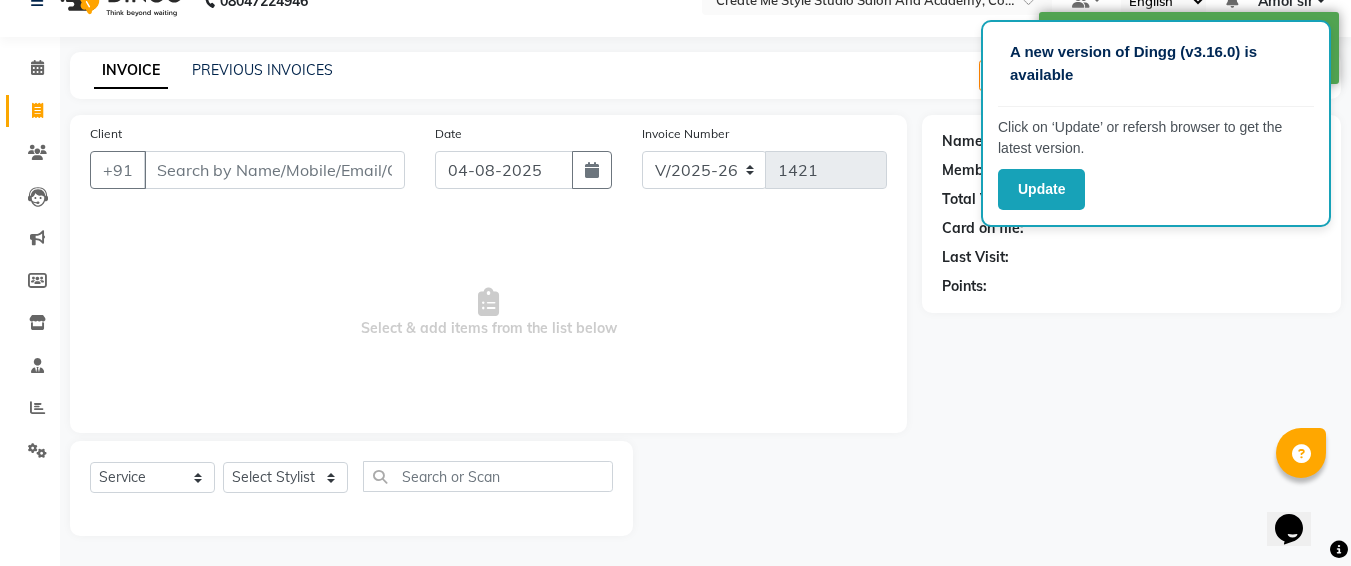 select on "8" 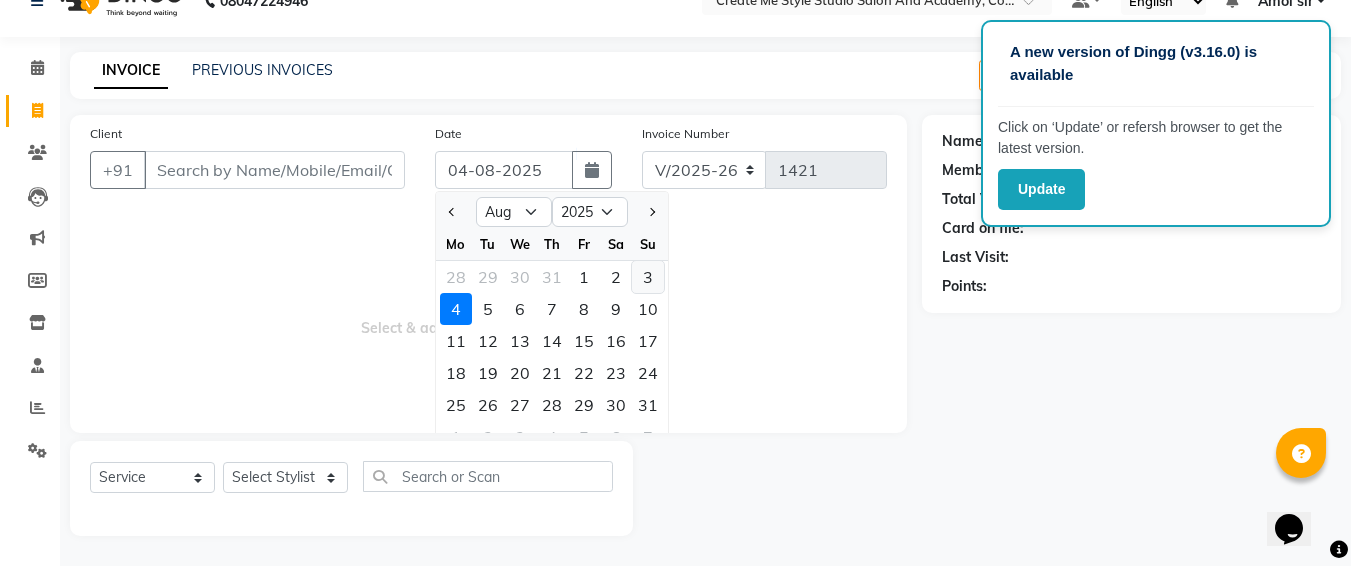 click on "3" 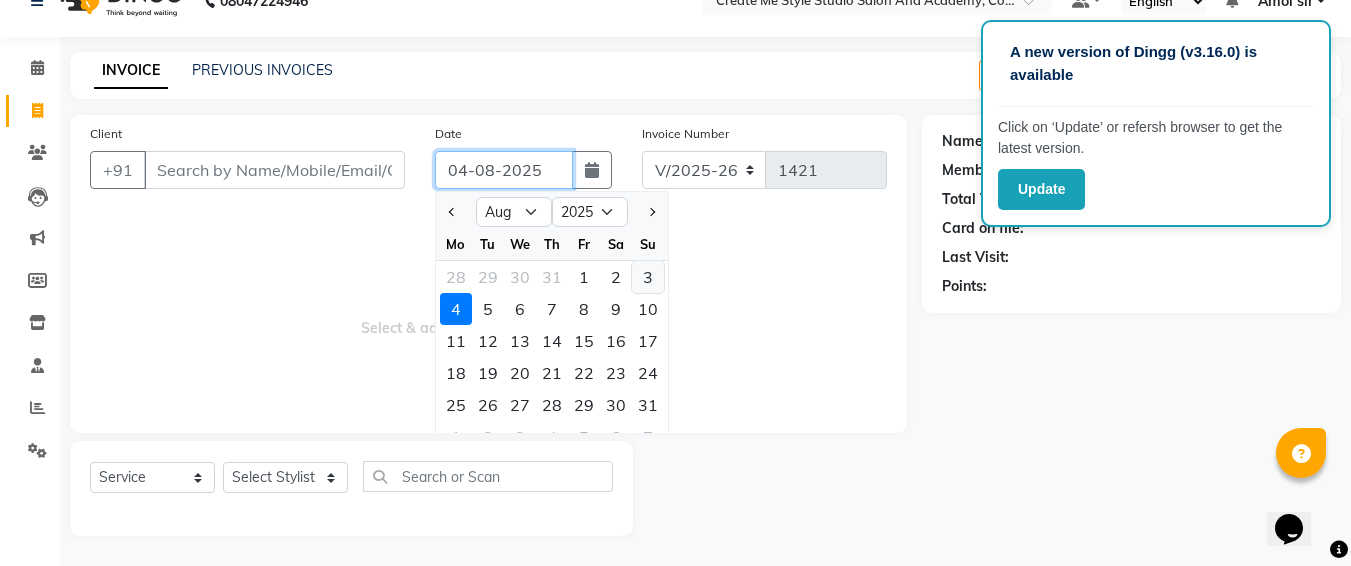type on "03-08-2025" 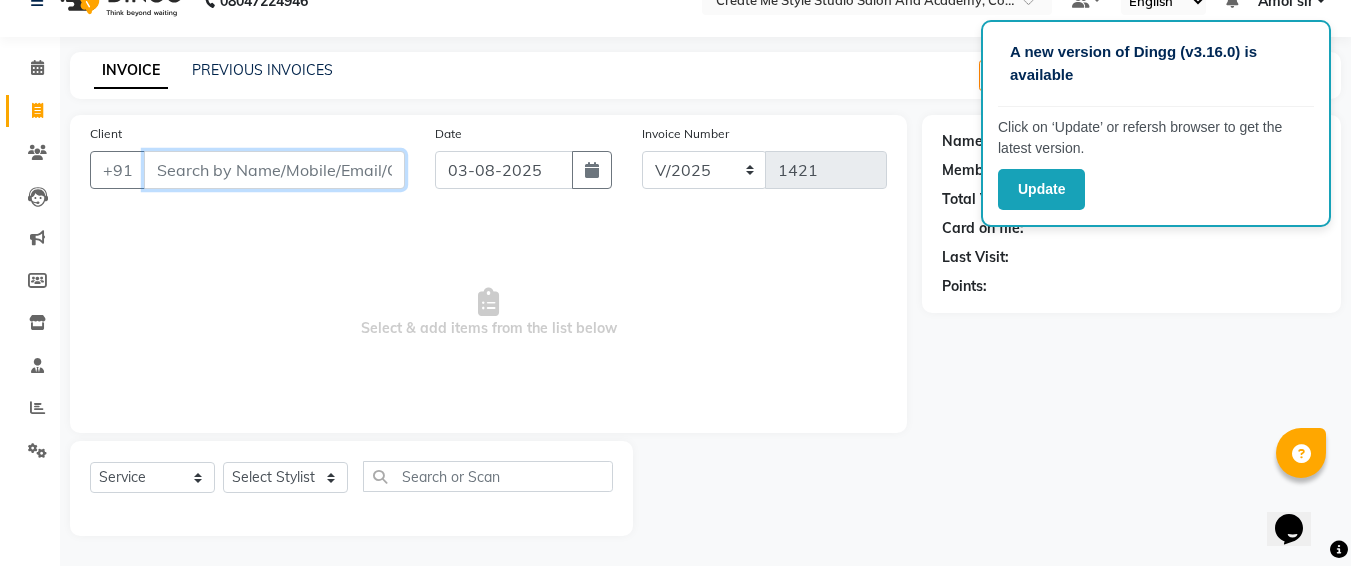 click on "Client" at bounding box center [274, 170] 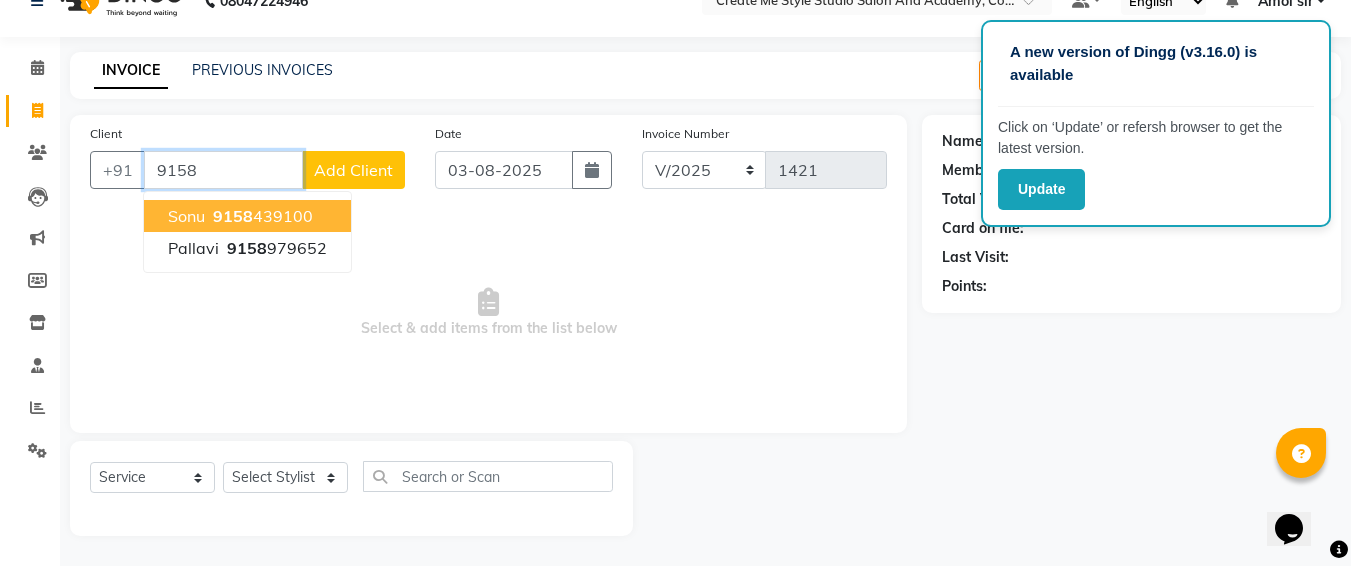 click on "[PHONE]" at bounding box center [261, 216] 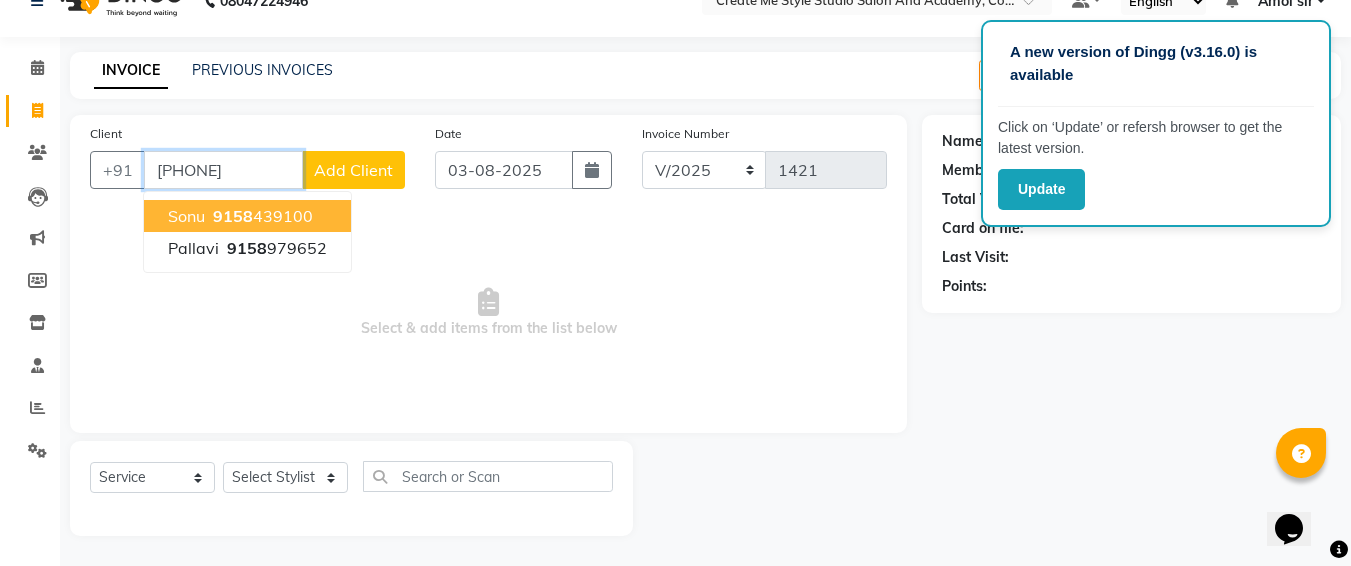 type on "[PHONE]" 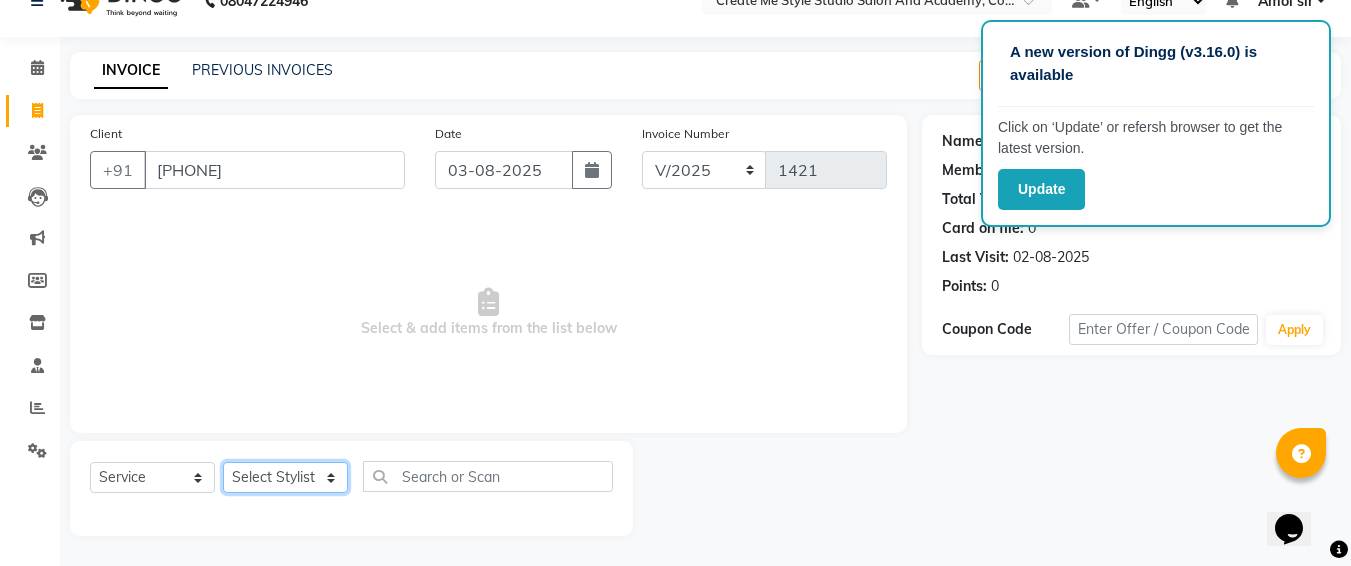 click on "Select Stylist [FIRST] sir  [FIRST].B mam  [FIRST].S mam TS [FIRST] mam [FIRST] mam [FIRST] [FIRST] mam  [FIRST] sir [FIRST] 1 [FIRST] 2 [FIRST] sir" 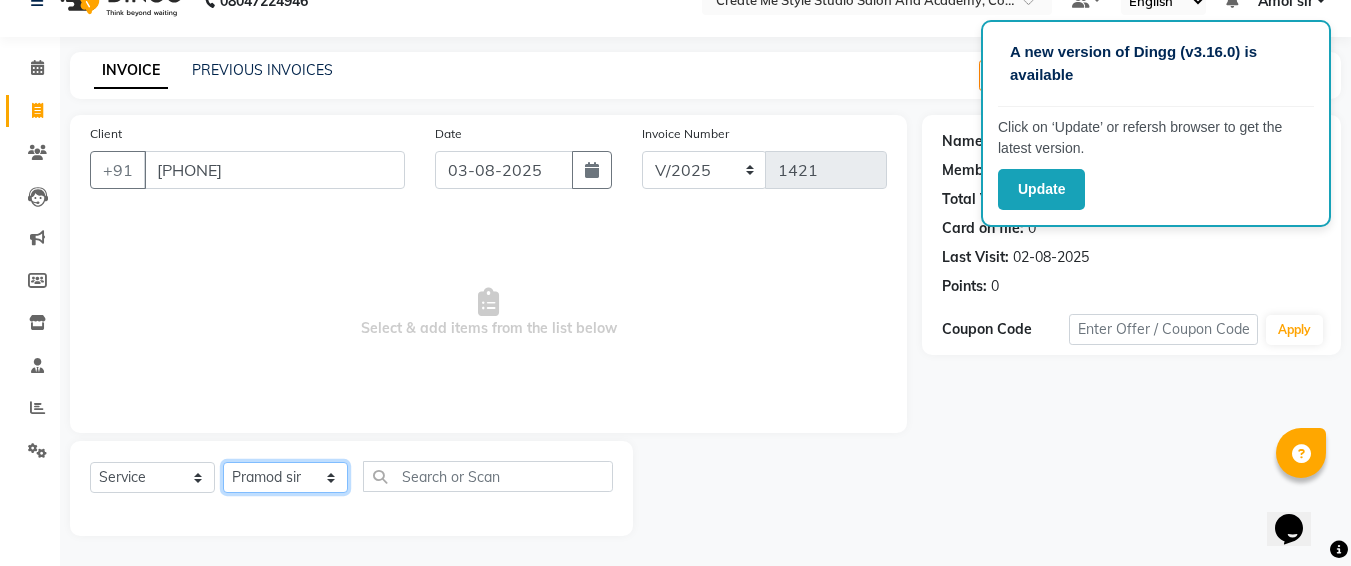 click on "Select Stylist [FIRST] sir  [FIRST].B mam  [FIRST].S mam TS [FIRST] mam [FIRST] mam [FIRST] [FIRST] mam  [FIRST] sir [FIRST] 1 [FIRST] 2 [FIRST] sir" 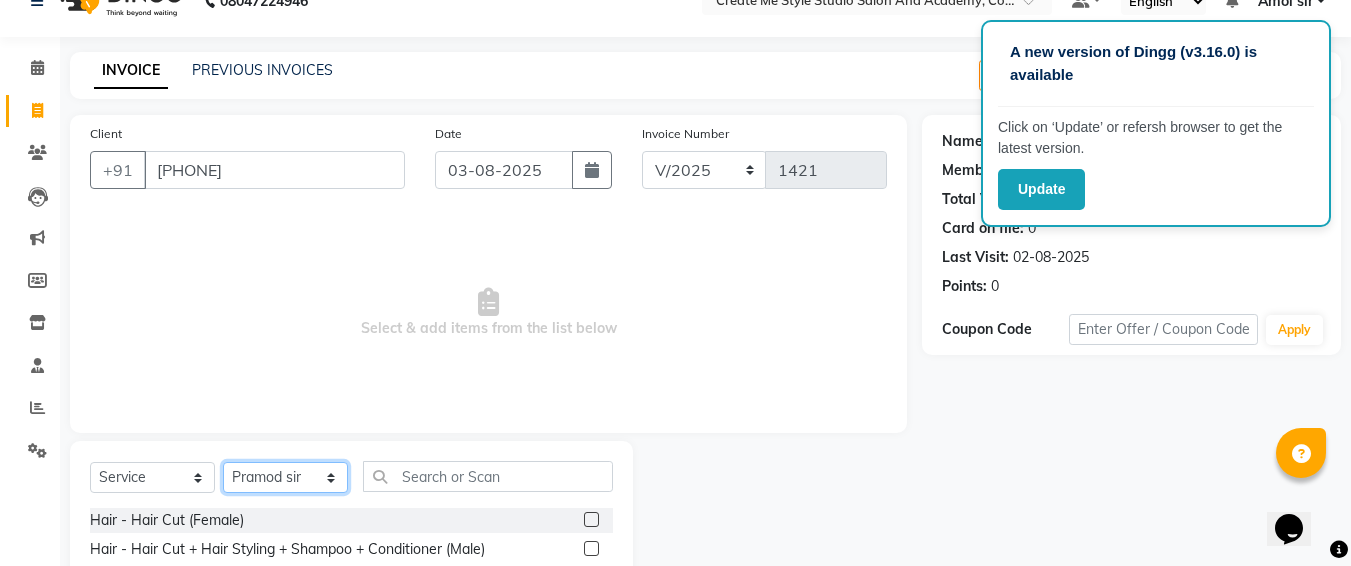 scroll, scrollTop: 235, scrollLeft: 0, axis: vertical 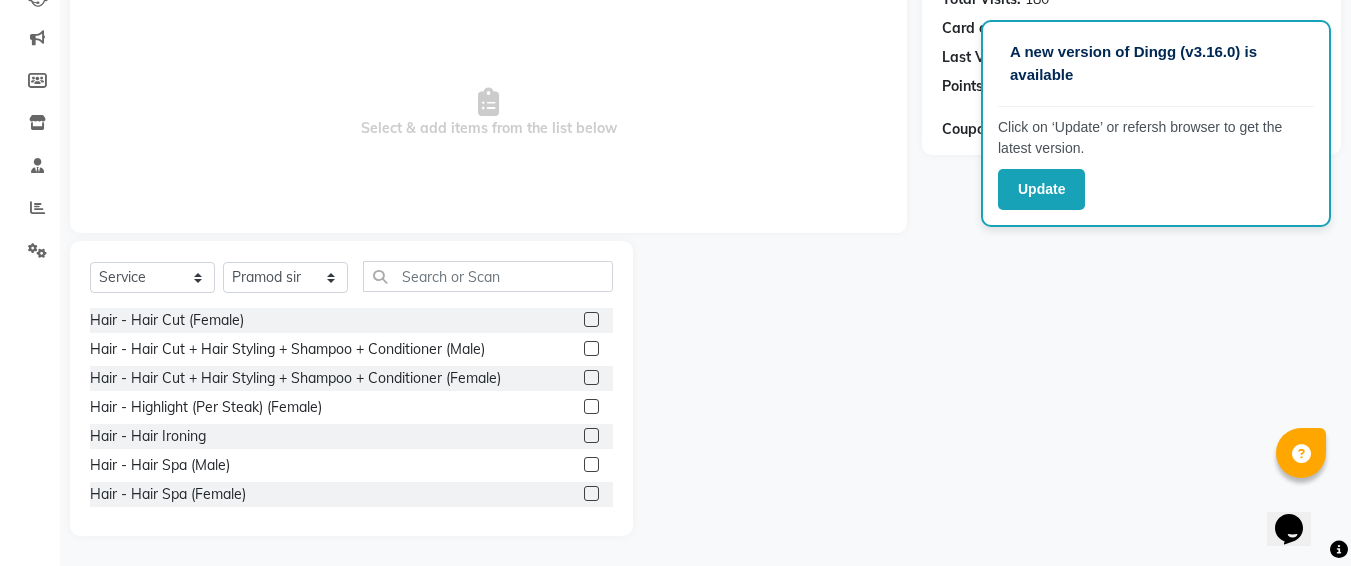 click 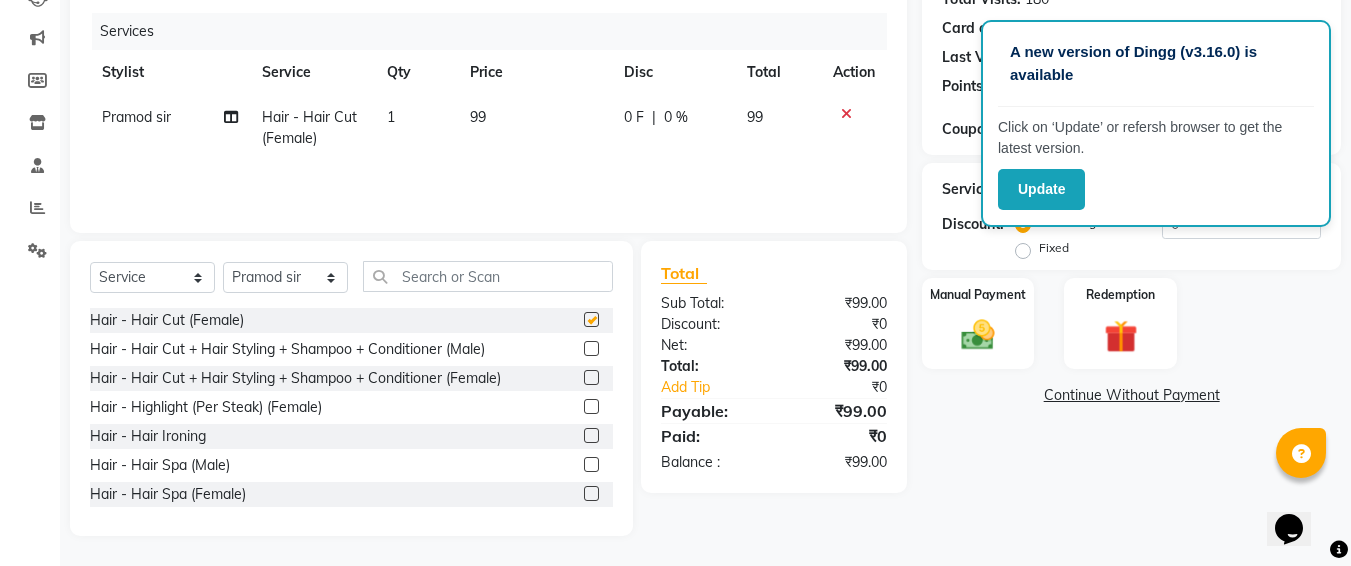 checkbox on "false" 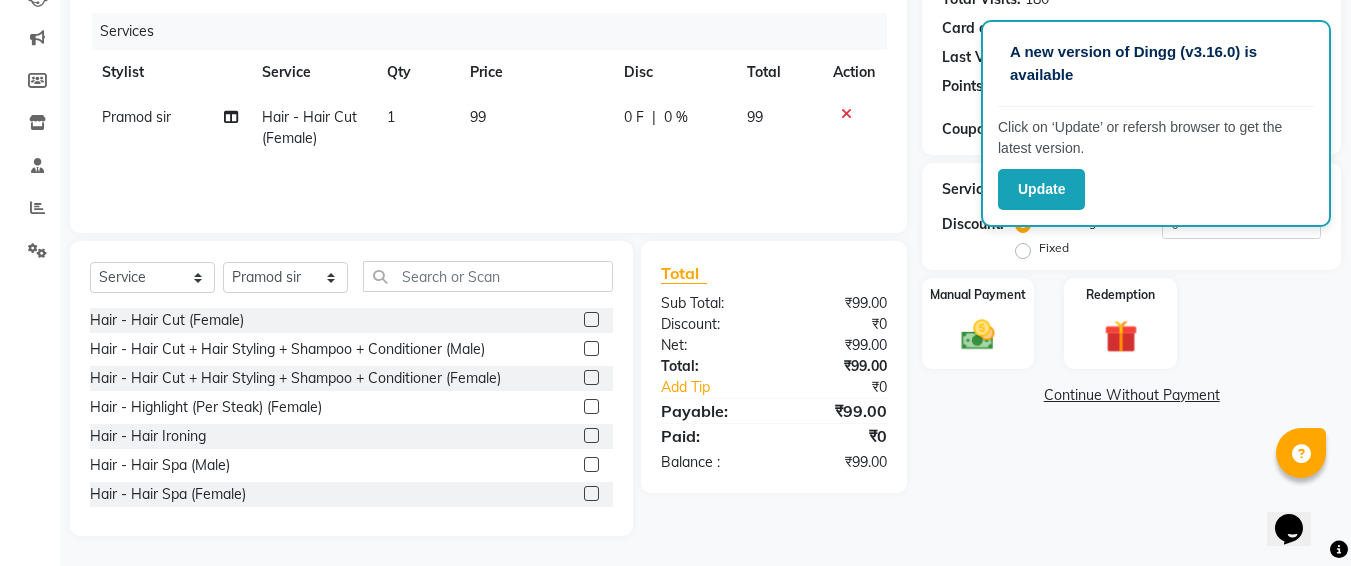 click on "99" 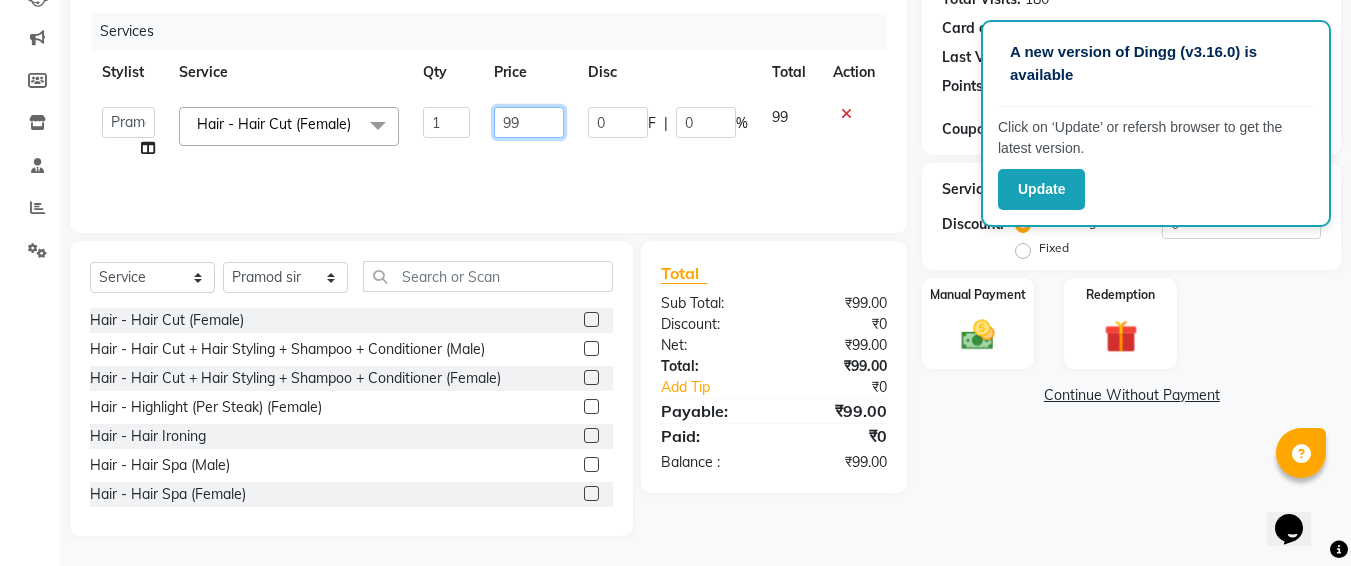 click on "99" 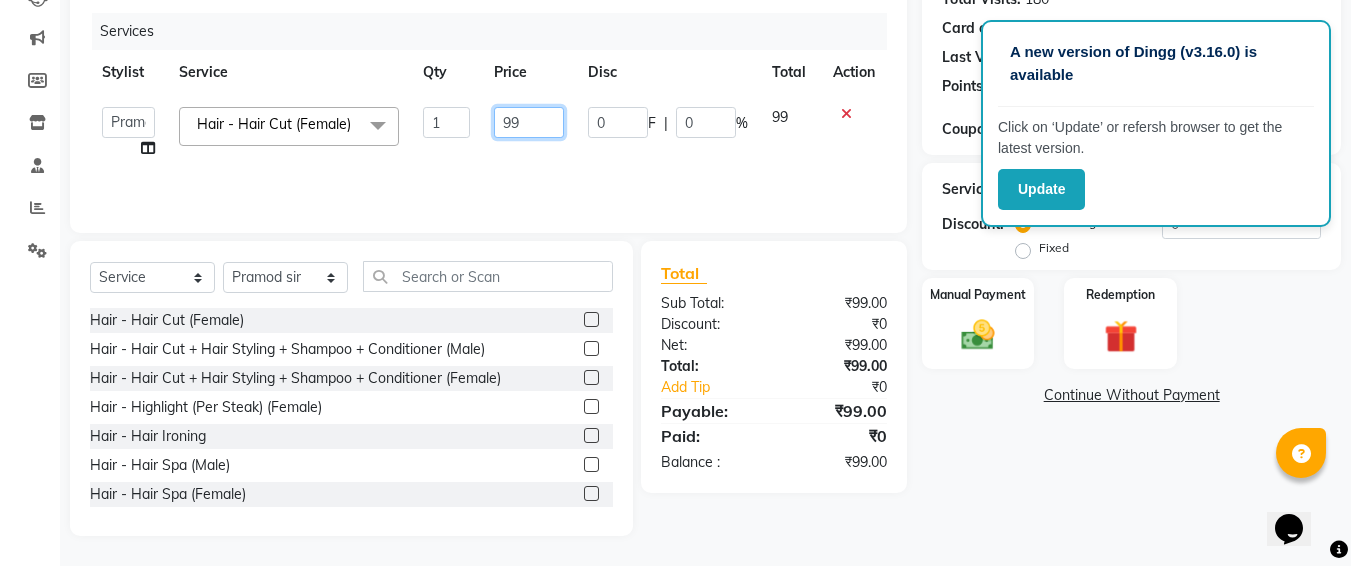type on "9" 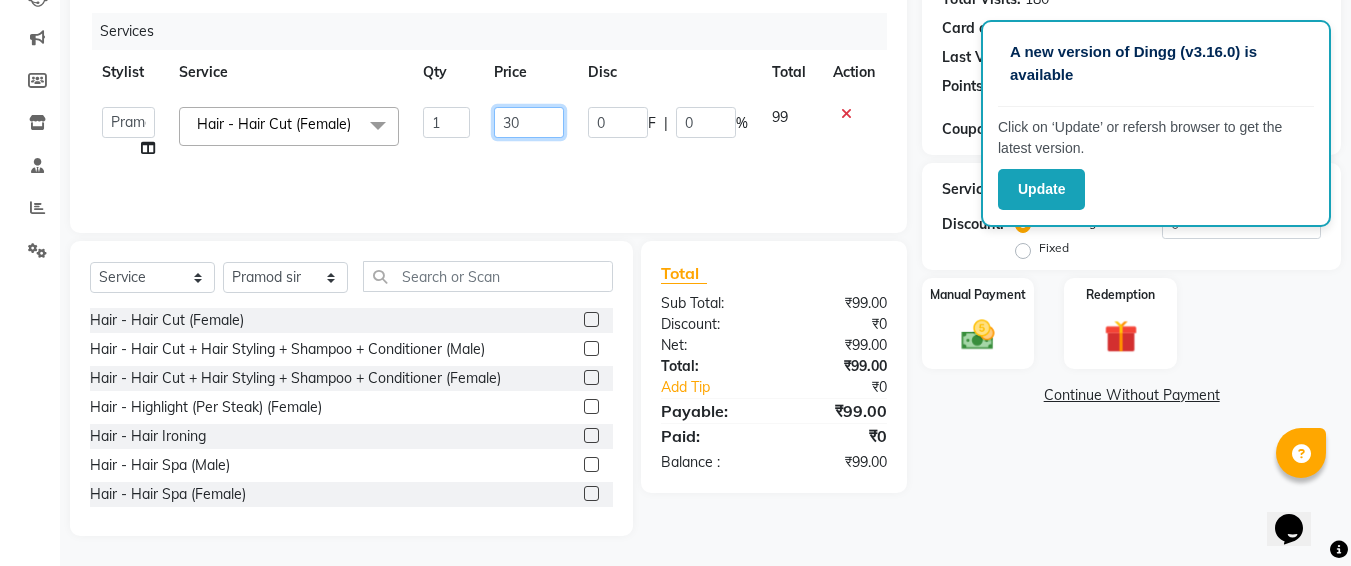 type on "300" 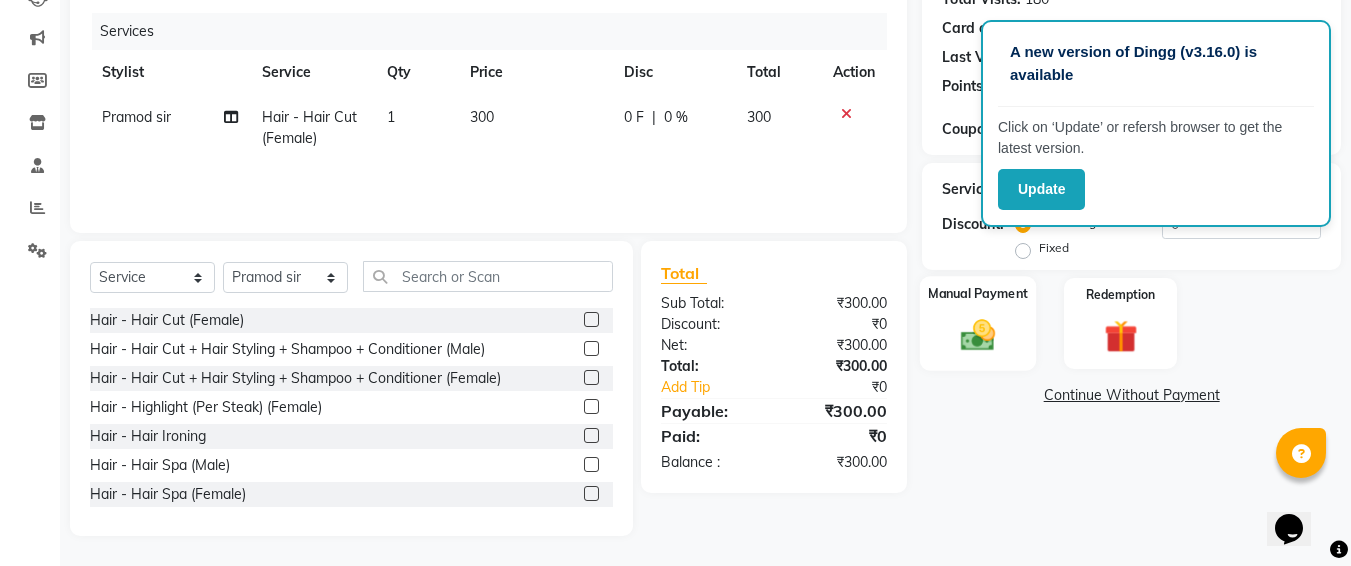 click on "Manual Payment" 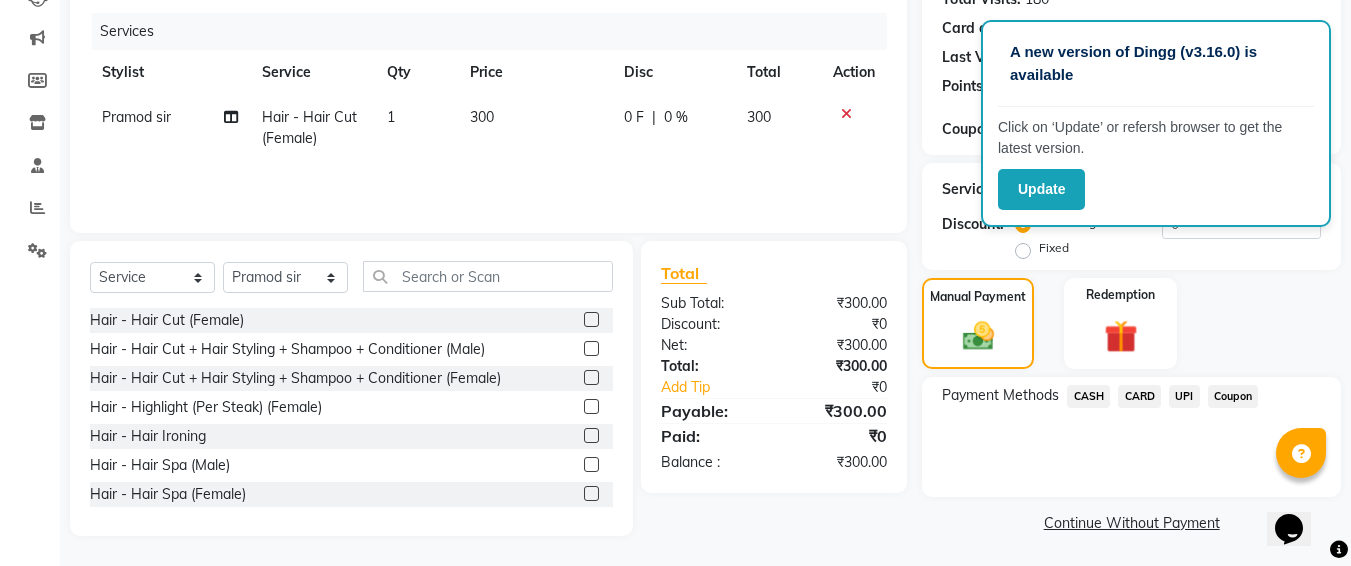 click on "UPI" 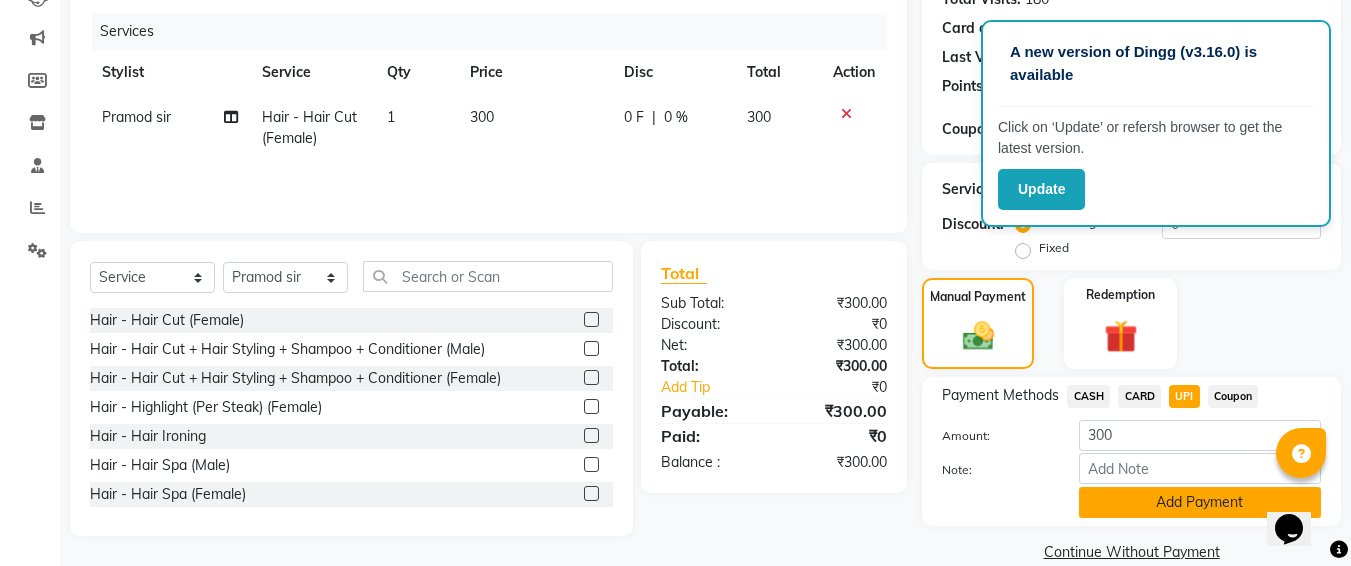 click on "Add Payment" 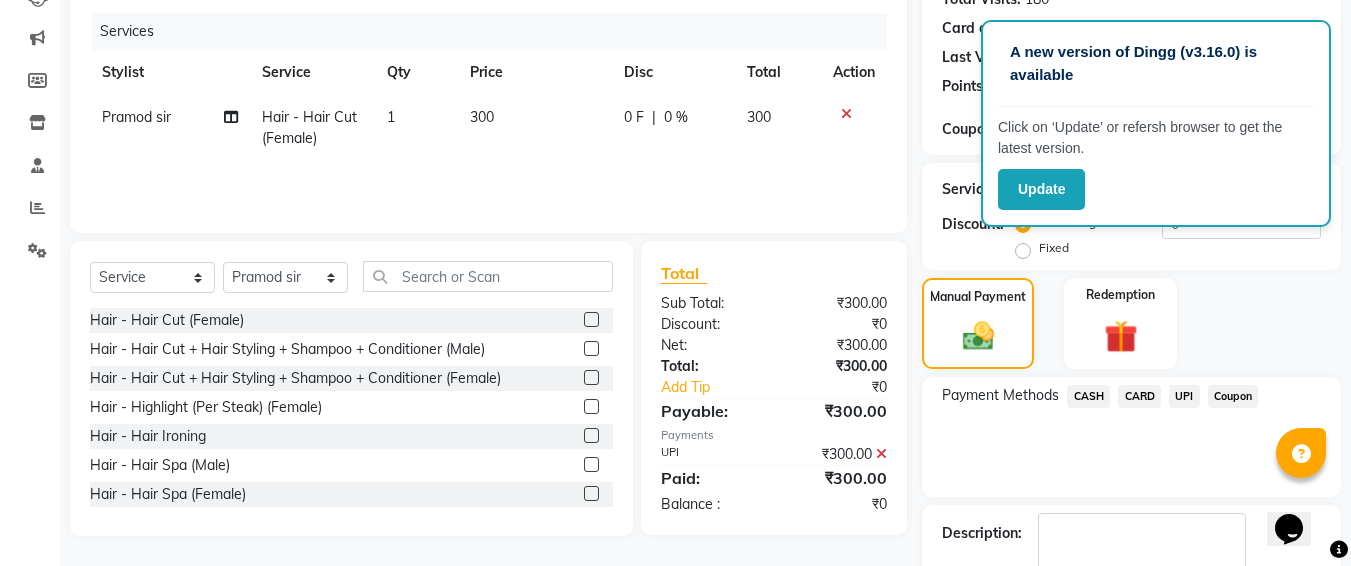 scroll, scrollTop: 350, scrollLeft: 0, axis: vertical 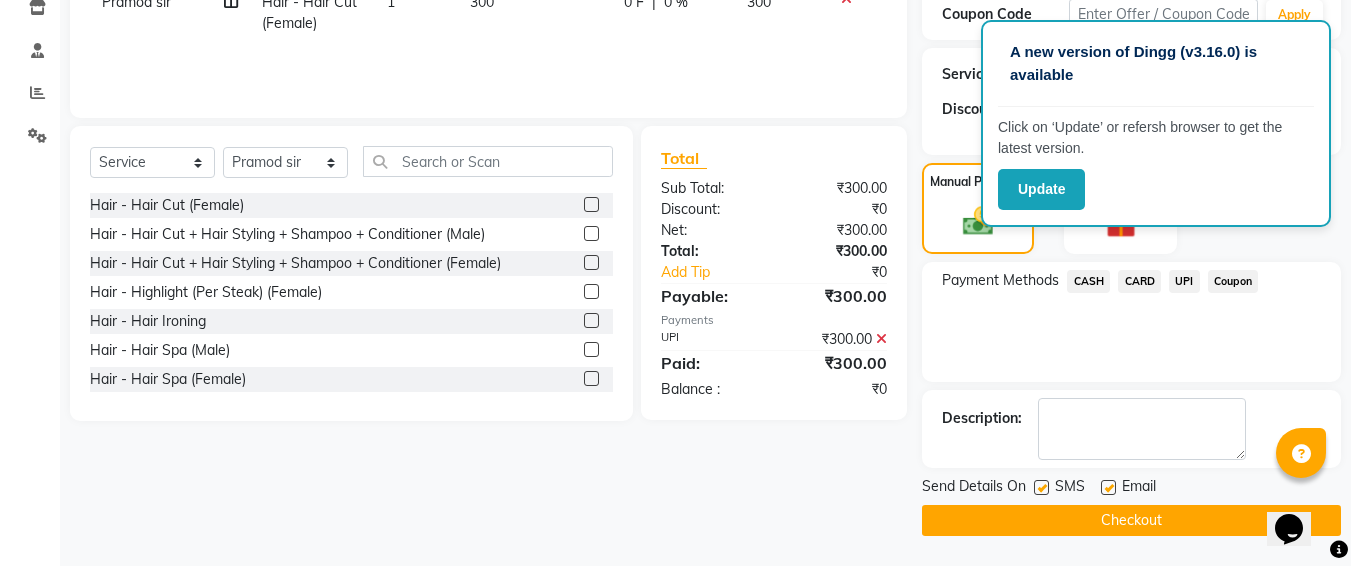click 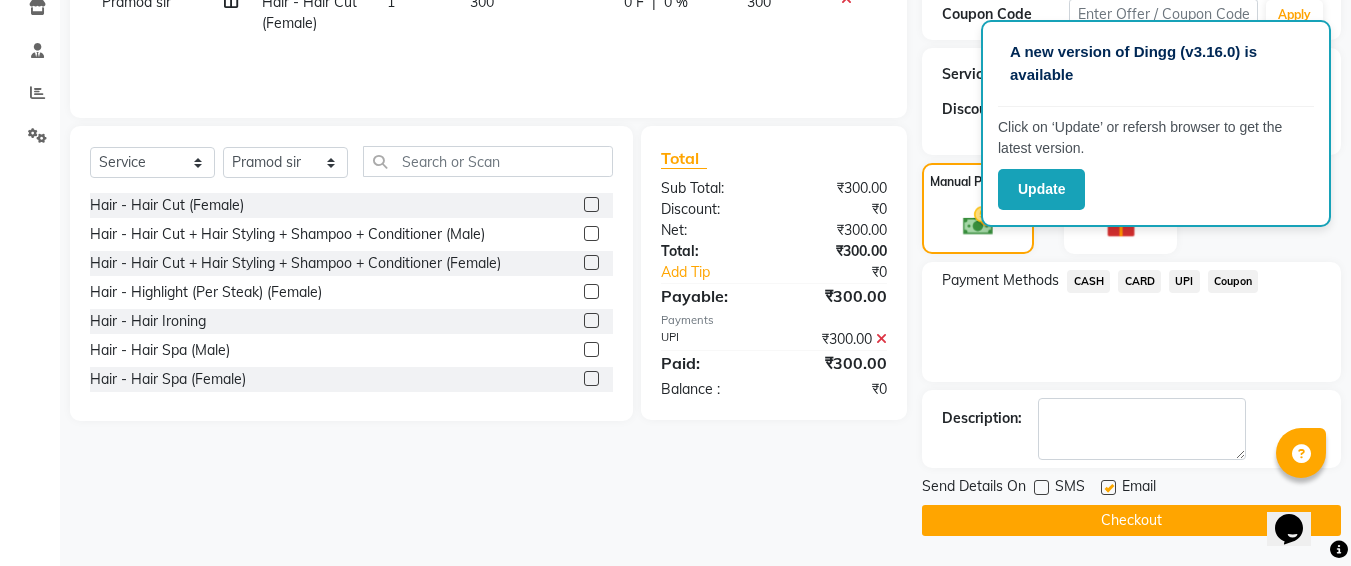 click on "Checkout" 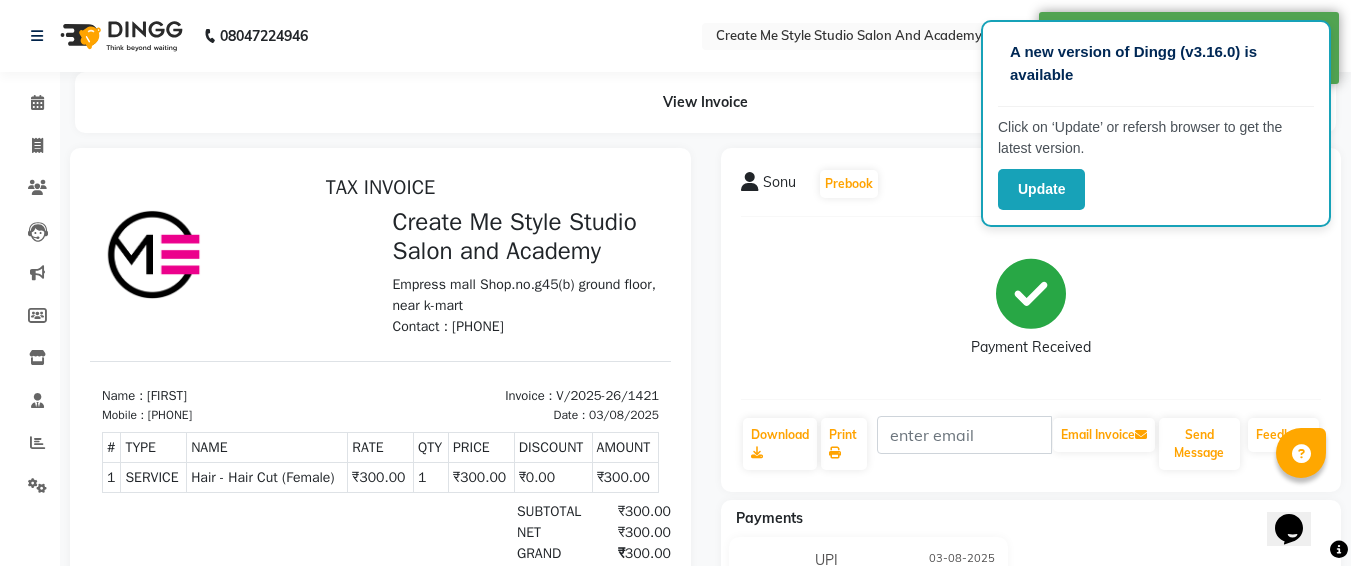 scroll, scrollTop: 0, scrollLeft: 0, axis: both 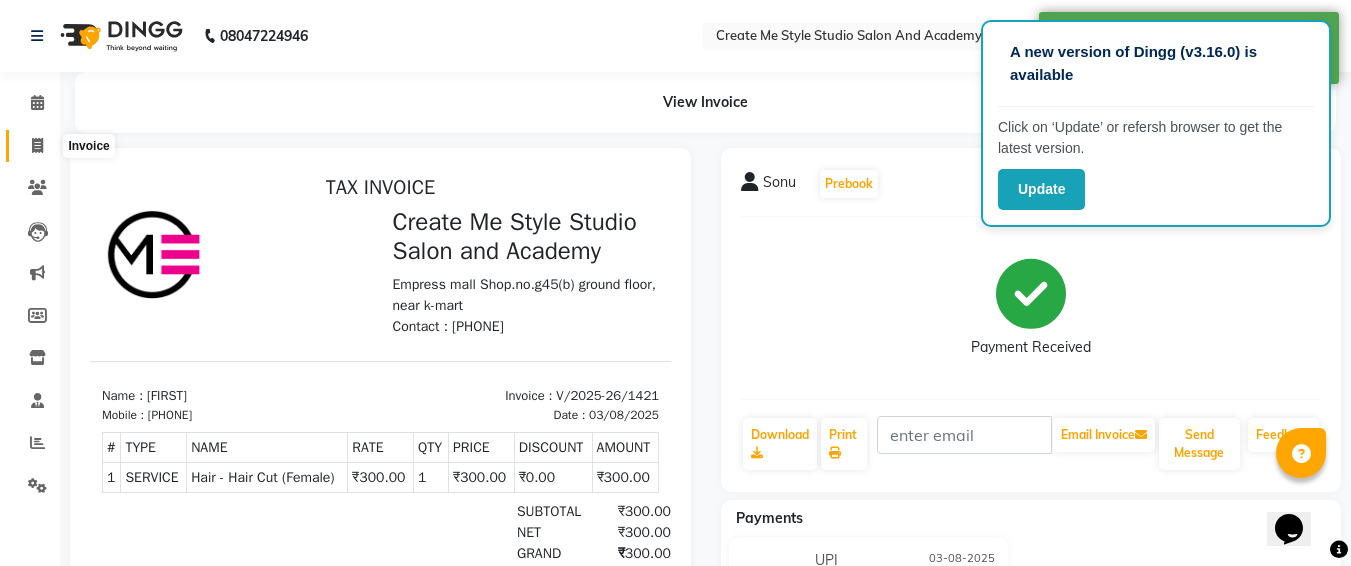 click 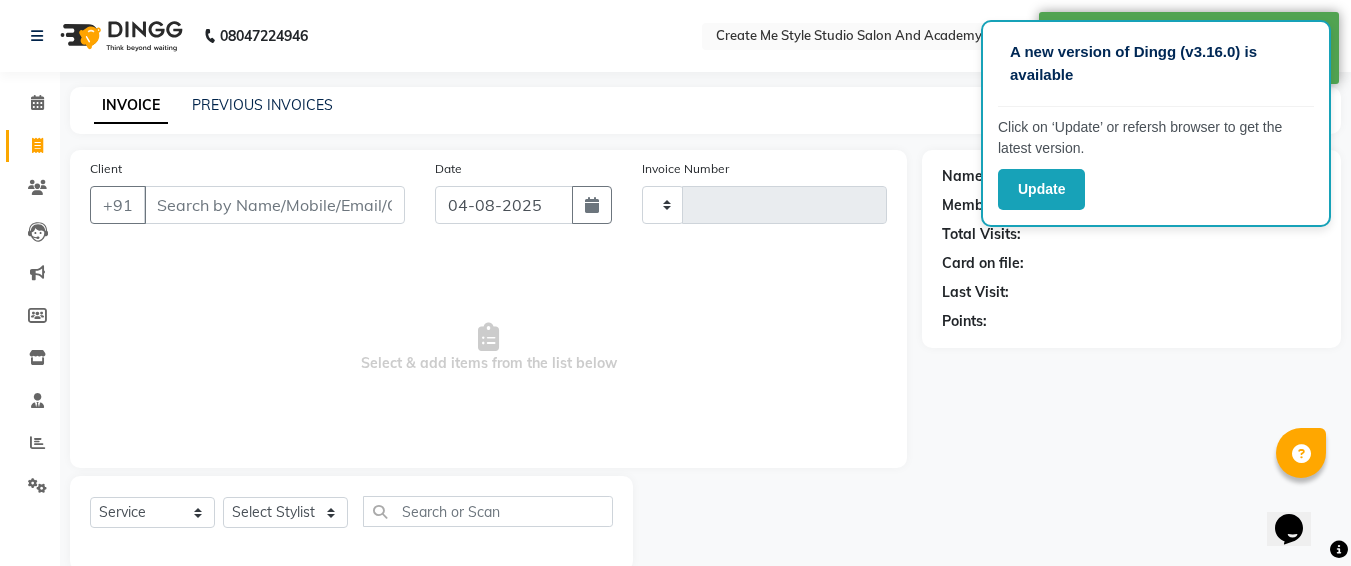 scroll, scrollTop: 35, scrollLeft: 0, axis: vertical 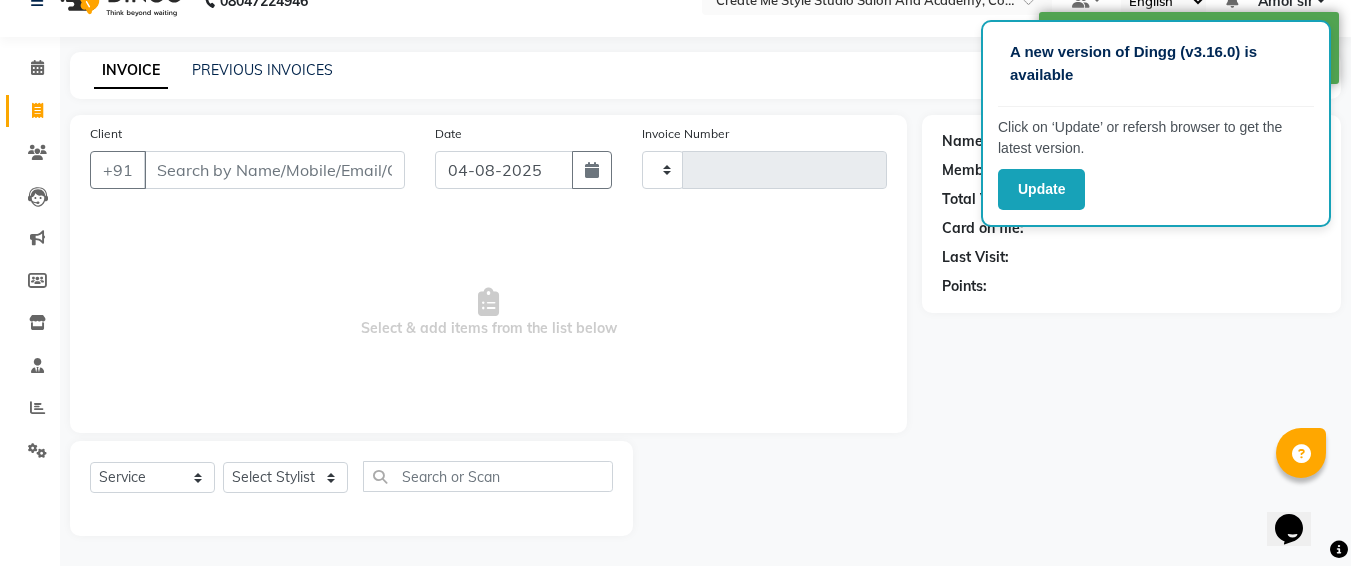 type on "1422" 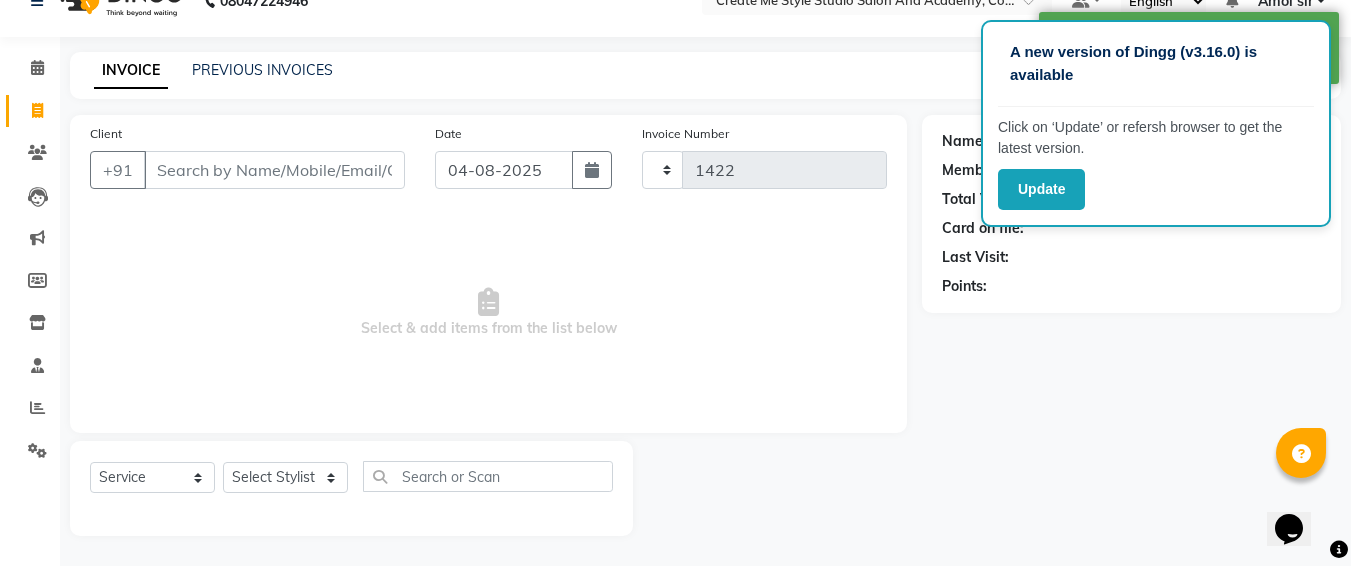 select on "8253" 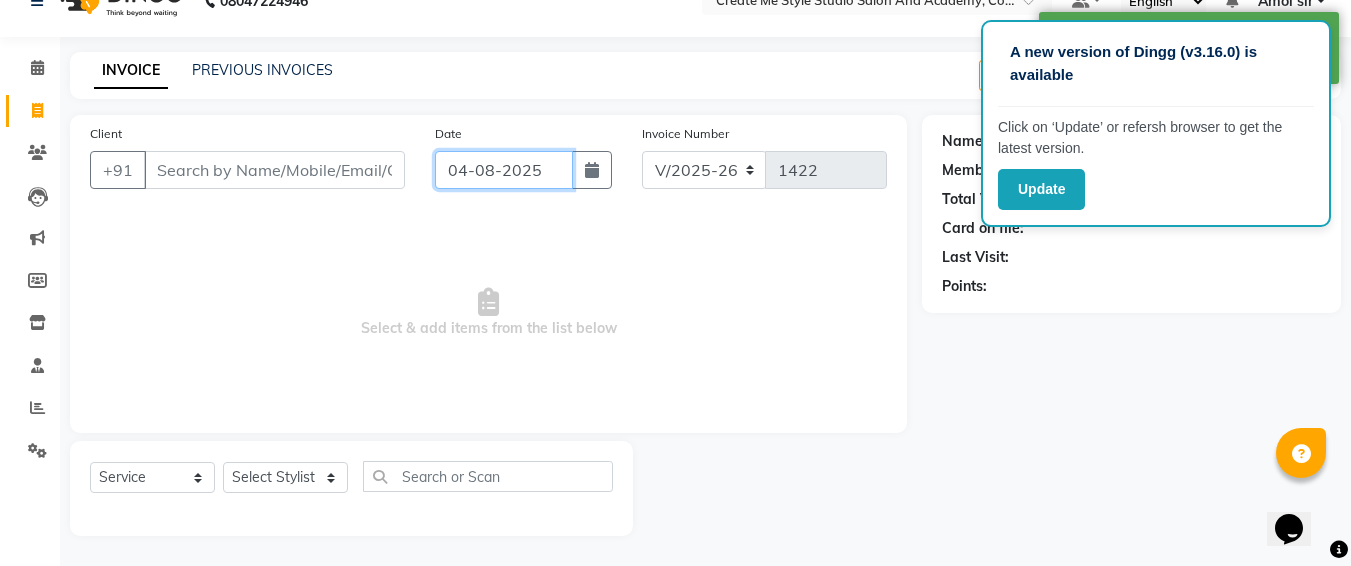 click on "04-08-2025" 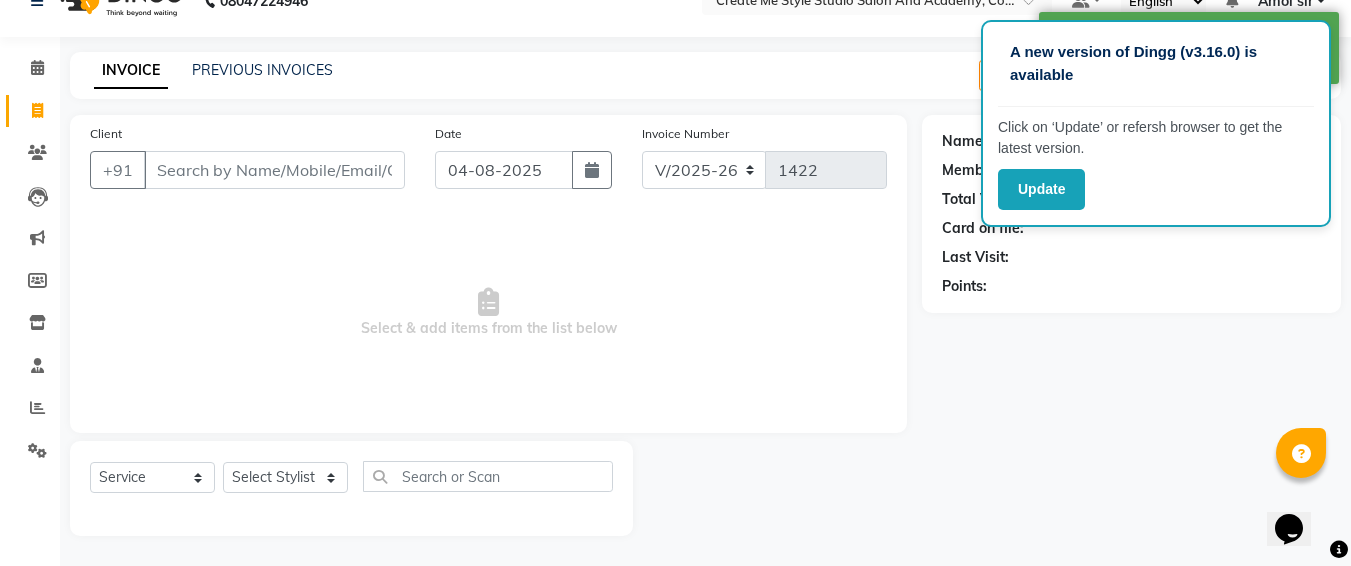 select on "8" 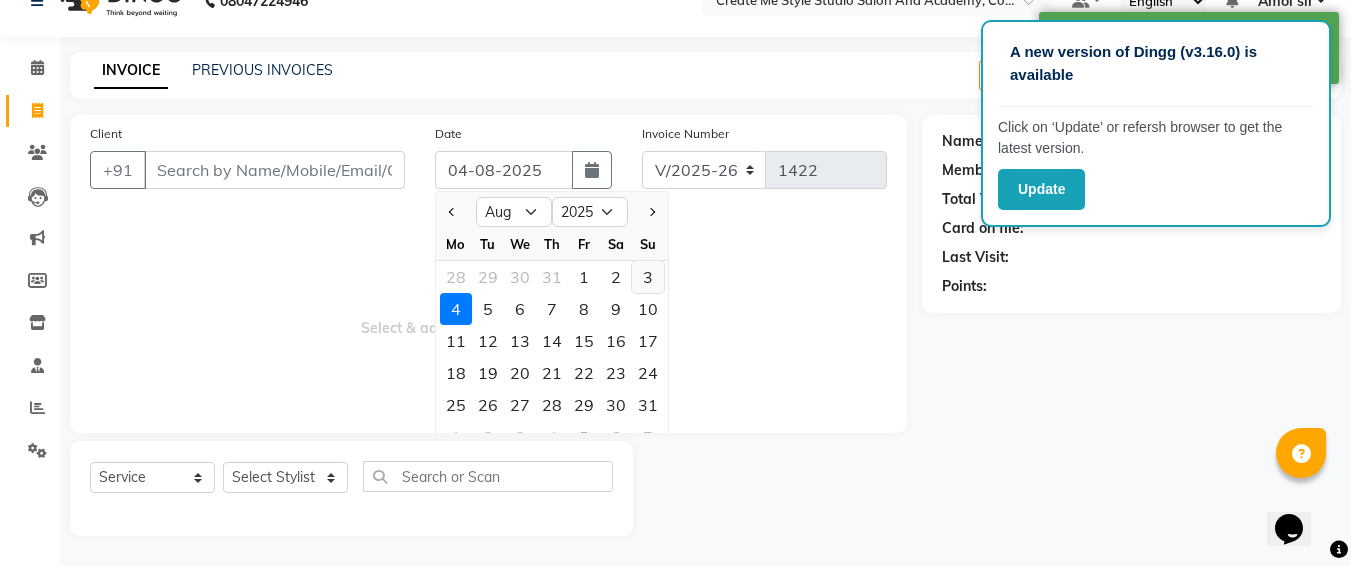 click on "3" 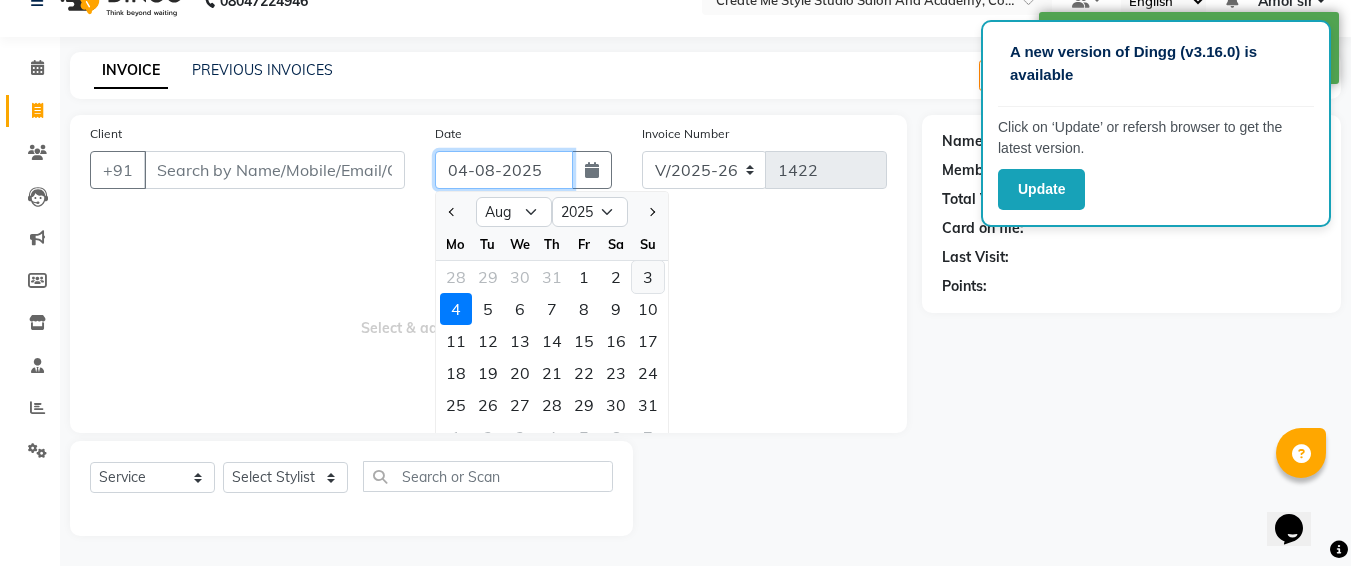 type on "03-08-2025" 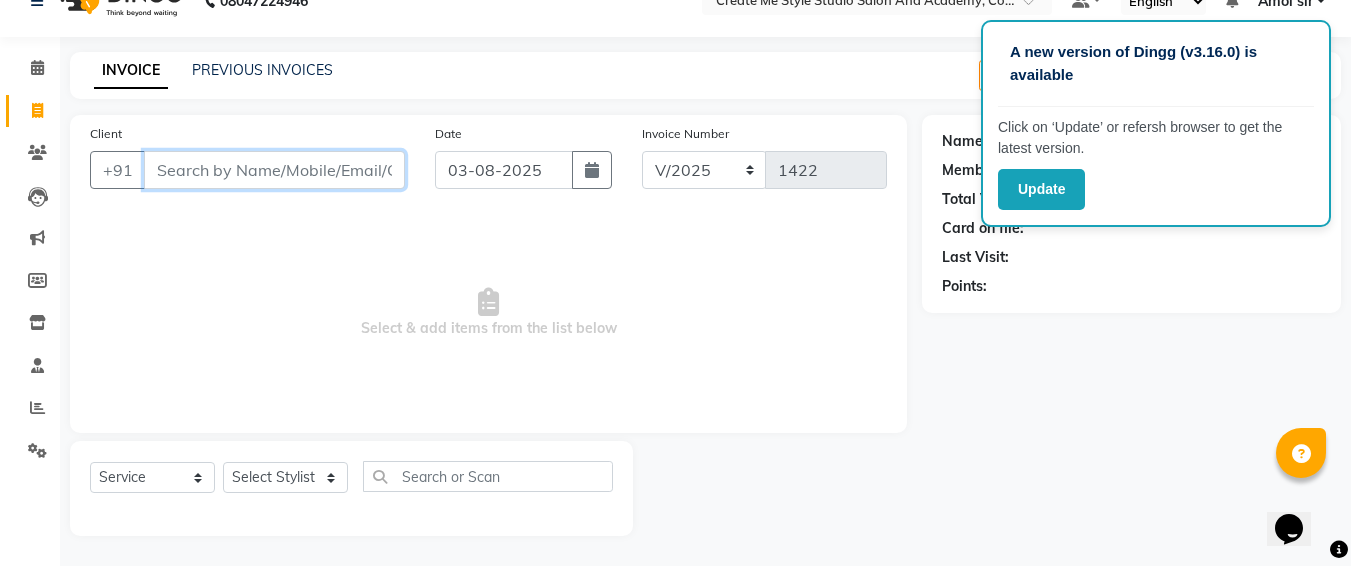 click on "Client" at bounding box center [274, 170] 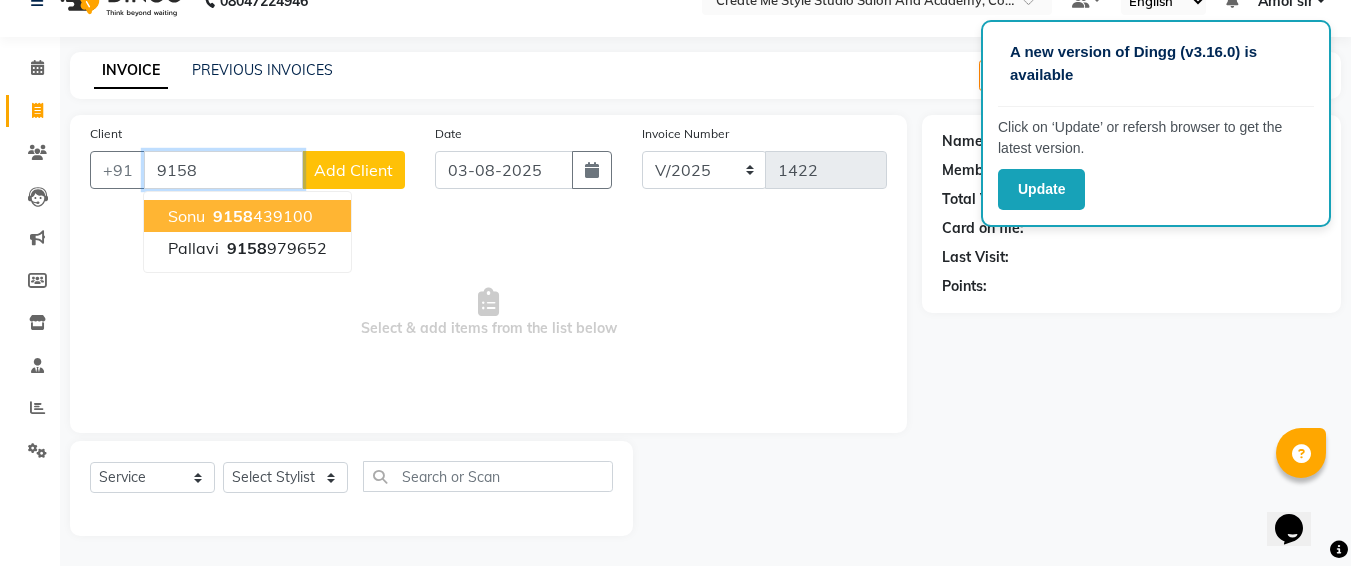 click on "[FIRST]   [PHONE]" at bounding box center (247, 216) 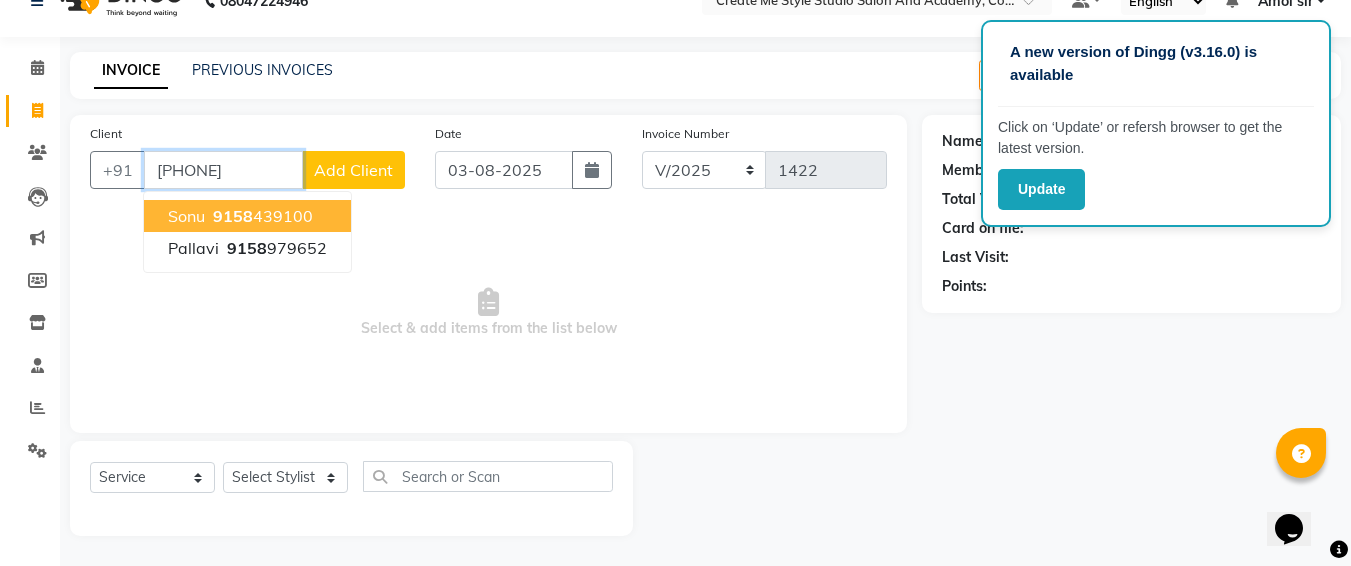 type on "[PHONE]" 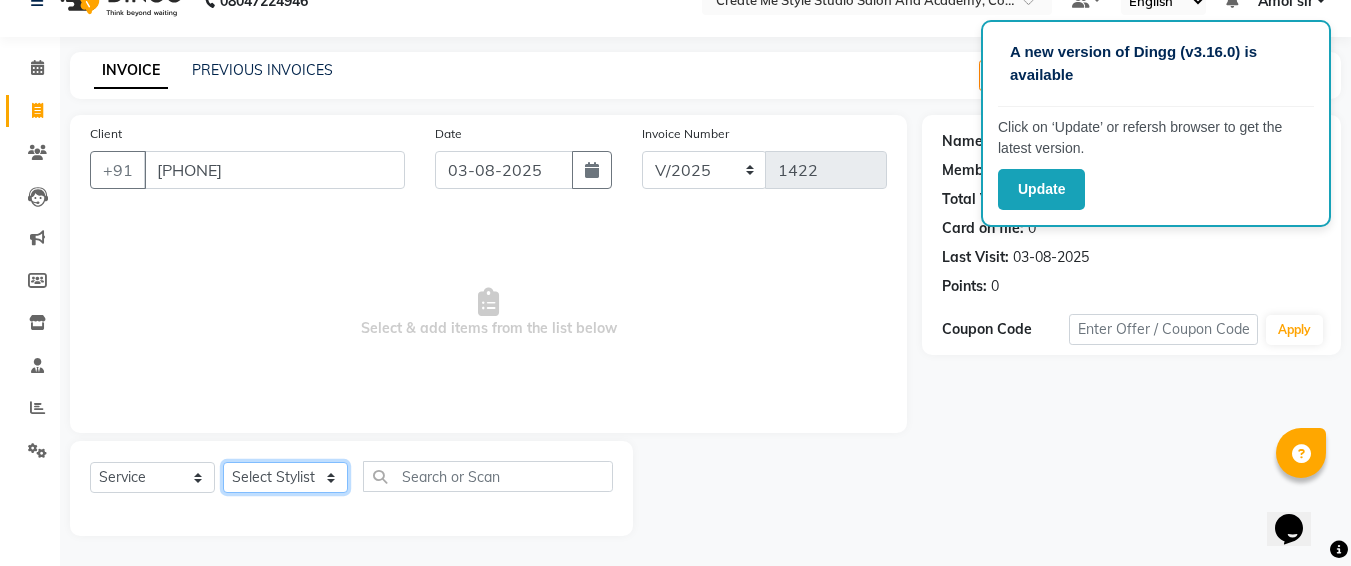 click on "Select Stylist [FIRST] sir  [FIRST].B mam  [FIRST].S mam TS [FIRST] mam [FIRST] mam [FIRST] [FIRST] mam  [FIRST] sir [FIRST] 1 [FIRST] 2 [FIRST] sir" 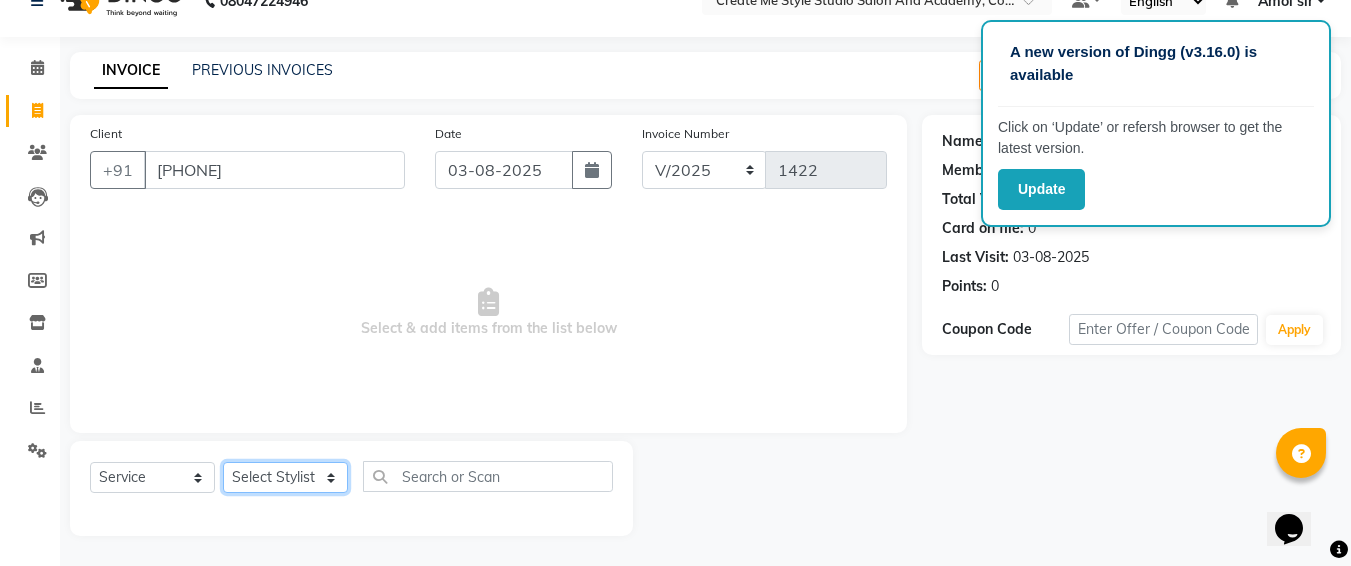 select on "79113" 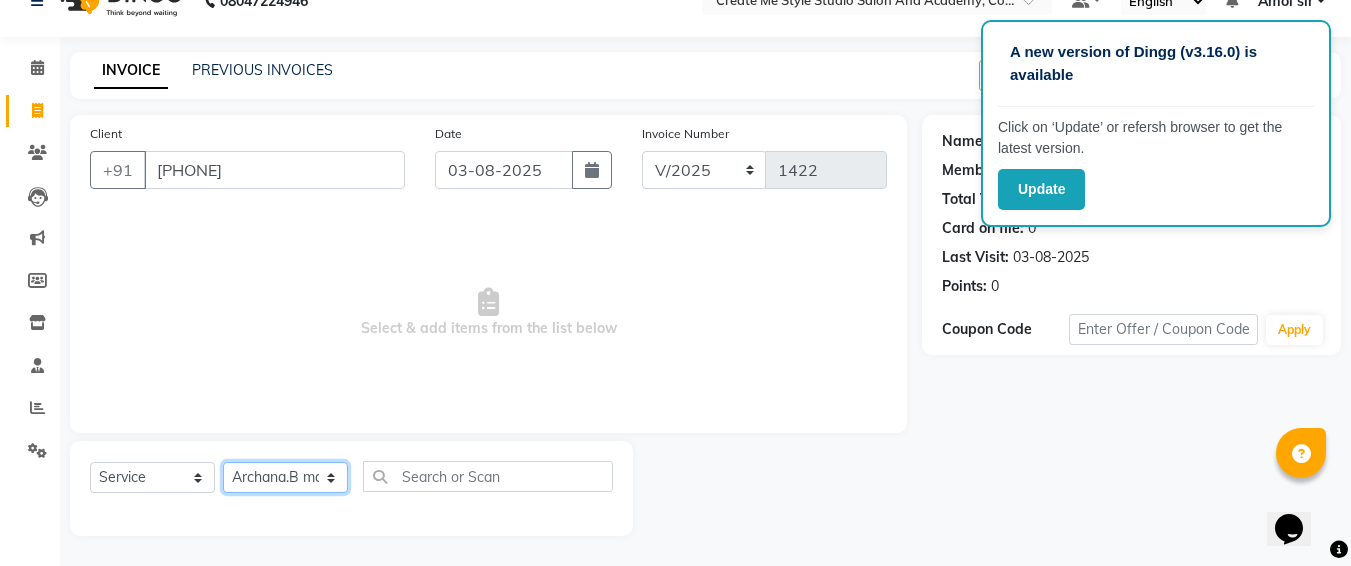 click on "Select Stylist [FIRST] sir  [FIRST].B mam  [FIRST].S mam TS [FIRST] mam [FIRST] mam [FIRST] [FIRST] mam  [FIRST] sir [FIRST] 1 [FIRST] 2 [FIRST] sir" 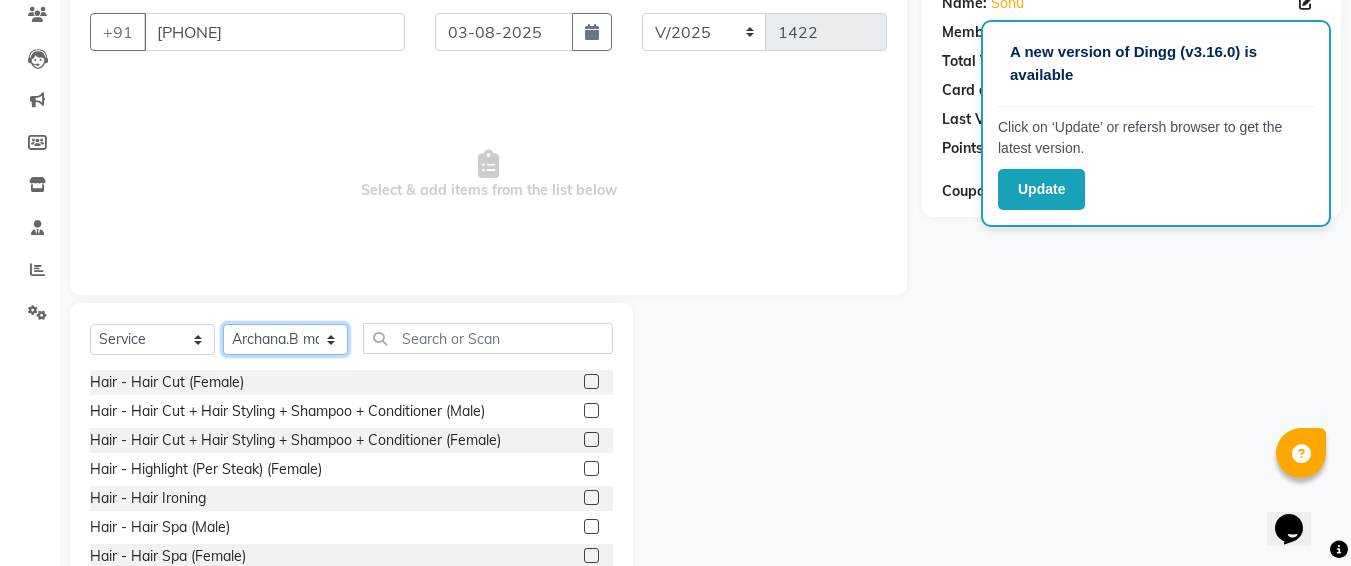 scroll, scrollTop: 174, scrollLeft: 0, axis: vertical 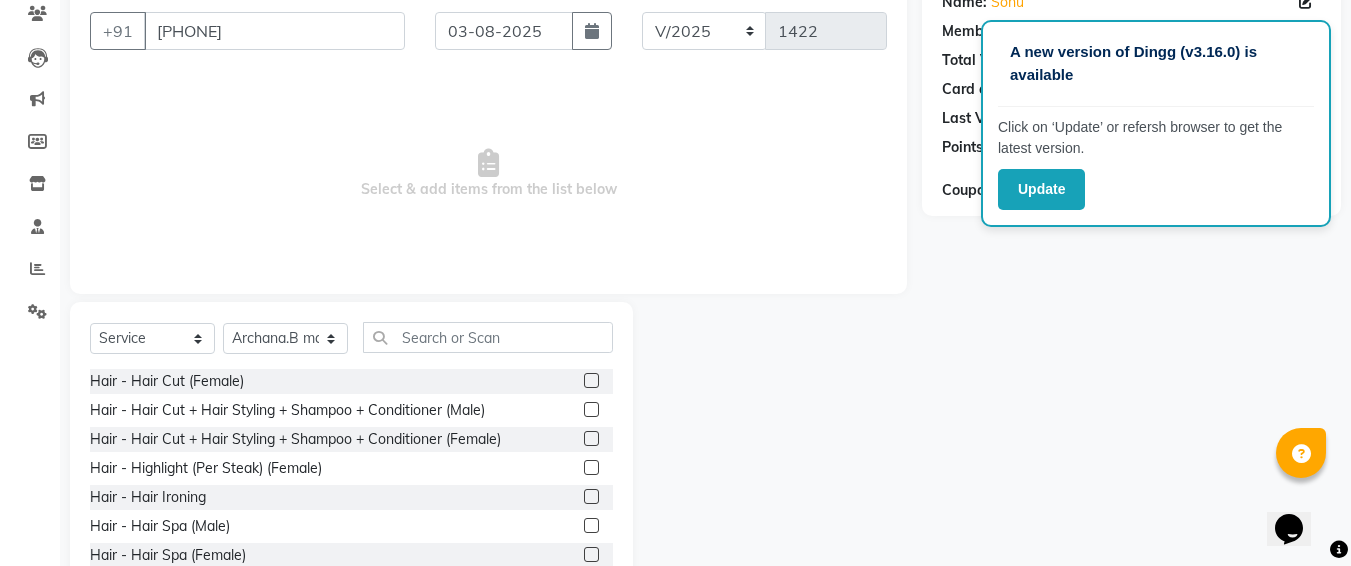 click 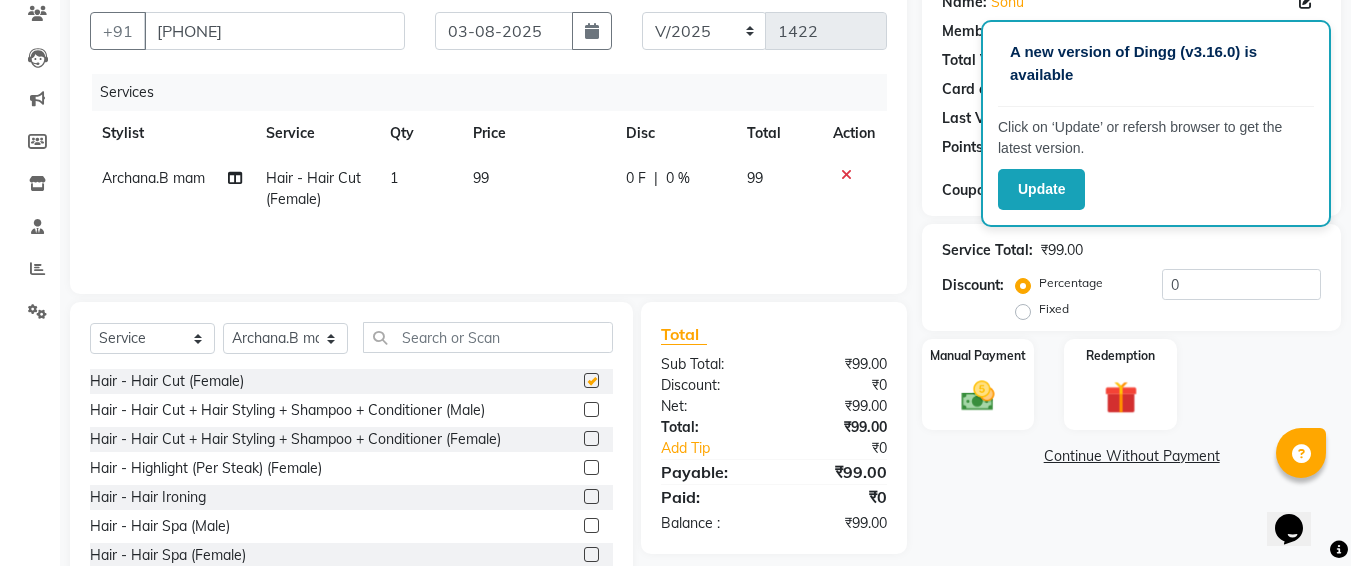 checkbox on "false" 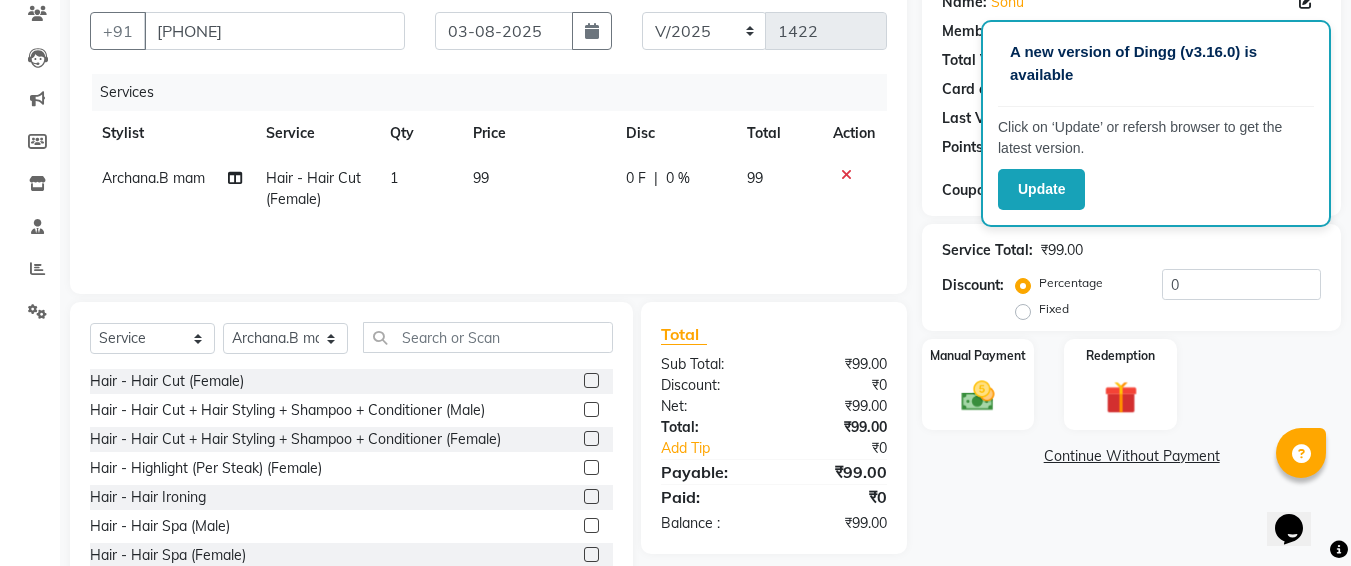 click on "99" 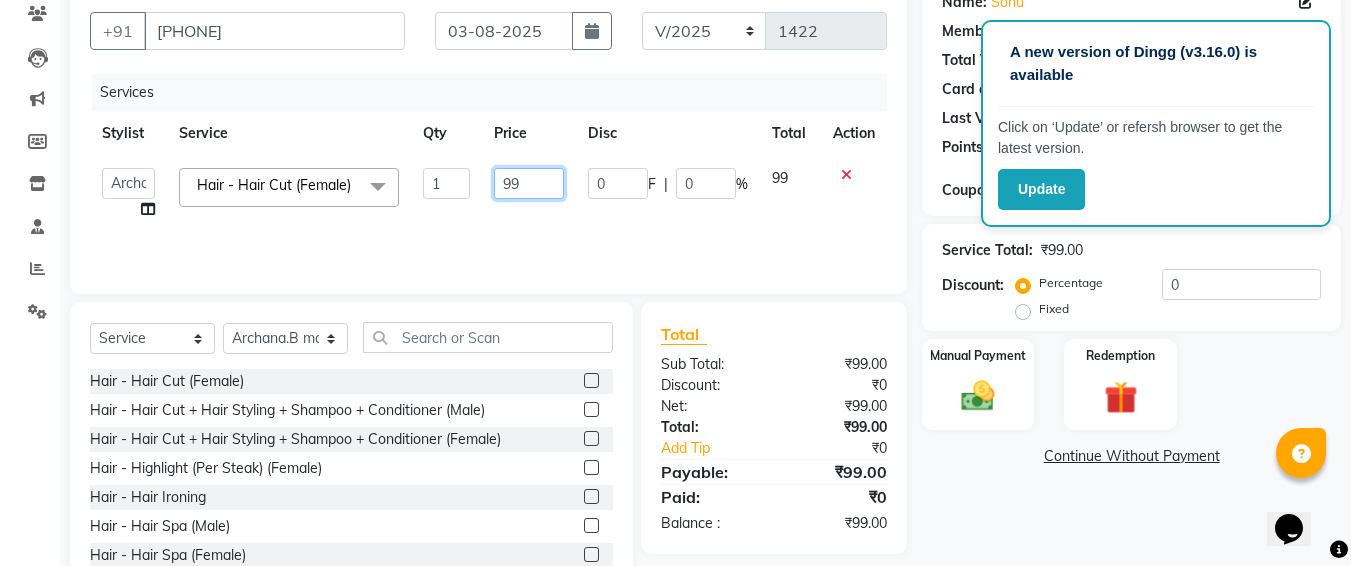 click on "99" 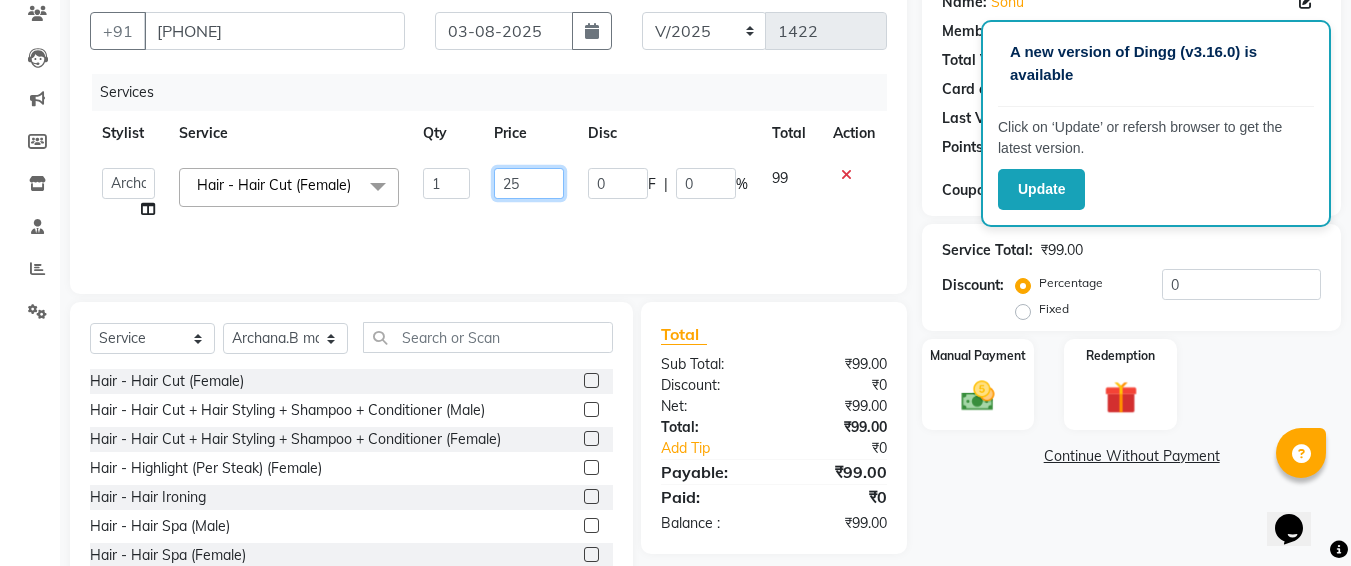 type on "250" 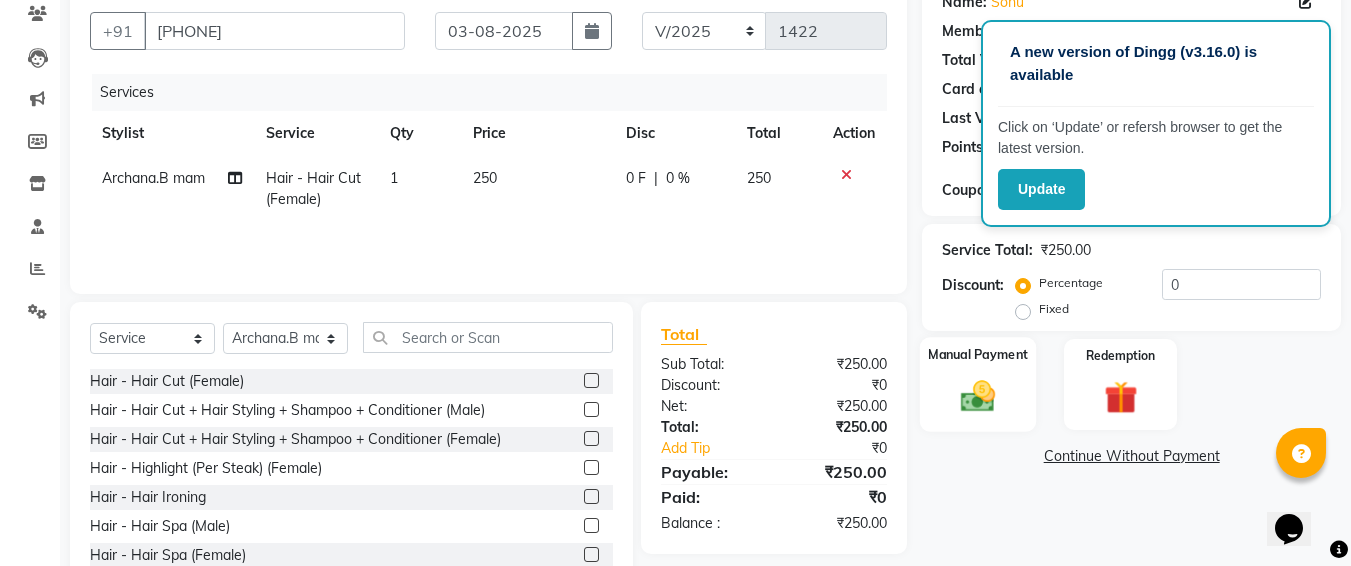 click on "Manual Payment" 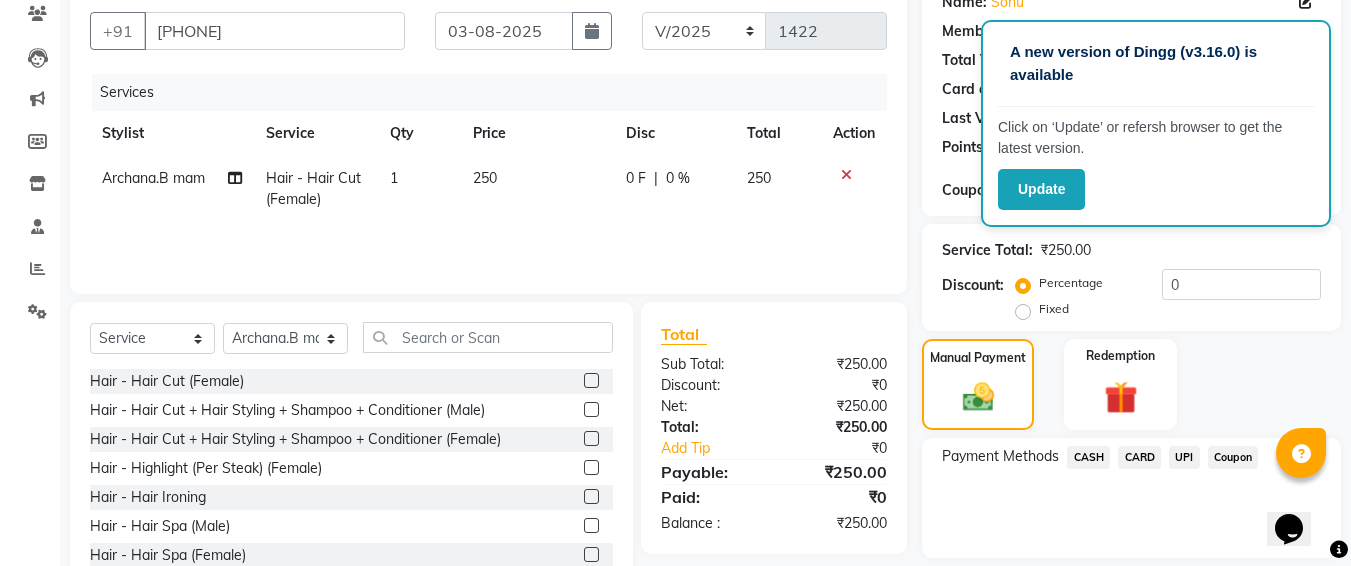 click on "UPI" 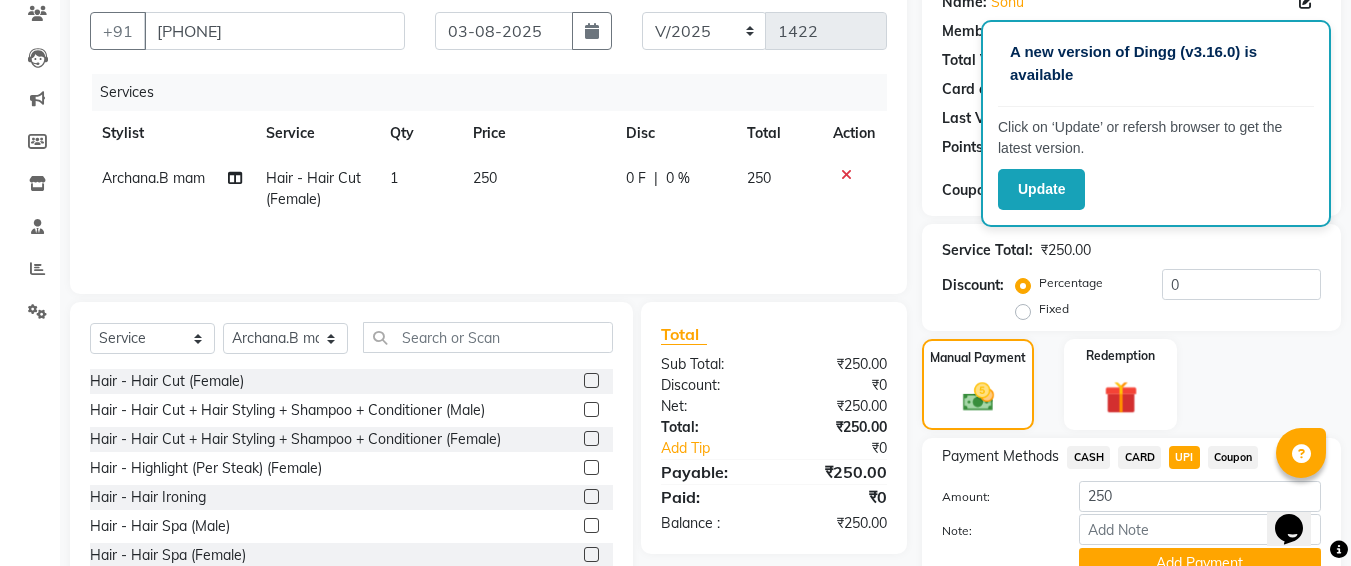 scroll, scrollTop: 266, scrollLeft: 0, axis: vertical 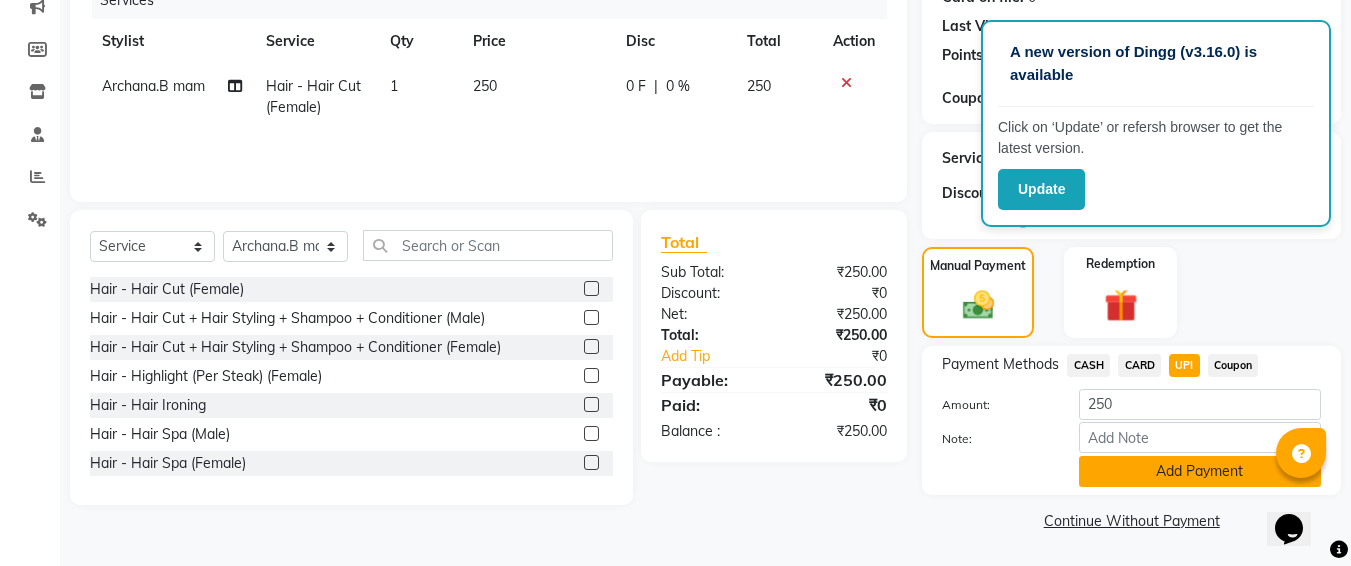 click on "Add Payment" 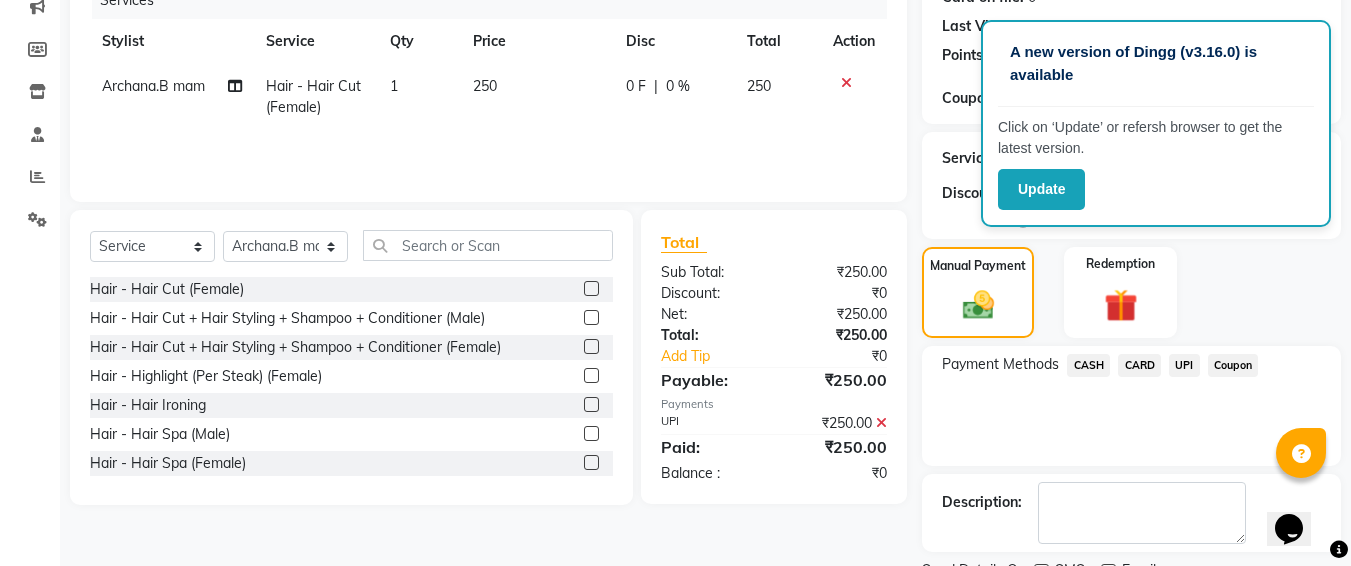 scroll, scrollTop: 350, scrollLeft: 0, axis: vertical 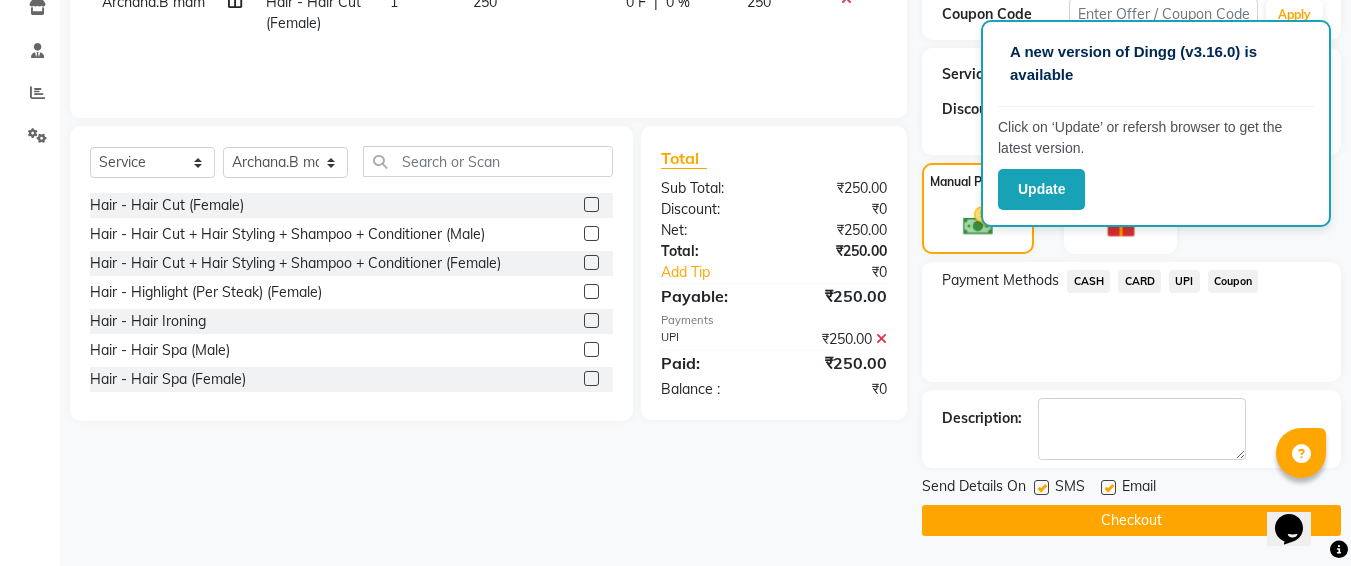 click 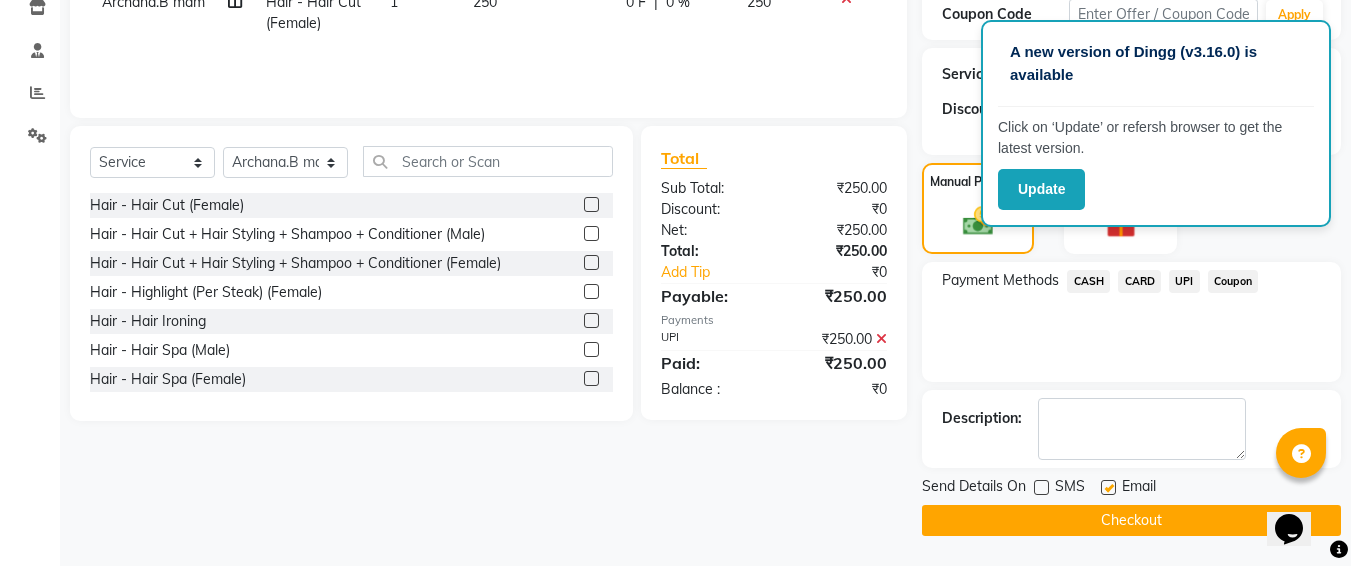 click on "Checkout" 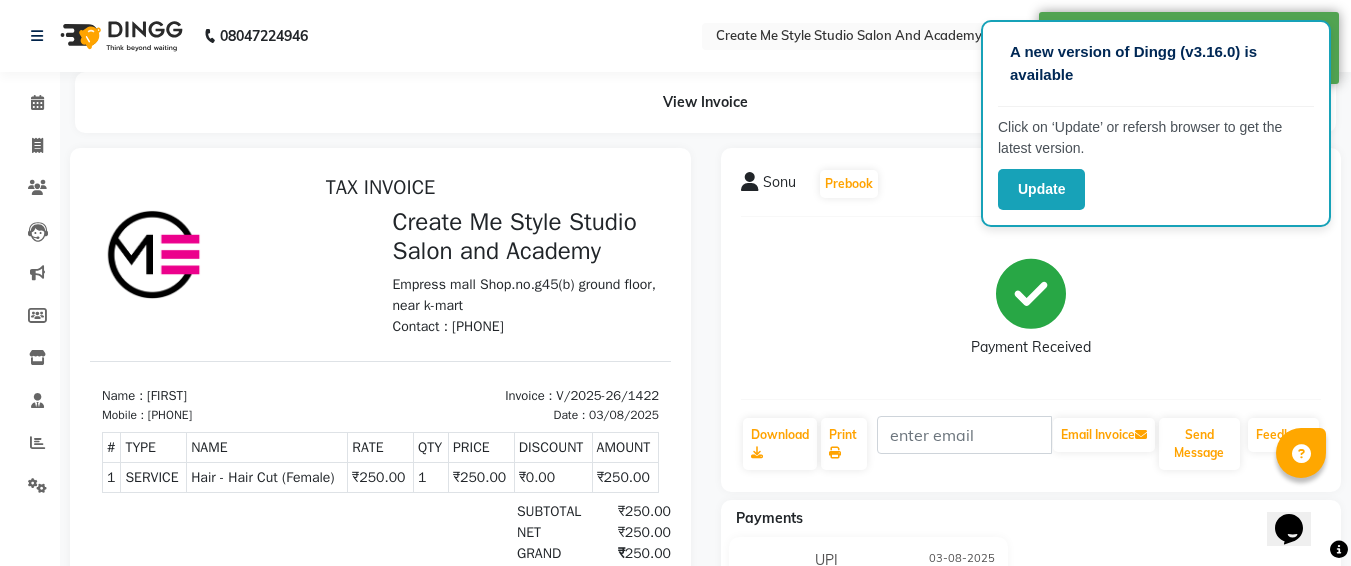 scroll, scrollTop: 0, scrollLeft: 0, axis: both 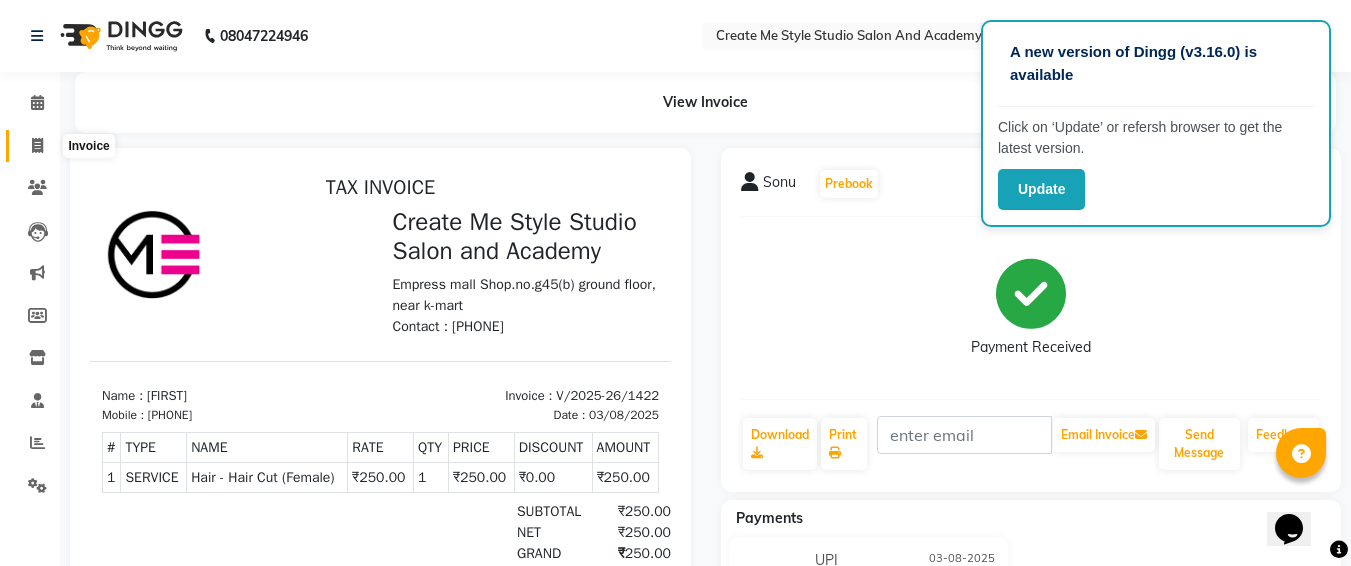 click 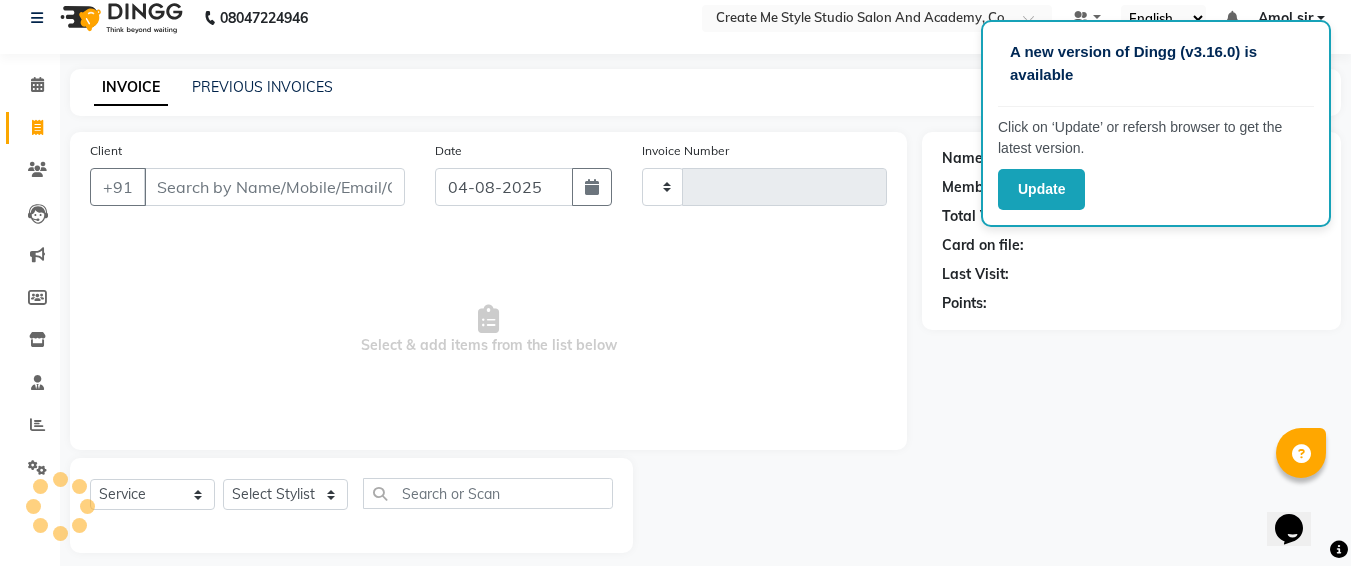 type on "1423" 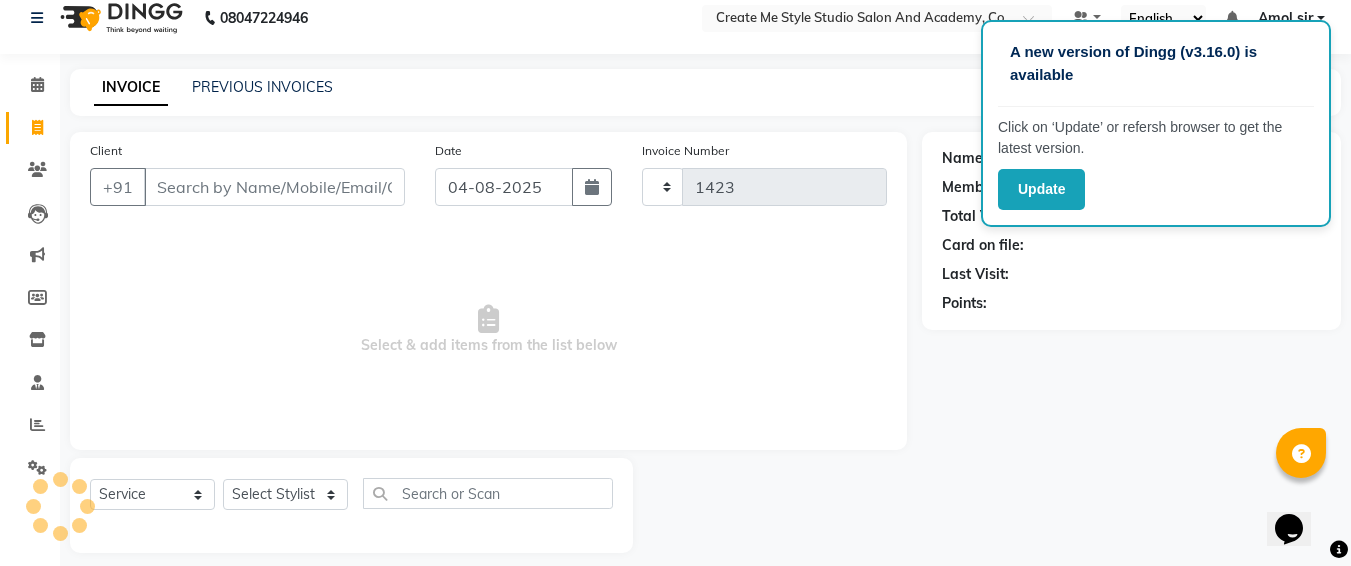 select on "8253" 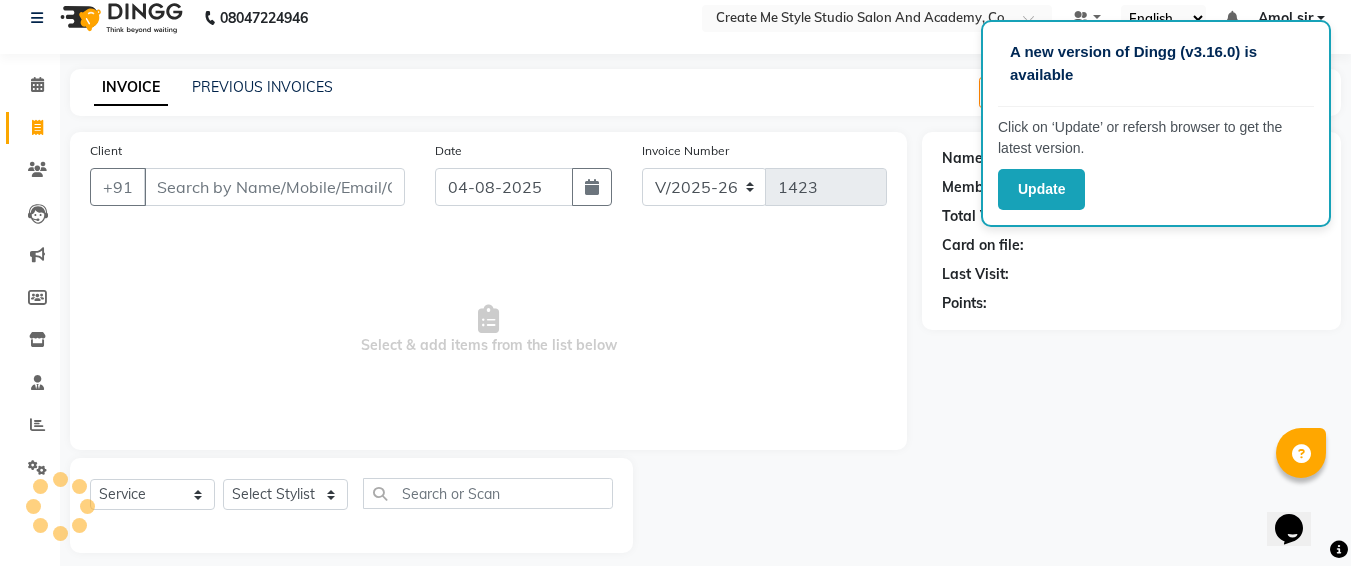 scroll, scrollTop: 35, scrollLeft: 0, axis: vertical 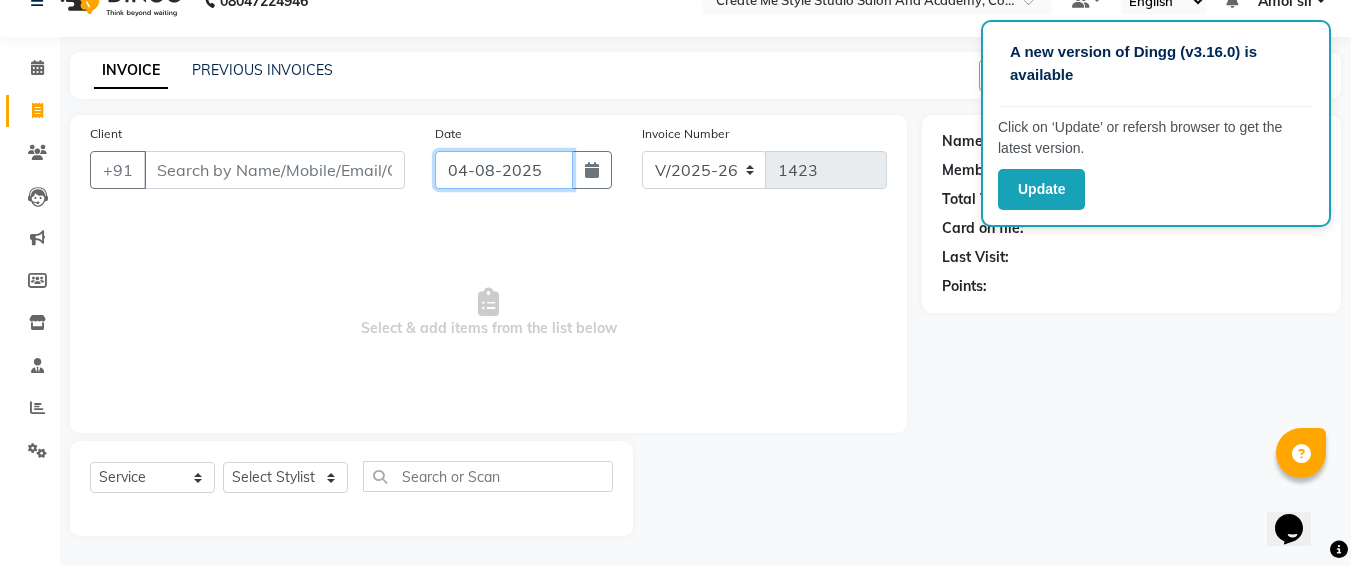 click on "04-08-2025" 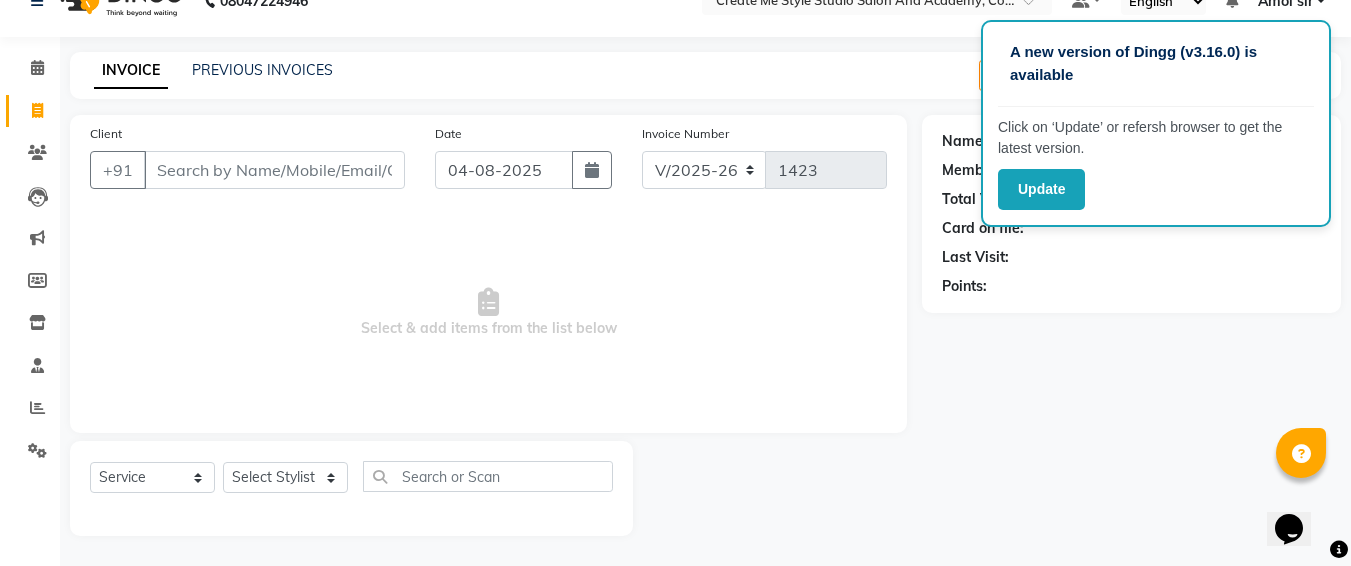 select on "8" 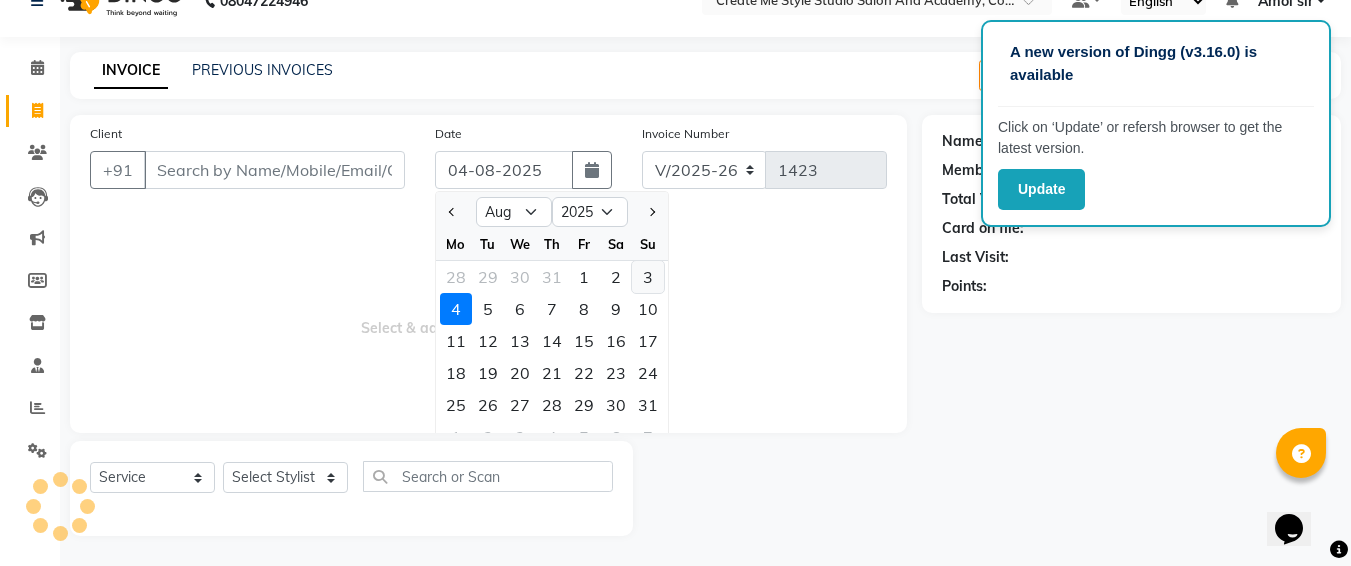 click on "3" 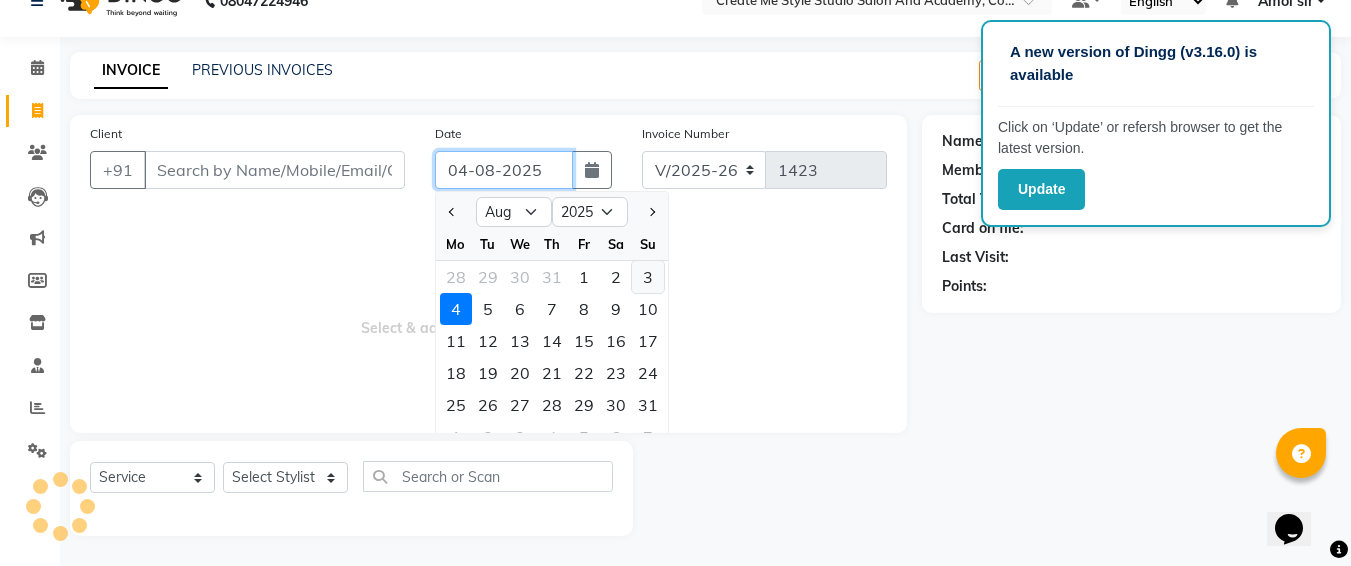type on "03-08-2025" 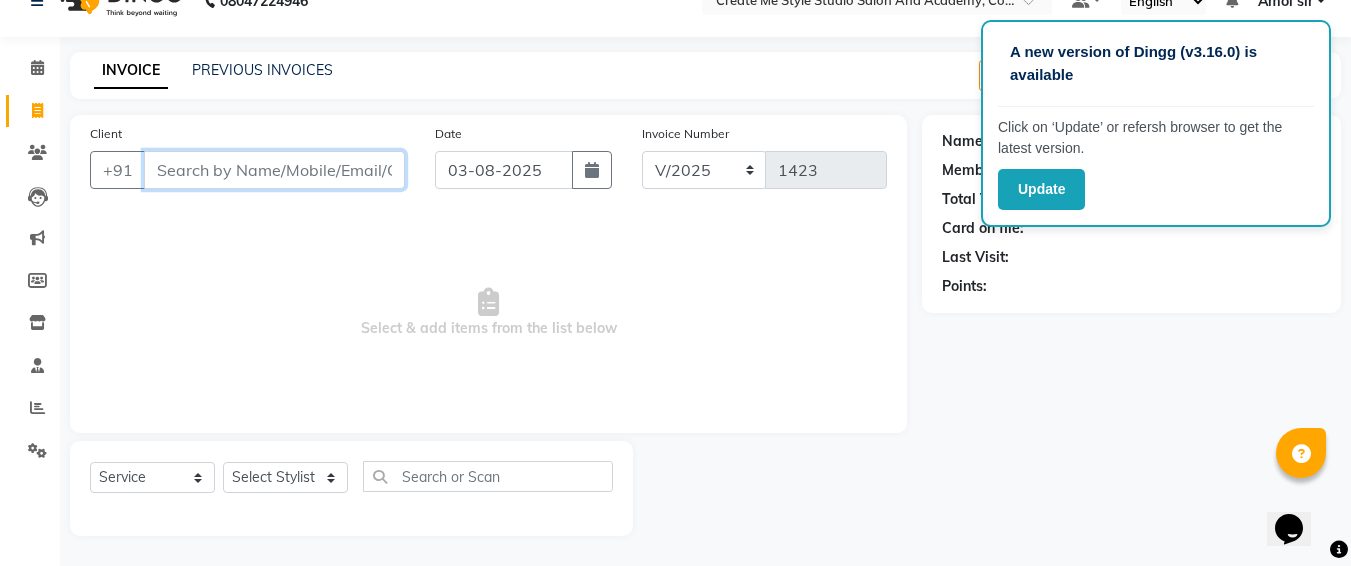 click on "Client" at bounding box center [274, 170] 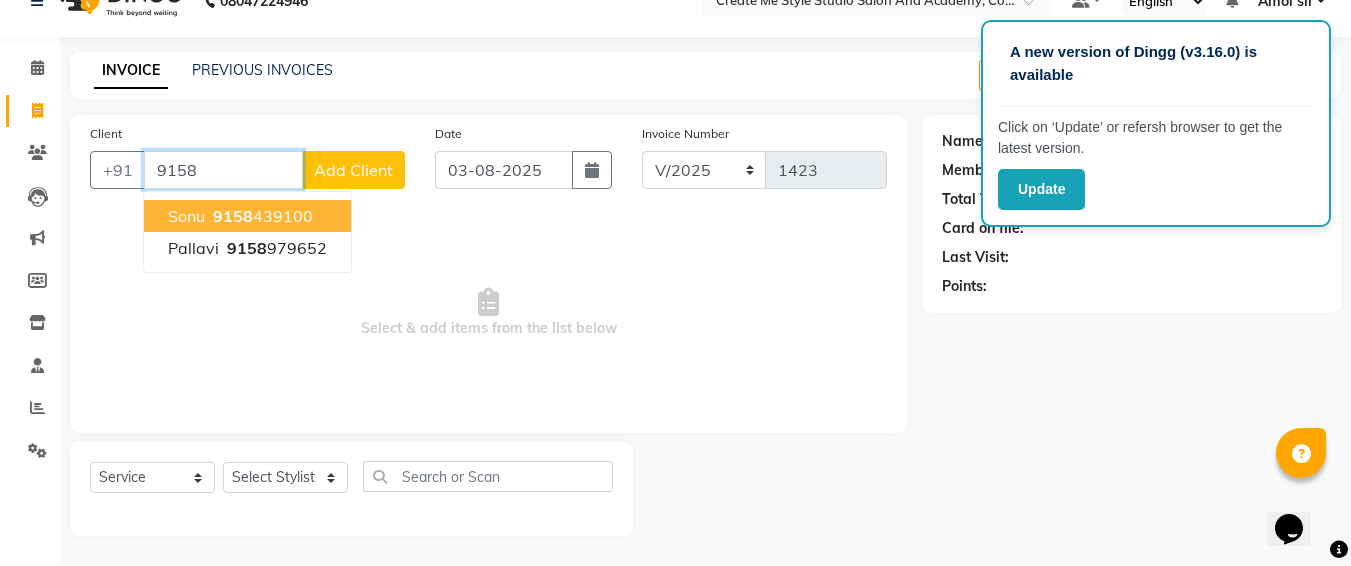click on "9158" at bounding box center (233, 216) 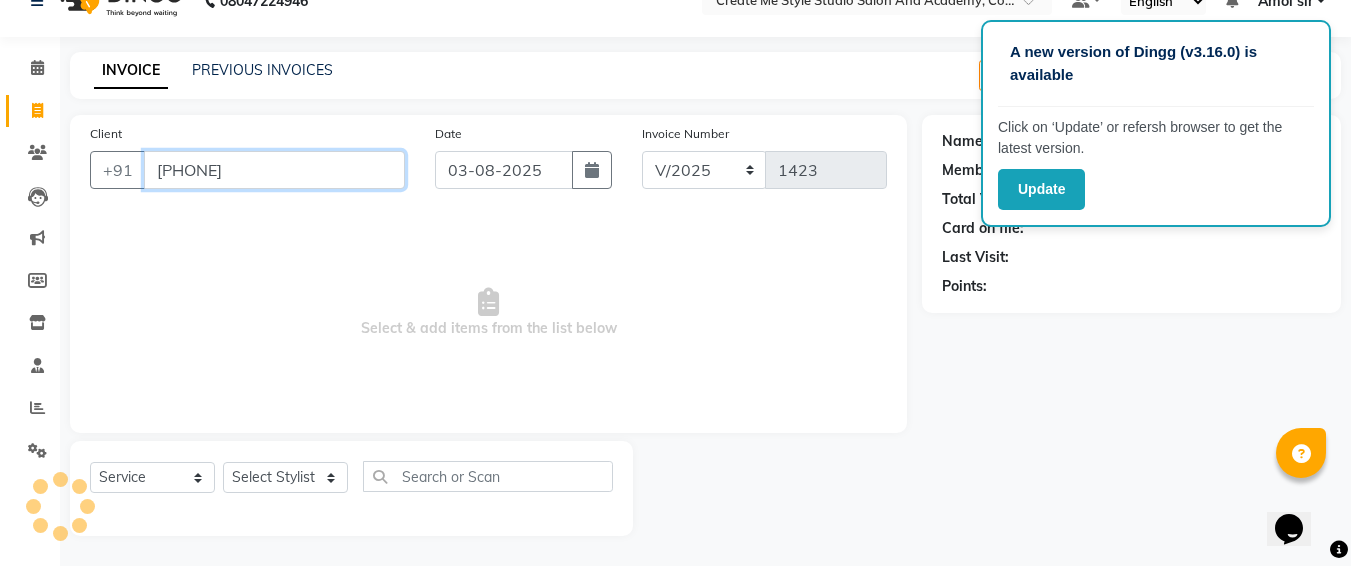 type on "[PHONE]" 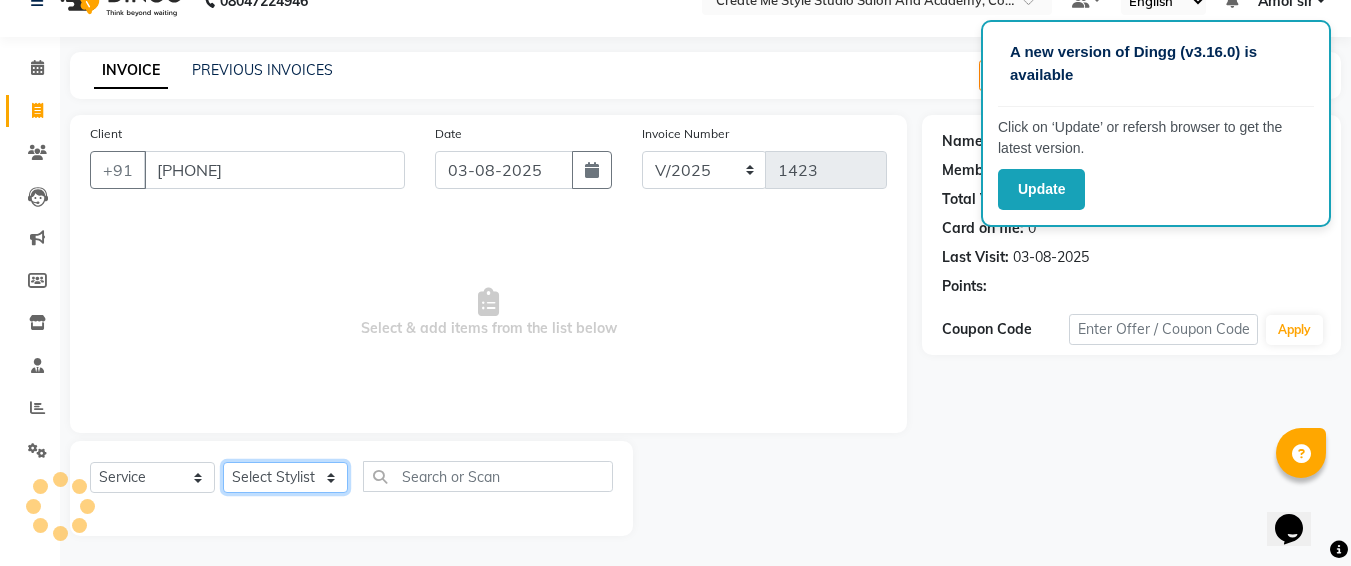 click on "Select Stylist [FIRST] sir  [FIRST].B mam  [FIRST].S mam TS [FIRST] mam [FIRST] mam [FIRST] [FIRST] mam  [FIRST] sir [FIRST] 1 [FIRST] 2 [FIRST] sir" 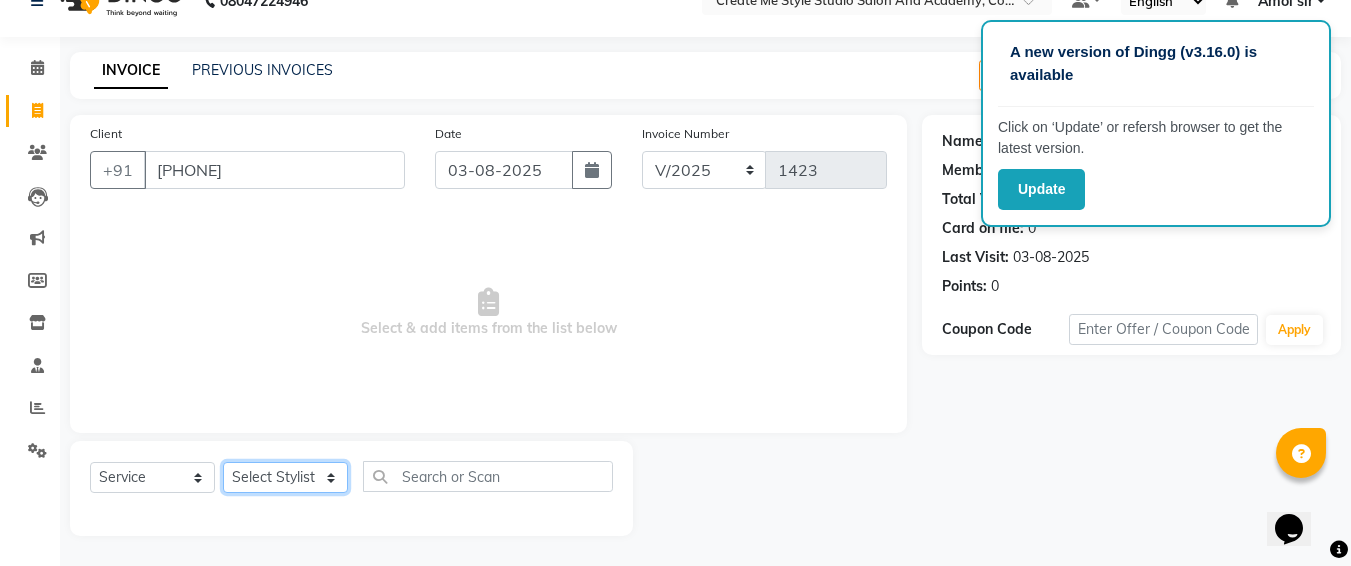 select on "79114" 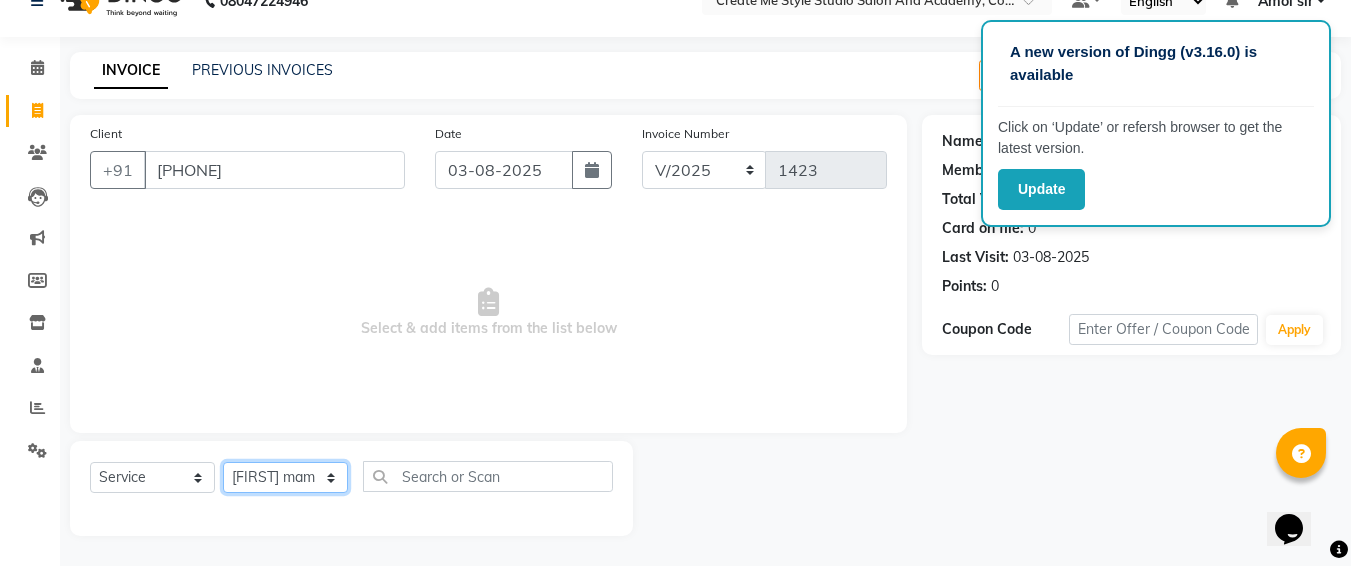 click on "Select Stylist [FIRST] sir  [FIRST].B mam  [FIRST].S mam TS [FIRST] mam [FIRST] mam [FIRST] [FIRST] mam  [FIRST] sir [FIRST] 1 [FIRST] 2 [FIRST] sir" 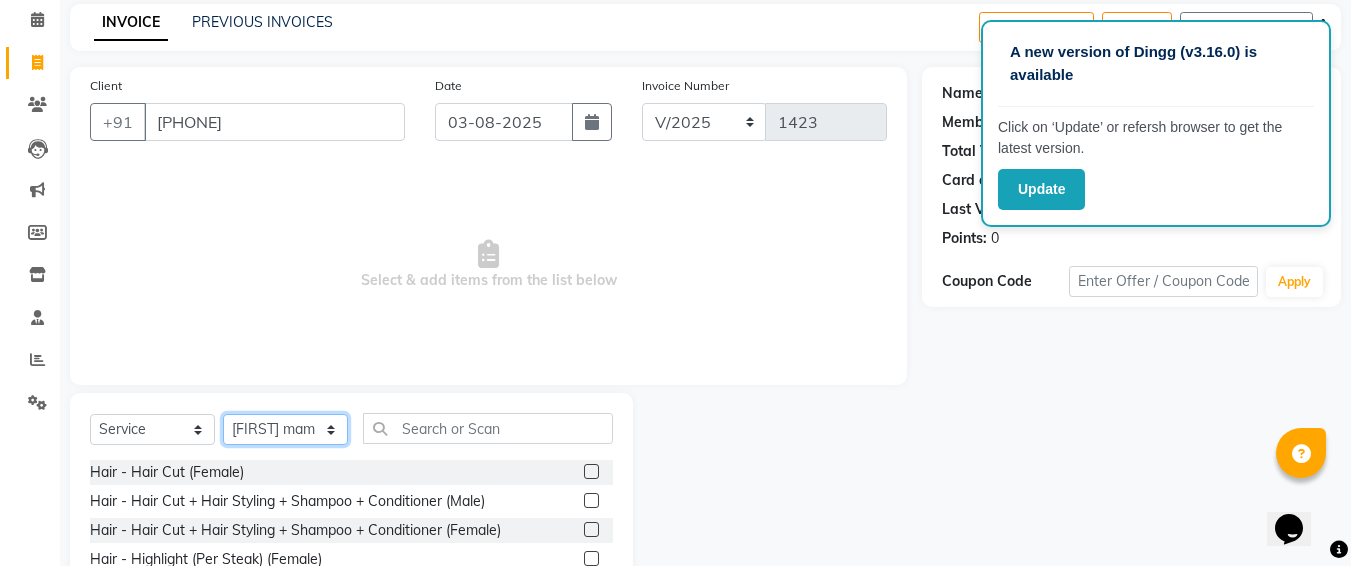 scroll, scrollTop: 85, scrollLeft: 0, axis: vertical 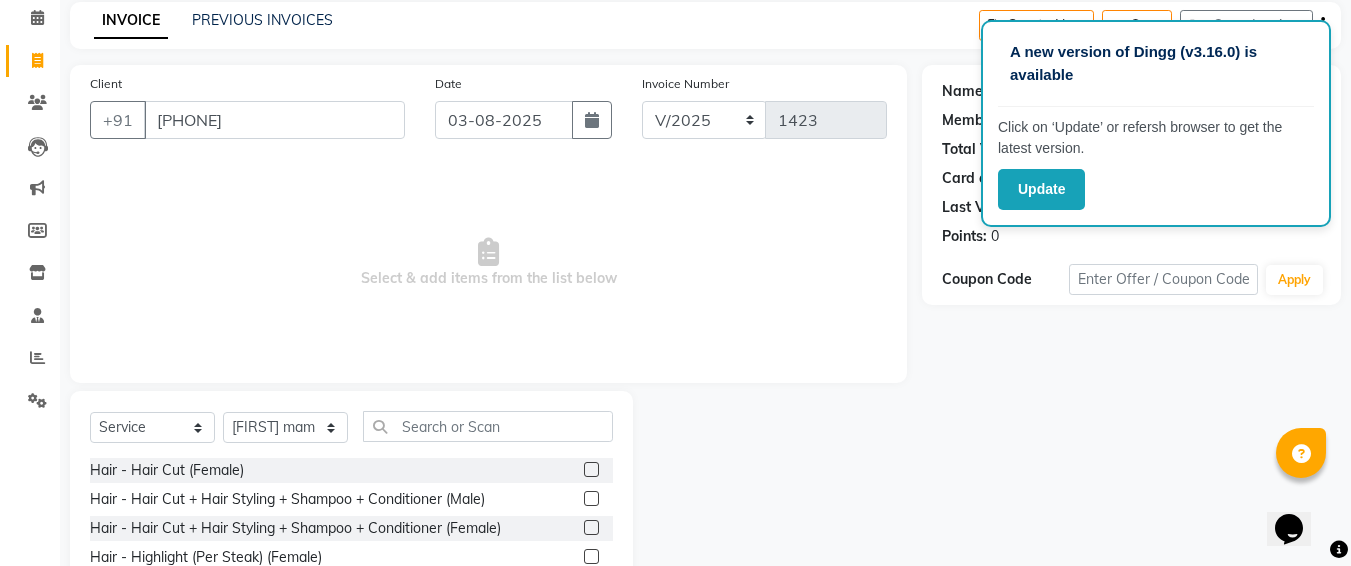 click 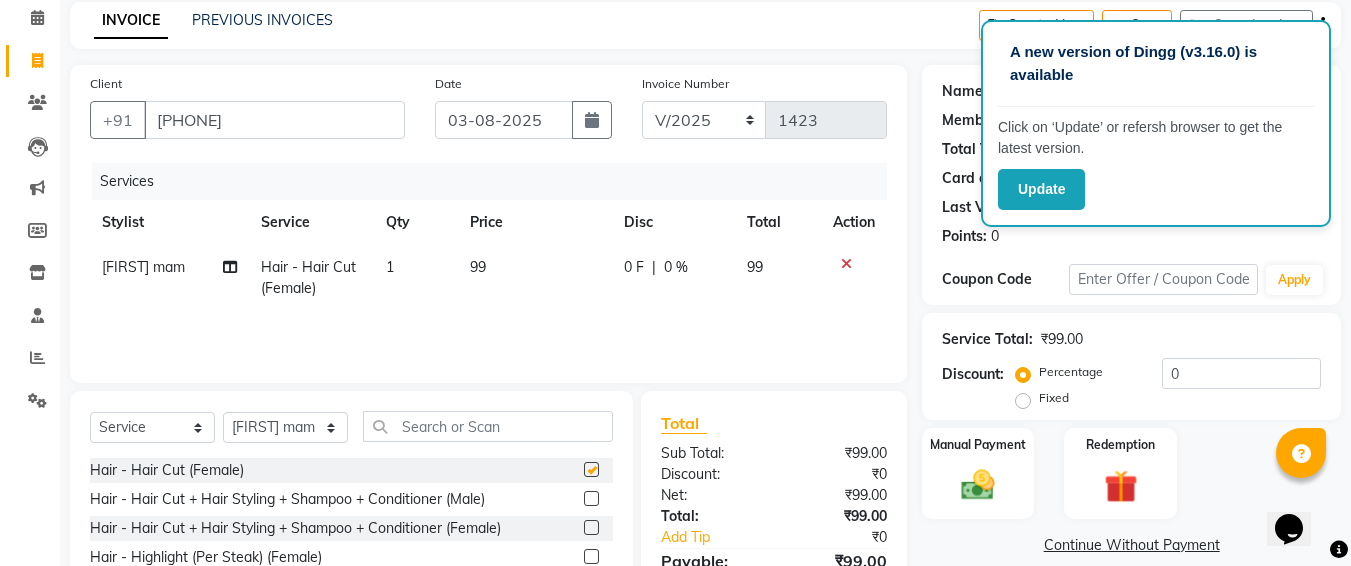 checkbox on "false" 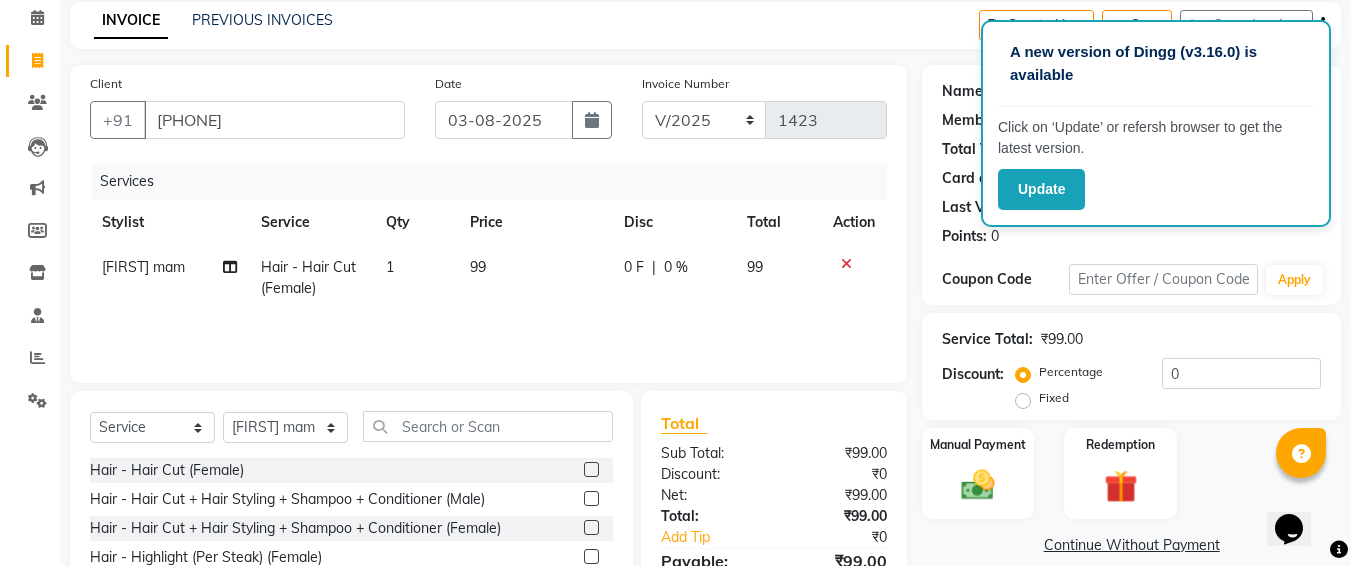click on "99" 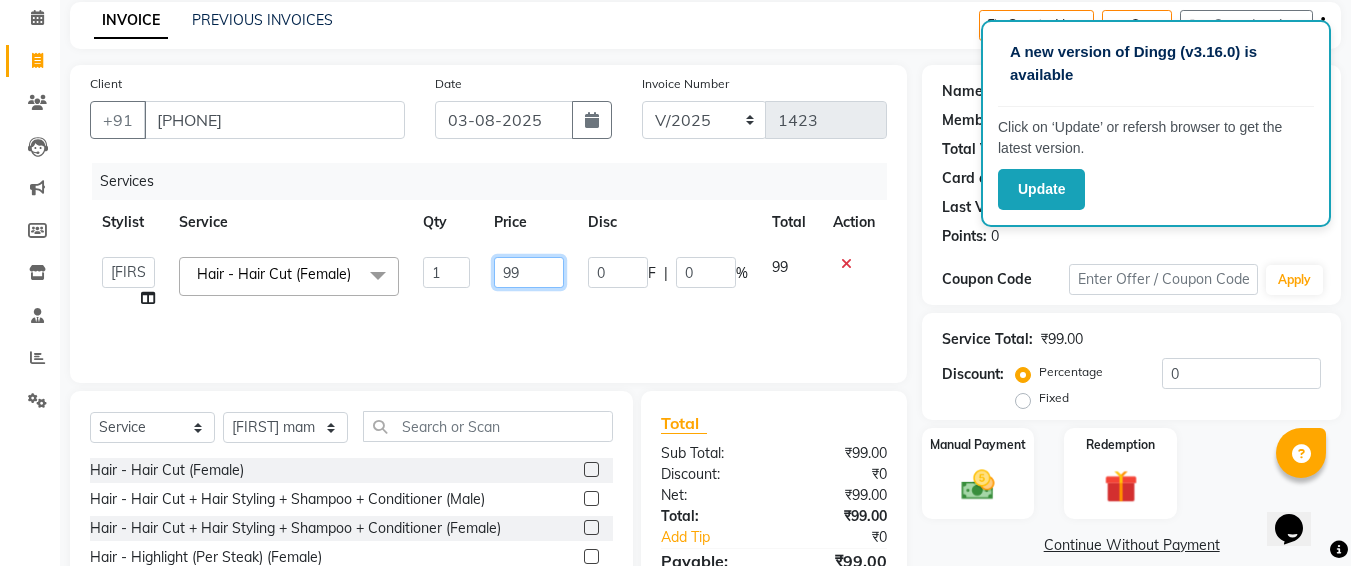 click on "99" 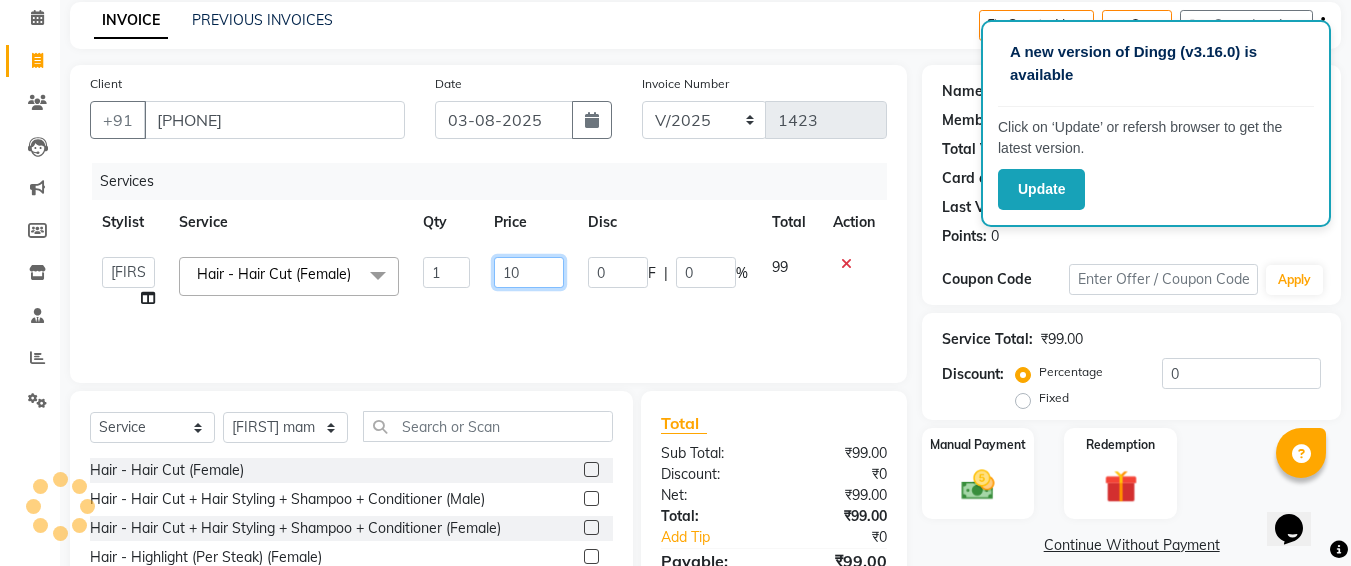 type on "100" 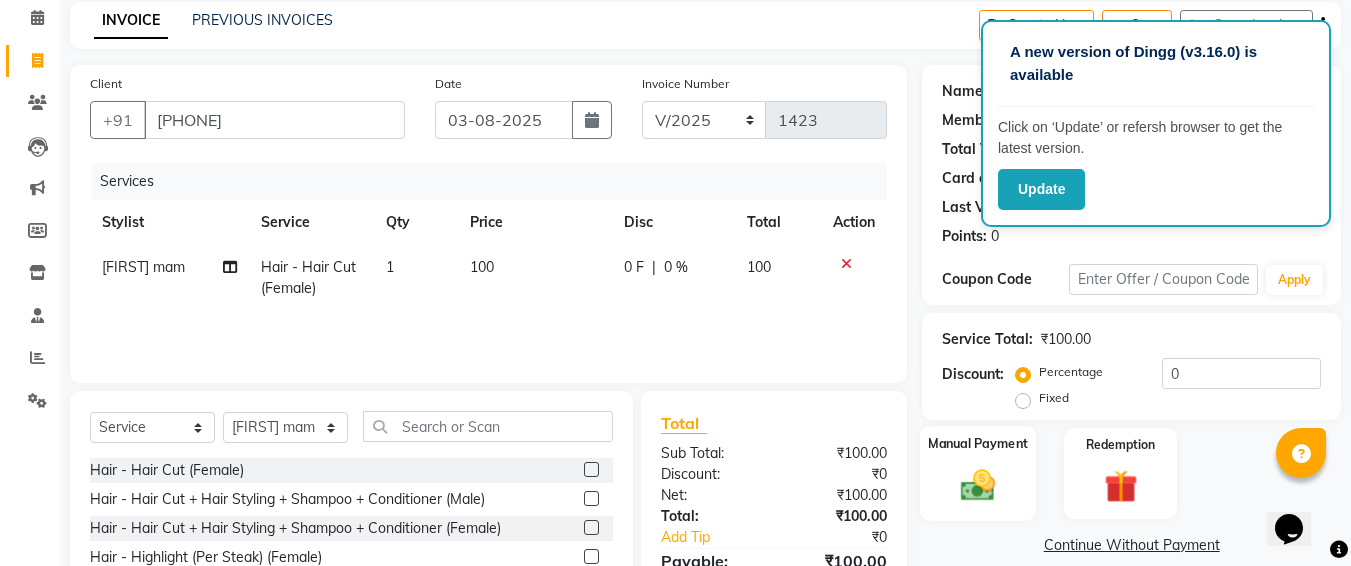click on "Manual Payment" 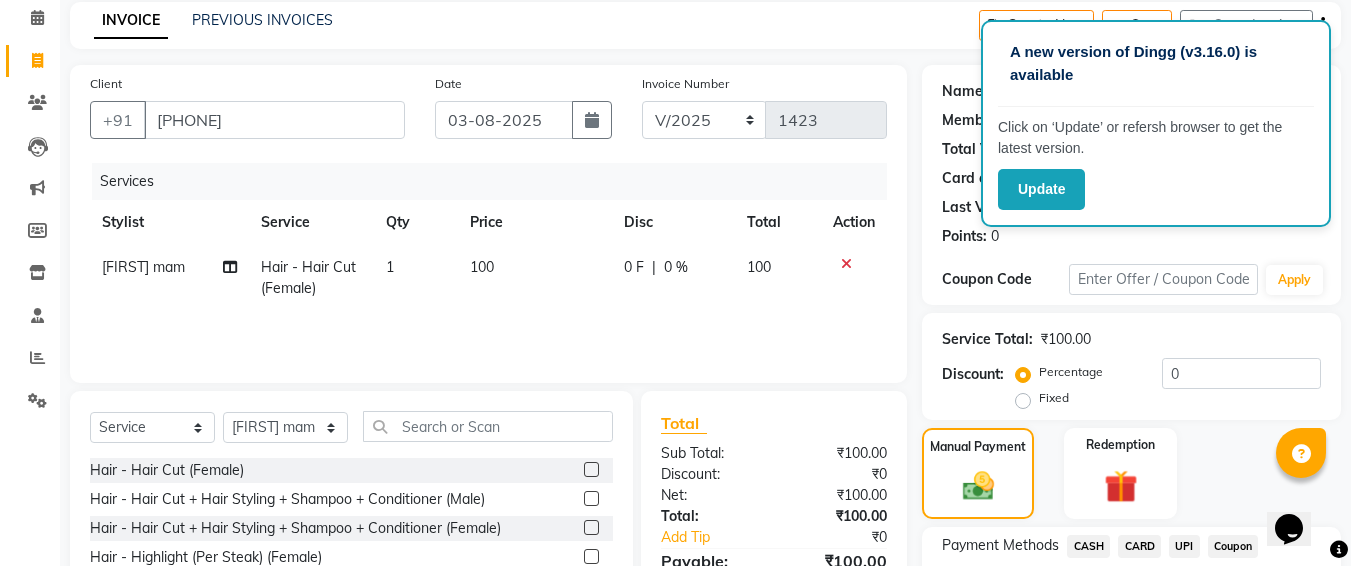 click on "UPI" 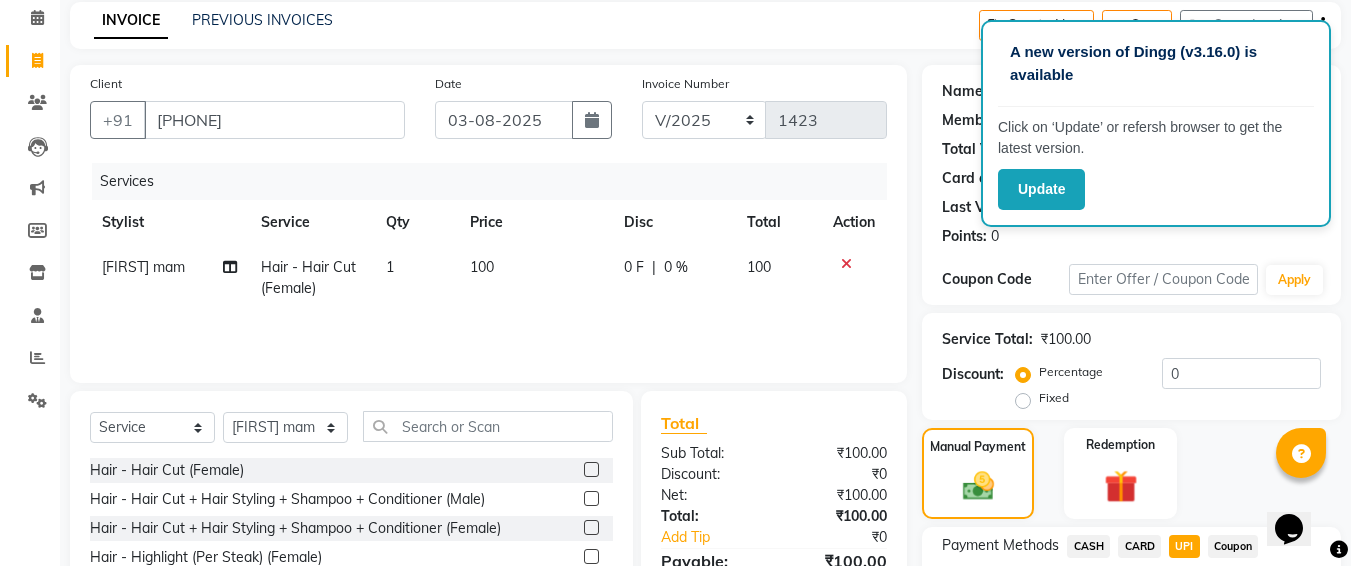 scroll, scrollTop: 266, scrollLeft: 0, axis: vertical 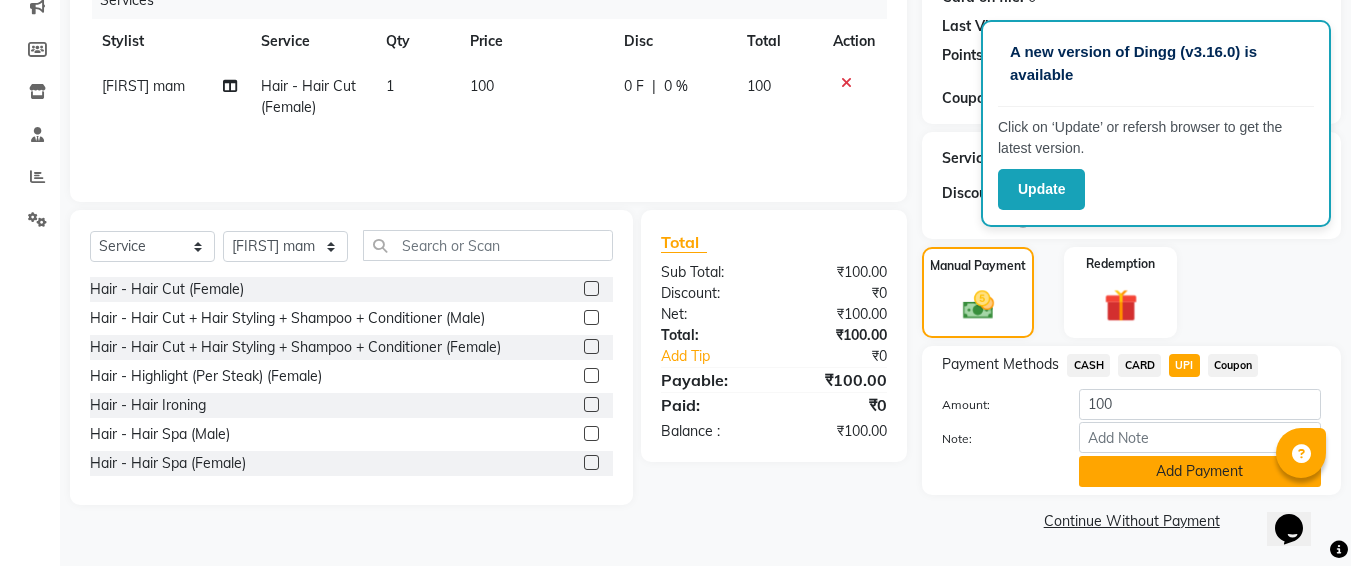 click on "Add Payment" 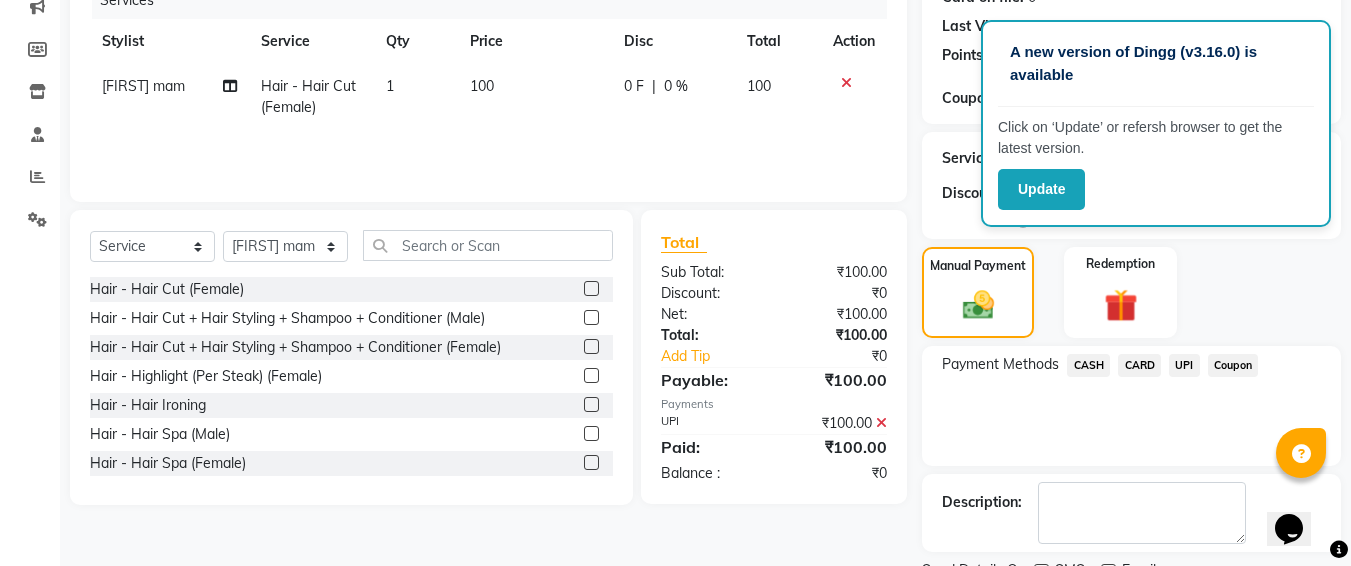 scroll, scrollTop: 350, scrollLeft: 0, axis: vertical 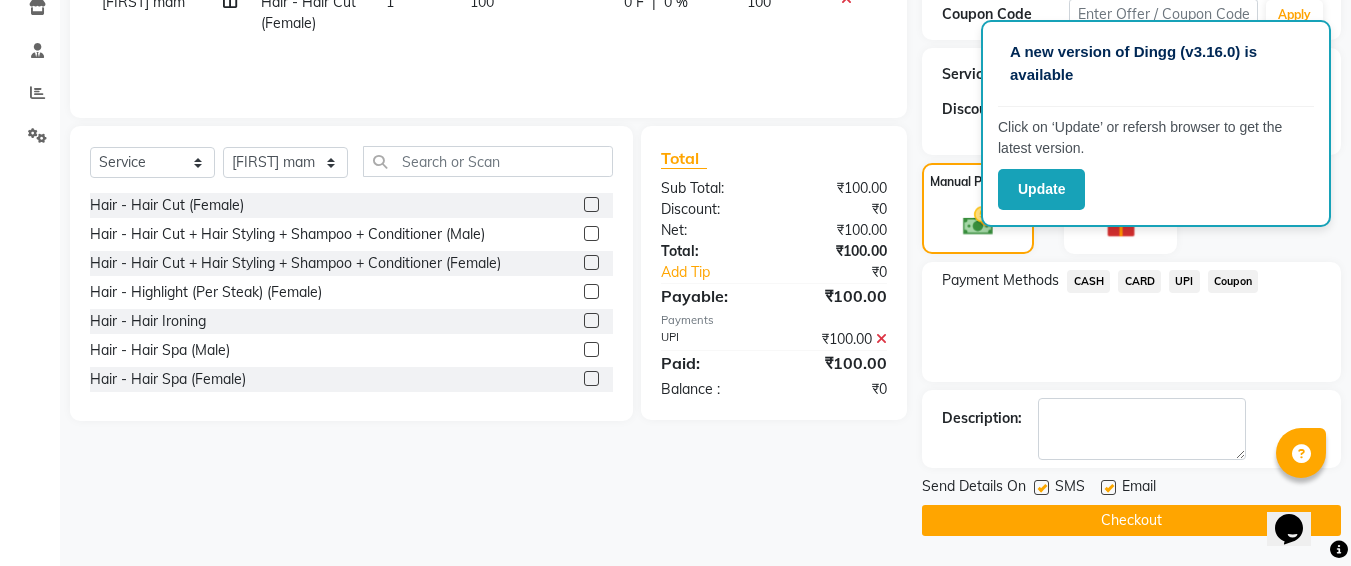 click 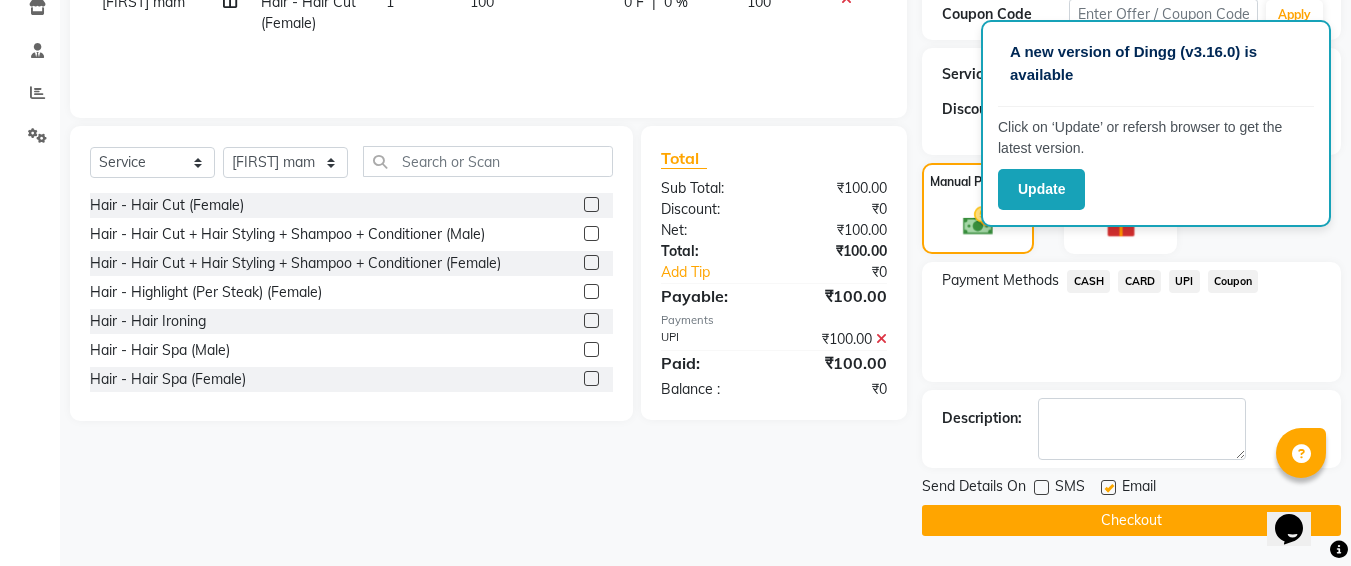 click on "Checkout" 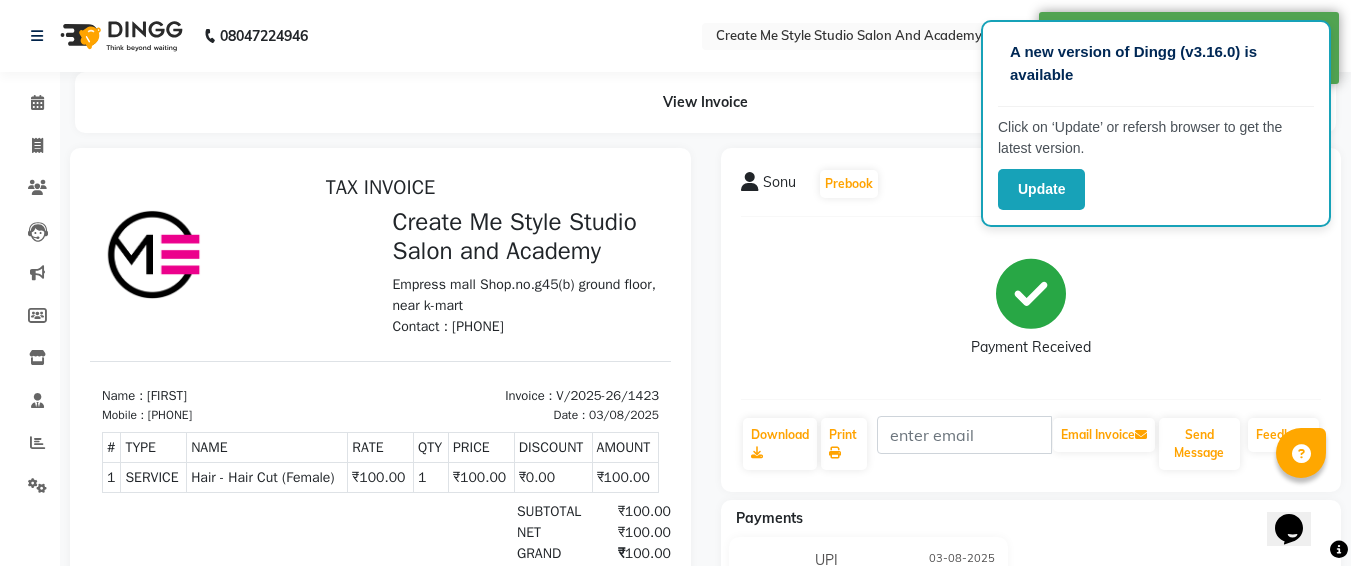 scroll, scrollTop: 0, scrollLeft: 0, axis: both 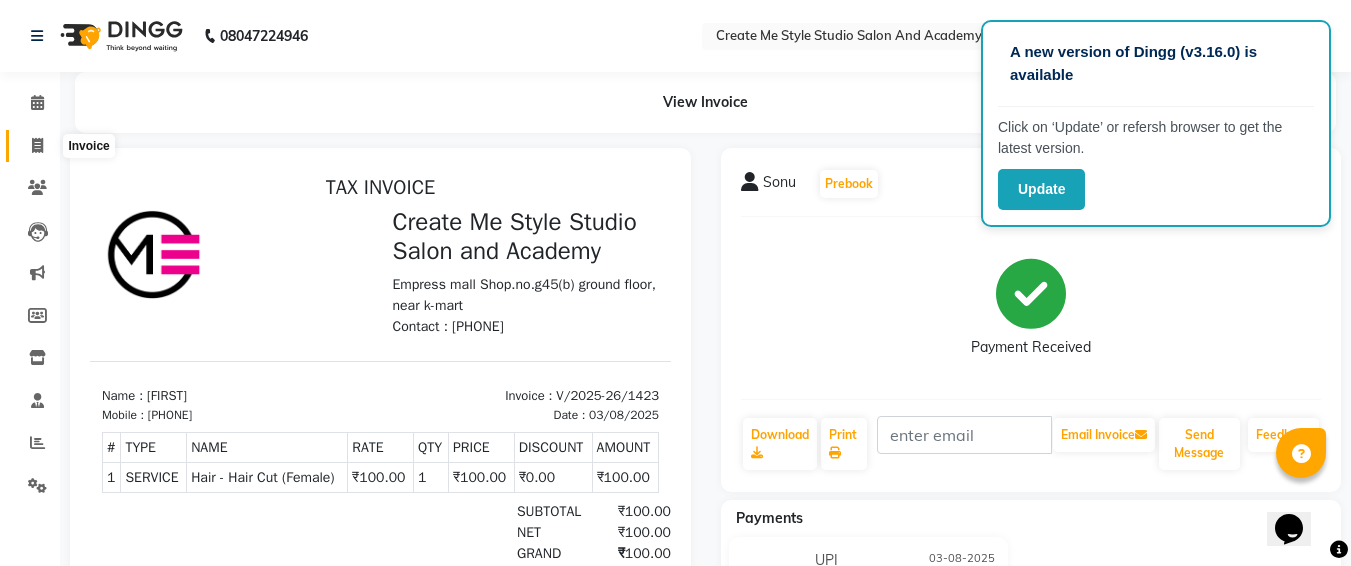 click 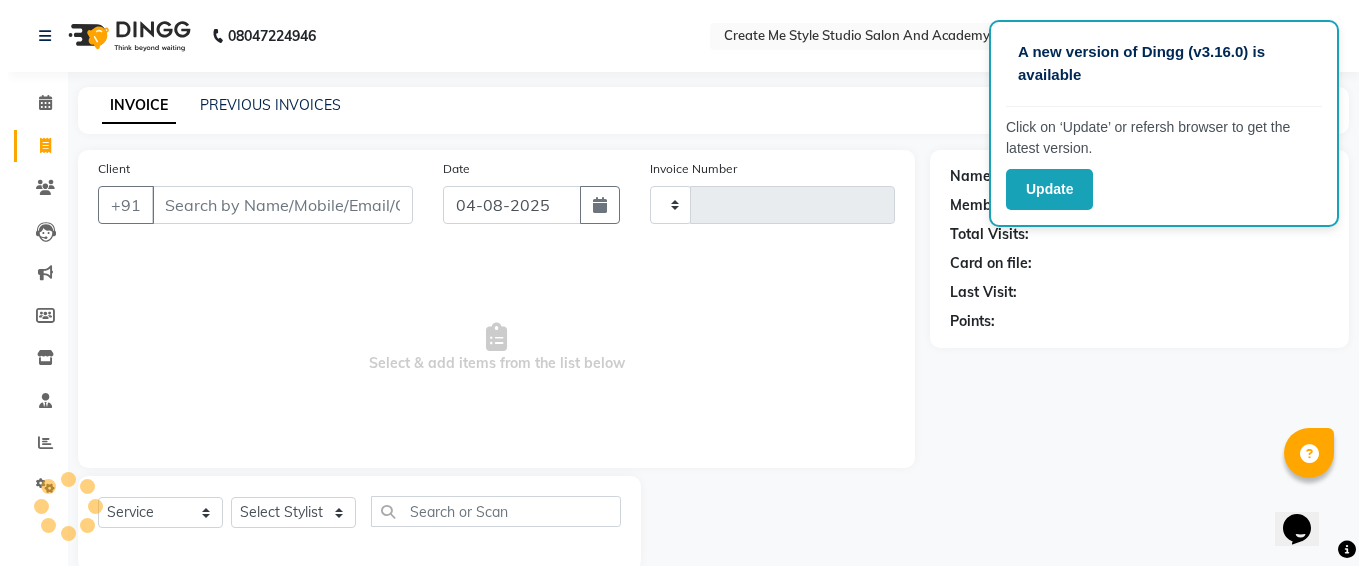 scroll, scrollTop: 35, scrollLeft: 0, axis: vertical 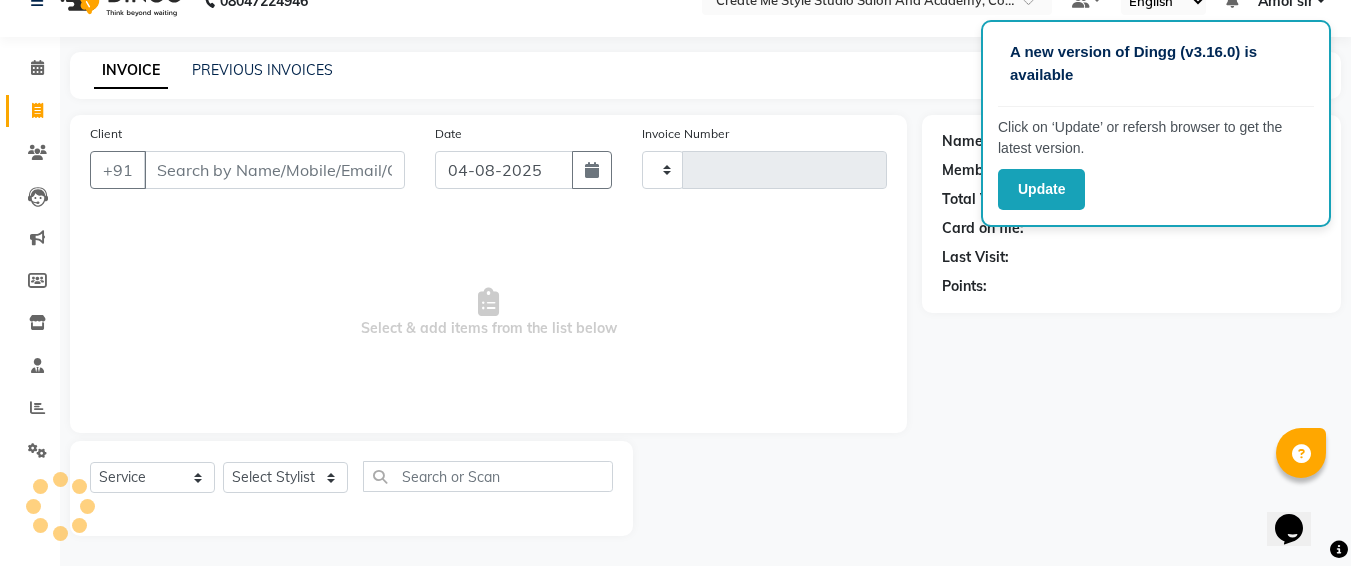 type on "1424" 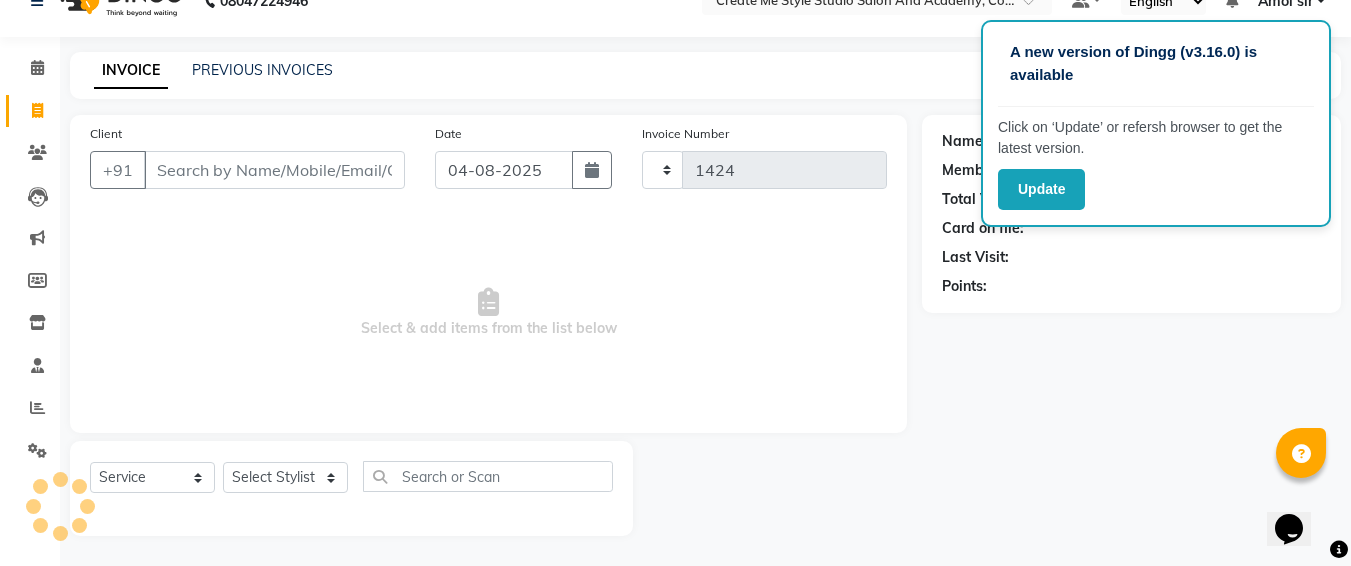 select on "8253" 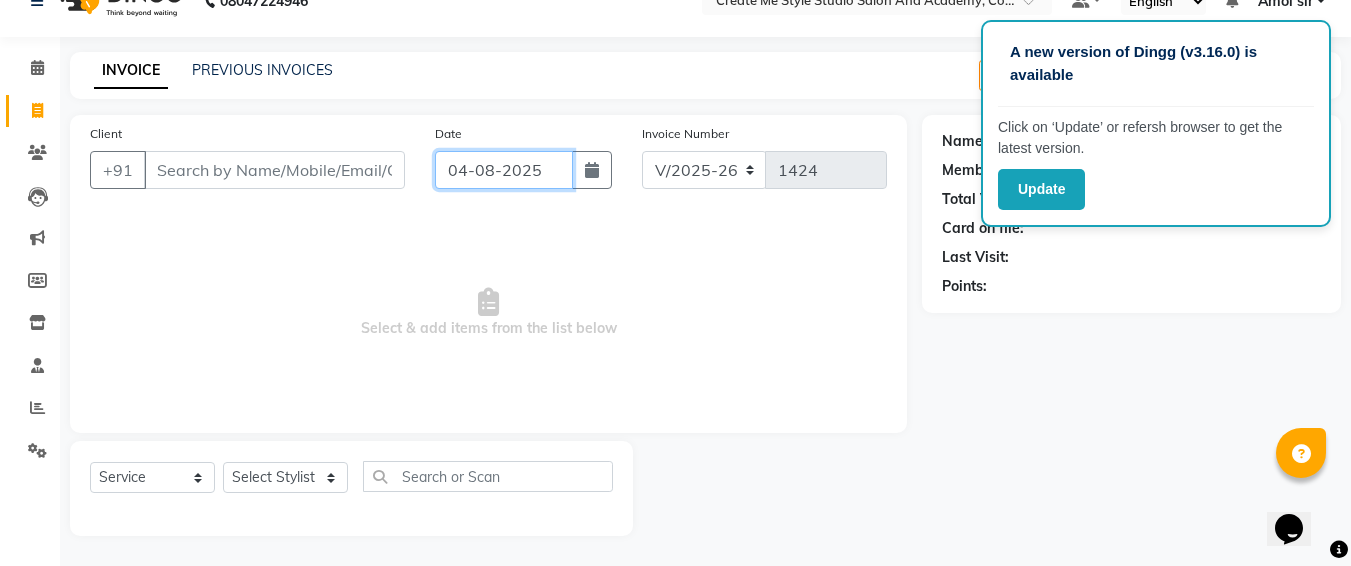 click on "04-08-2025" 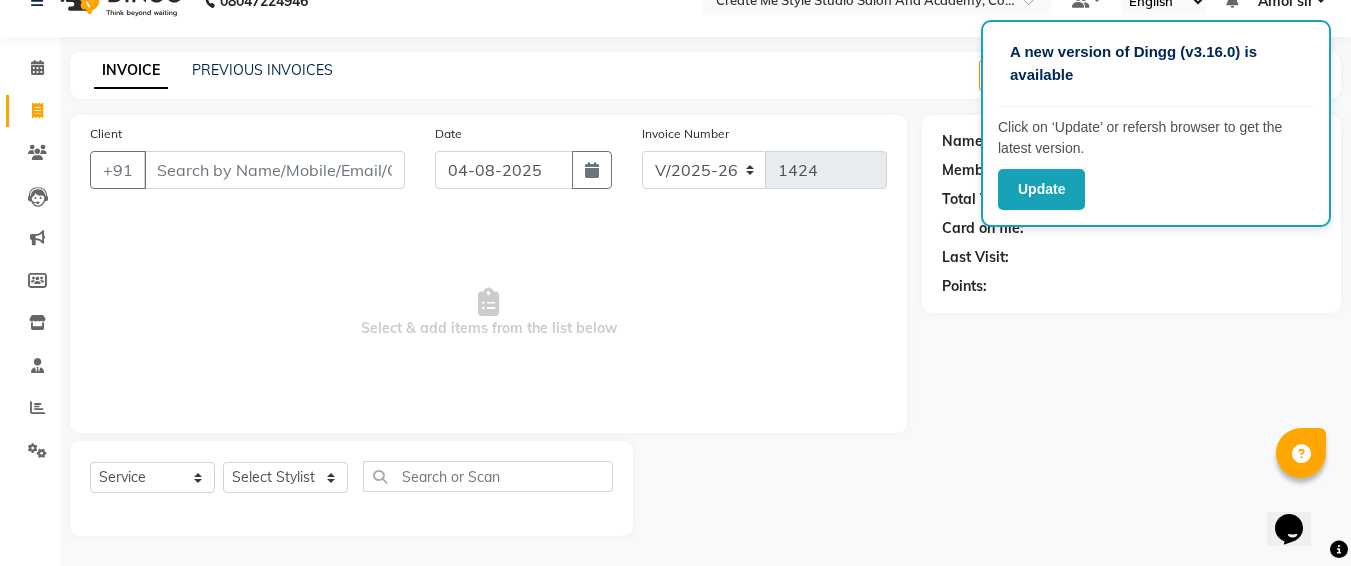 select on "8" 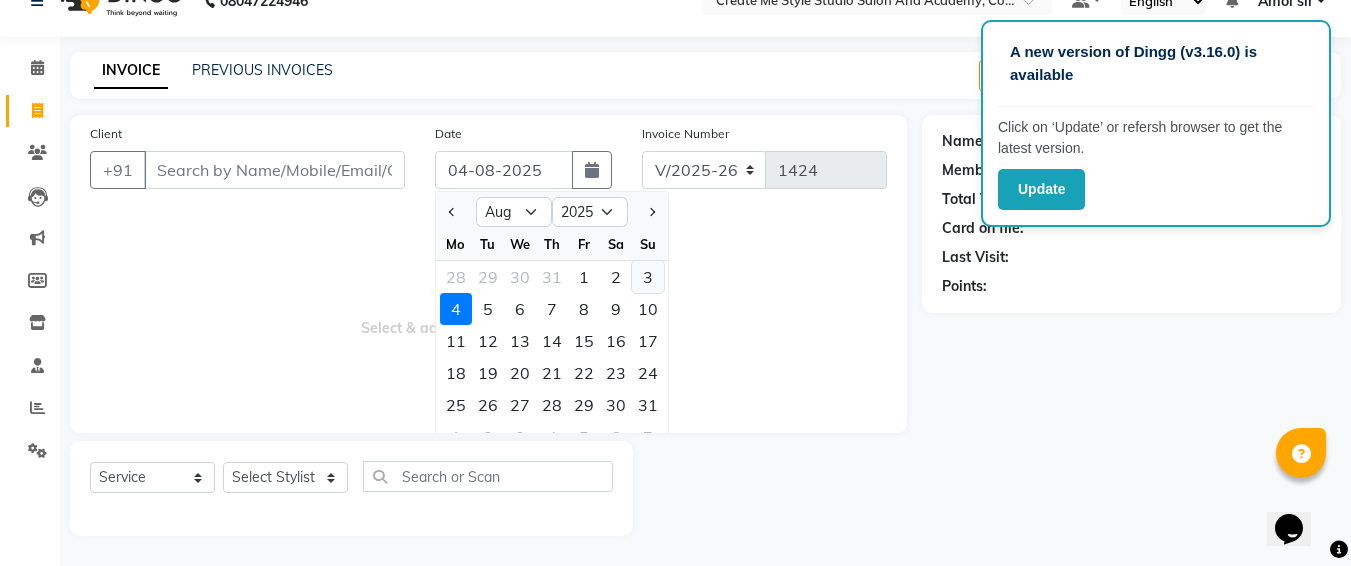 click on "3" 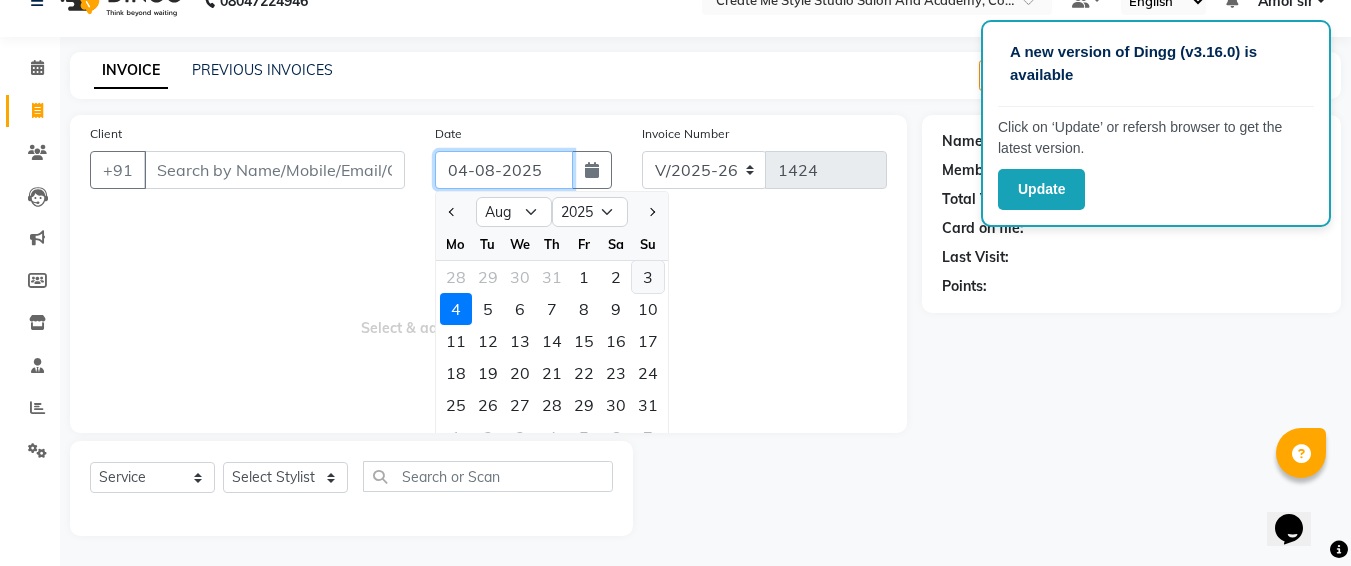 type on "03-08-2025" 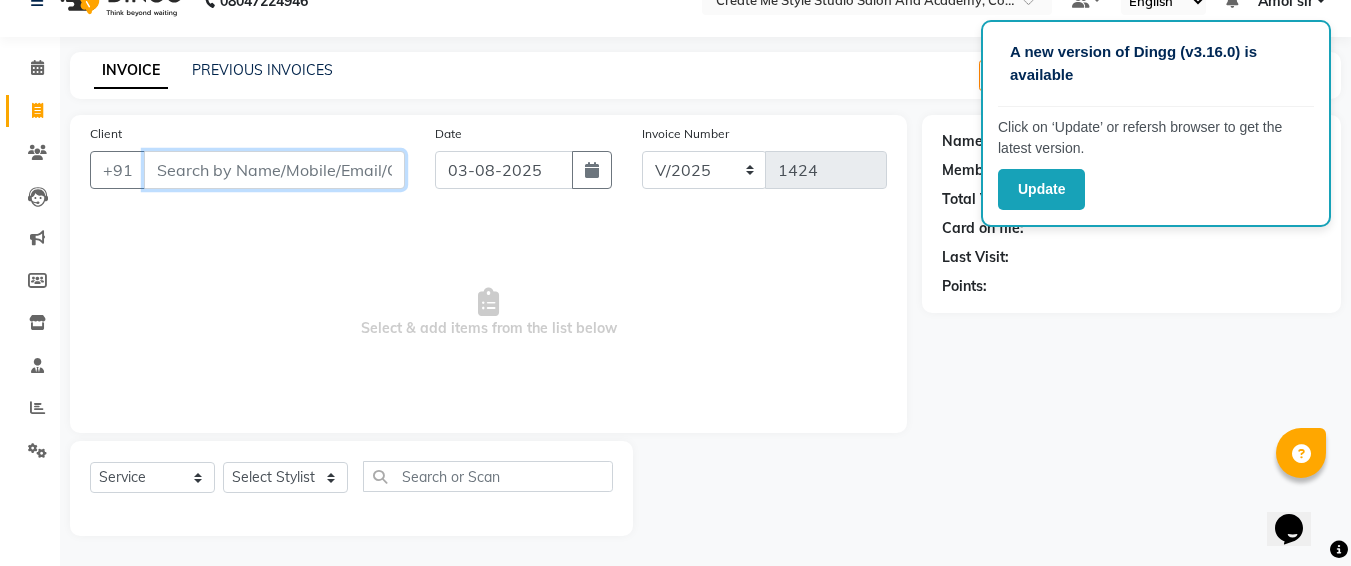 click on "Client" at bounding box center [274, 170] 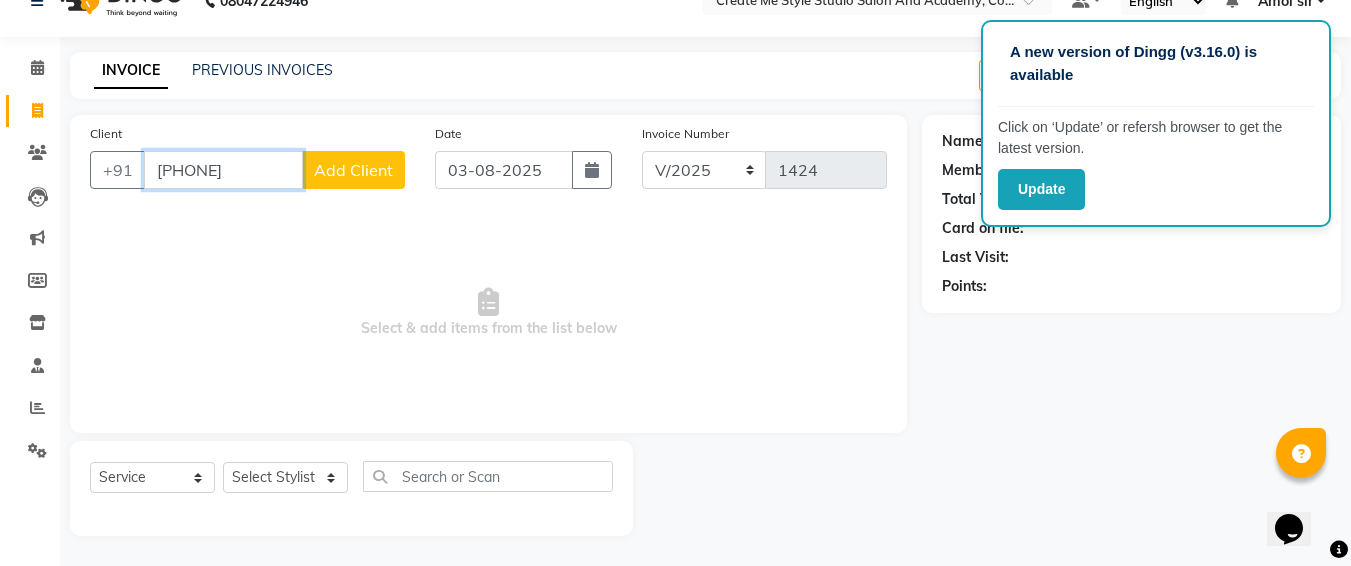 type on "[PHONE]" 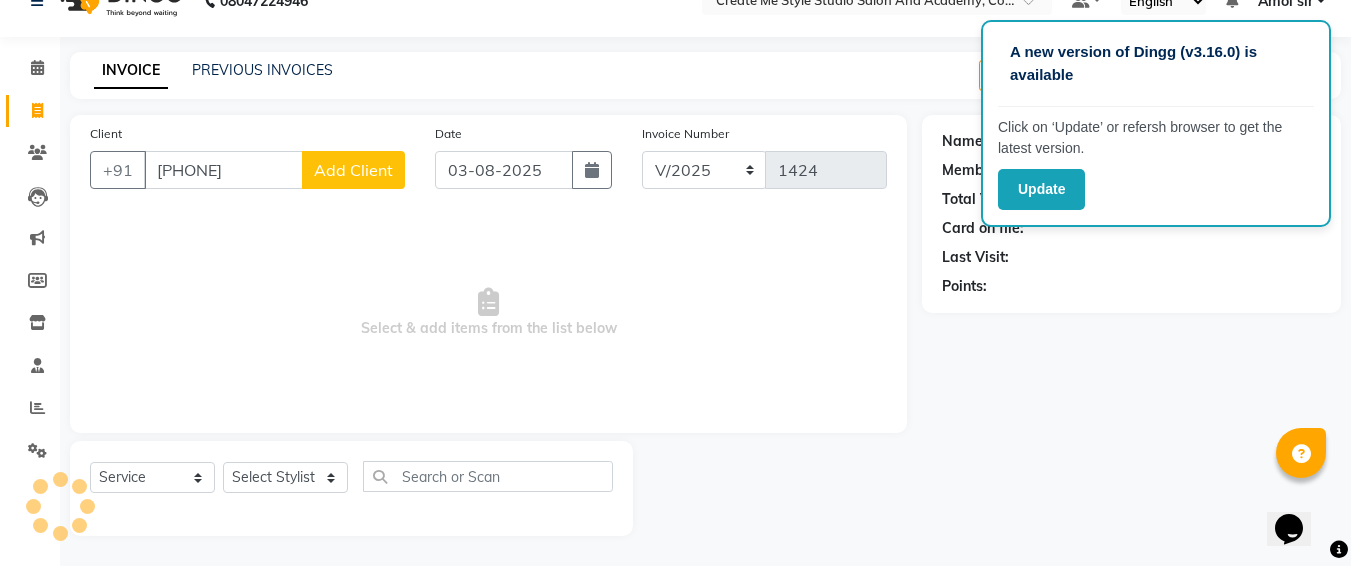 click on "Add Client" 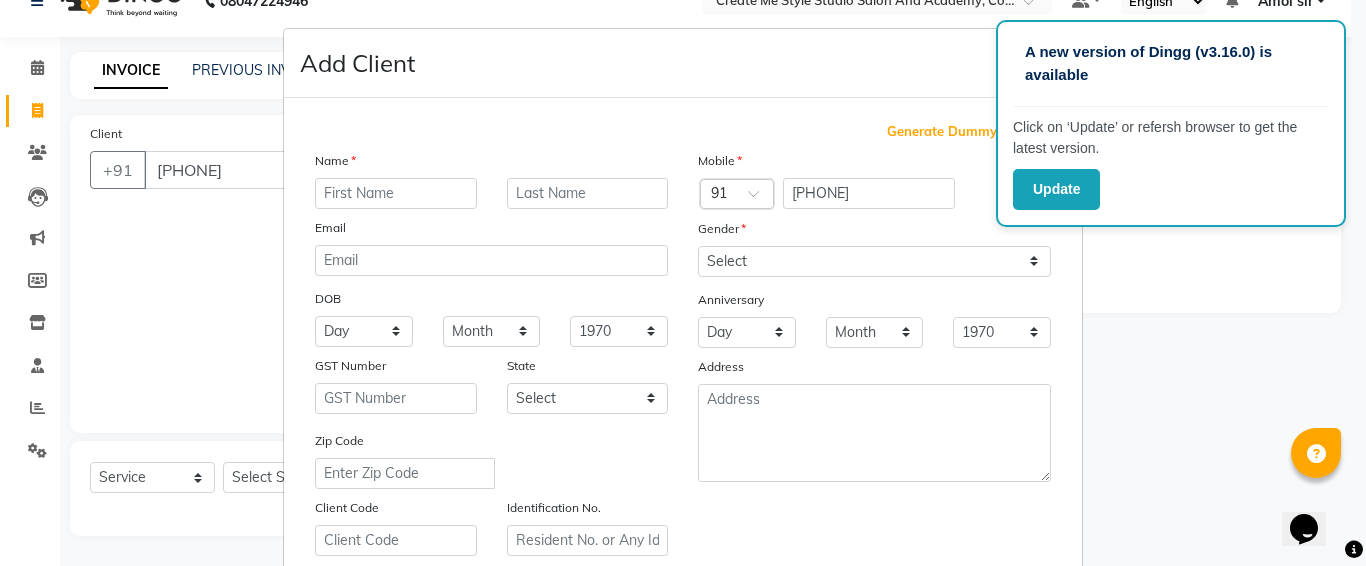 click at bounding box center [396, 193] 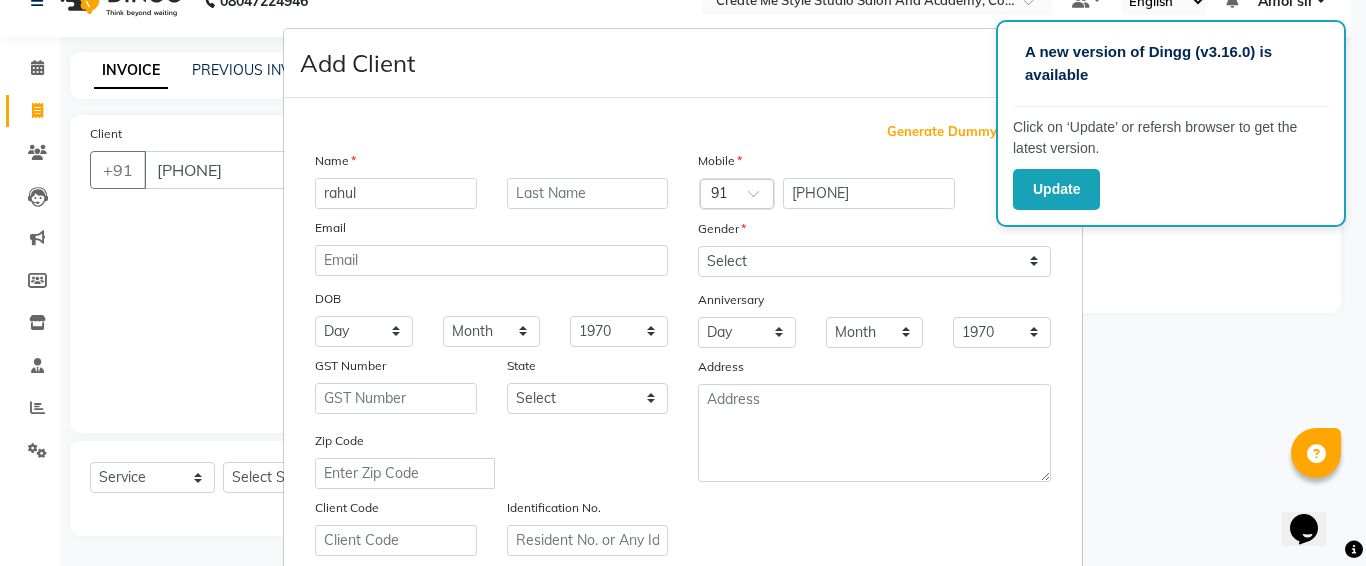 type on "rahul" 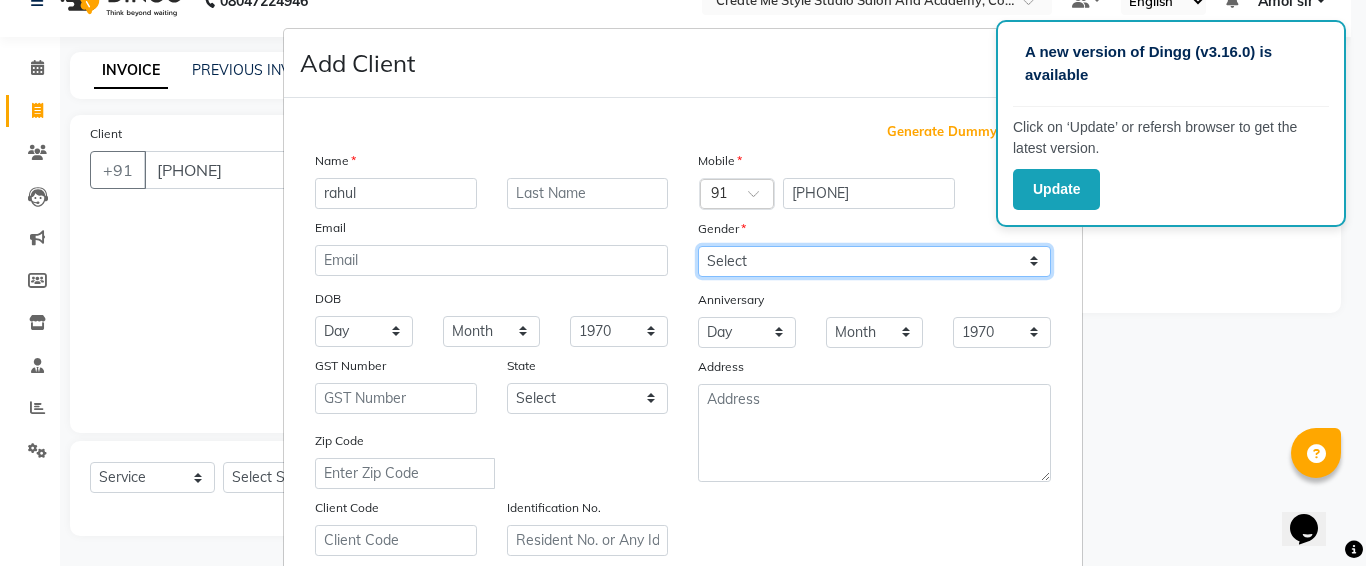 click on "Select Male Female Other Prefer Not To Say" at bounding box center (874, 261) 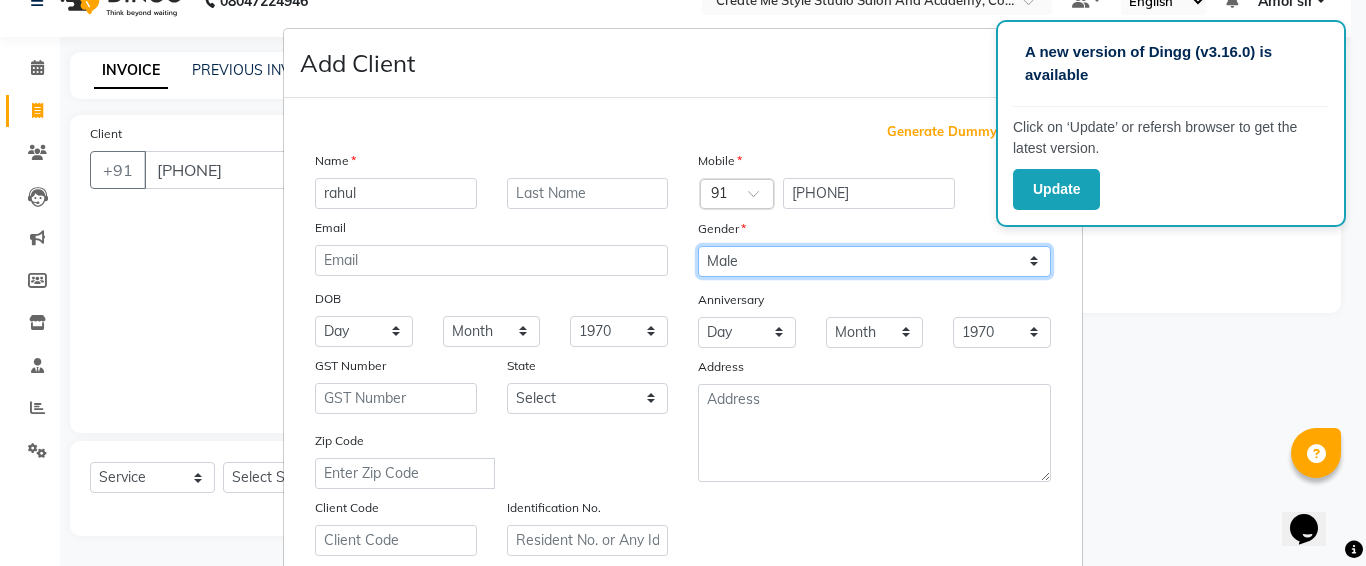 click on "Select Male Female Other Prefer Not To Say" at bounding box center (874, 261) 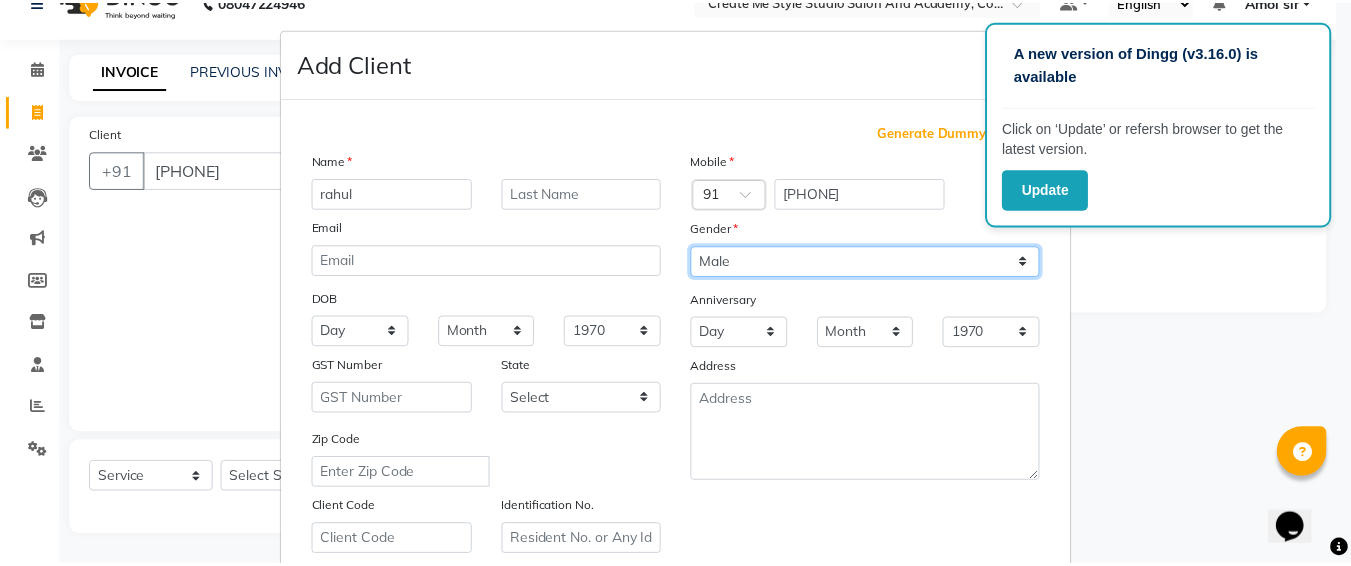 scroll, scrollTop: 357, scrollLeft: 0, axis: vertical 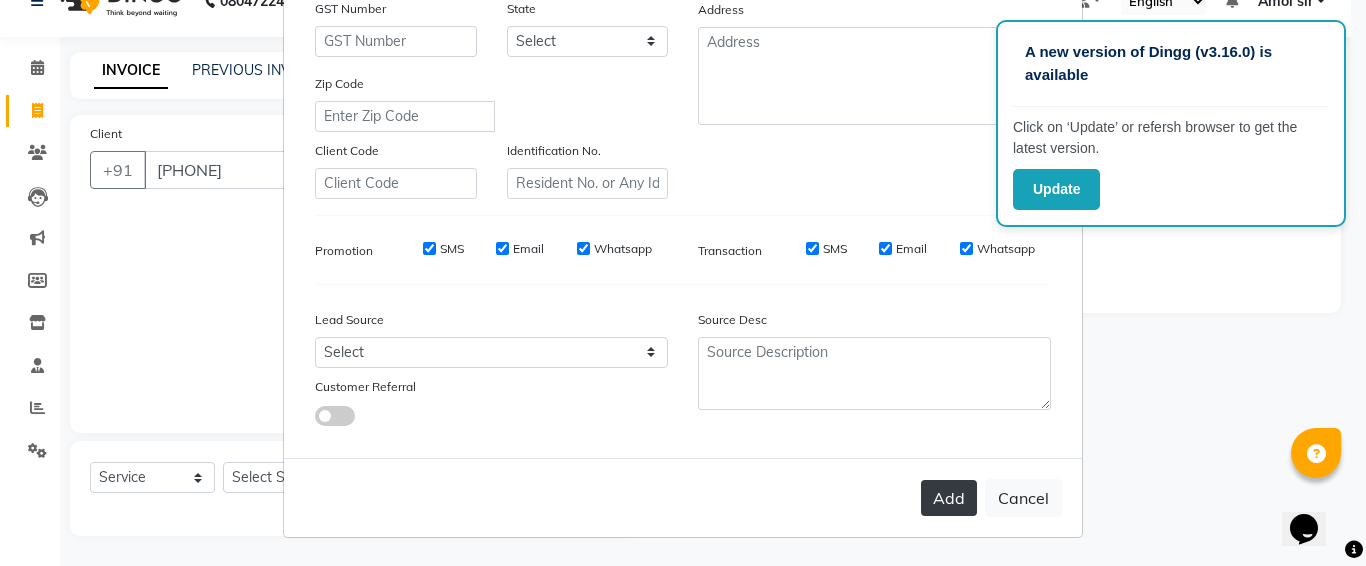 click on "Add" at bounding box center (949, 498) 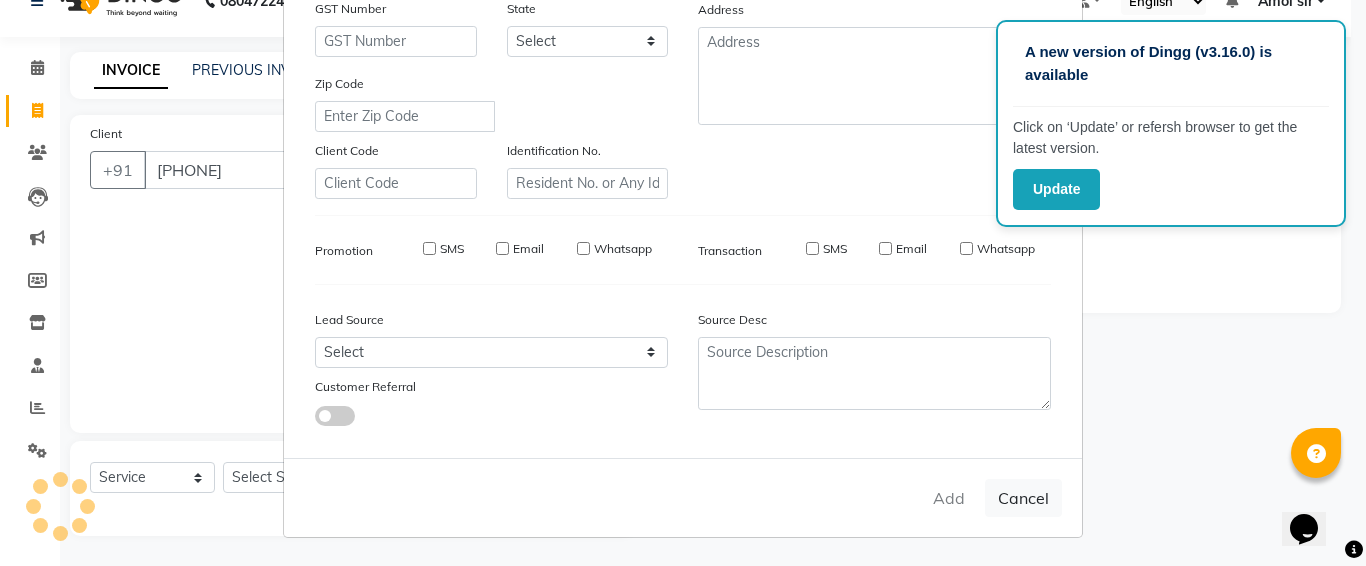 type 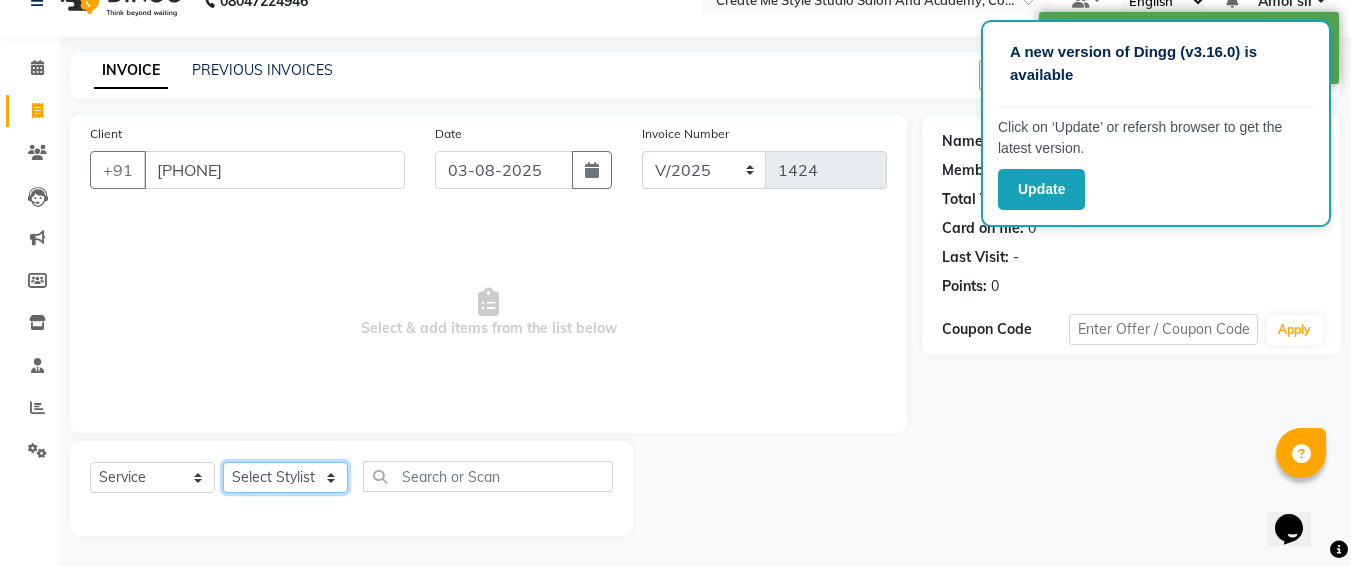 drag, startPoint x: 319, startPoint y: 471, endPoint x: 301, endPoint y: 445, distance: 31.622776 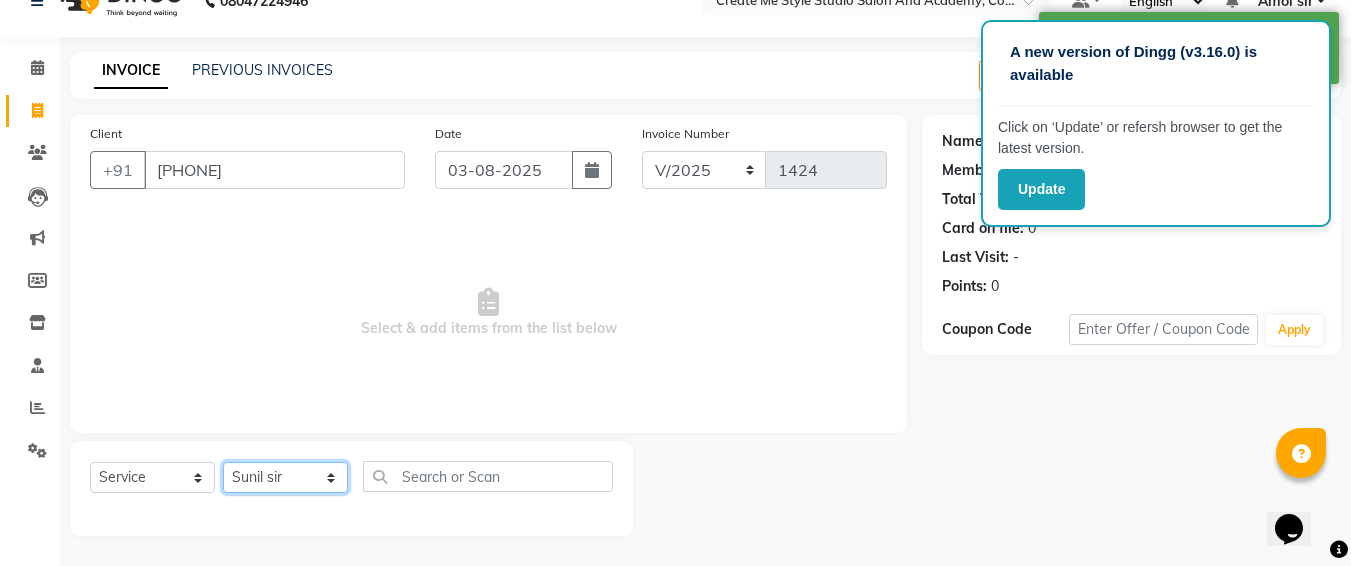 click on "Select Stylist [FIRST] sir  [FIRST].B mam  [FIRST].S mam TS [FIRST] mam [FIRST] mam [FIRST] [FIRST] mam  [FIRST] sir [FIRST] 1 [FIRST] 2 [FIRST] sir" 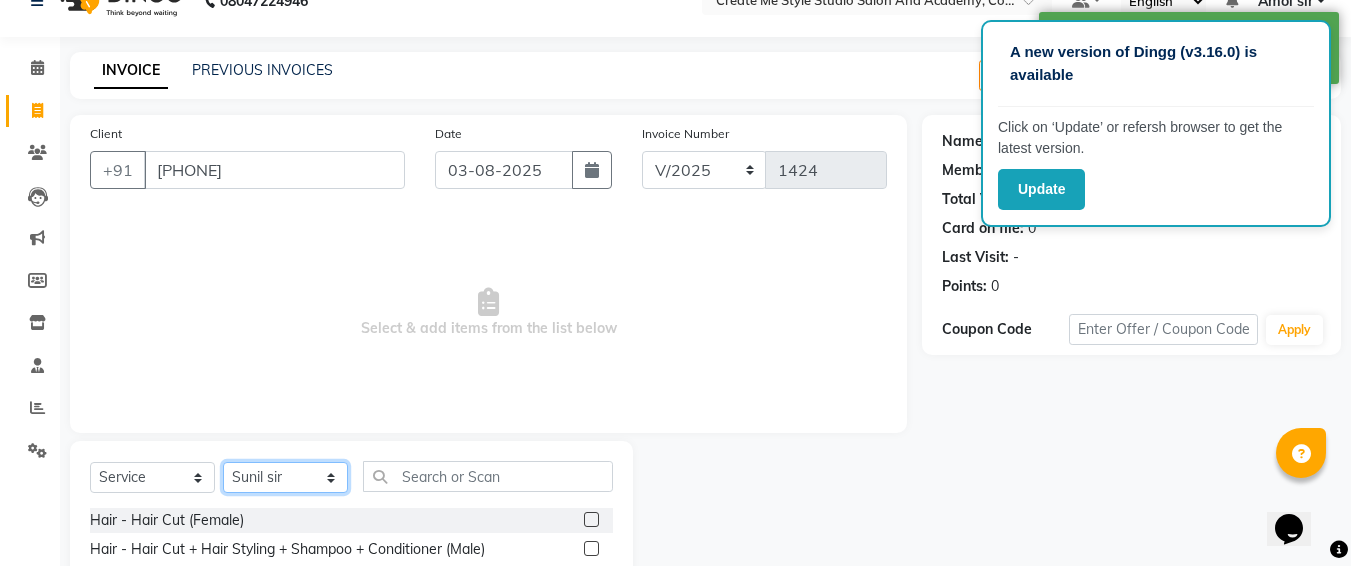 scroll, scrollTop: 235, scrollLeft: 0, axis: vertical 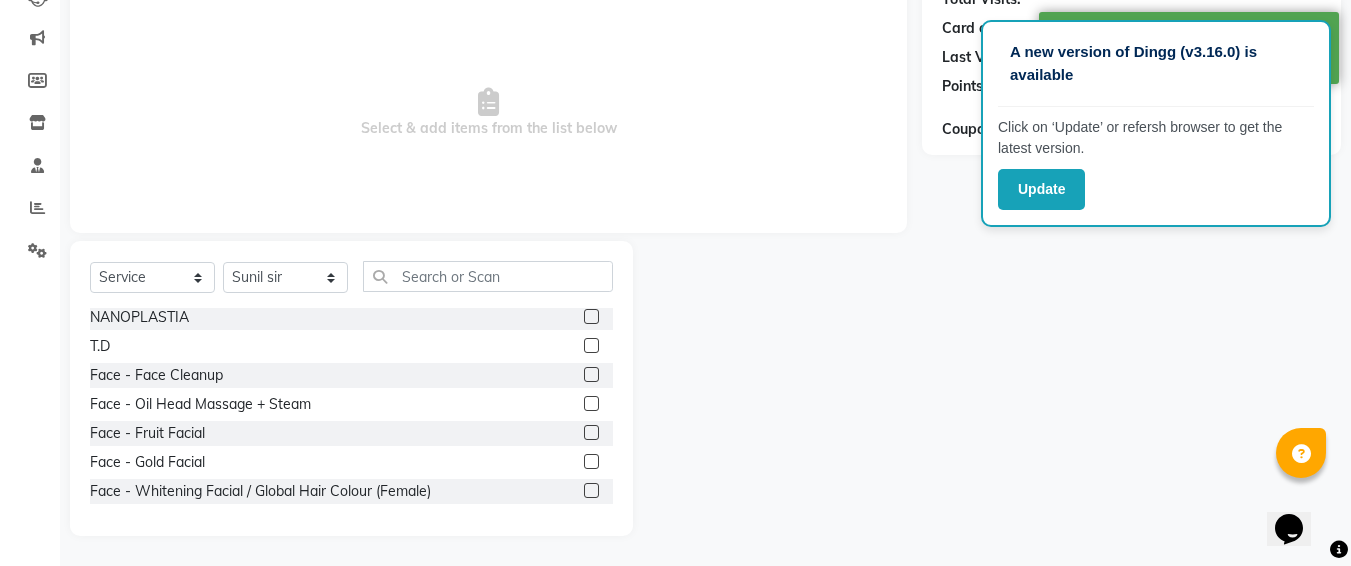 click 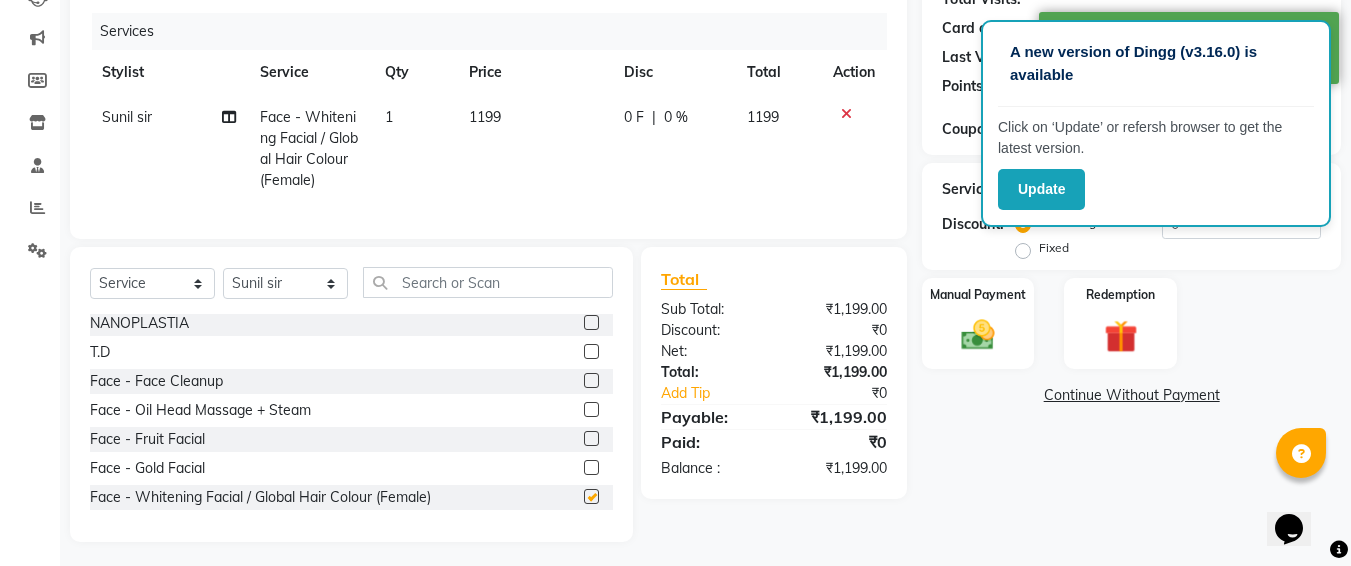 checkbox on "false" 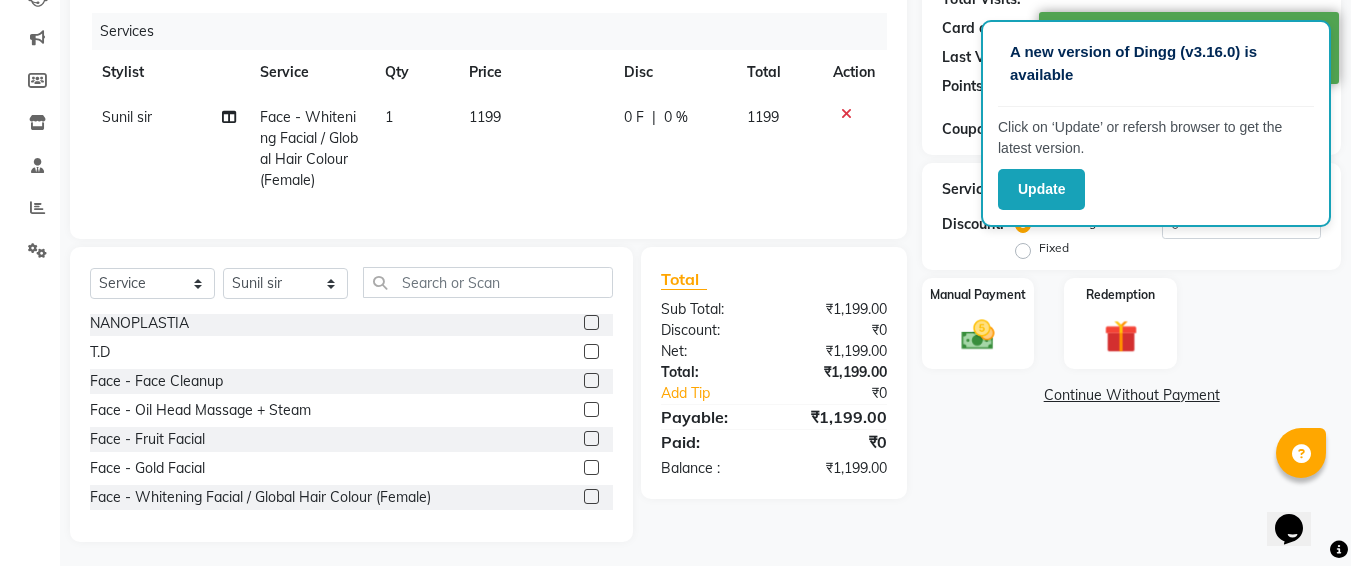 click on "1199" 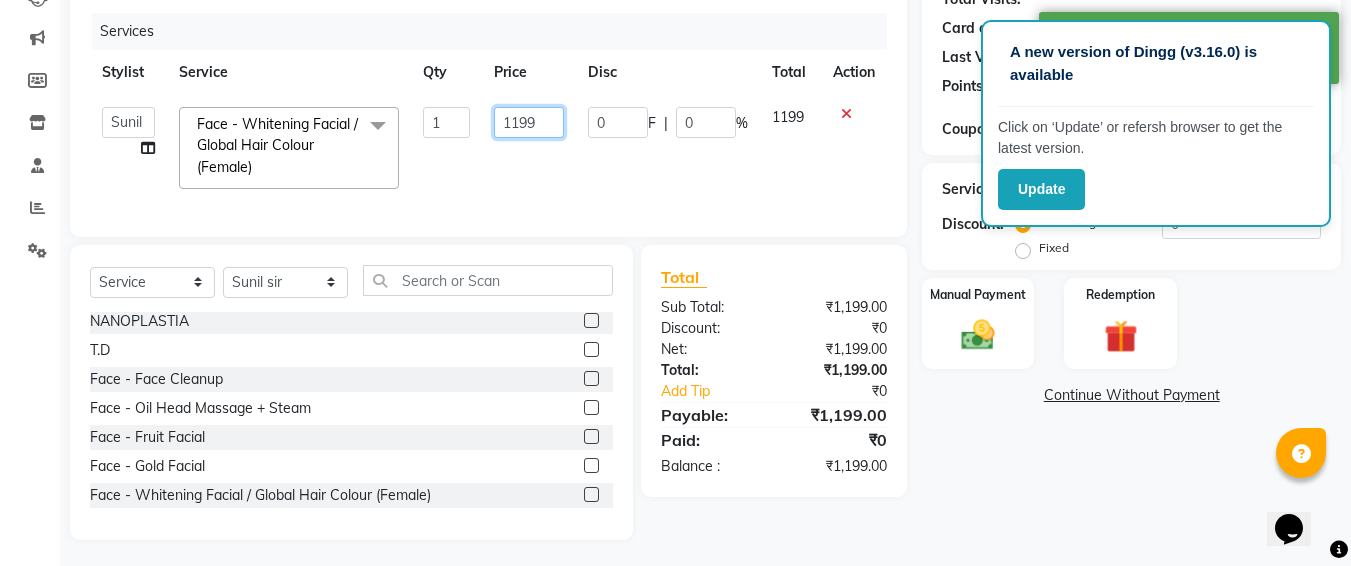 click on "1199" 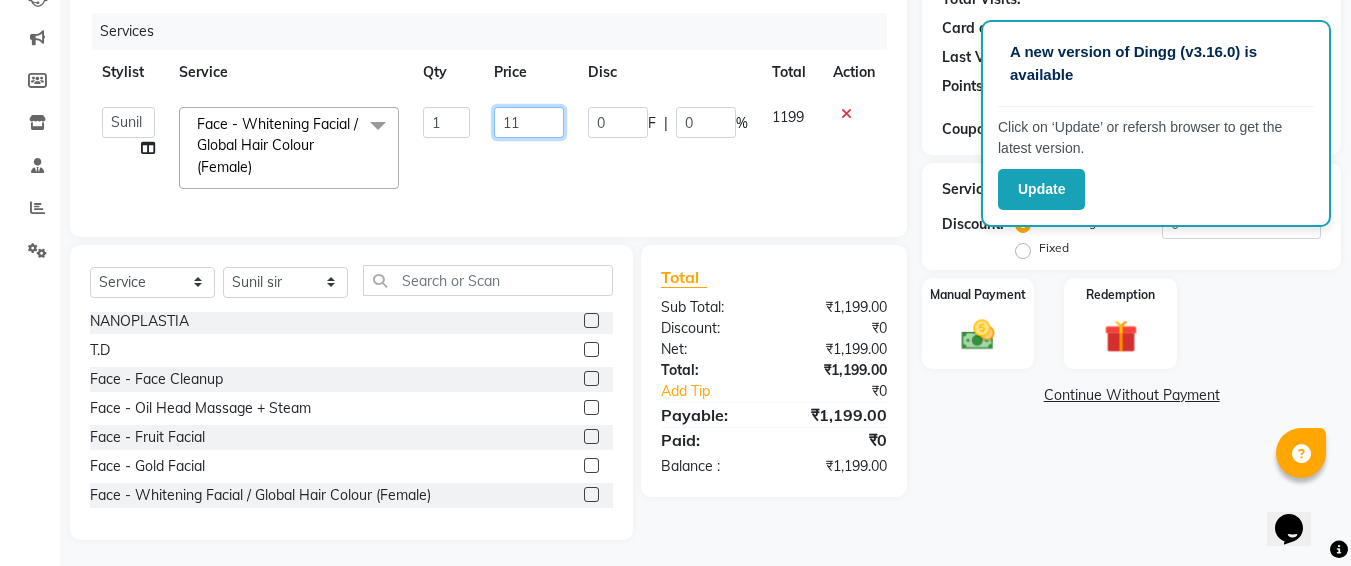 type on "1" 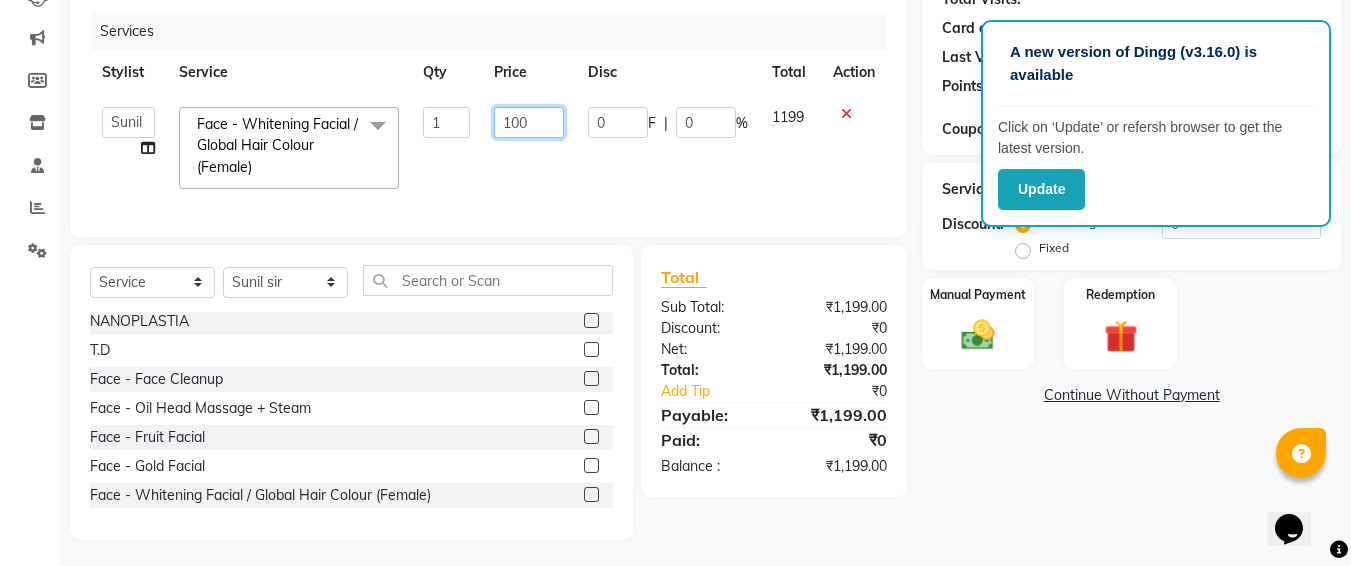 type on "1000" 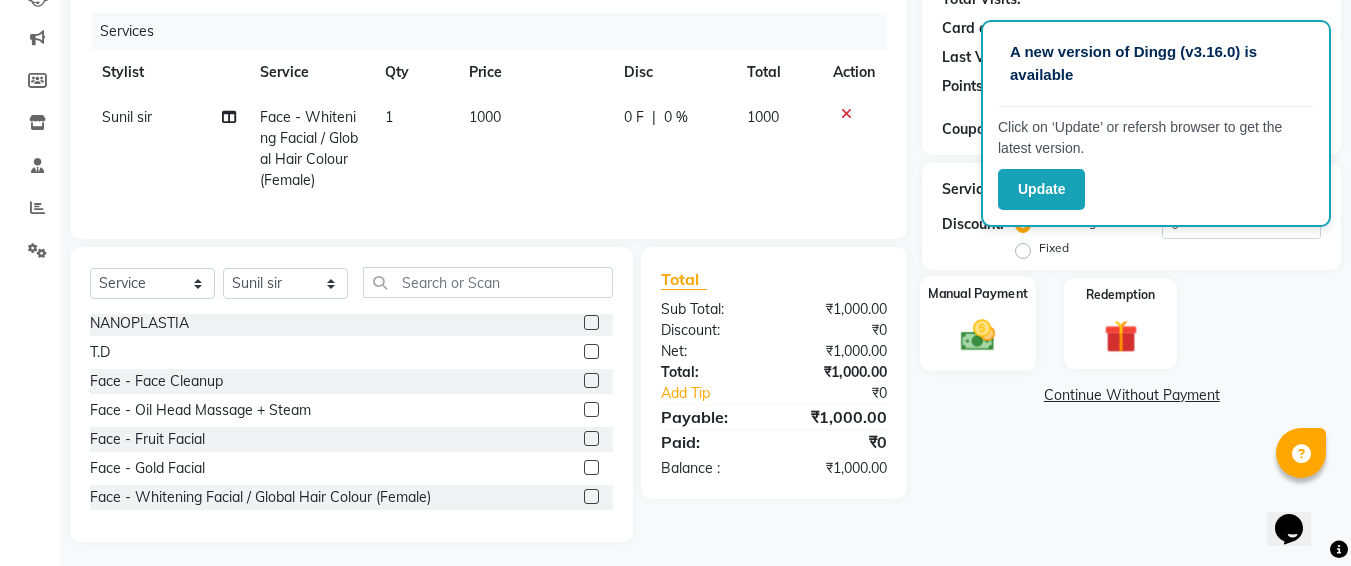 click on "Manual Payment" 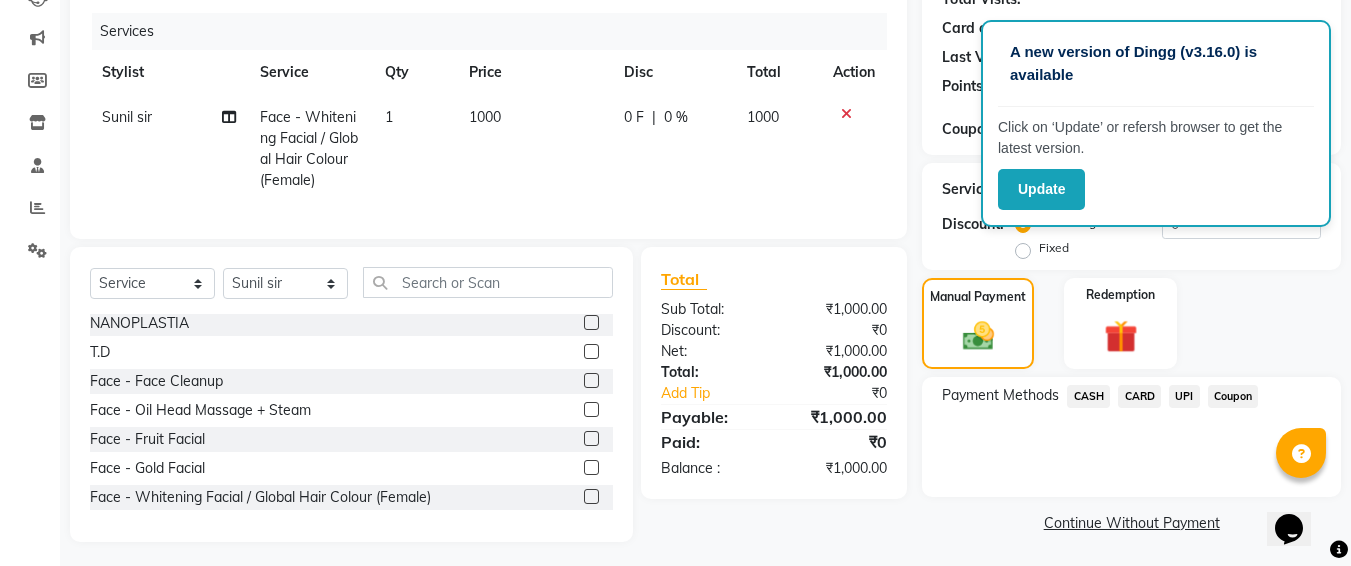 click on "UPI" 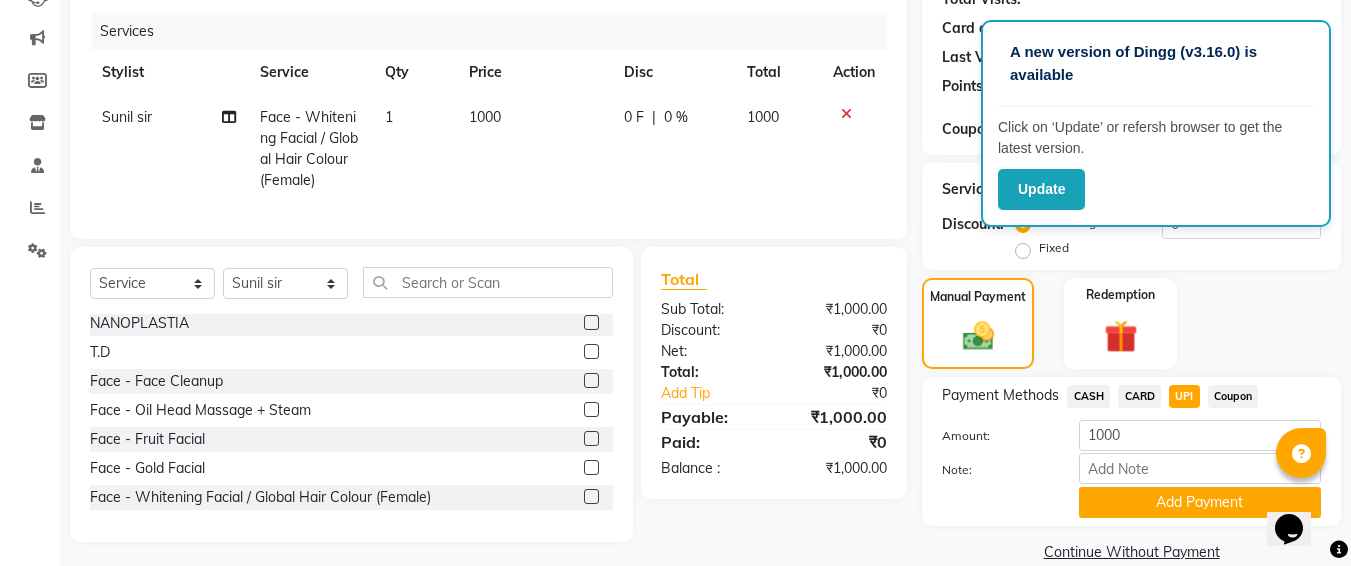 click on "CARD" 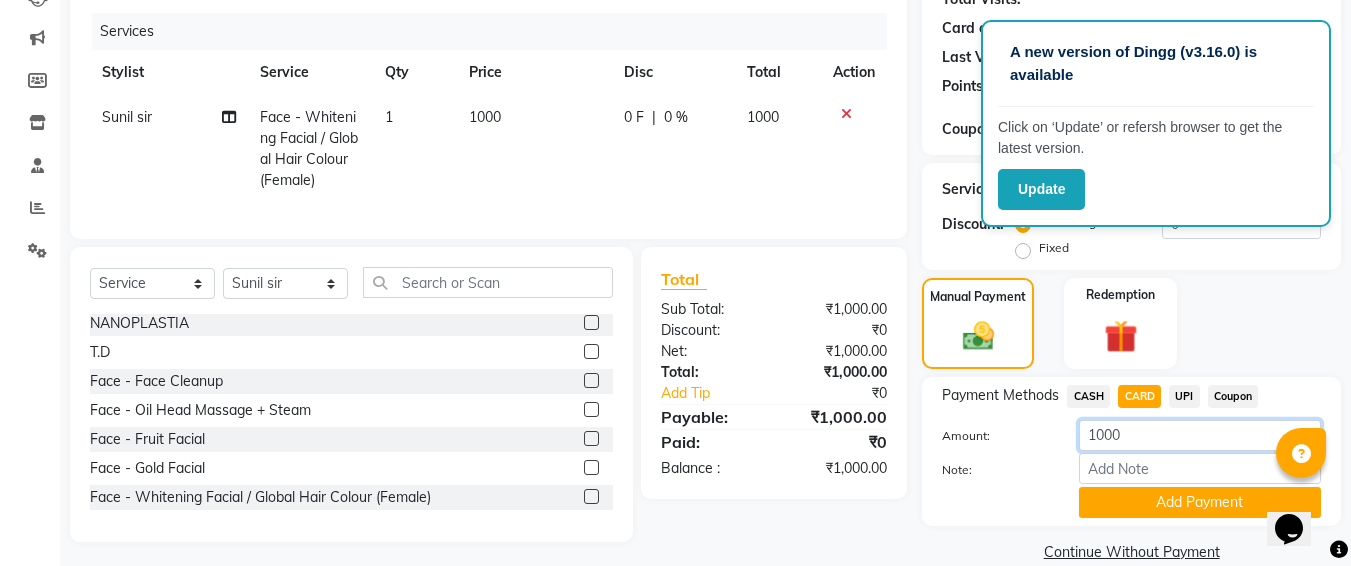 click on "1000" 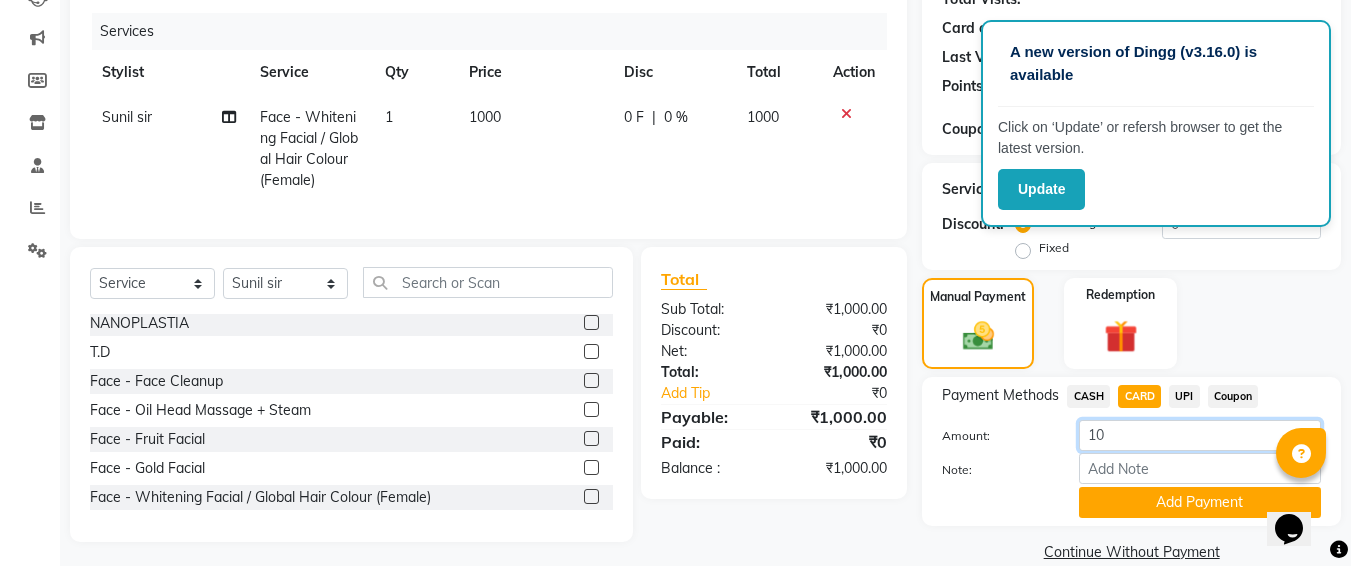 type on "1" 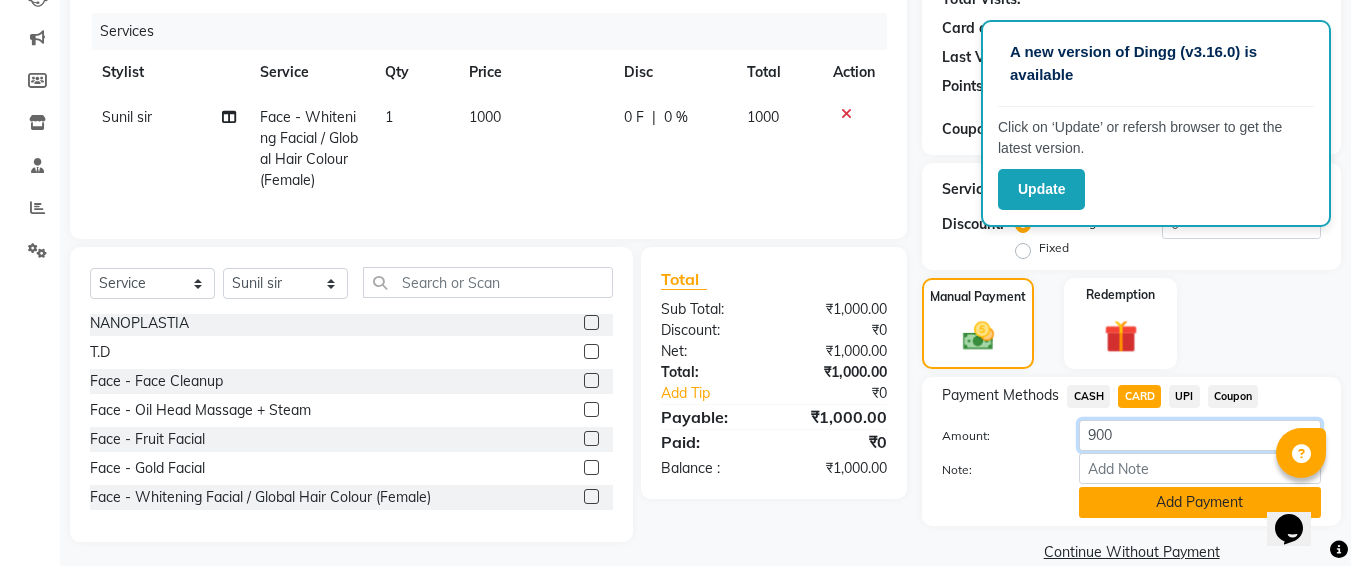 type on "900" 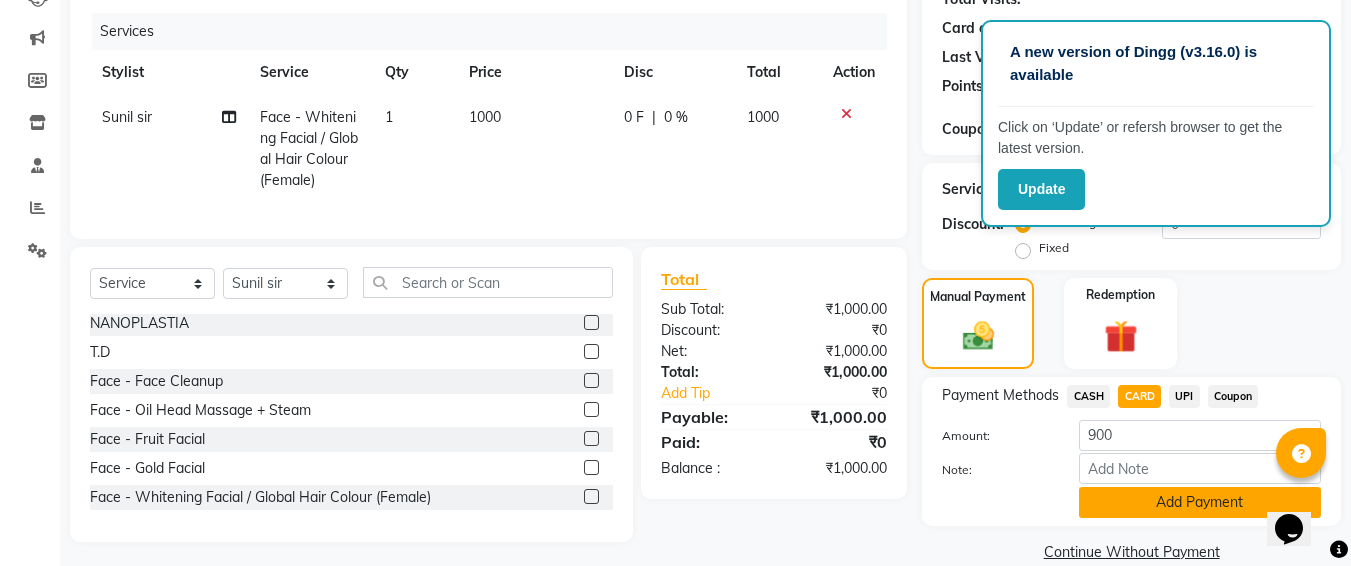 click on "Add Payment" 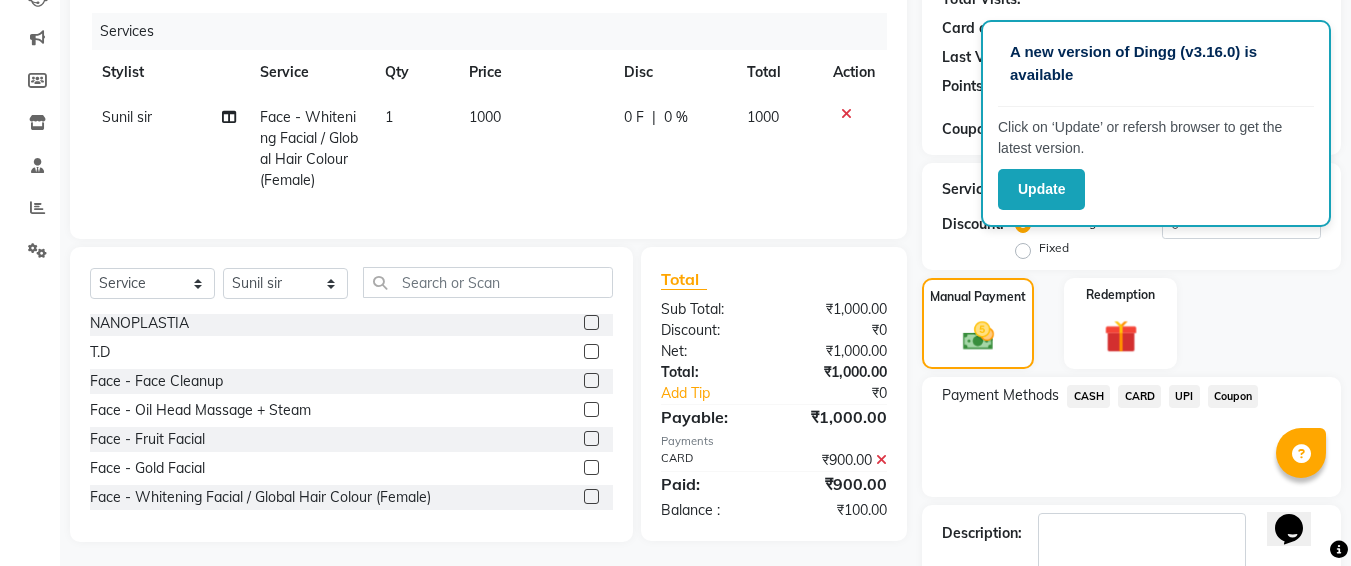 click on "CASH" 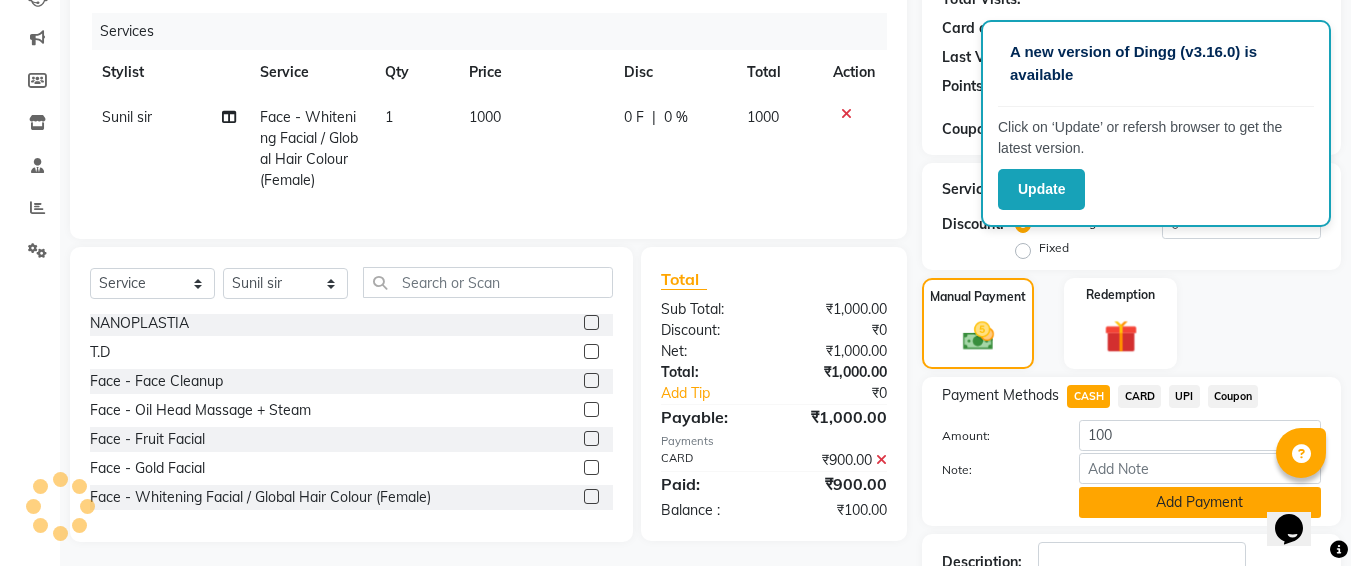 click on "Add Payment" 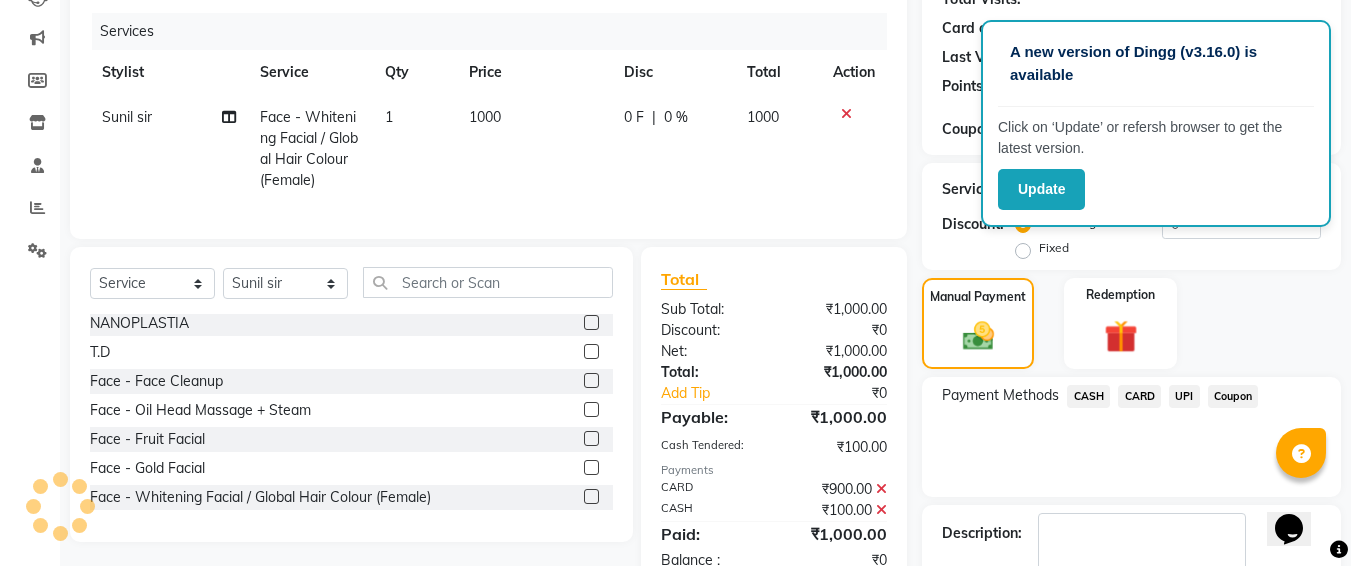 scroll, scrollTop: 350, scrollLeft: 0, axis: vertical 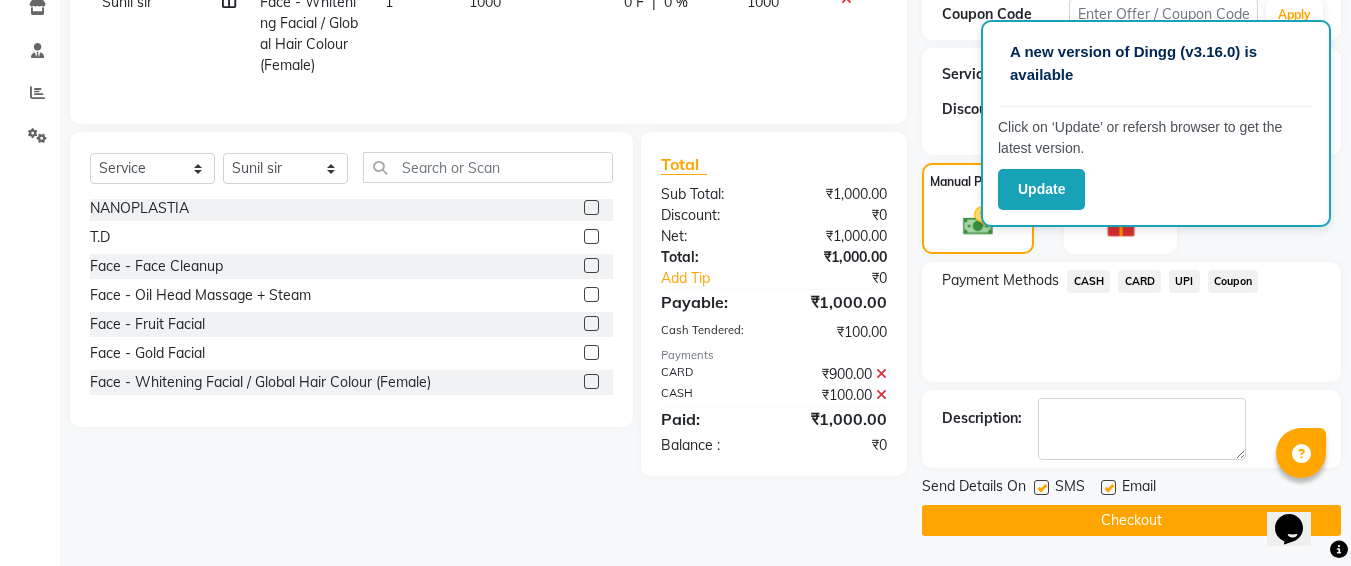 click 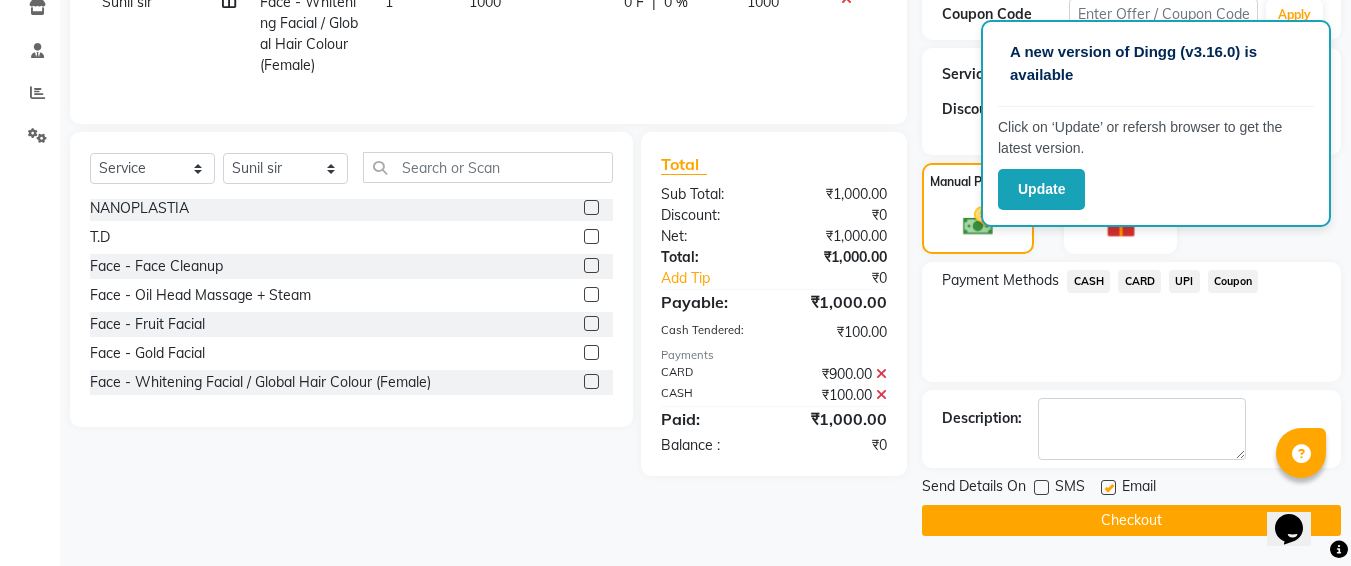 click on "Checkout" 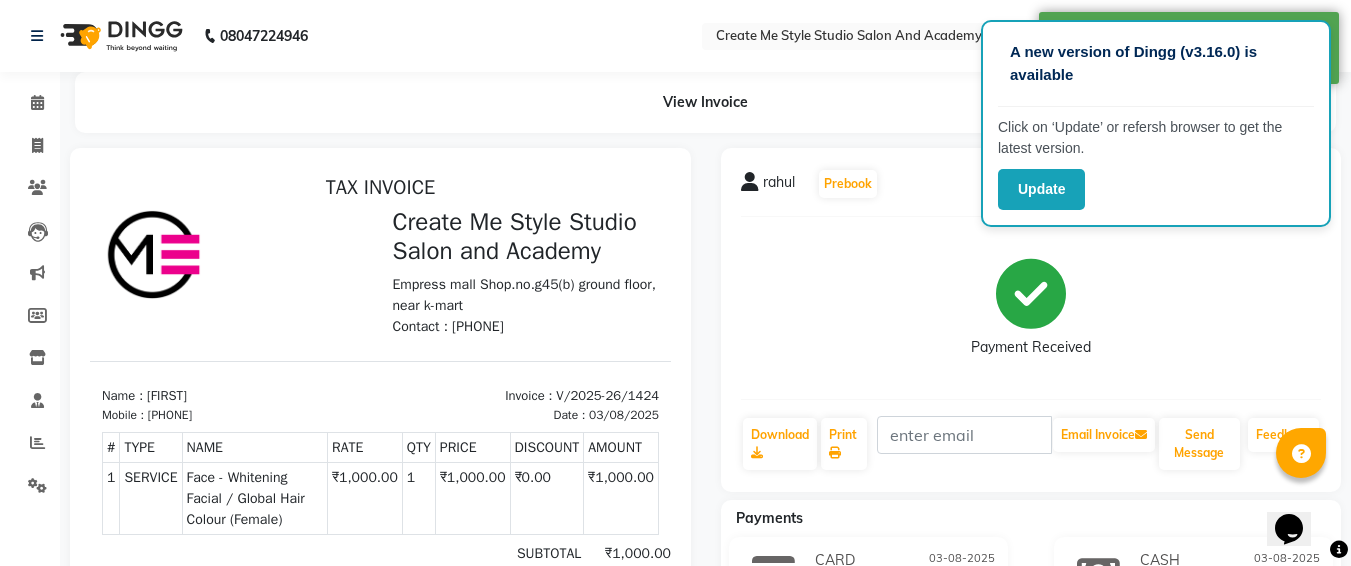 scroll, scrollTop: 0, scrollLeft: 0, axis: both 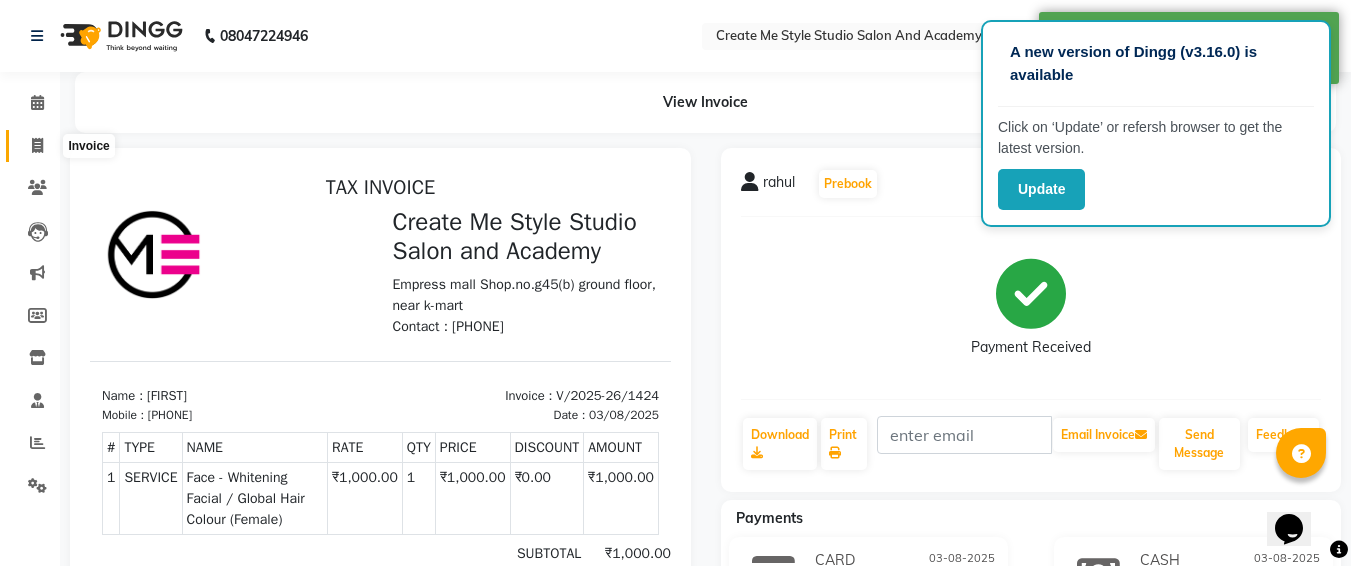 click 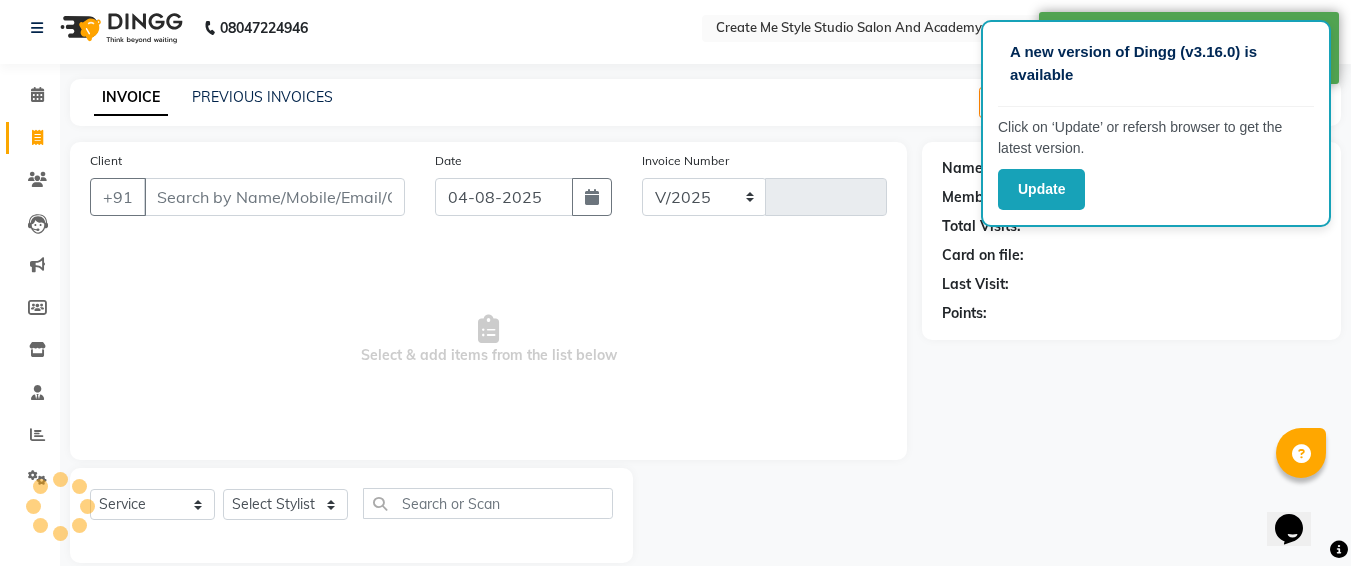 select on "8253" 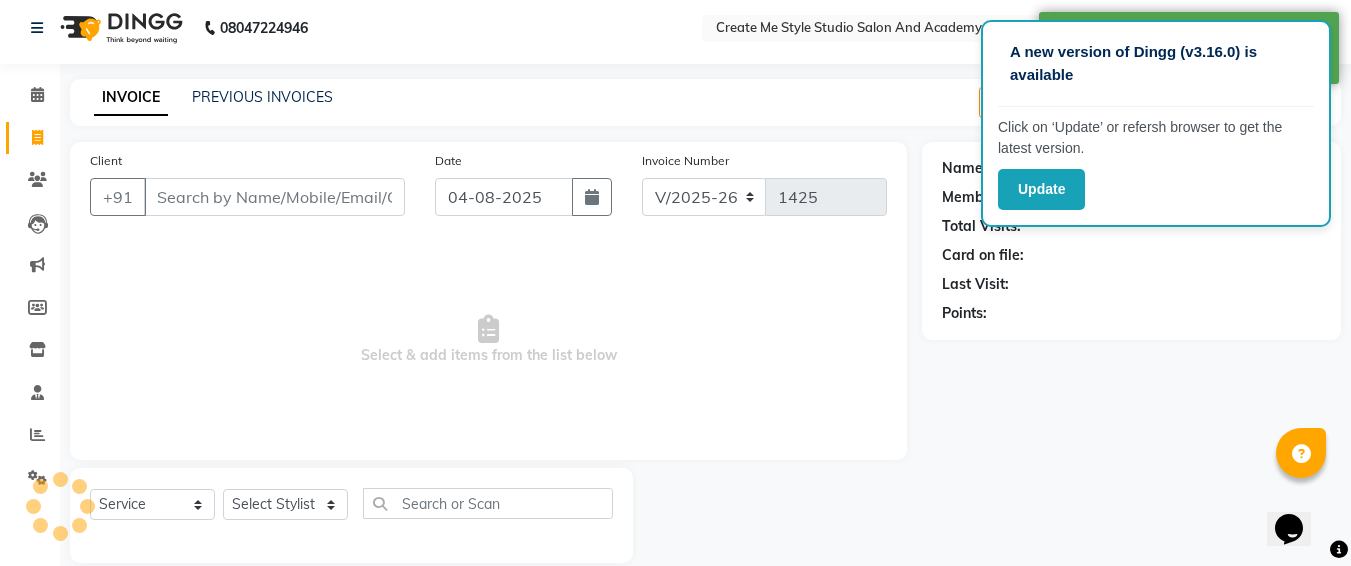 scroll, scrollTop: 35, scrollLeft: 0, axis: vertical 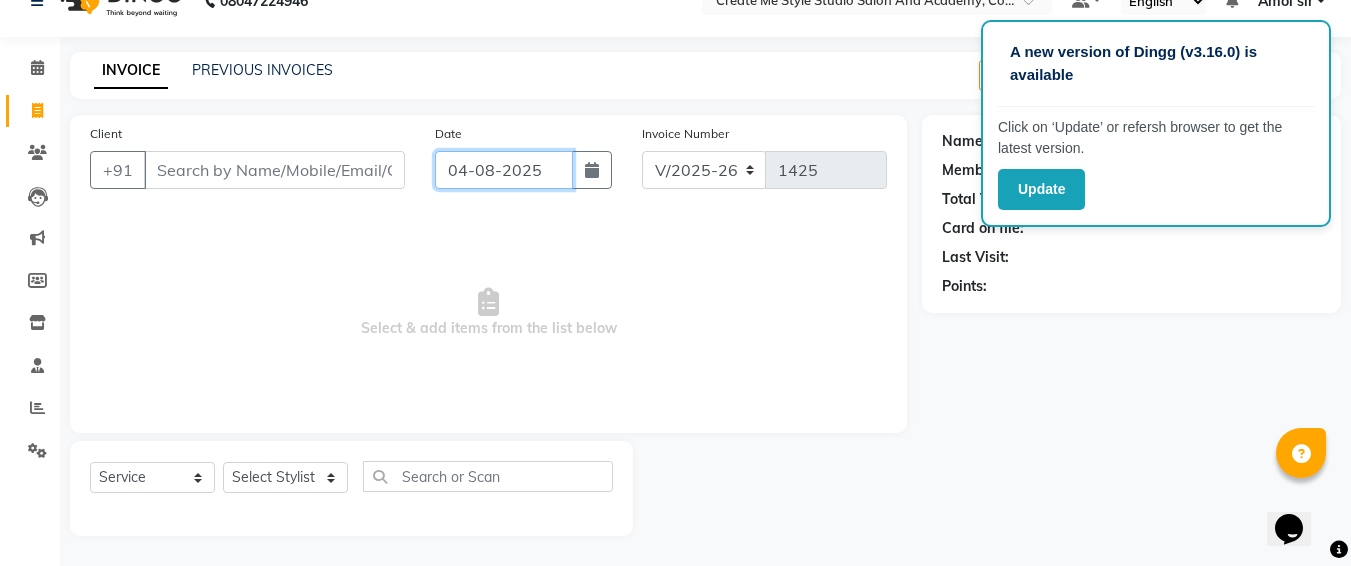 click on "04-08-2025" 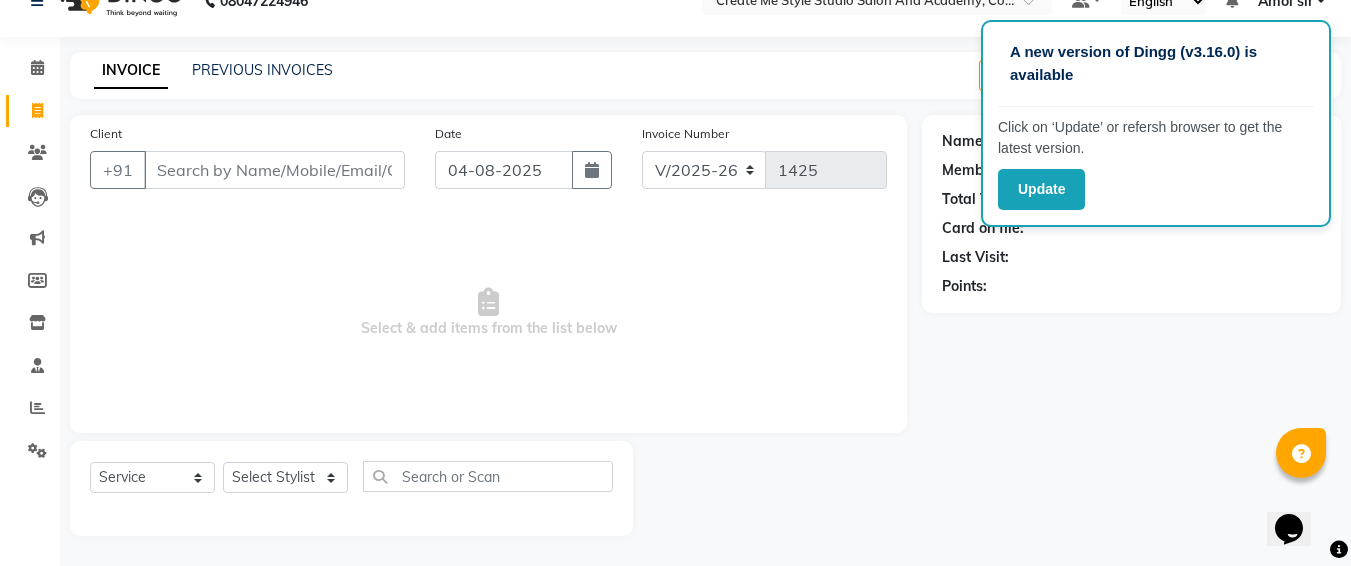 select on "8" 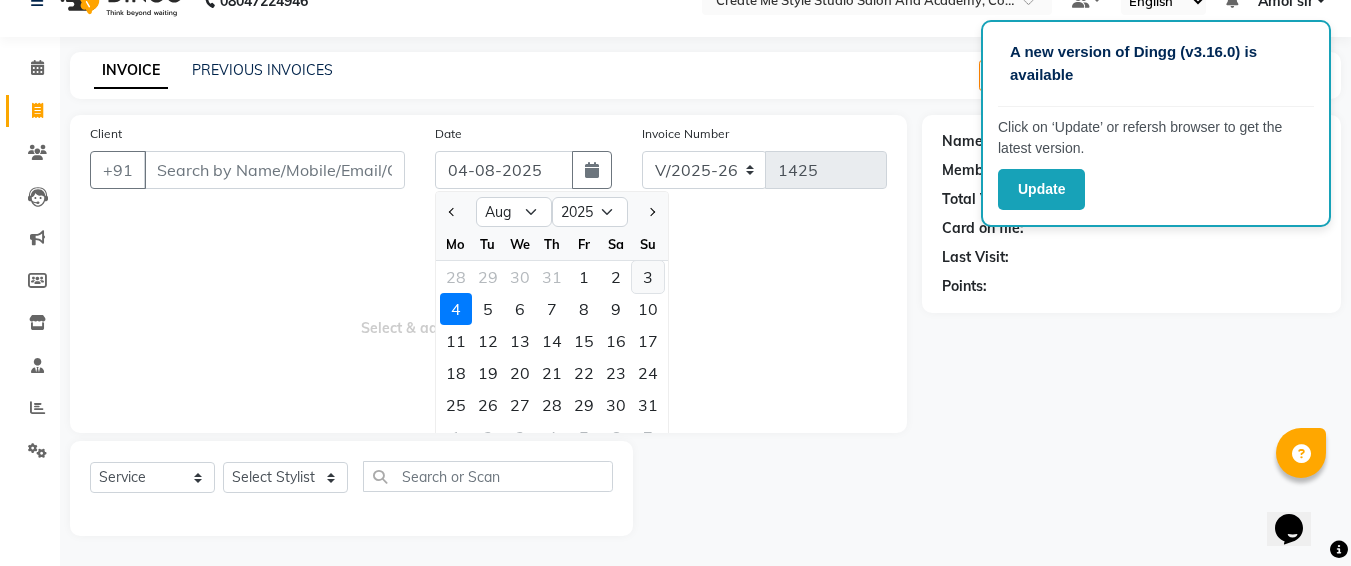 click on "3" 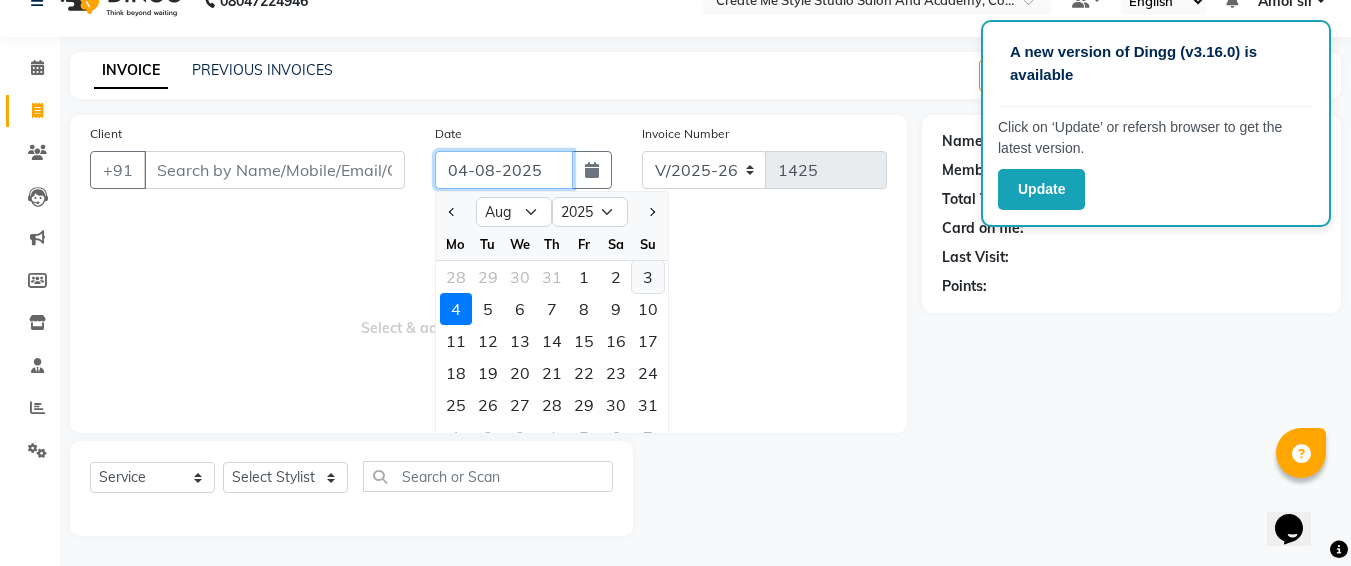 type on "03-08-2025" 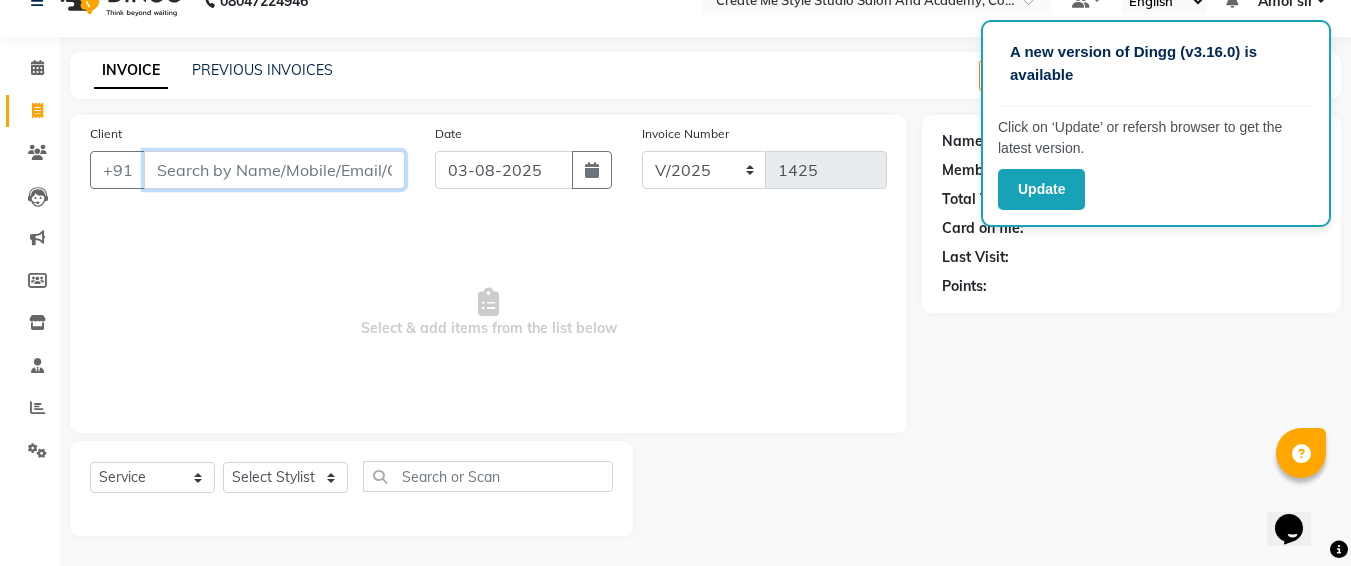 click on "Client" at bounding box center [274, 170] 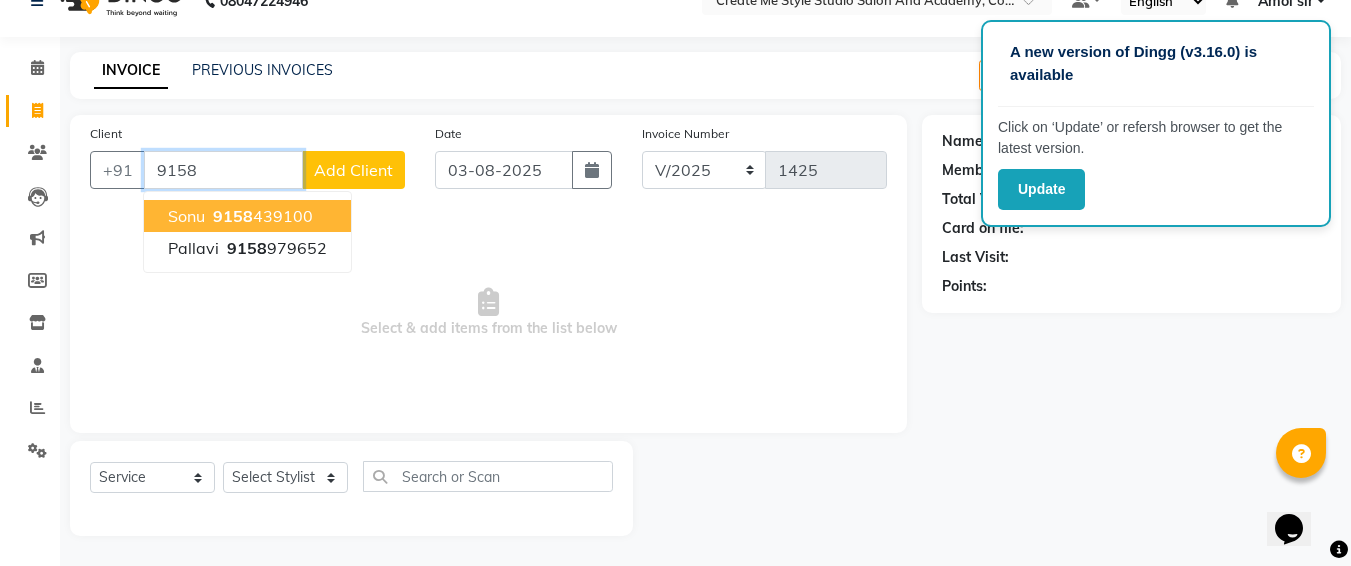 click on "9158" at bounding box center [233, 216] 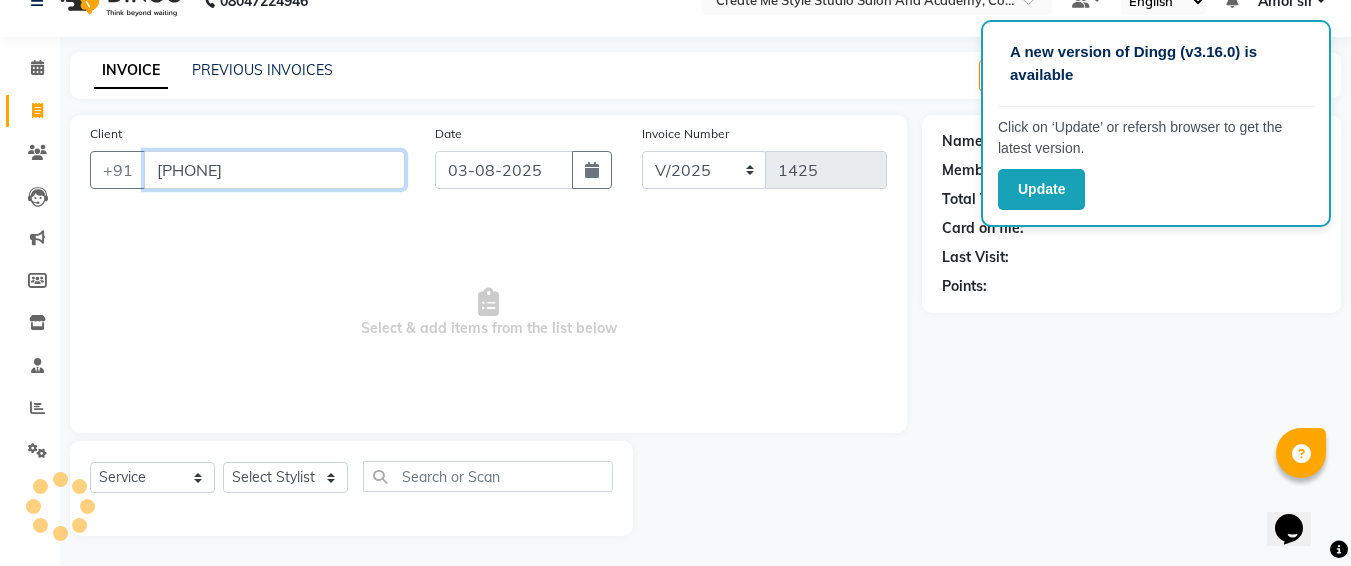 type on "[PHONE]" 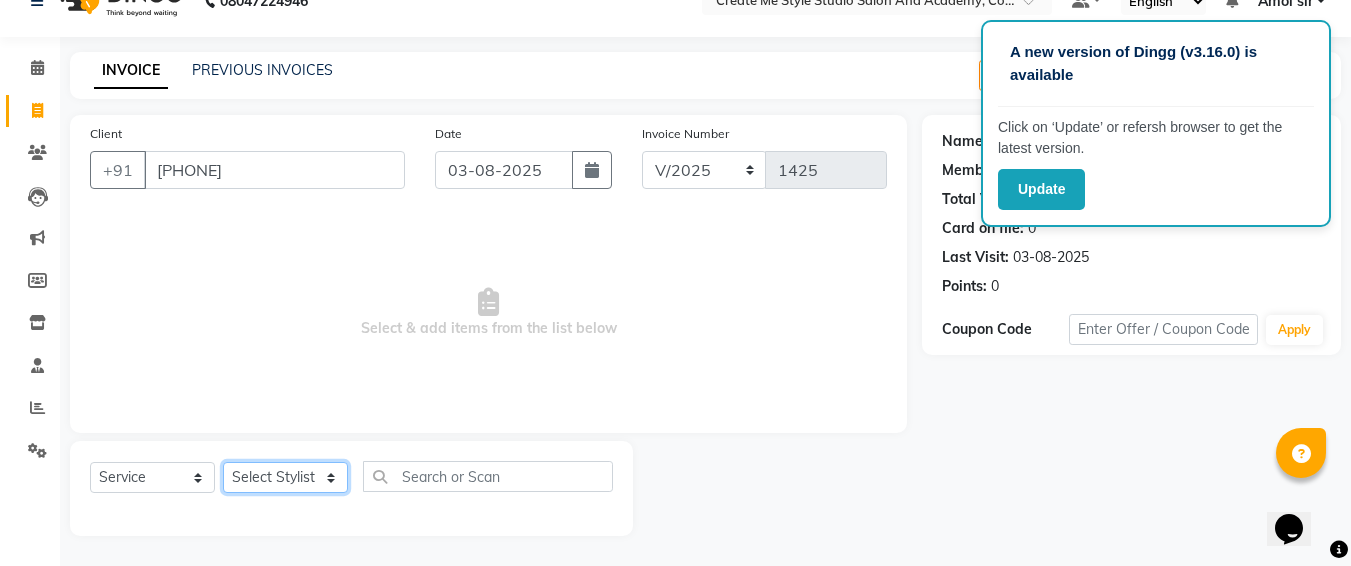 click on "Select Stylist [FIRST] sir  [FIRST].B mam  [FIRST].S mam TS [FIRST] mam [FIRST] mam [FIRST] [FIRST] mam  [FIRST] sir [FIRST] 1 [FIRST] 2 [FIRST] sir" 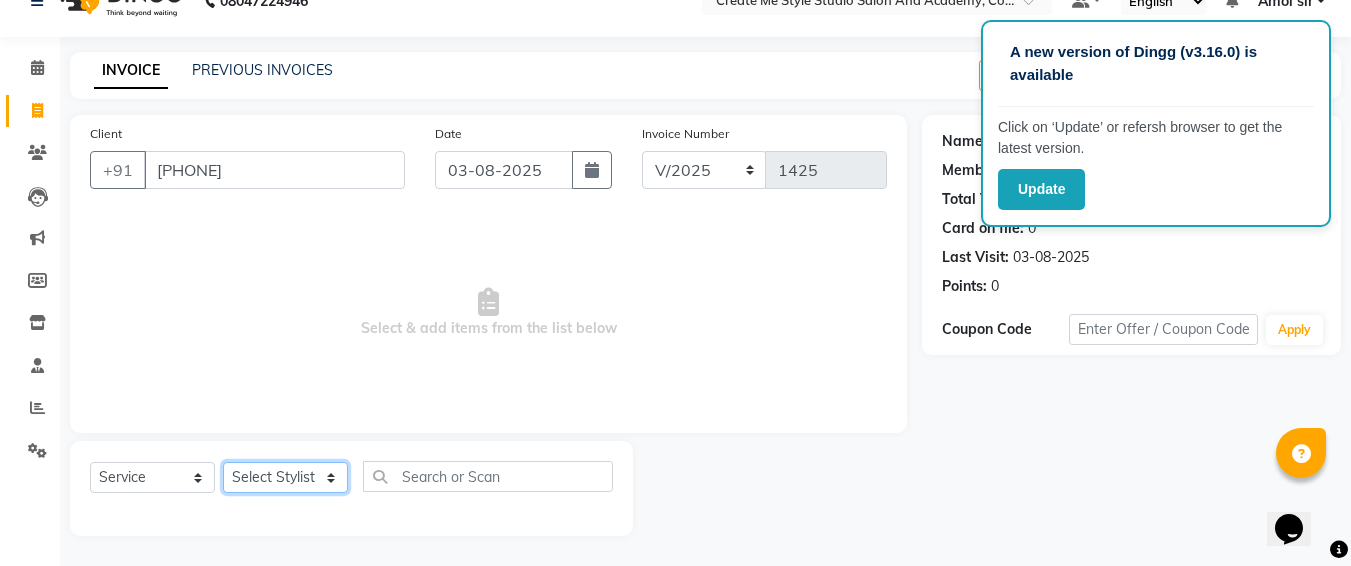 select on "79116" 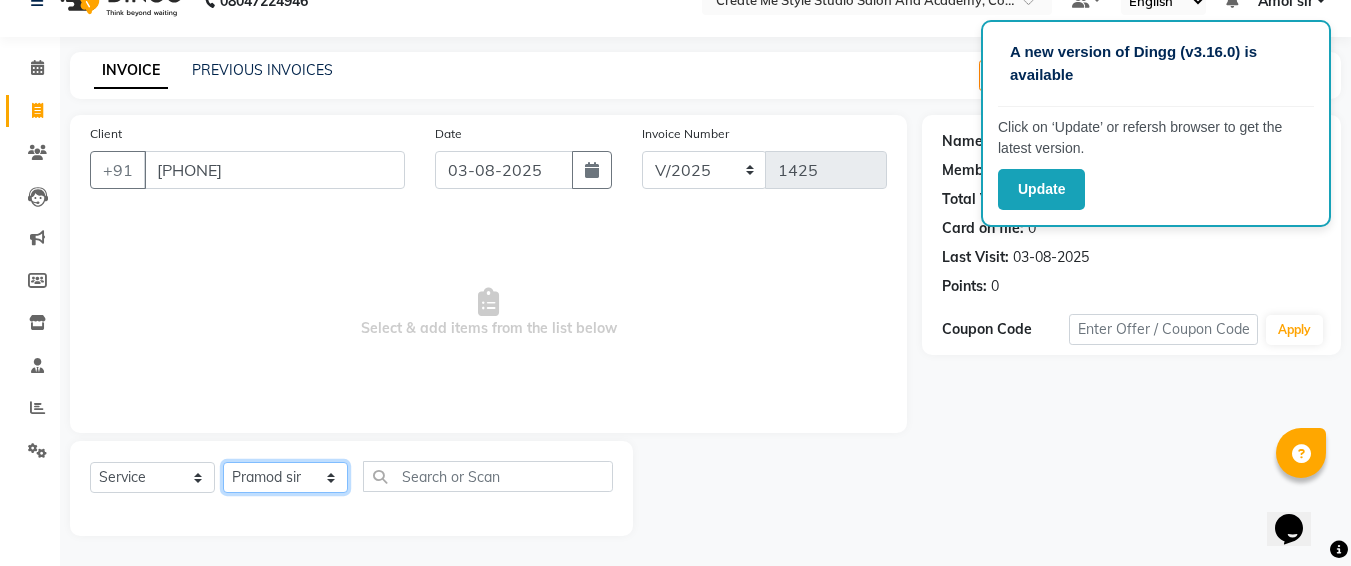click on "Select Stylist [FIRST] sir  [FIRST].B mam  [FIRST].S mam TS [FIRST] mam [FIRST] mam [FIRST] [FIRST] mam  [FIRST] sir [FIRST] 1 [FIRST] 2 [FIRST] sir" 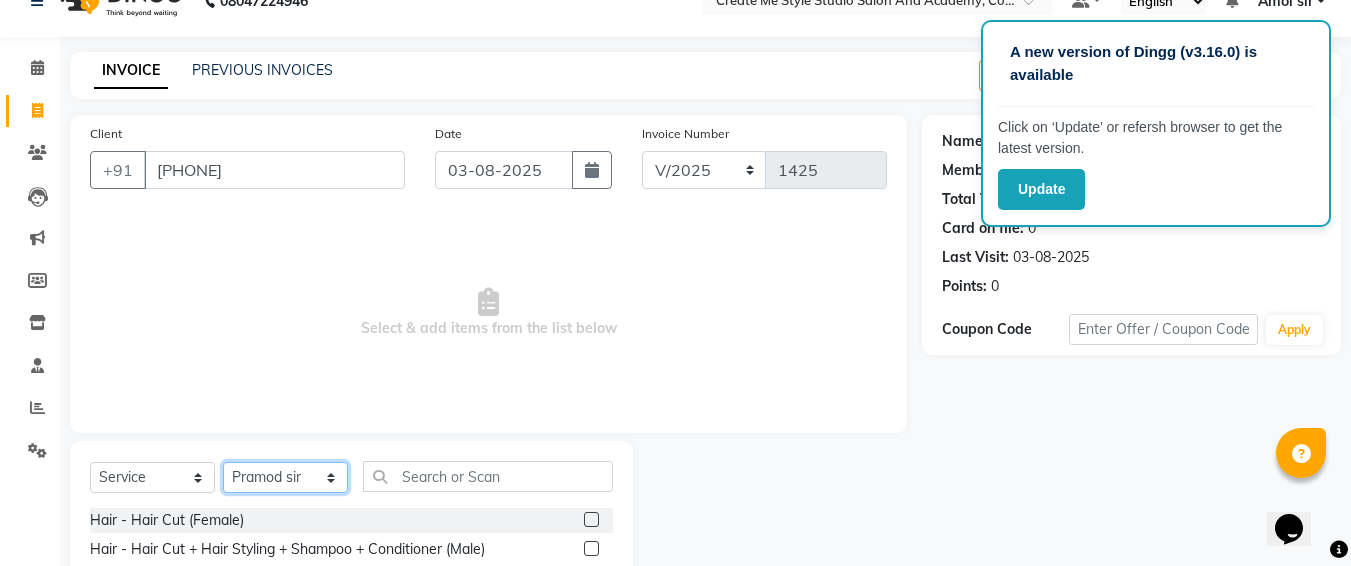 scroll, scrollTop: 235, scrollLeft: 0, axis: vertical 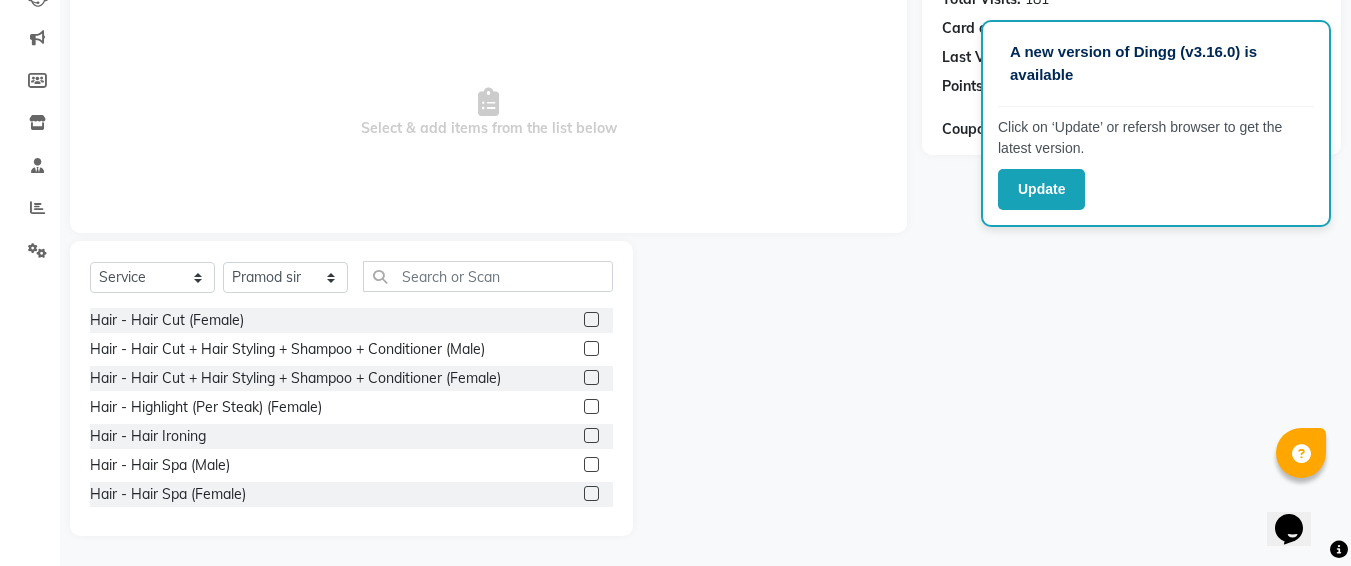 click 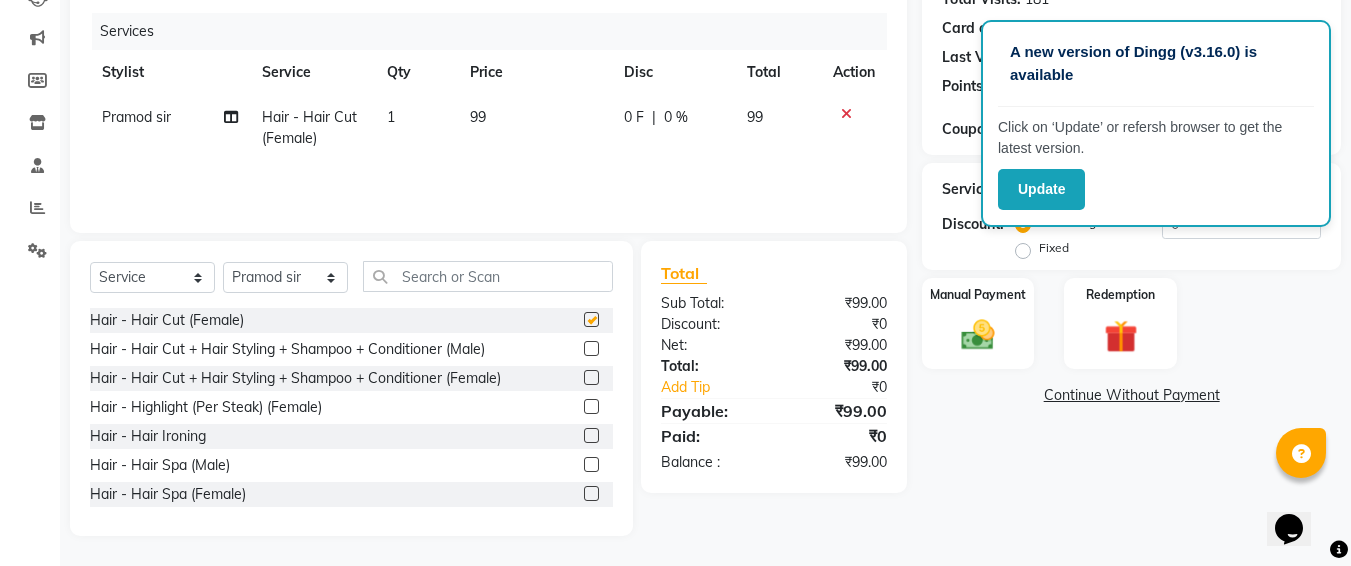 checkbox on "false" 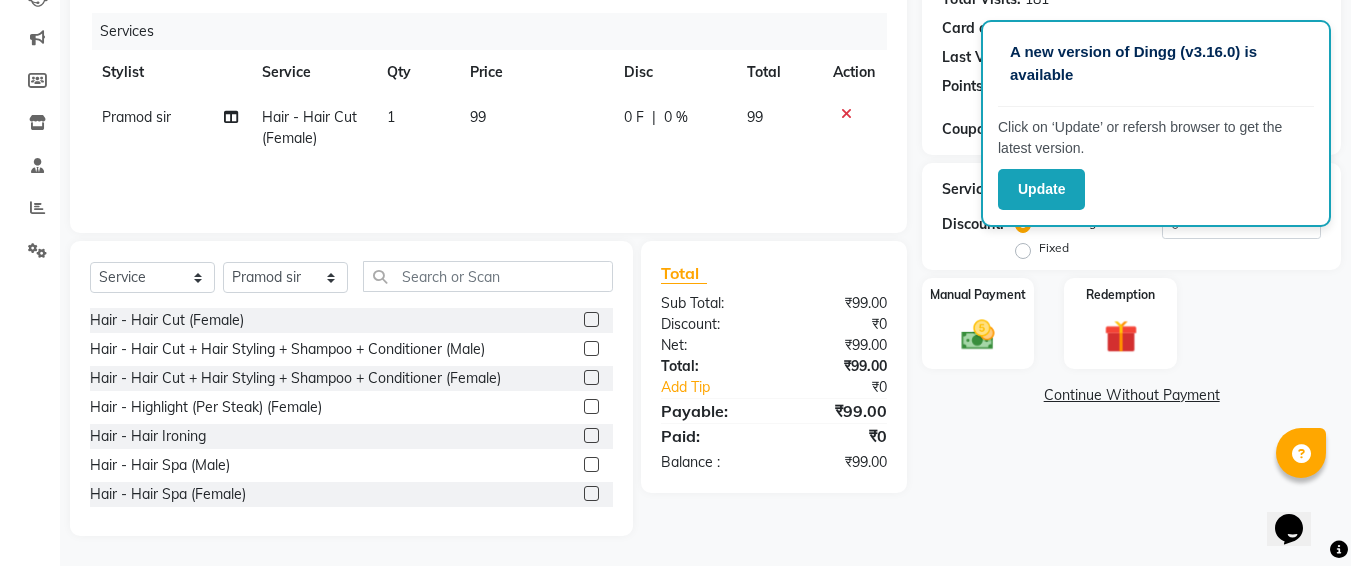 click on "99" 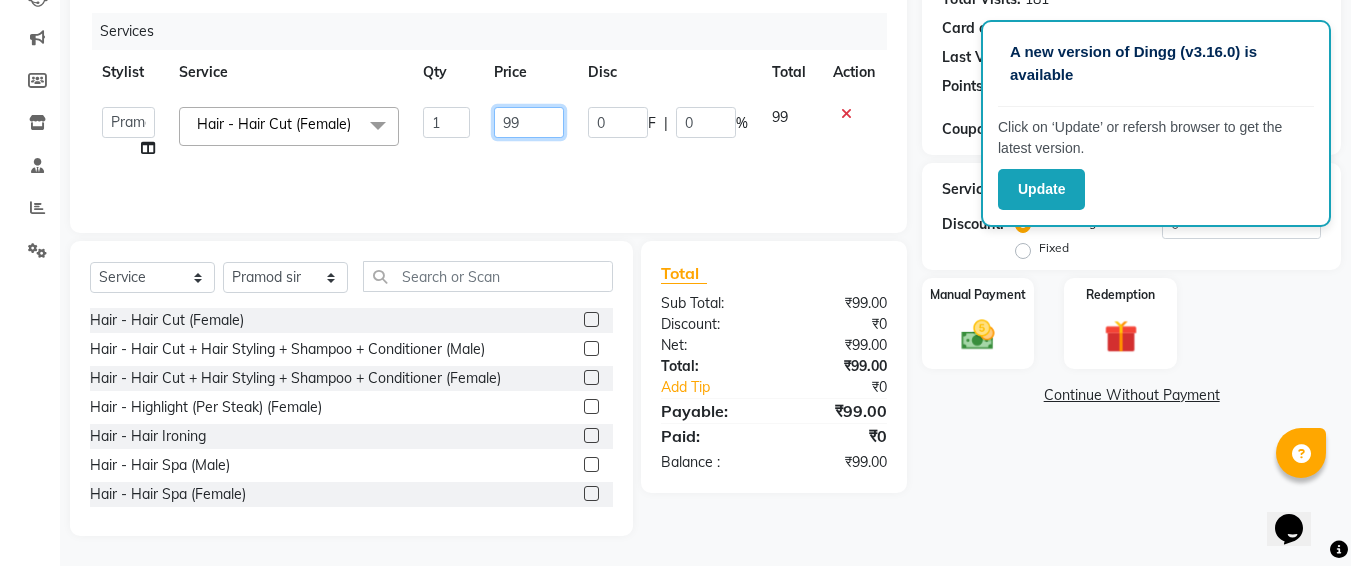 click on "99" 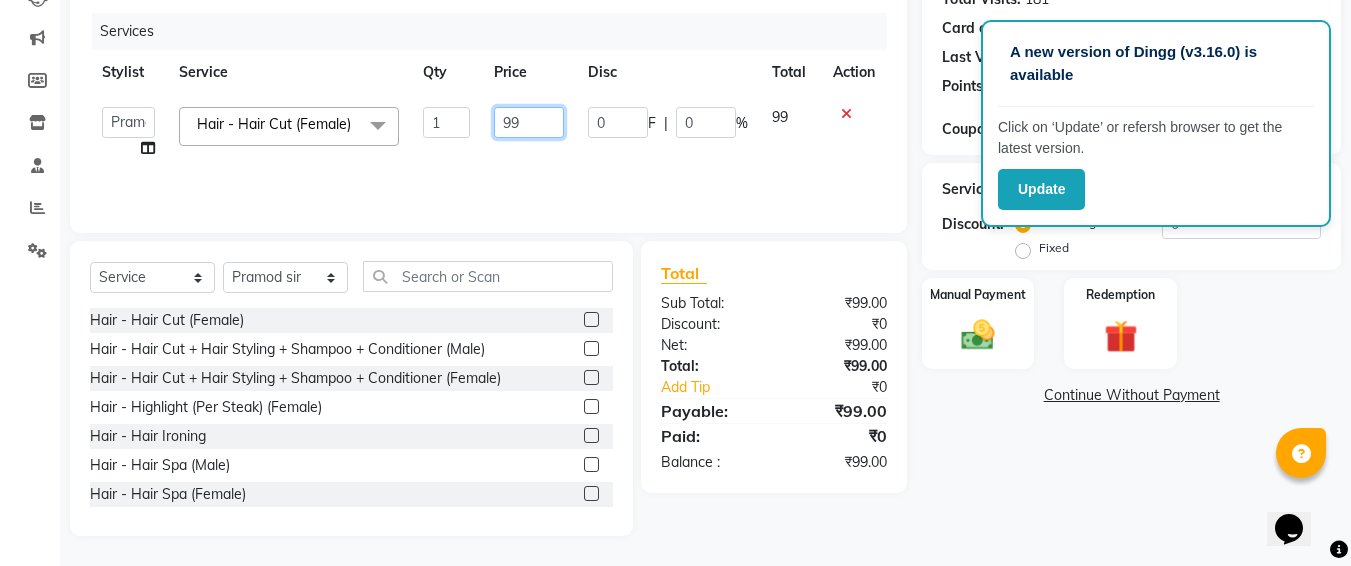 type on "9" 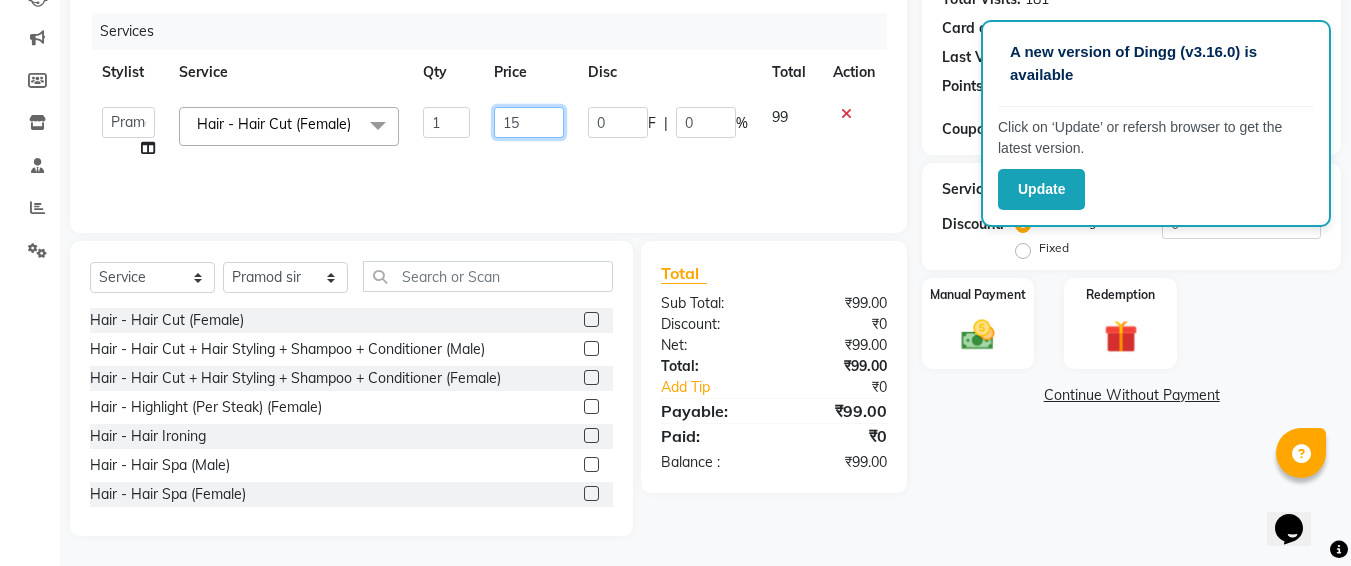 type on "150" 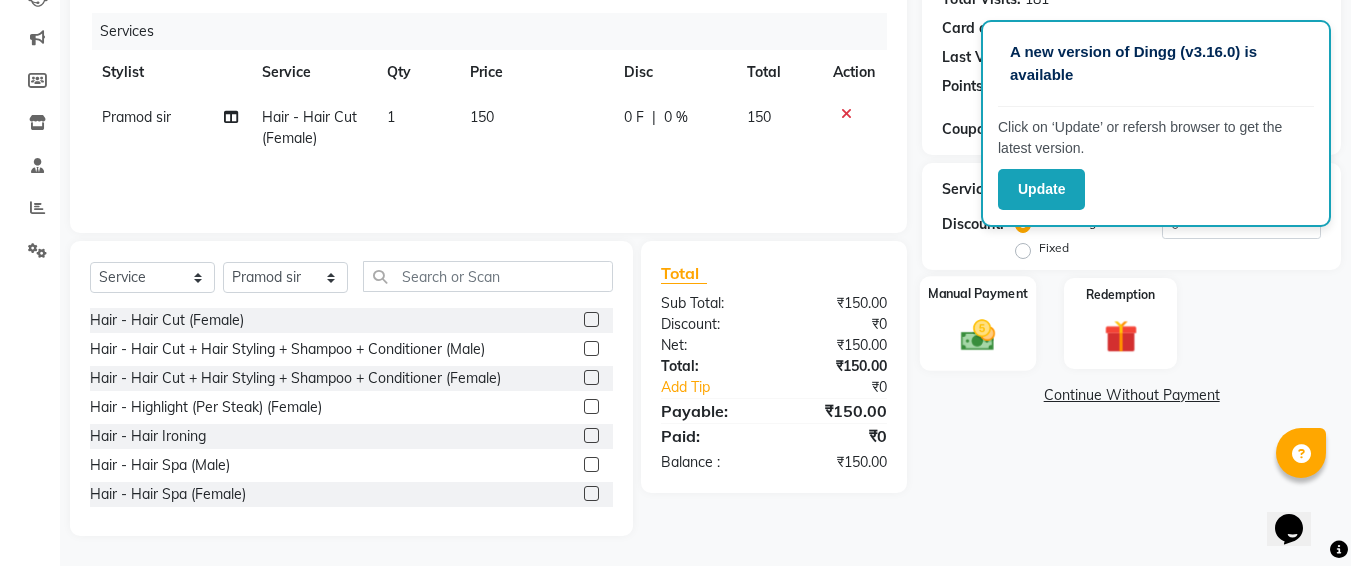 click on "Manual Payment" 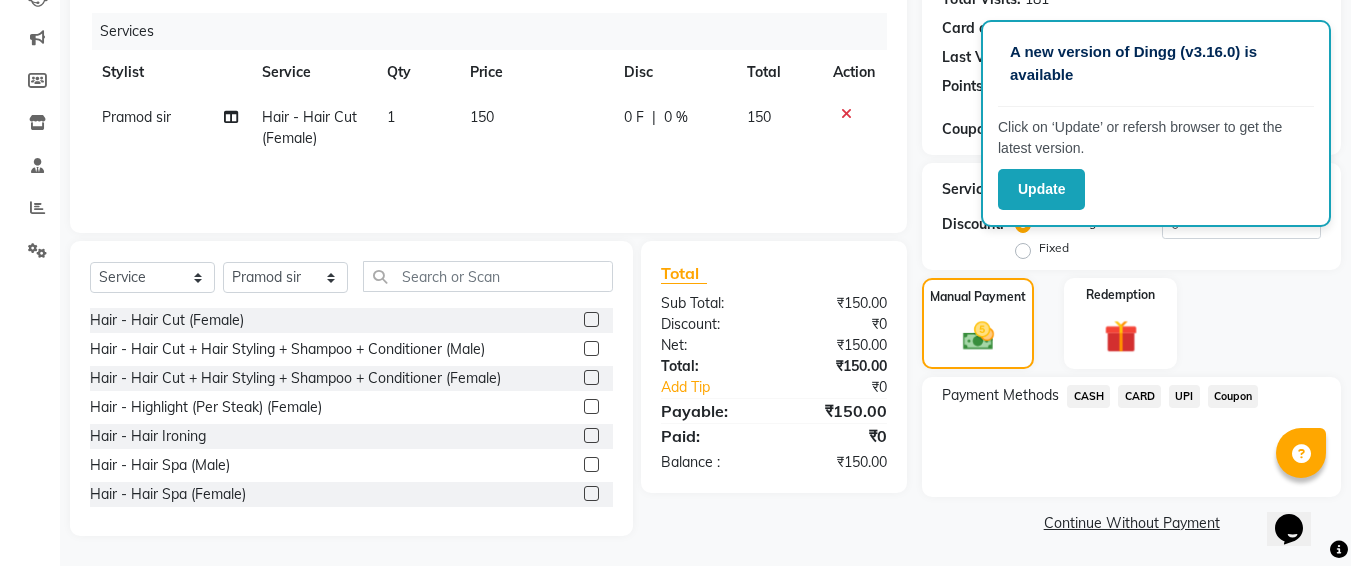 click on "CASH" 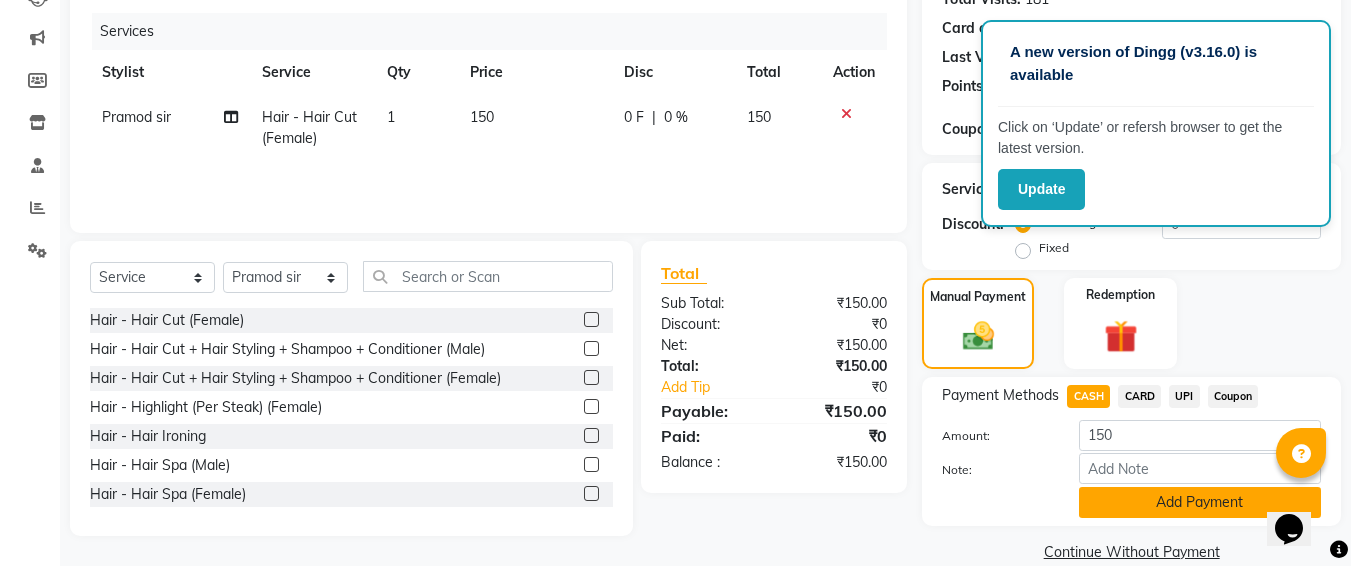 click on "Add Payment" 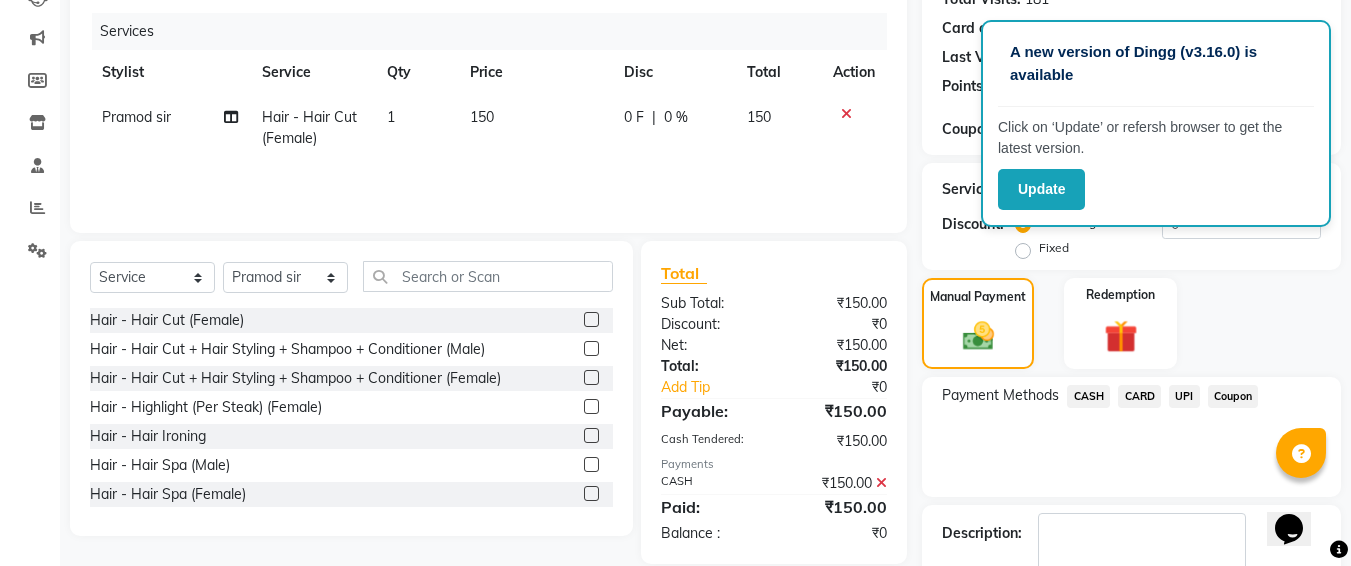 scroll, scrollTop: 350, scrollLeft: 0, axis: vertical 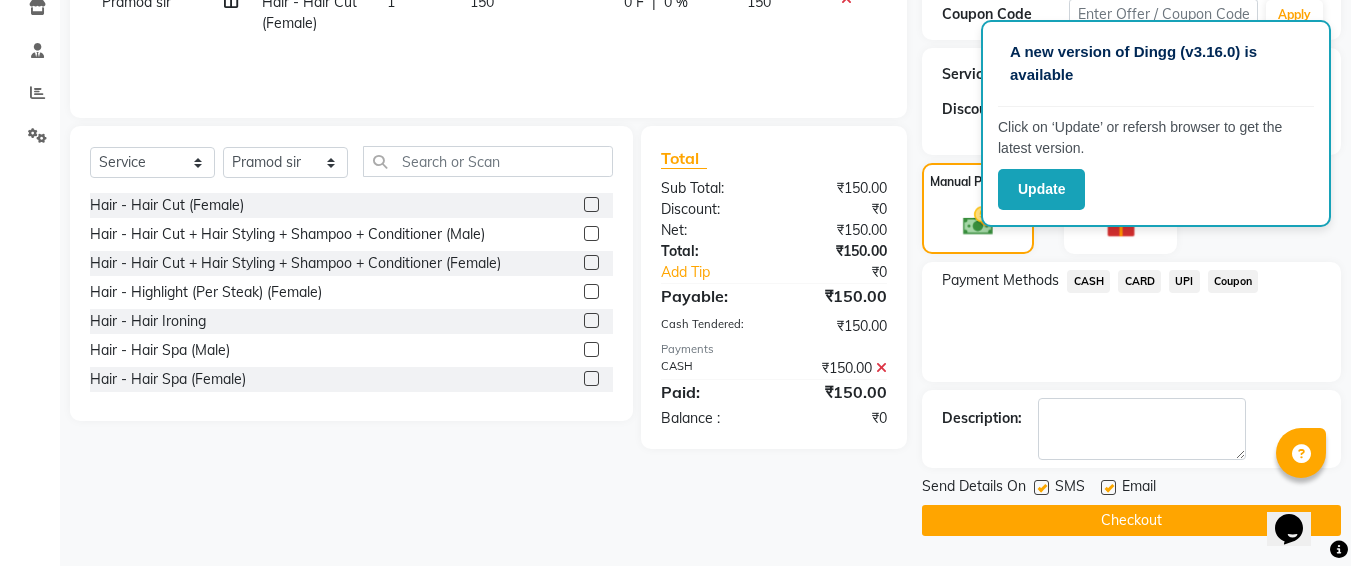 click 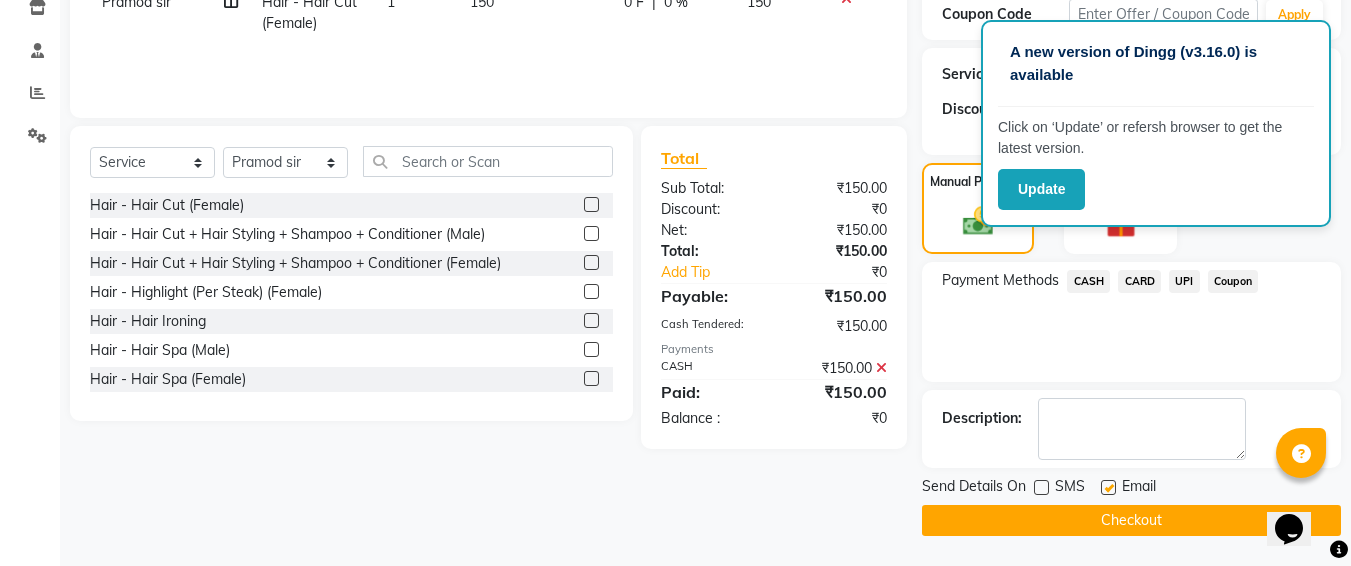 click on "Checkout" 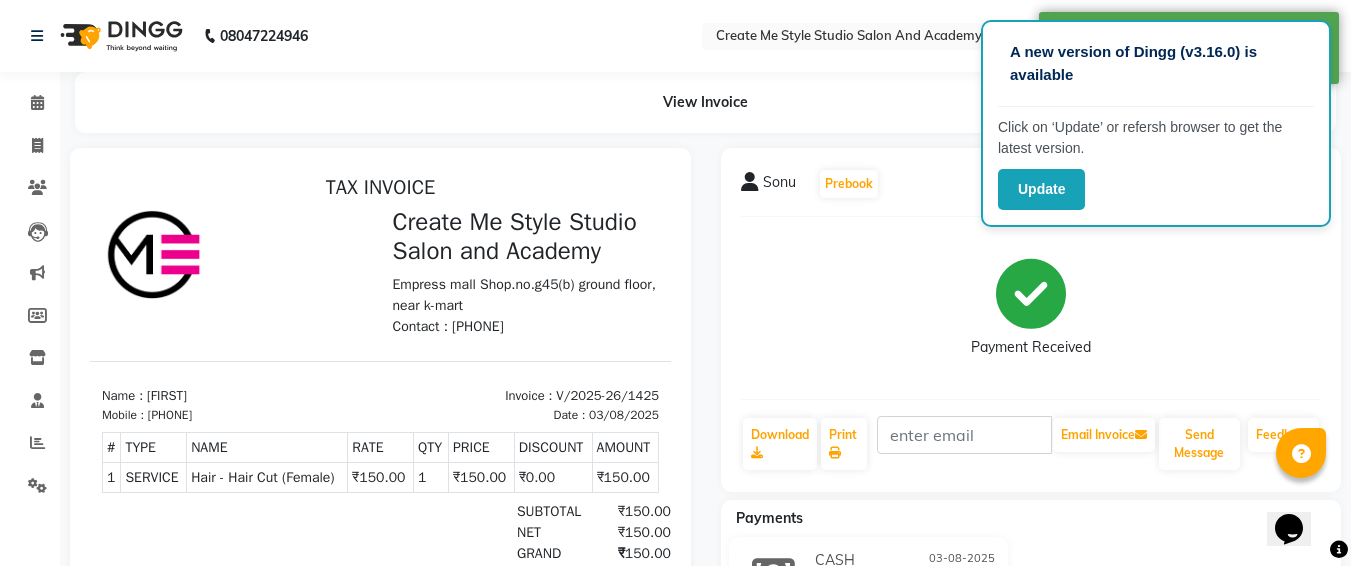 scroll, scrollTop: 0, scrollLeft: 0, axis: both 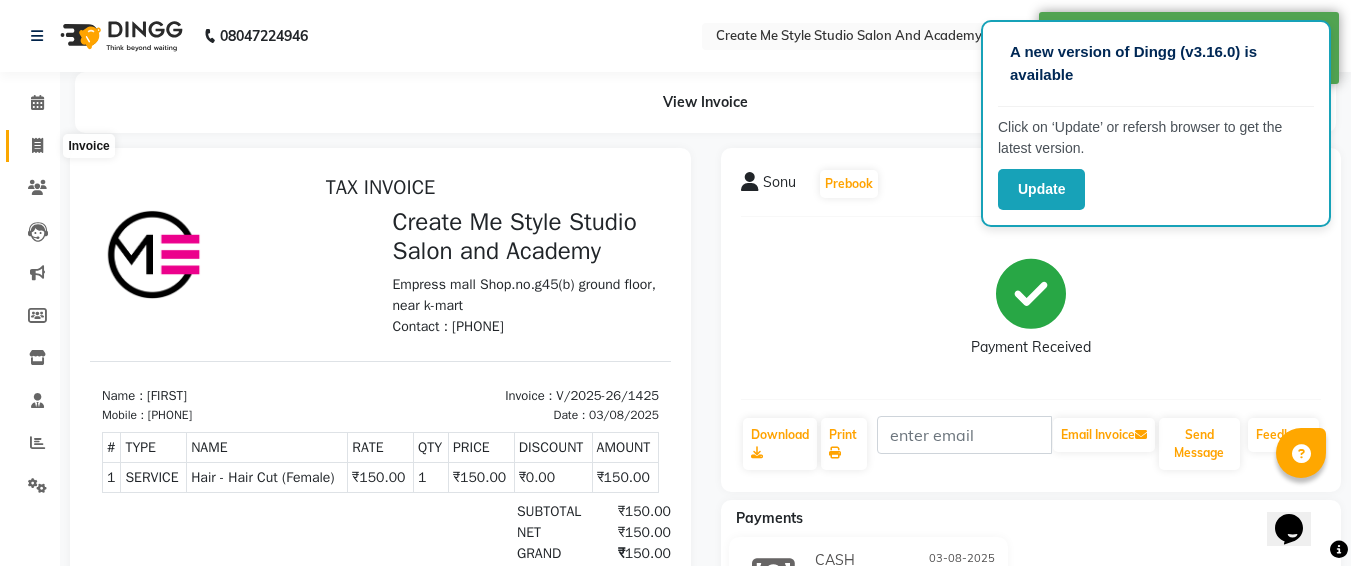 click 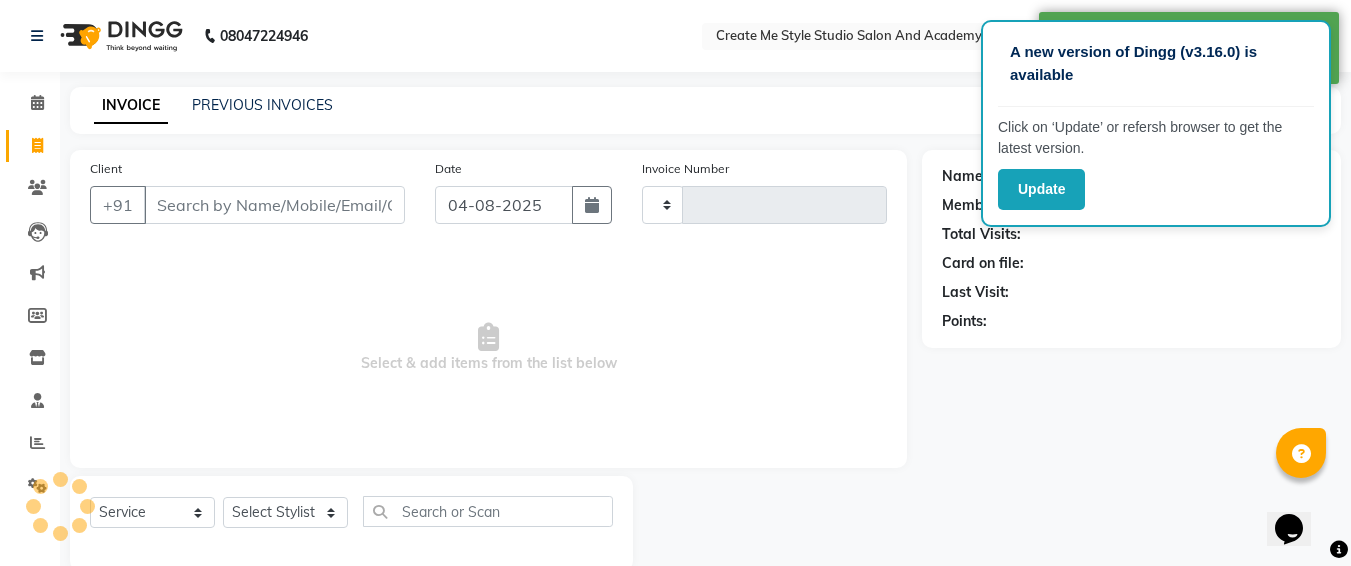 scroll, scrollTop: 35, scrollLeft: 0, axis: vertical 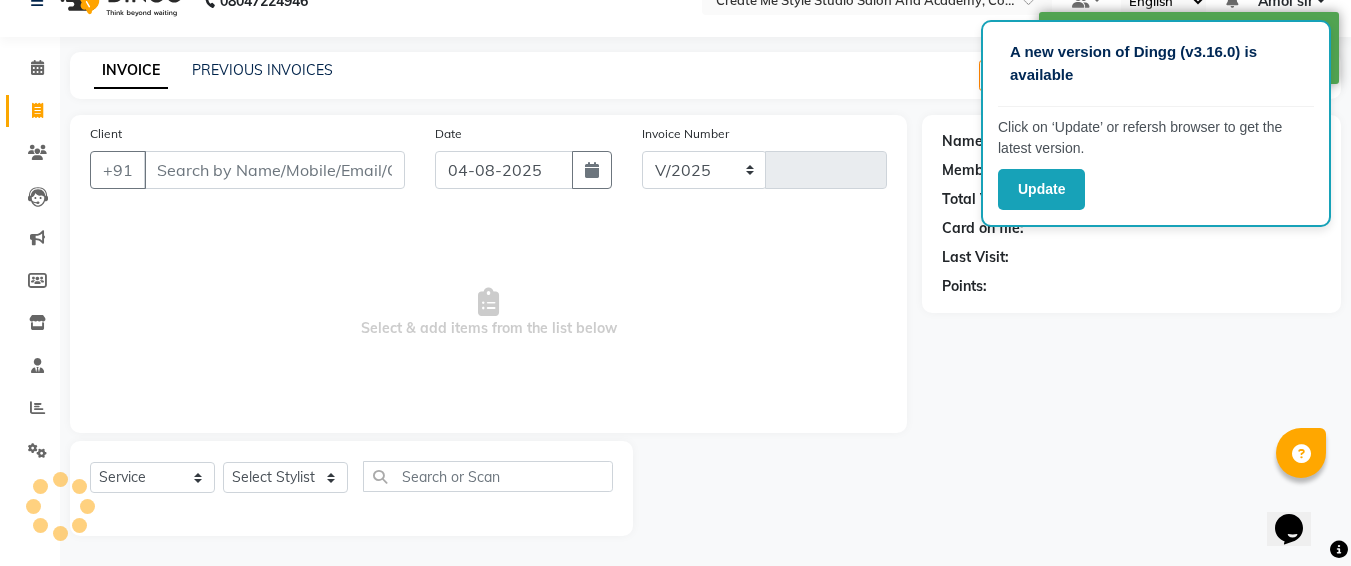 select on "8253" 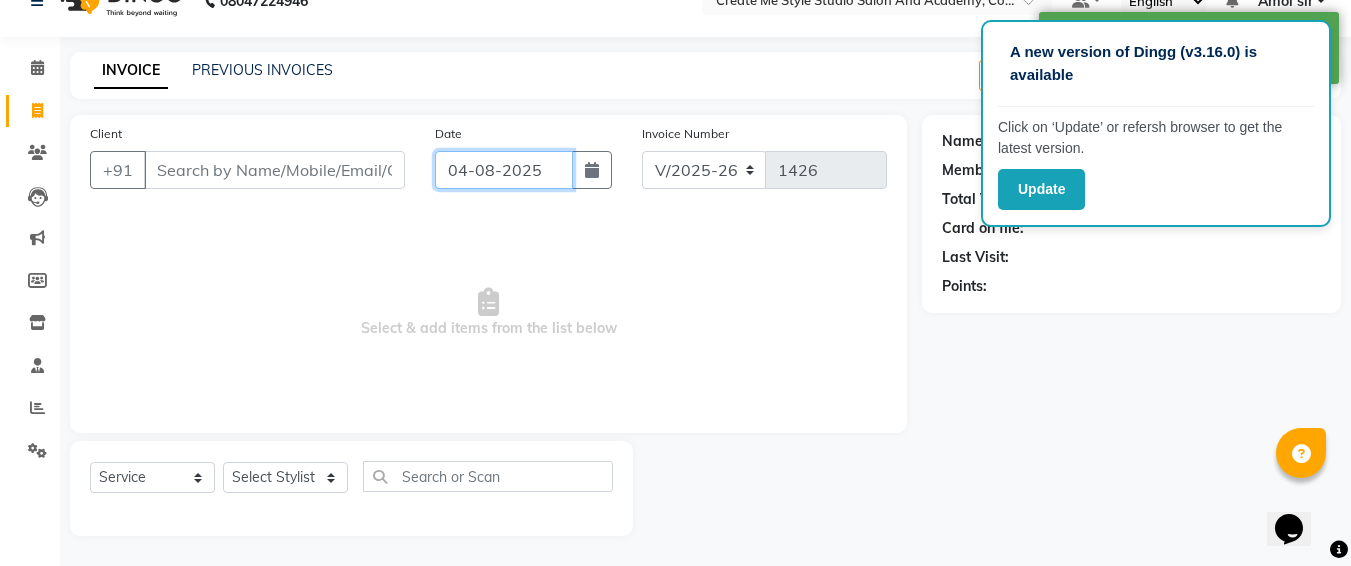 click on "04-08-2025" 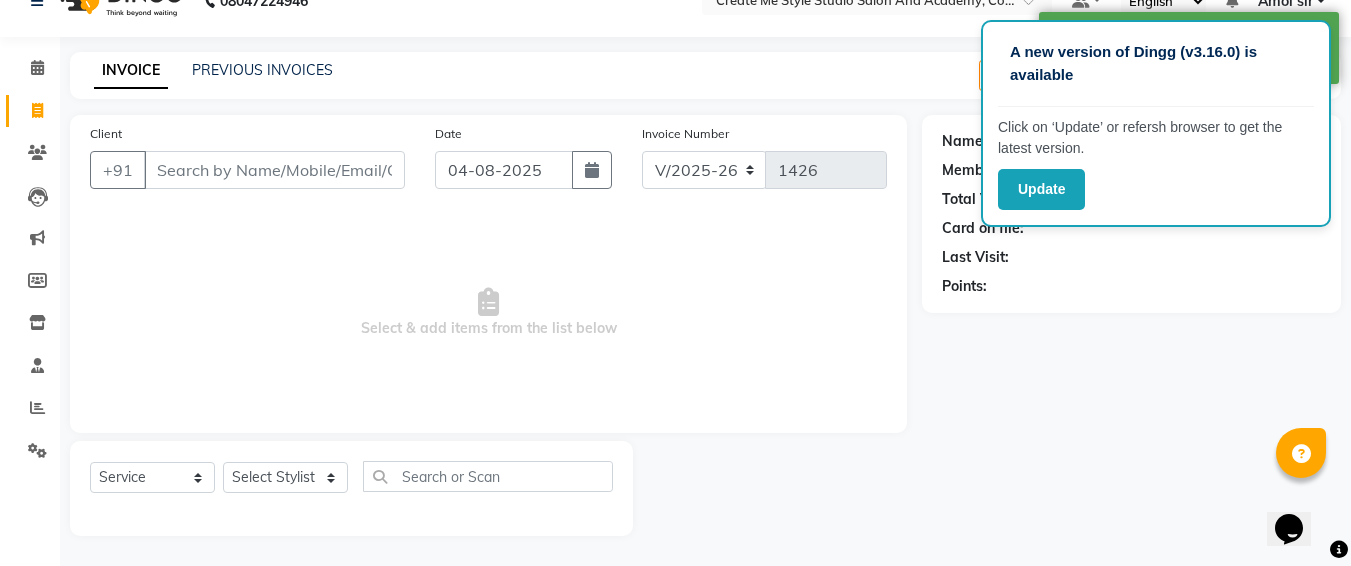 select on "8" 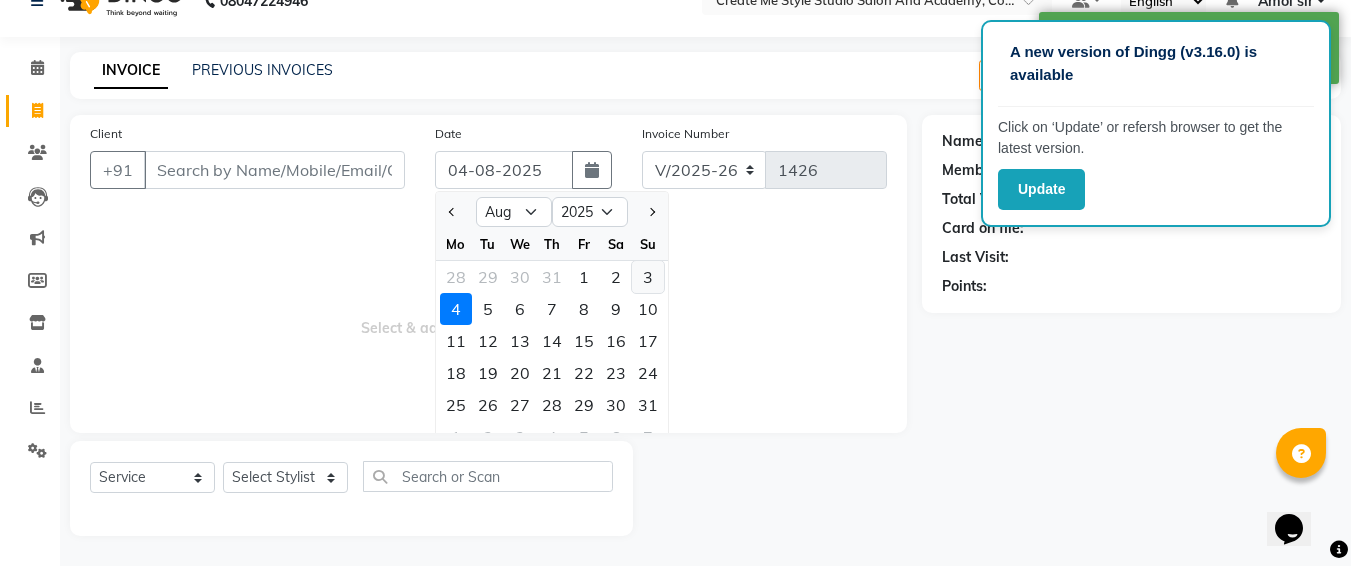 click on "3" 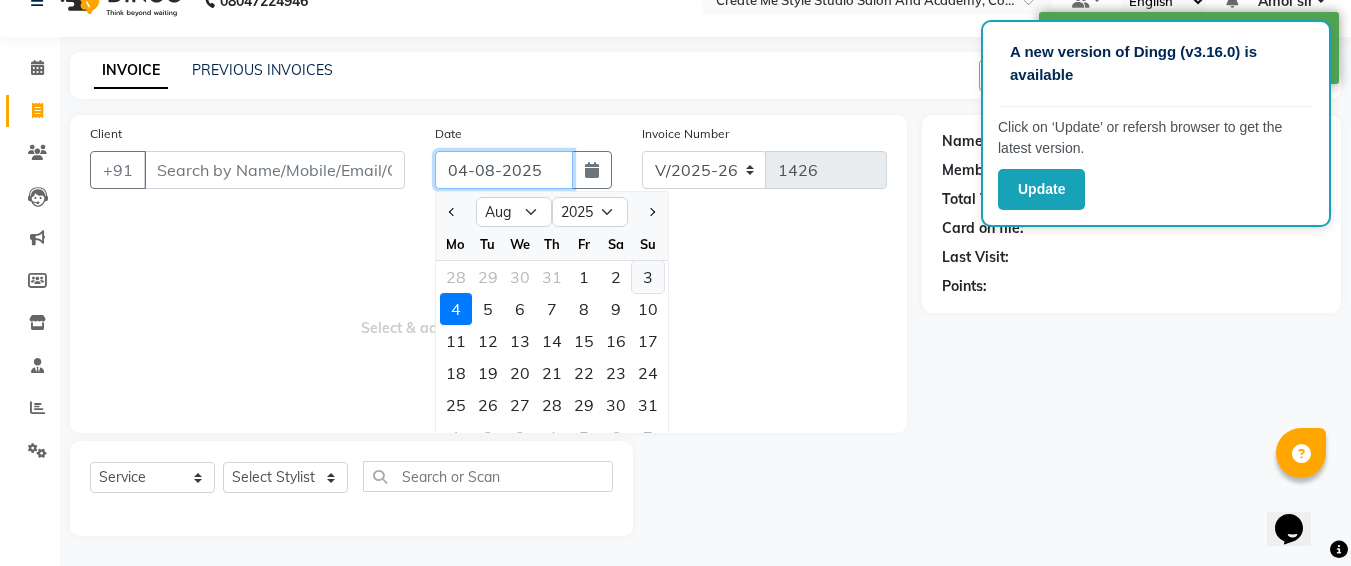 type on "03-08-2025" 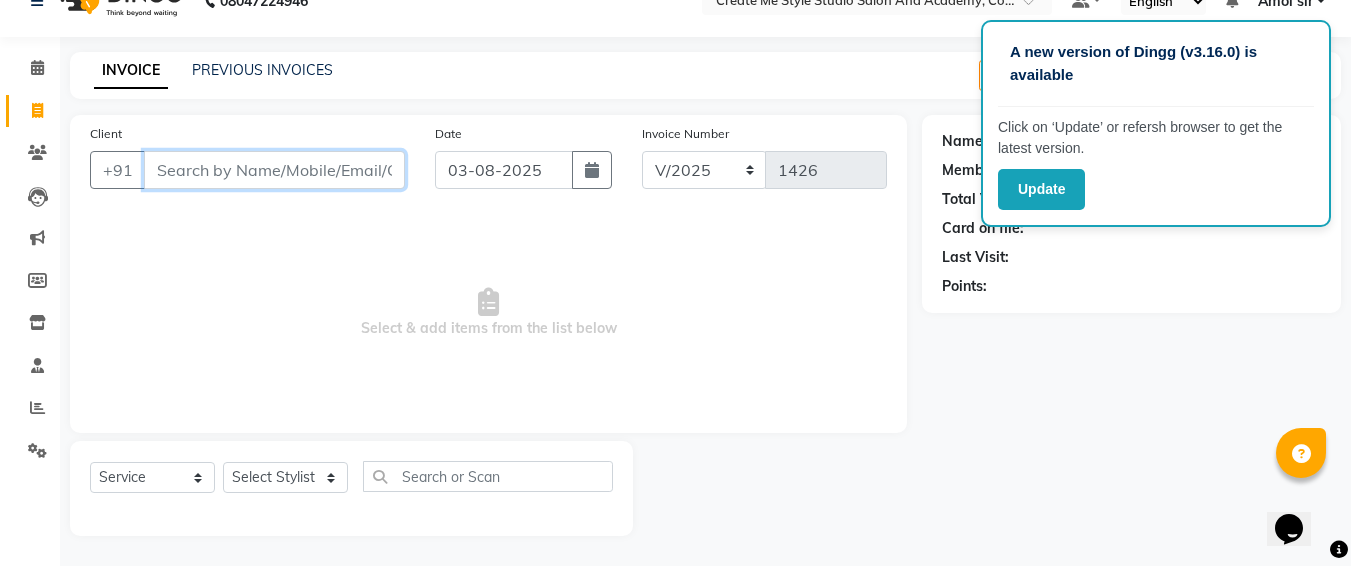 click on "Client" at bounding box center [274, 170] 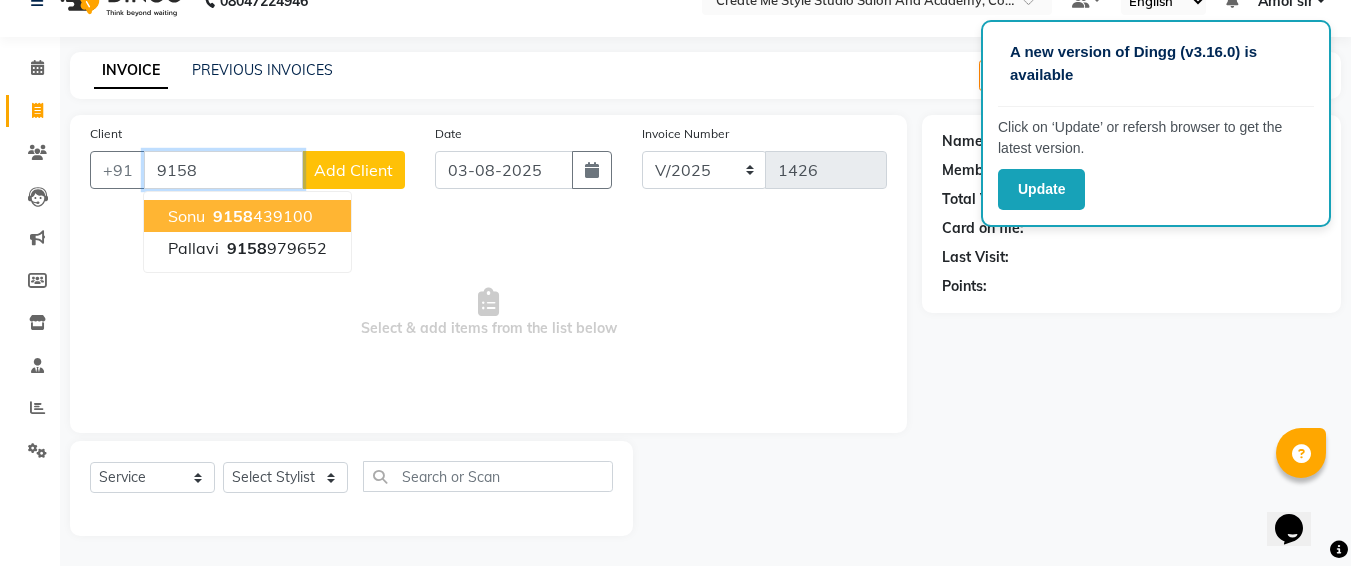 click on "[FIRST]   [PHONE]" at bounding box center (247, 216) 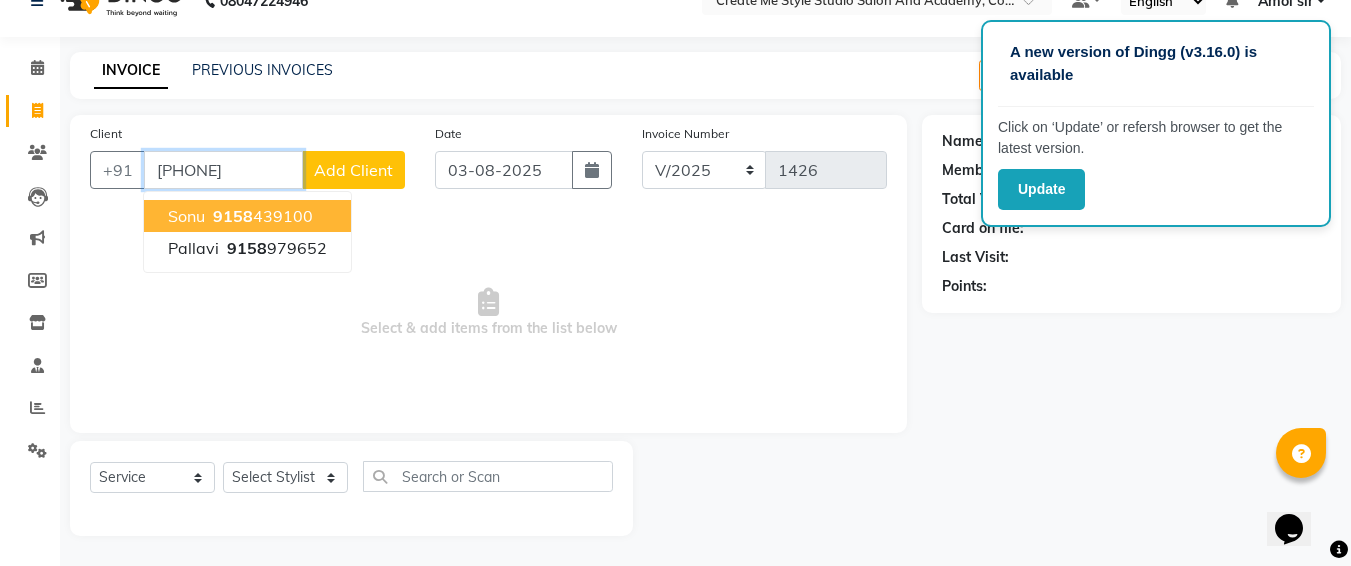 type on "[PHONE]" 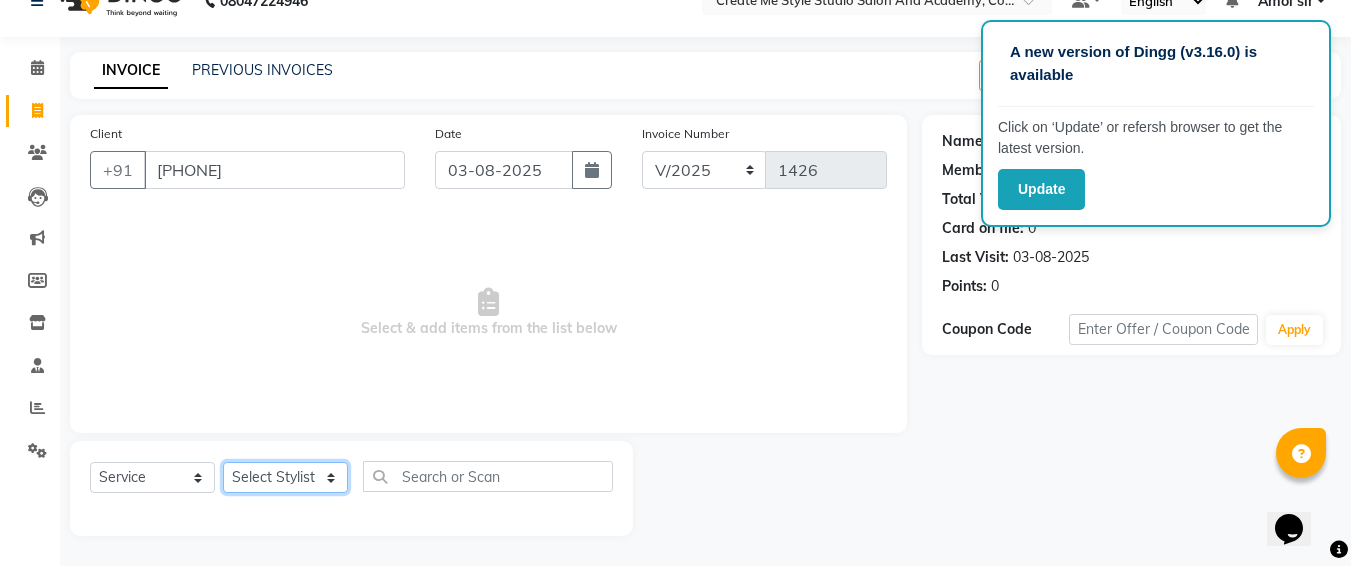 click on "Select Stylist [FIRST] sir  [FIRST].B mam  [FIRST].S mam TS [FIRST] mam [FIRST] mam [FIRST] [FIRST] mam  [FIRST] sir [FIRST] 1 [FIRST] 2 [FIRST] sir" 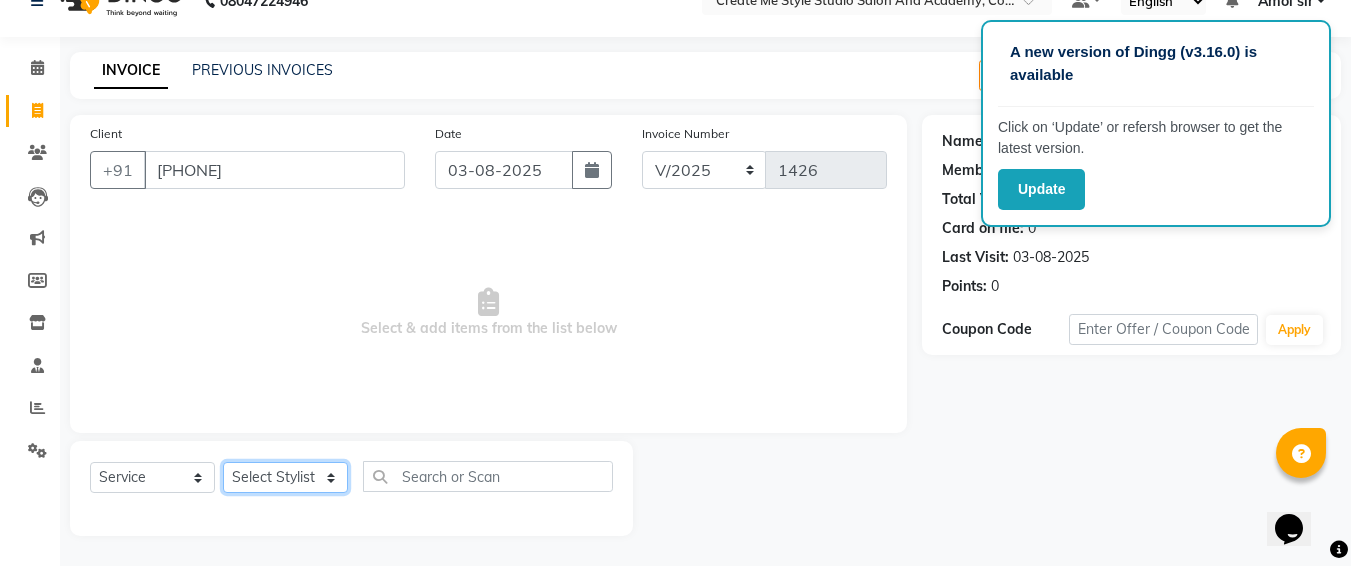 select on "79113" 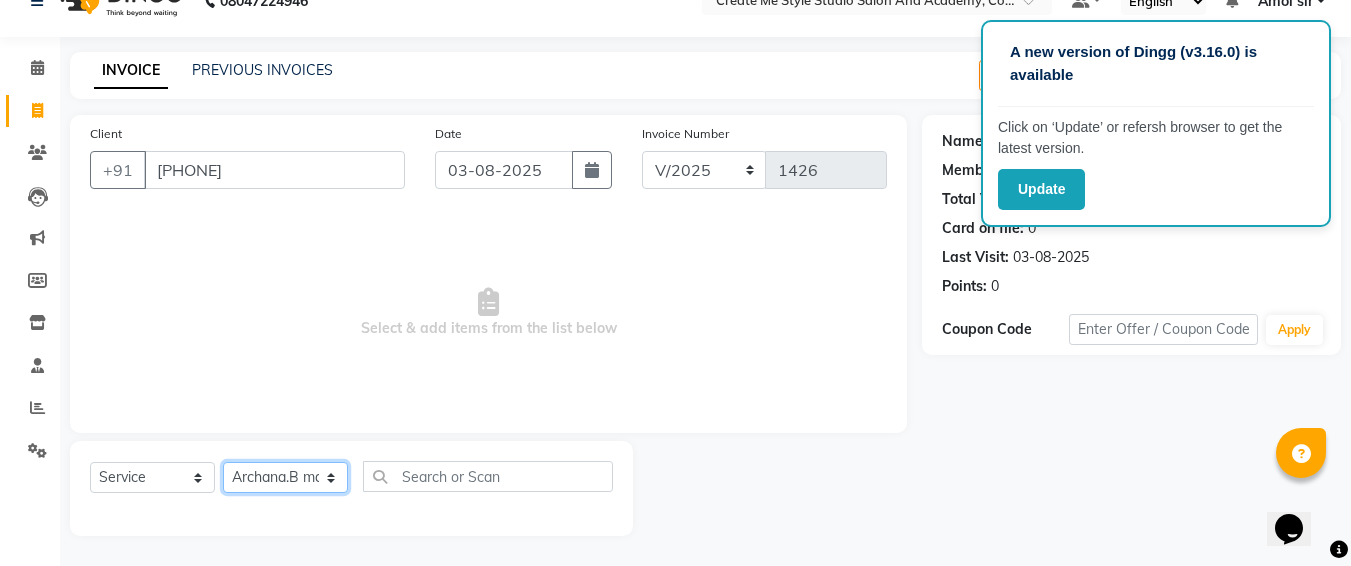 click on "Select Stylist [FIRST] sir  [FIRST].B mam  [FIRST].S mam TS [FIRST] mam [FIRST] mam [FIRST] [FIRST] mam  [FIRST] sir [FIRST] 1 [FIRST] 2 [FIRST] sir" 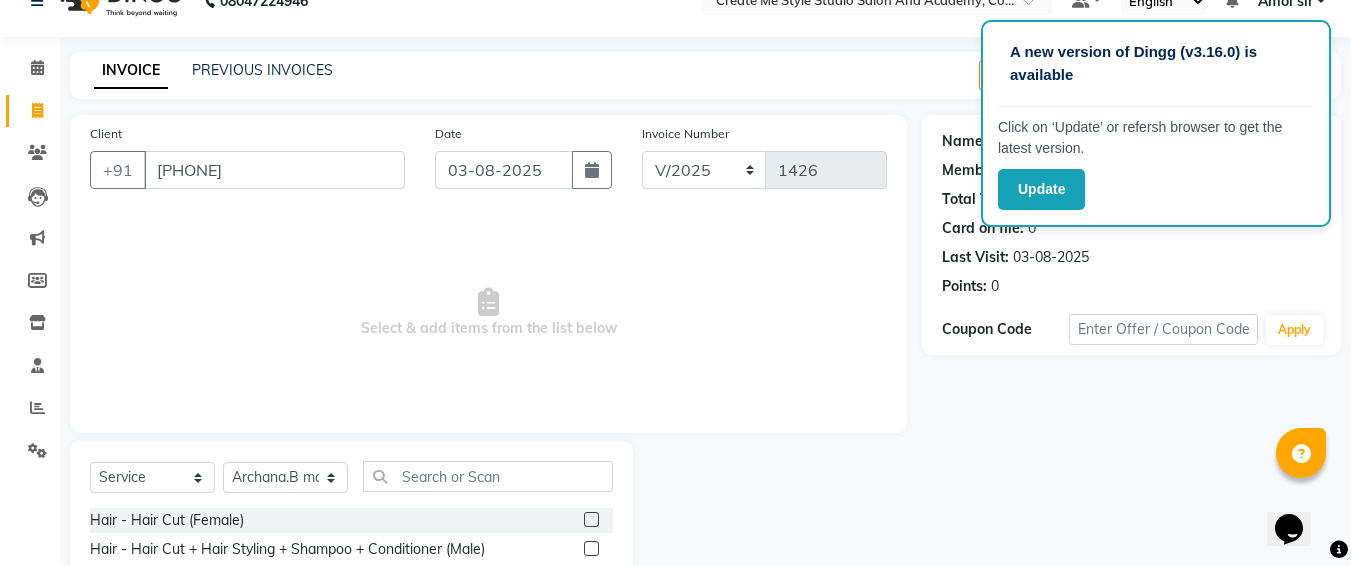 click 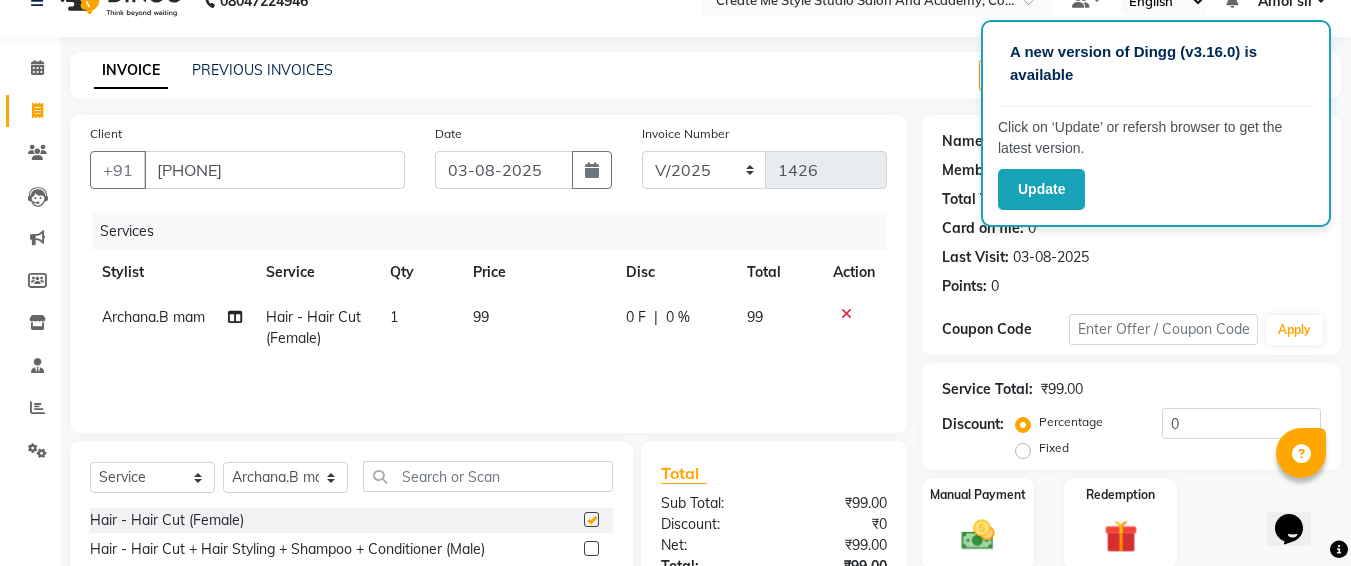 checkbox on "false" 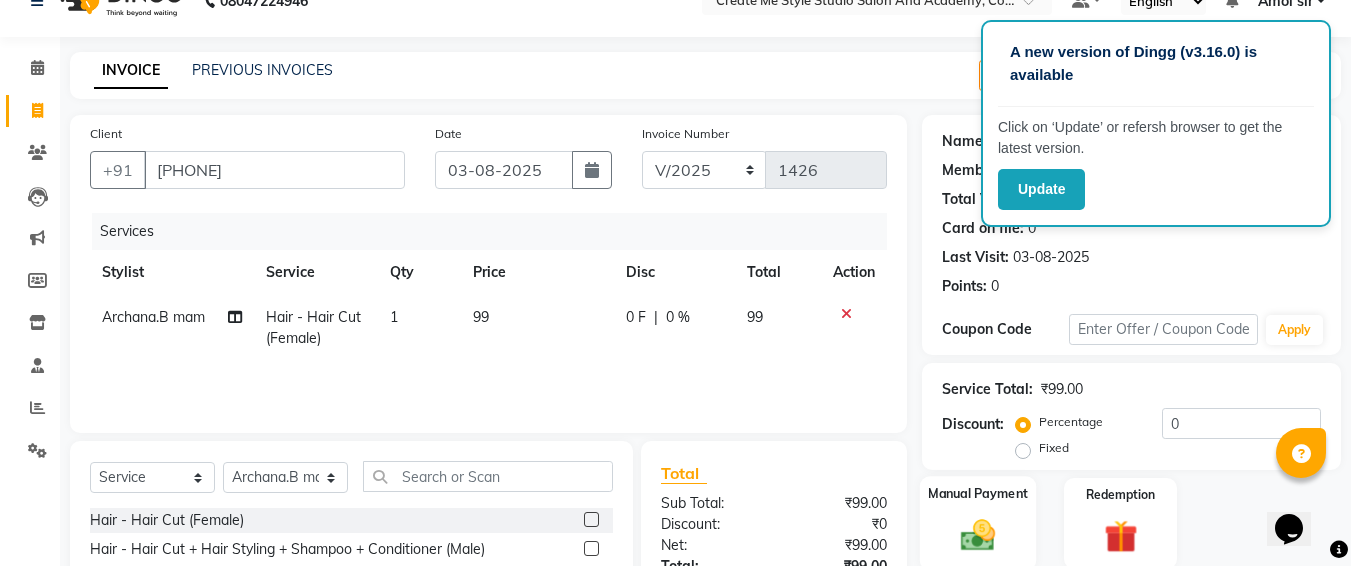 click on "Manual Payment" 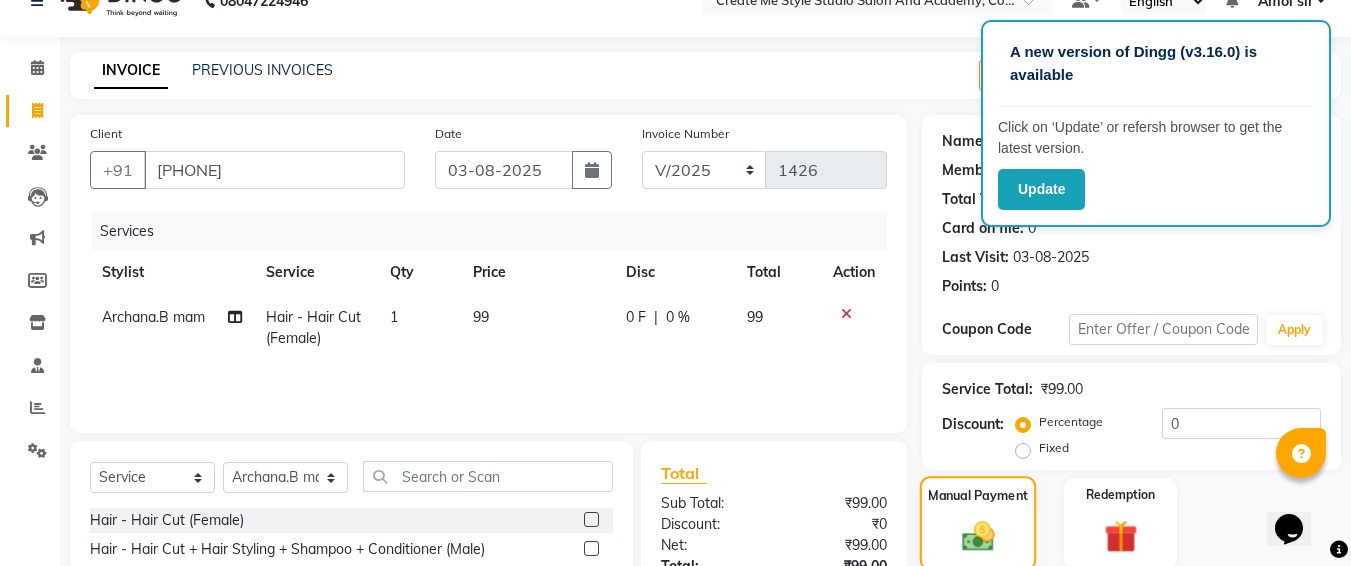 scroll, scrollTop: 237, scrollLeft: 0, axis: vertical 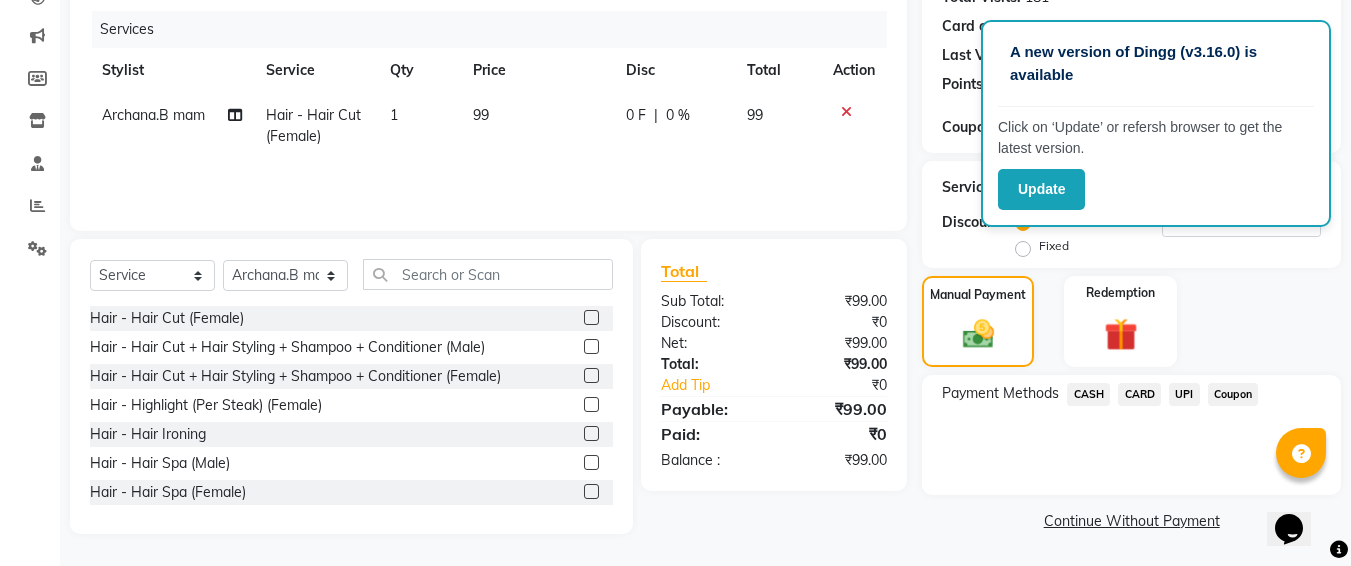 click on "CASH" 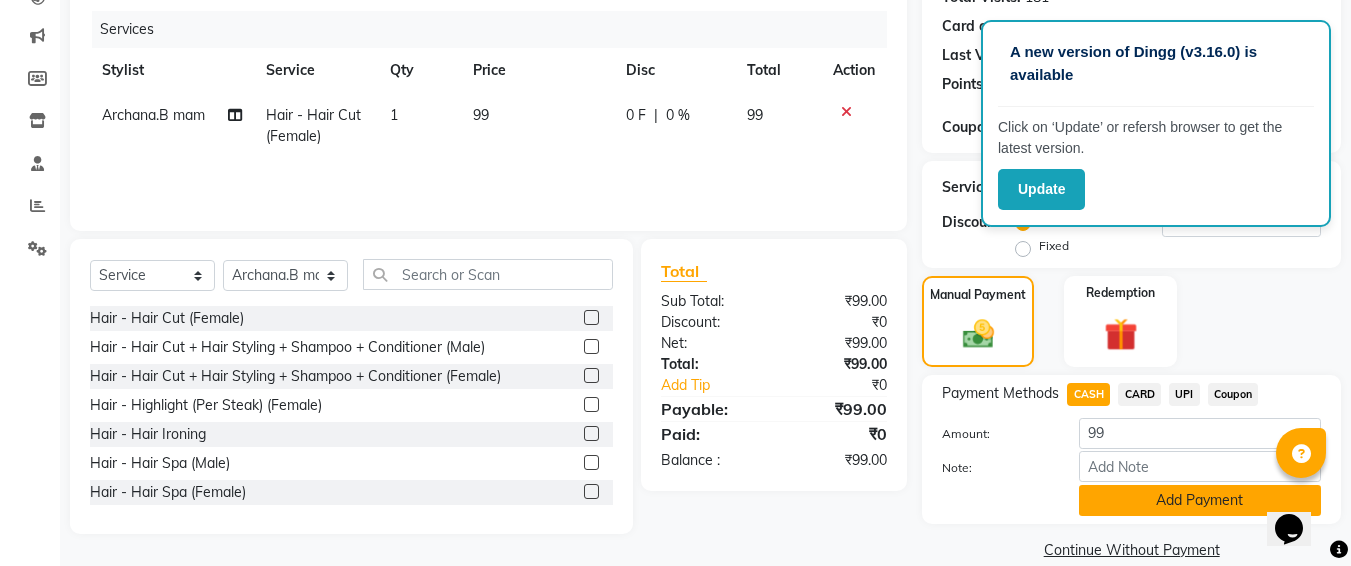 click on "Add Payment" 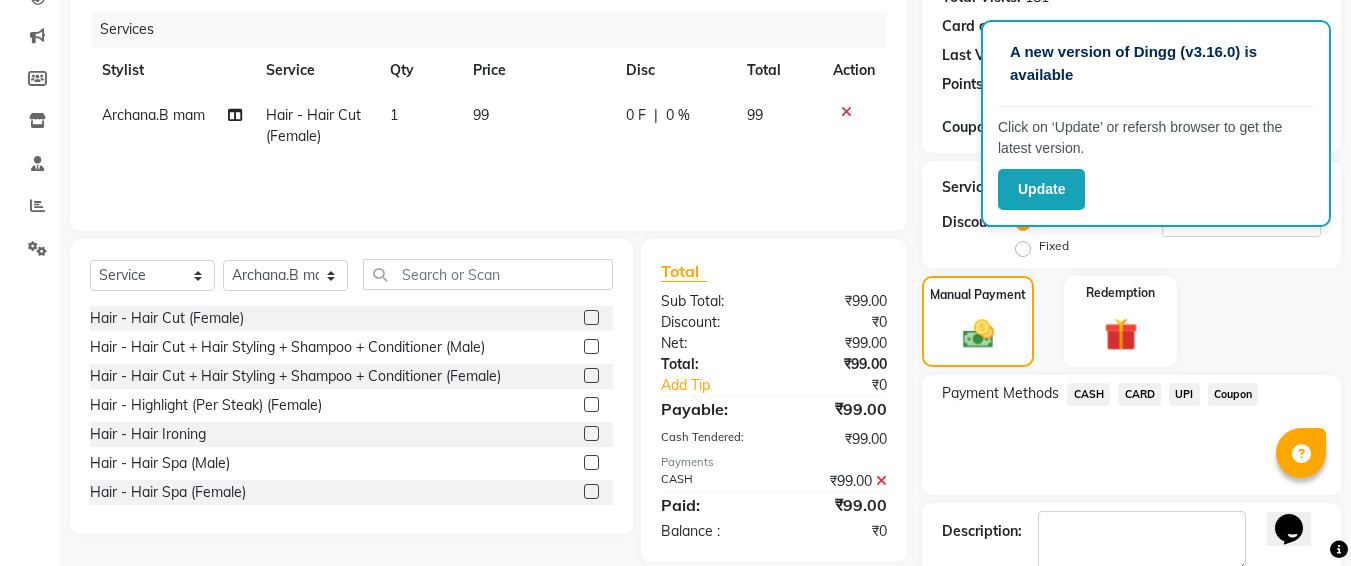 scroll, scrollTop: 350, scrollLeft: 0, axis: vertical 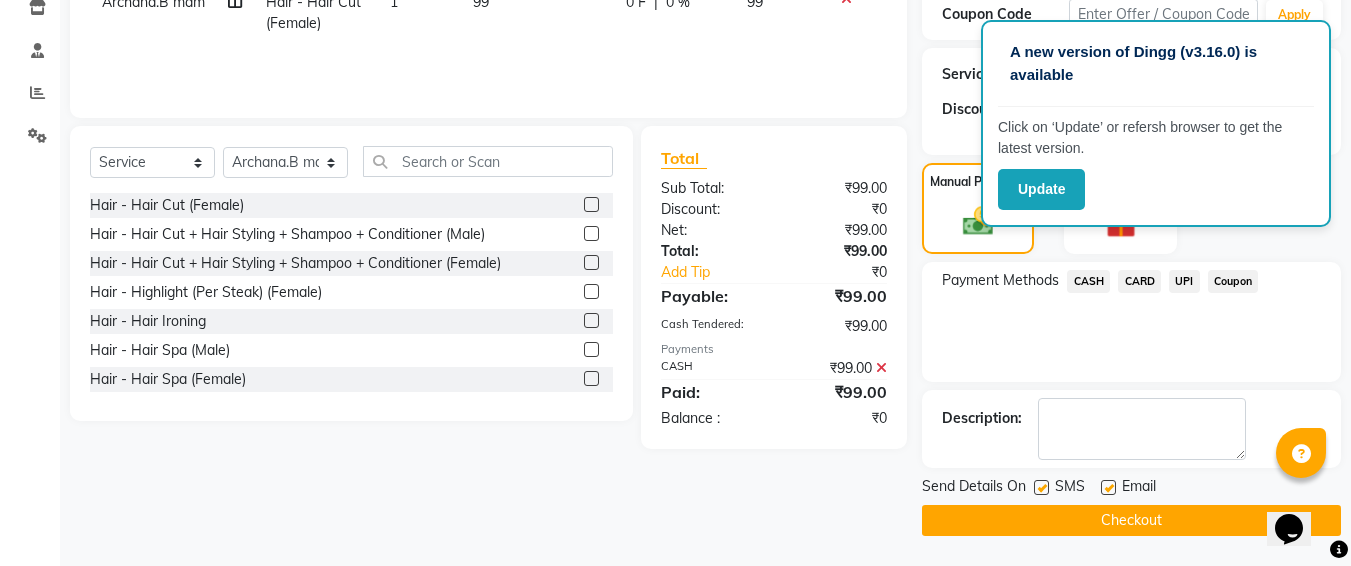 click 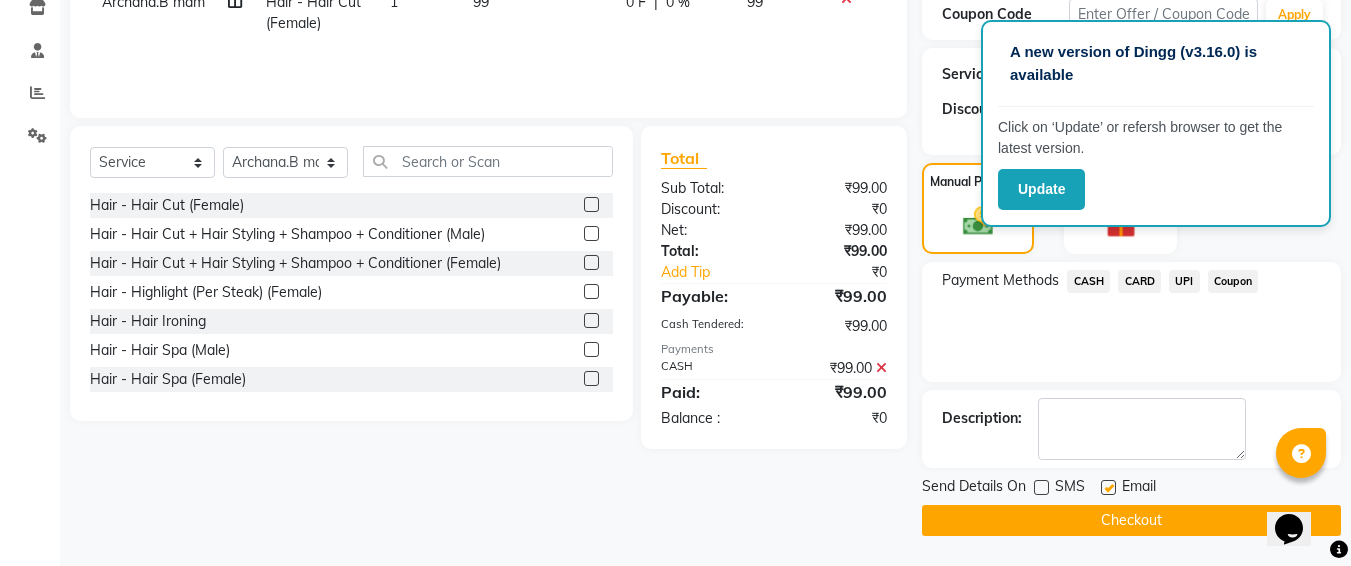 click on "Checkout" 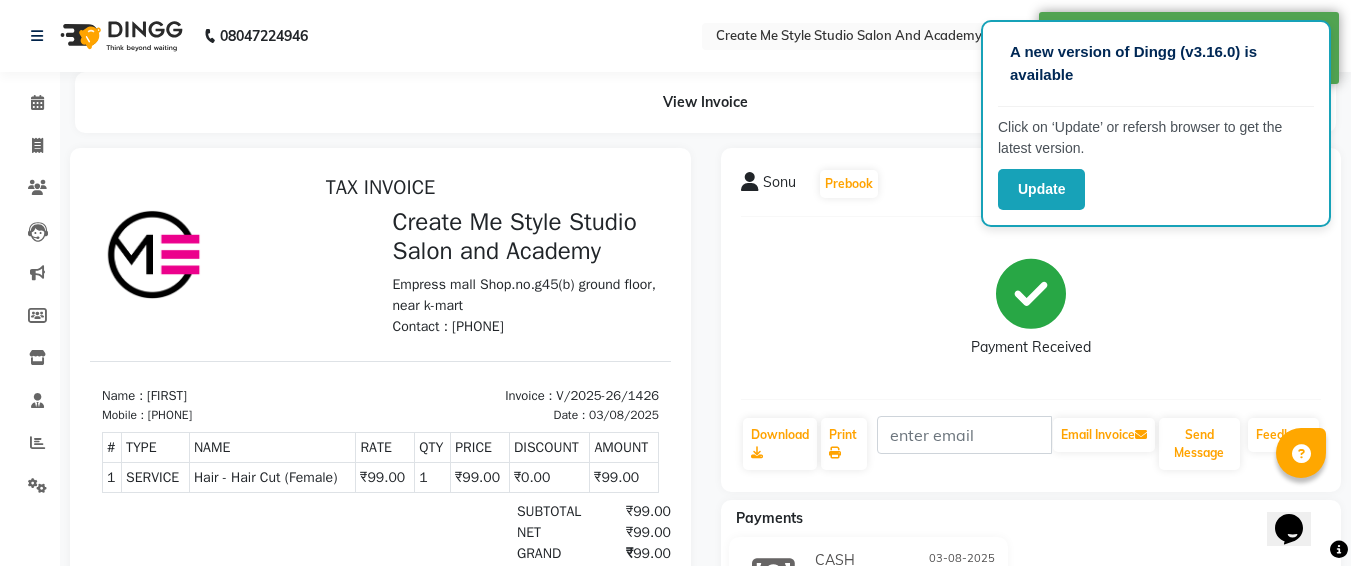 scroll, scrollTop: 0, scrollLeft: 0, axis: both 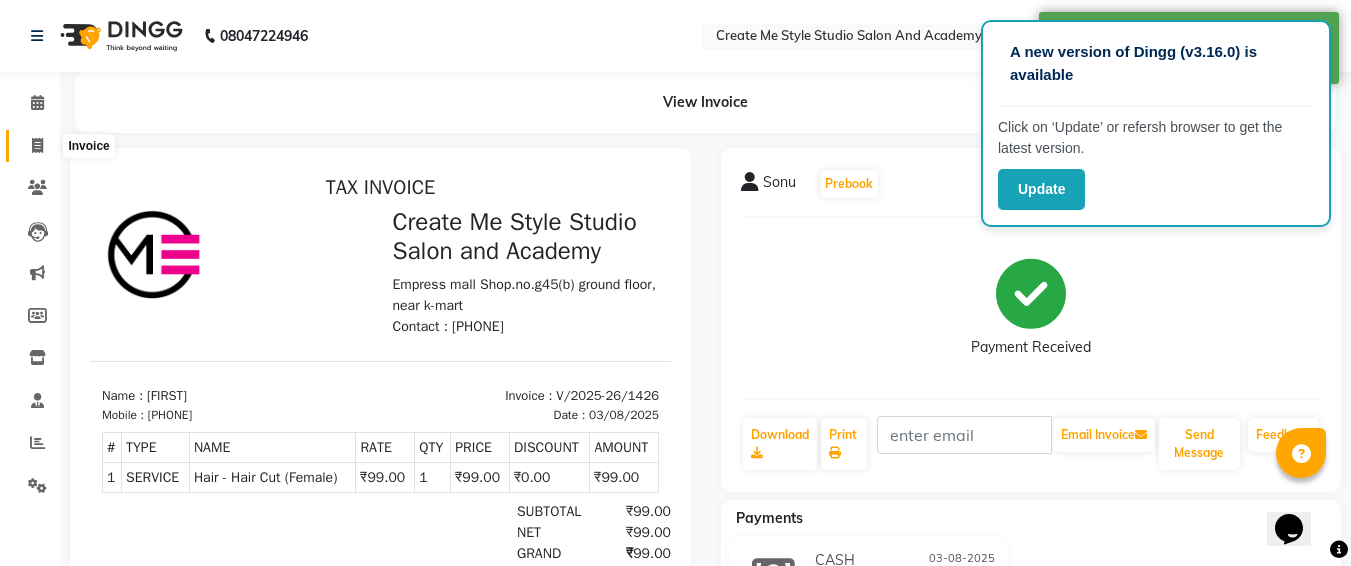 click 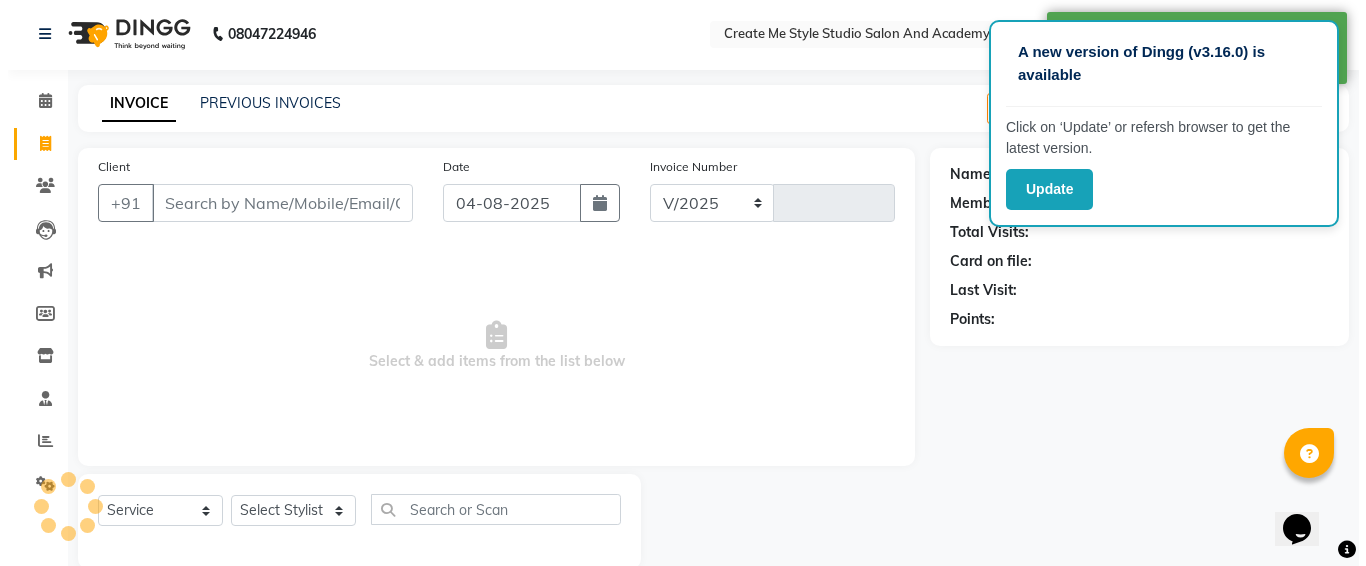 scroll, scrollTop: 35, scrollLeft: 0, axis: vertical 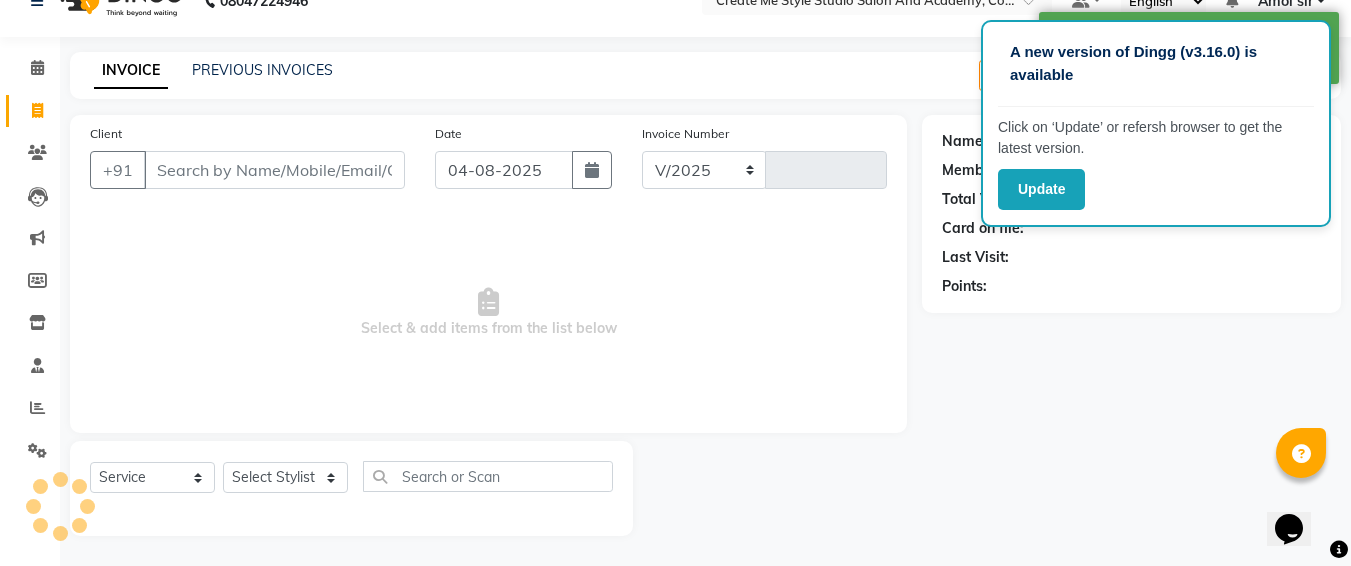 select on "8253" 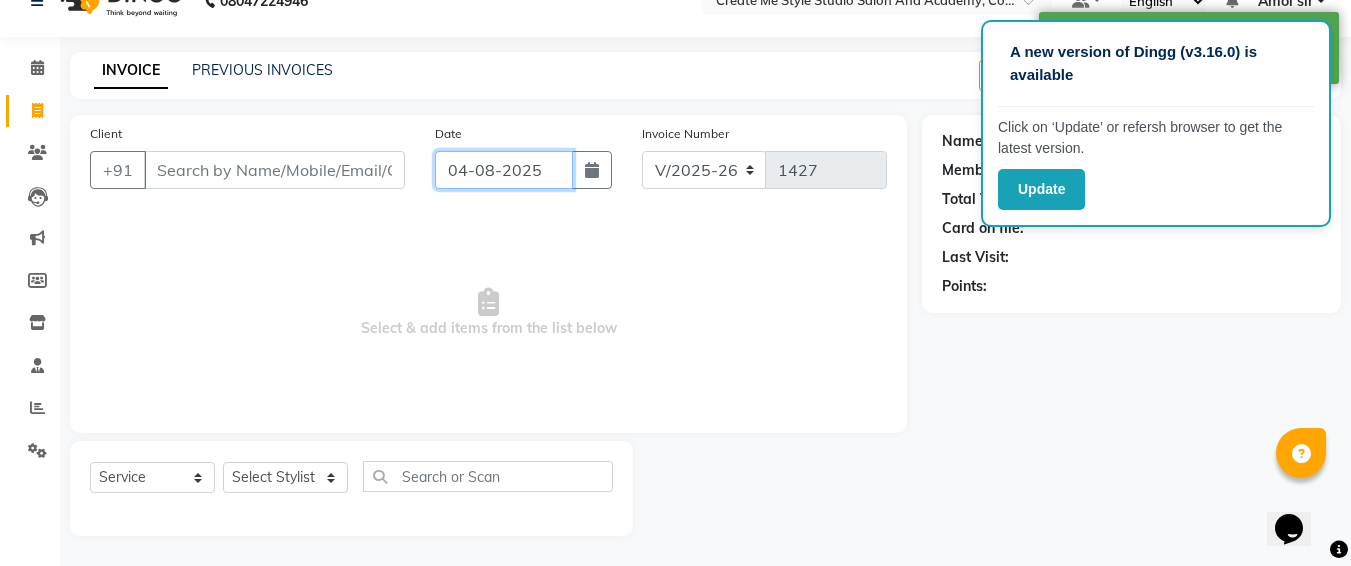 click on "04-08-2025" 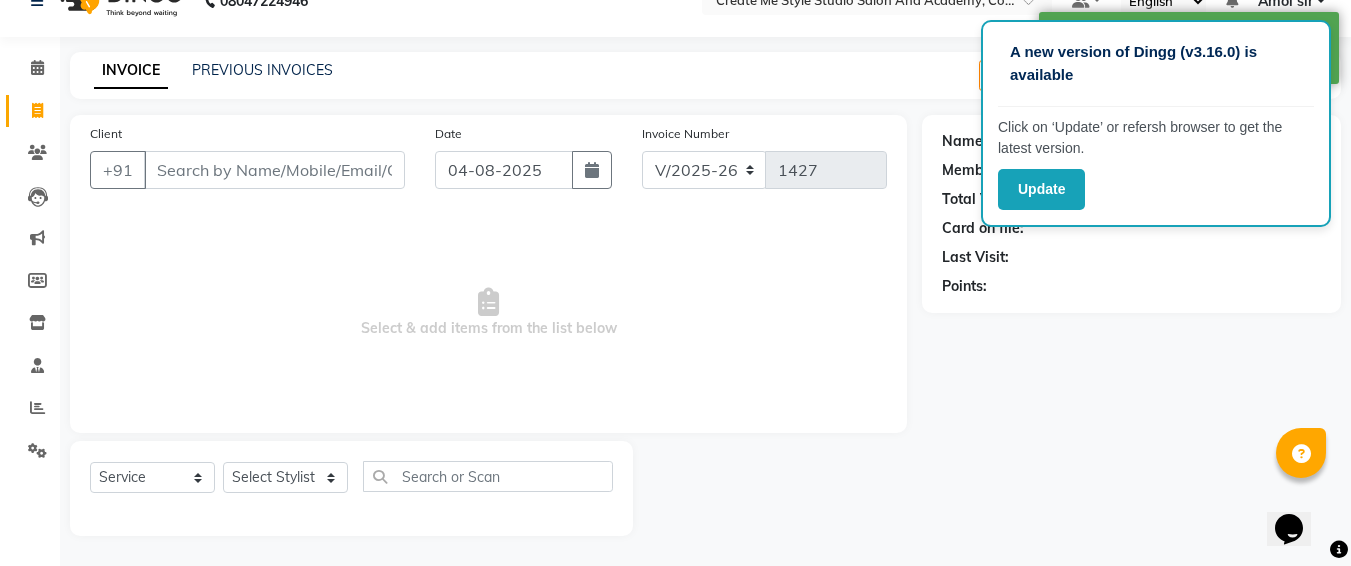 select on "8" 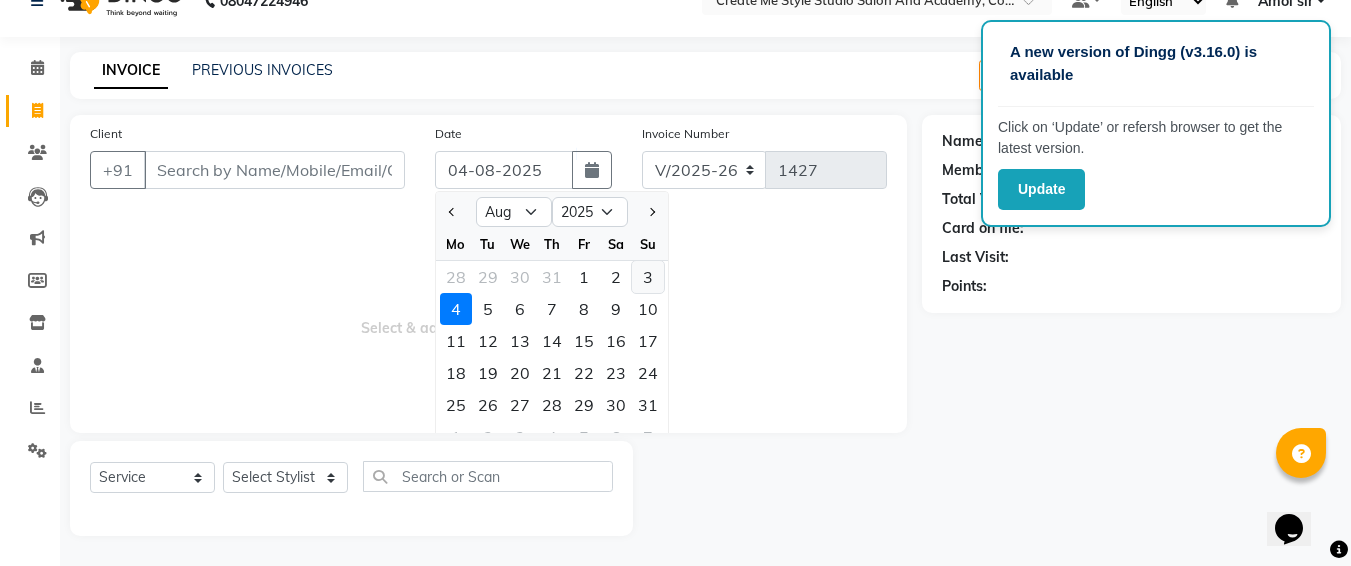click on "3" 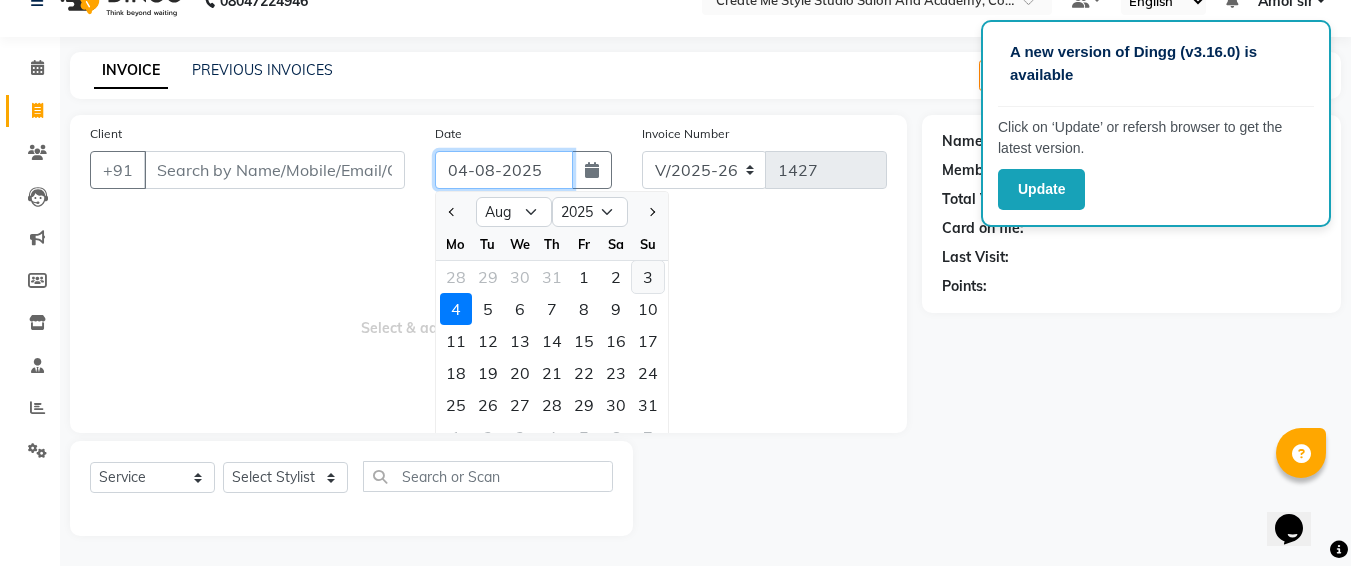 type on "03-08-2025" 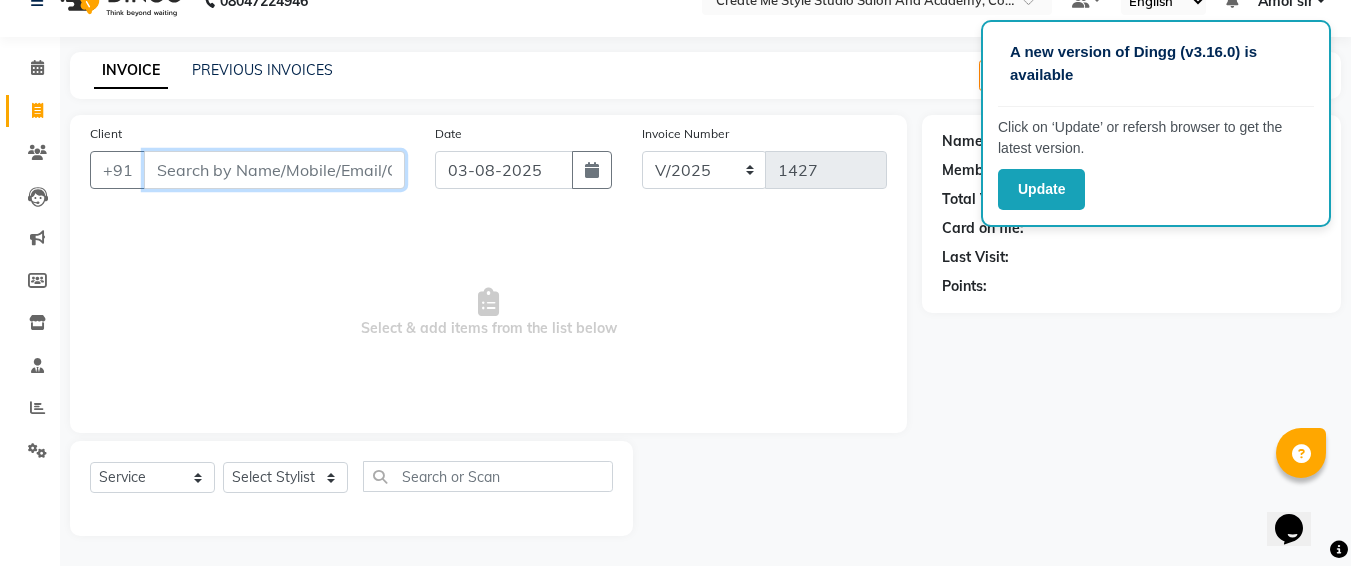 click on "Client" at bounding box center [274, 170] 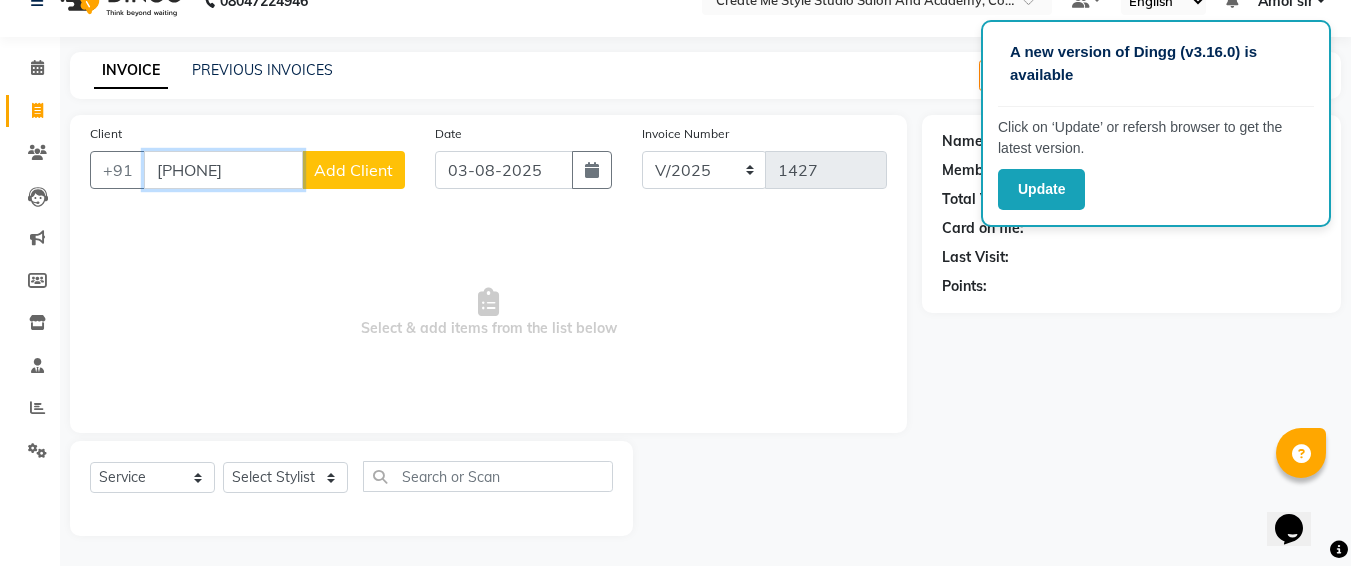 type on "[PHONE]" 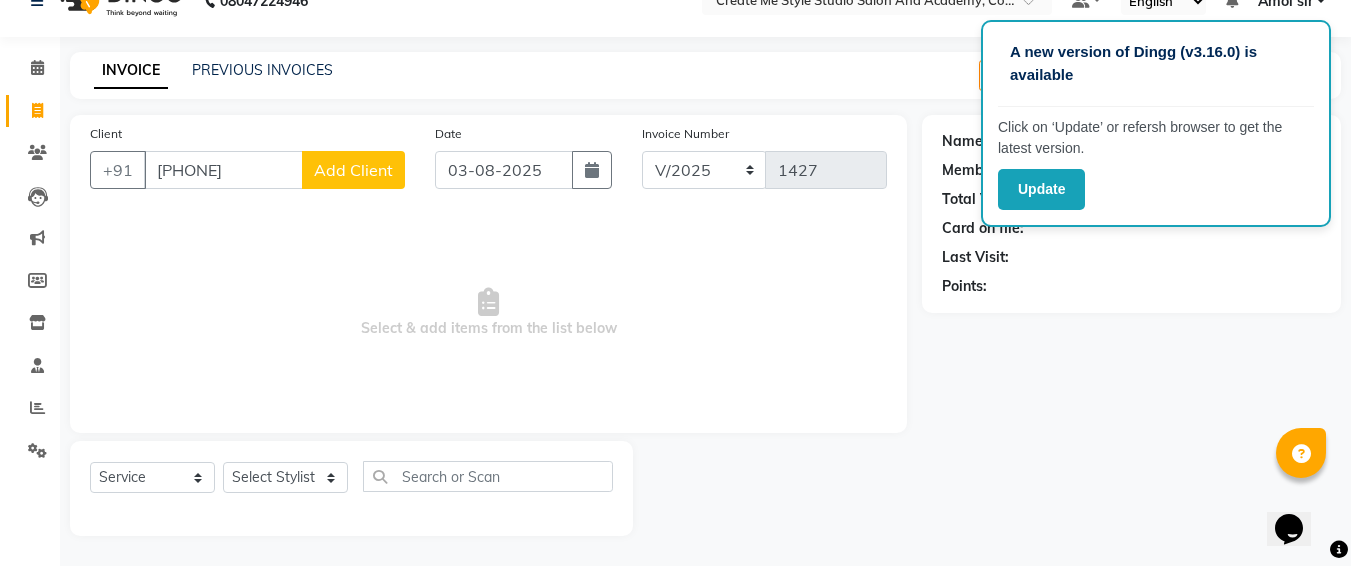 click on "Add Client" 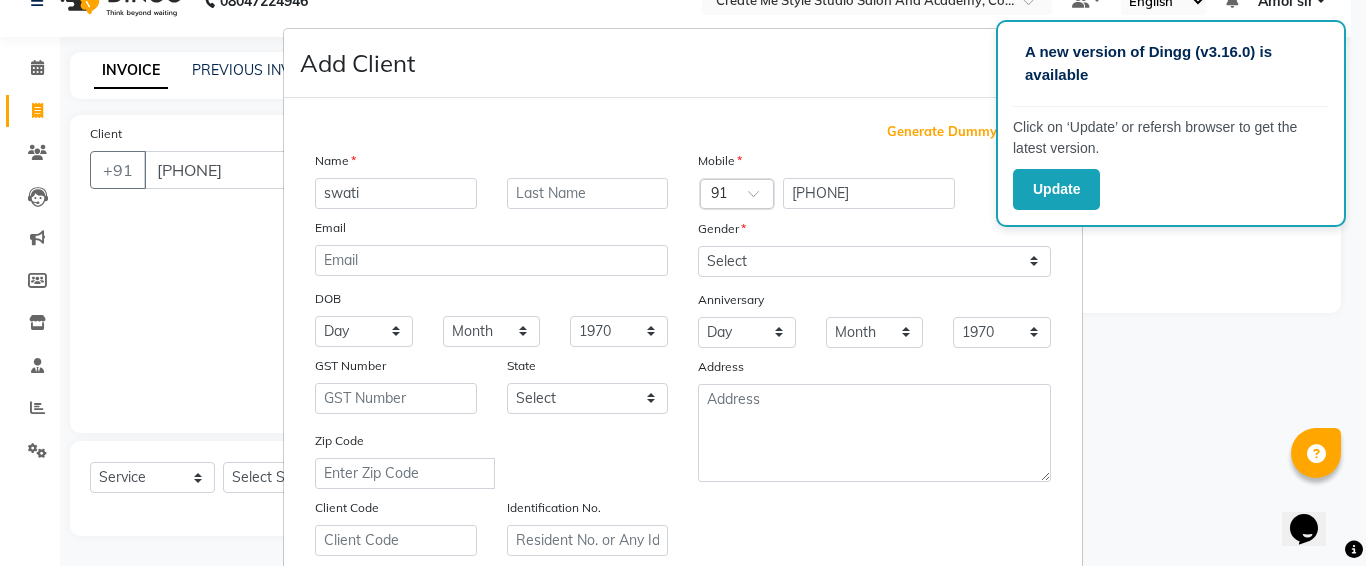 type on "swati" 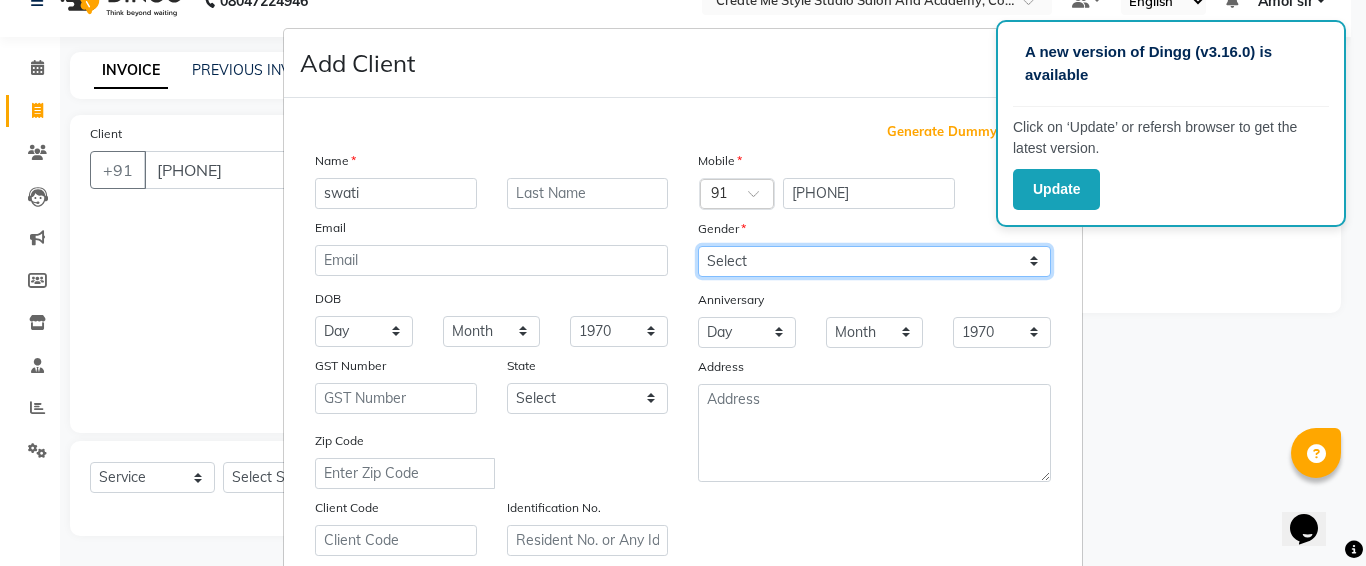 click on "Select Male Female Other Prefer Not To Say" at bounding box center (874, 261) 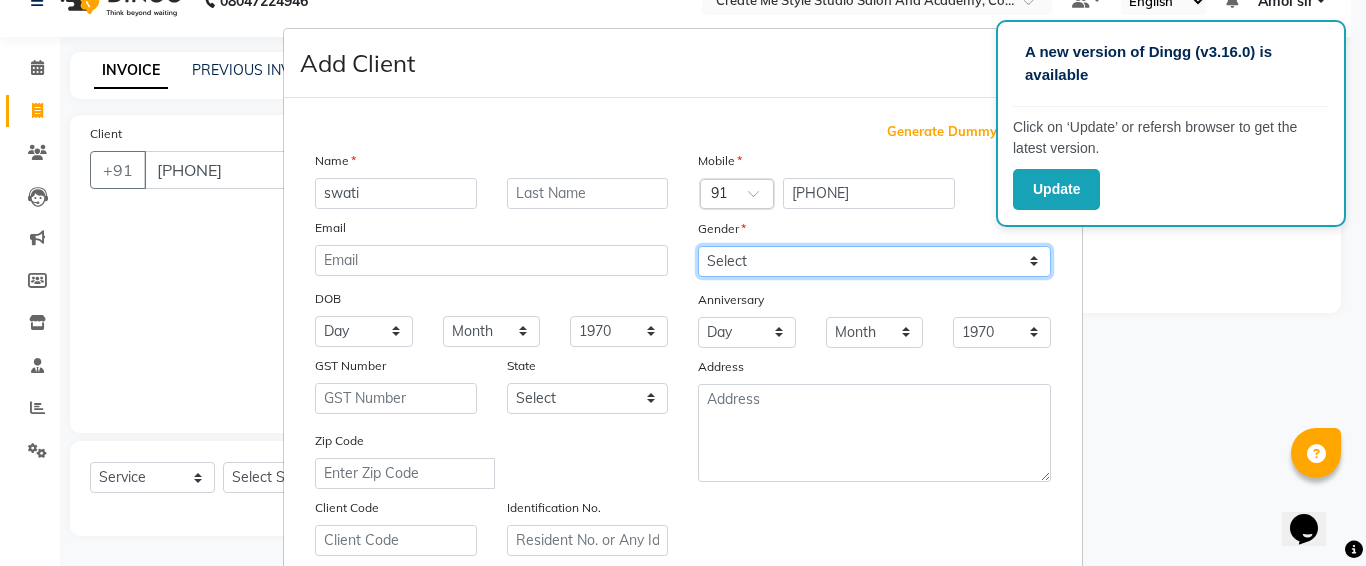 select on "female" 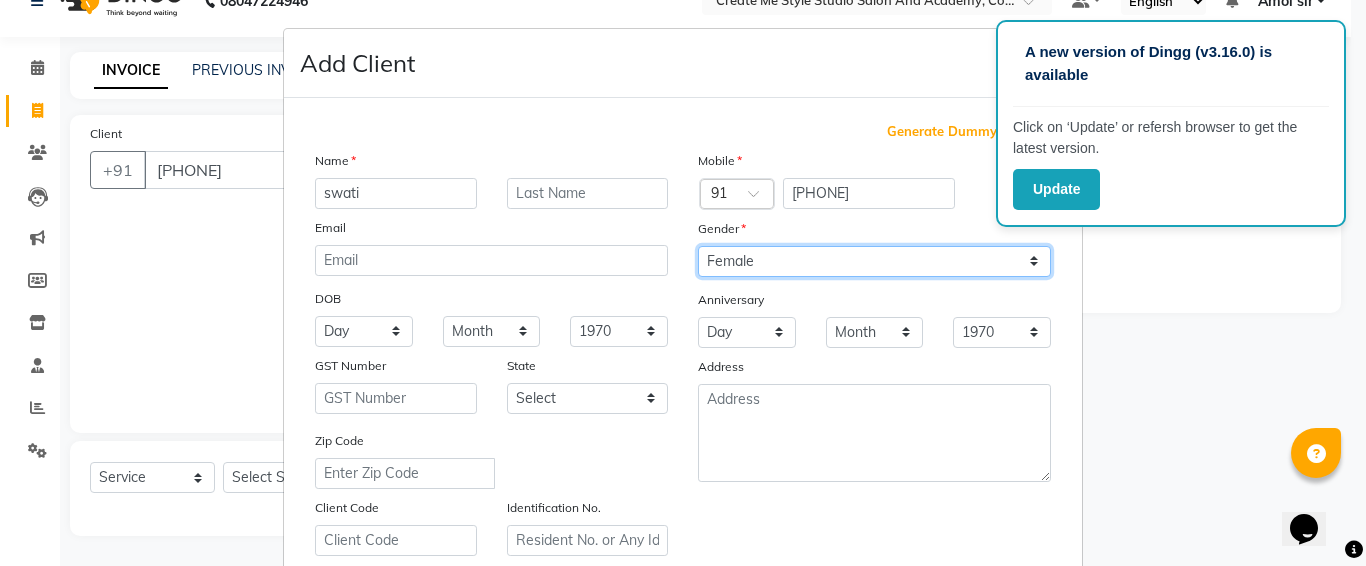 click on "Select Male Female Other Prefer Not To Say" at bounding box center [874, 261] 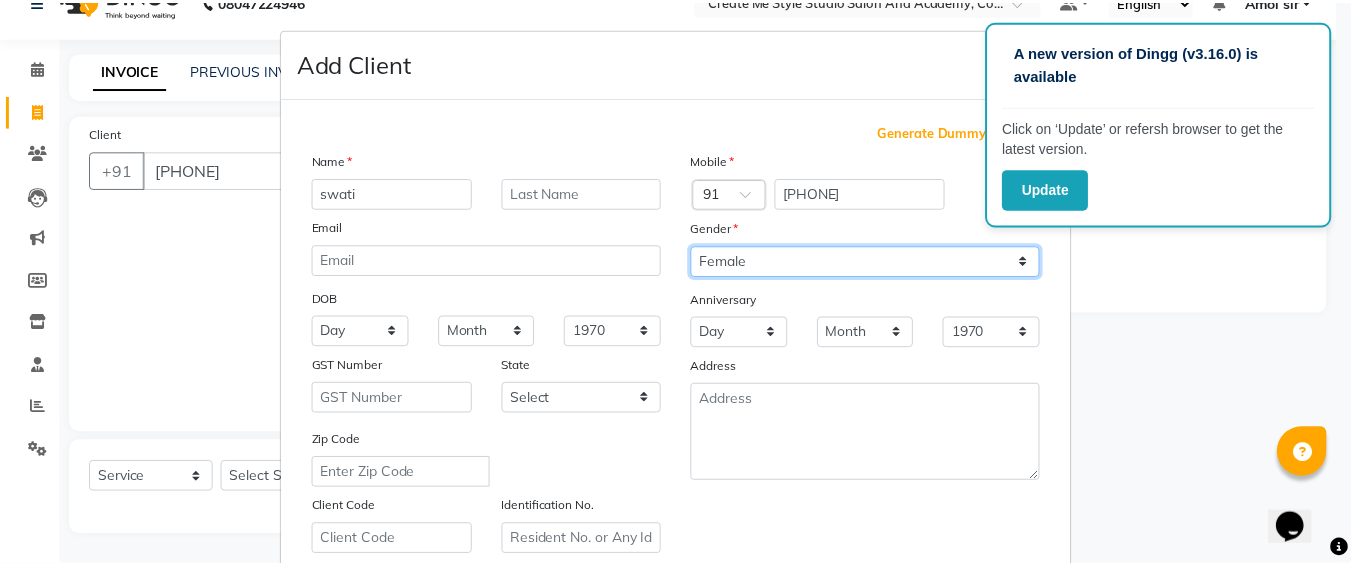 scroll, scrollTop: 357, scrollLeft: 0, axis: vertical 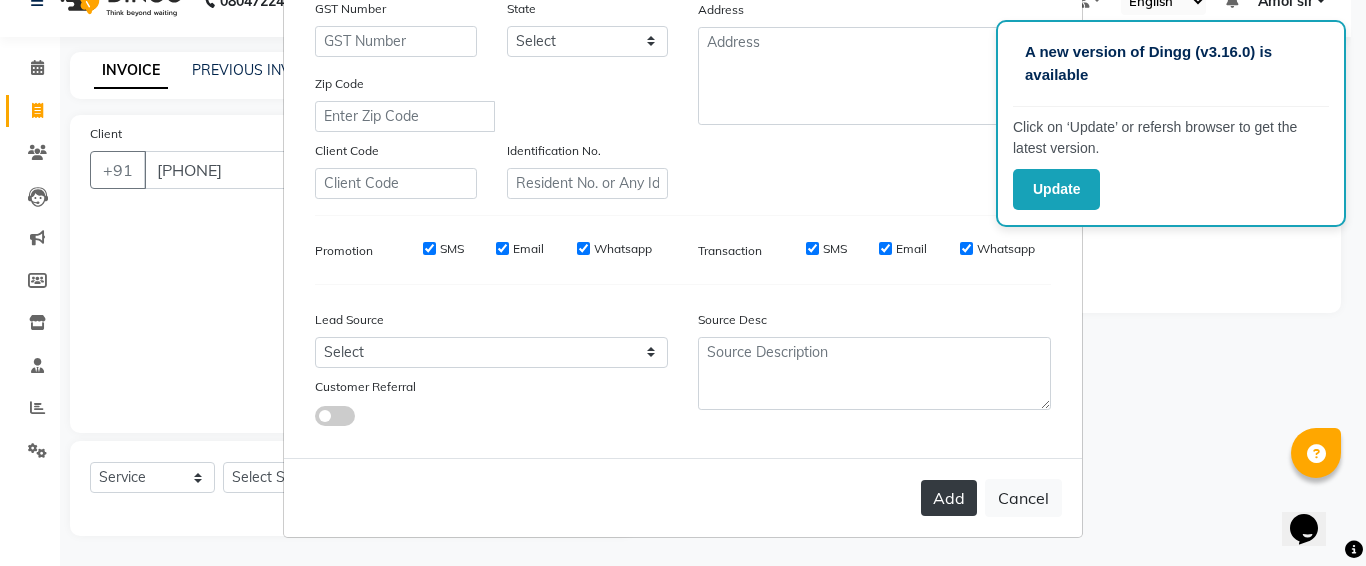 click on "Add" at bounding box center [949, 498] 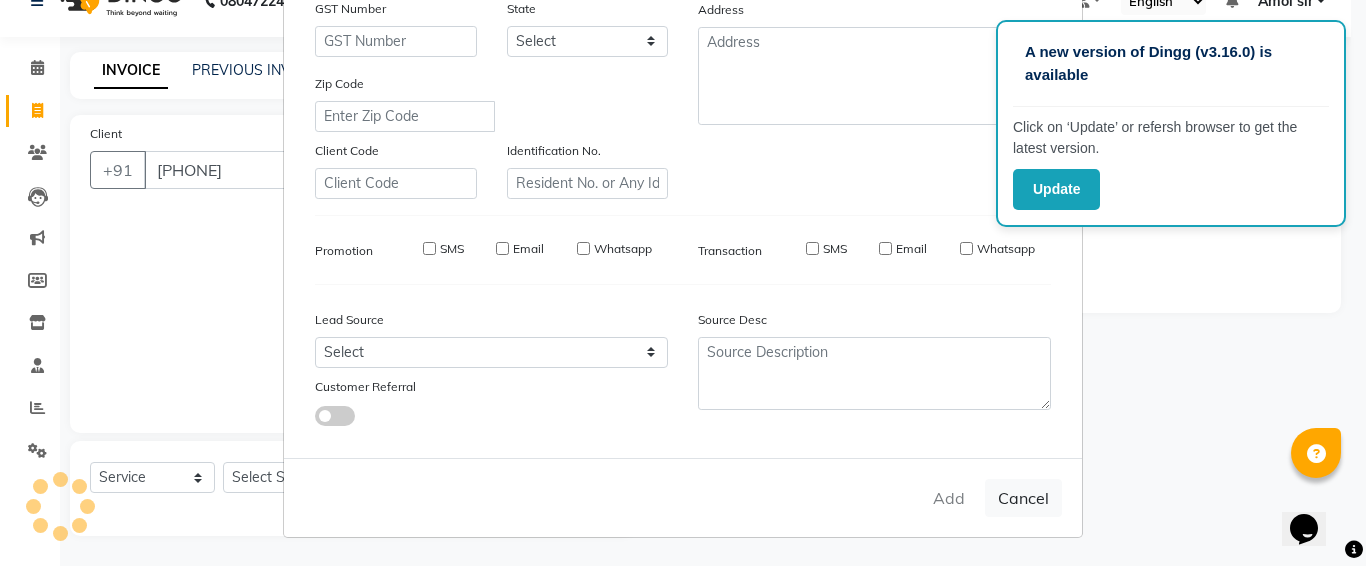 type 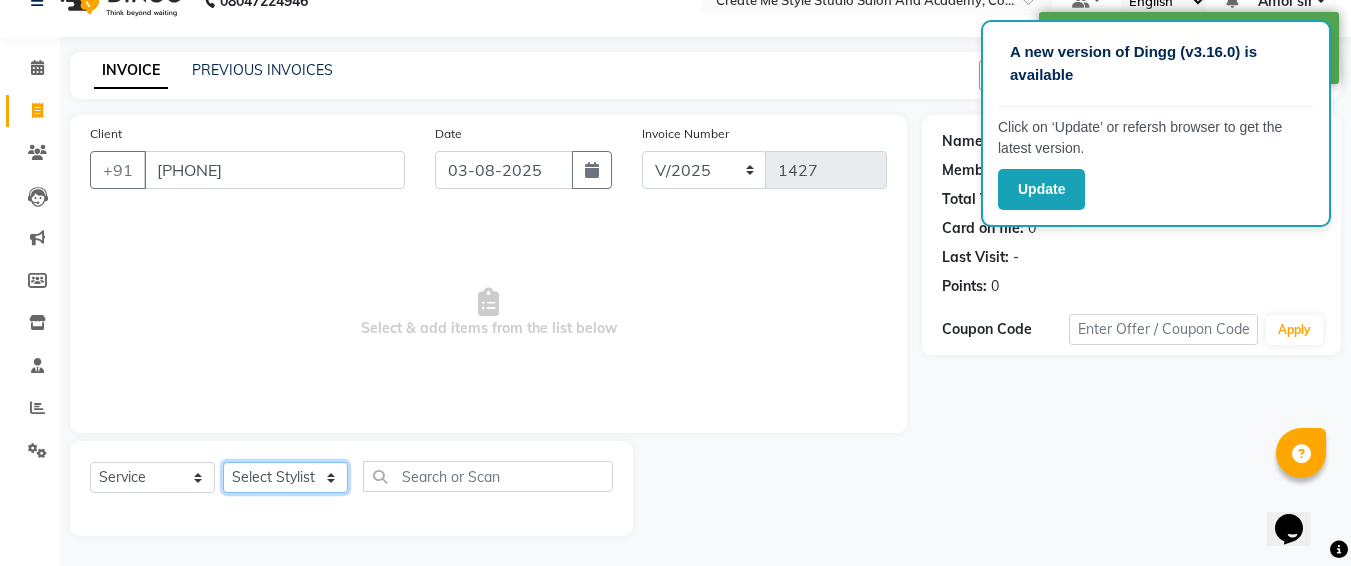 click on "Select Stylist [FIRST] sir  [FIRST].B mam  [FIRST].S mam TS [FIRST] mam [FIRST] mam [FIRST] [FIRST] mam  [FIRST] sir [FIRST] 1 [FIRST] 2 [FIRST] sir" 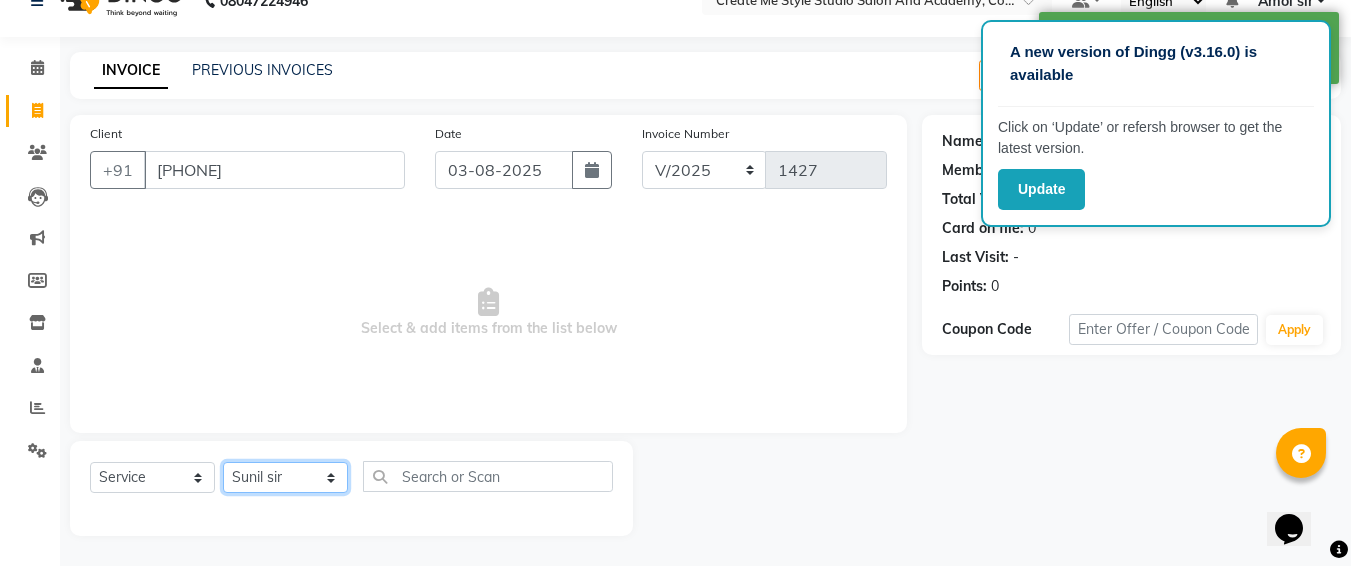 click on "Select Stylist [FIRST] sir  [FIRST].B mam  [FIRST].S mam TS [FIRST] mam [FIRST] mam [FIRST] [FIRST] mam  [FIRST] sir [FIRST] 1 [FIRST] 2 [FIRST] sir" 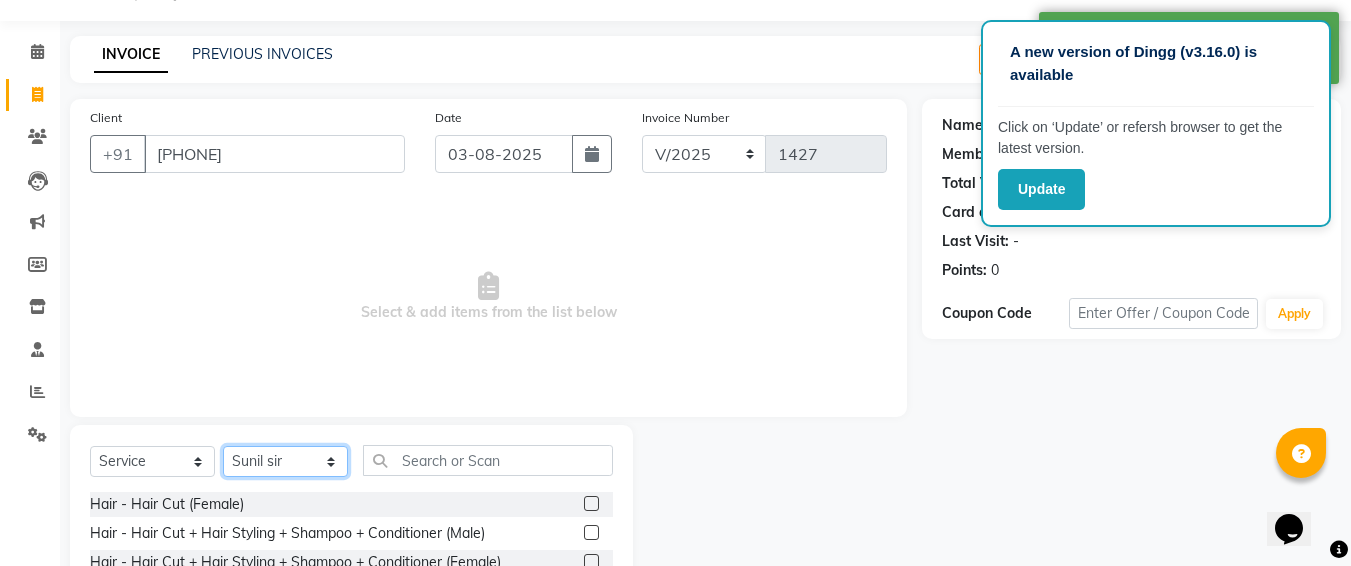 scroll, scrollTop: 52, scrollLeft: 0, axis: vertical 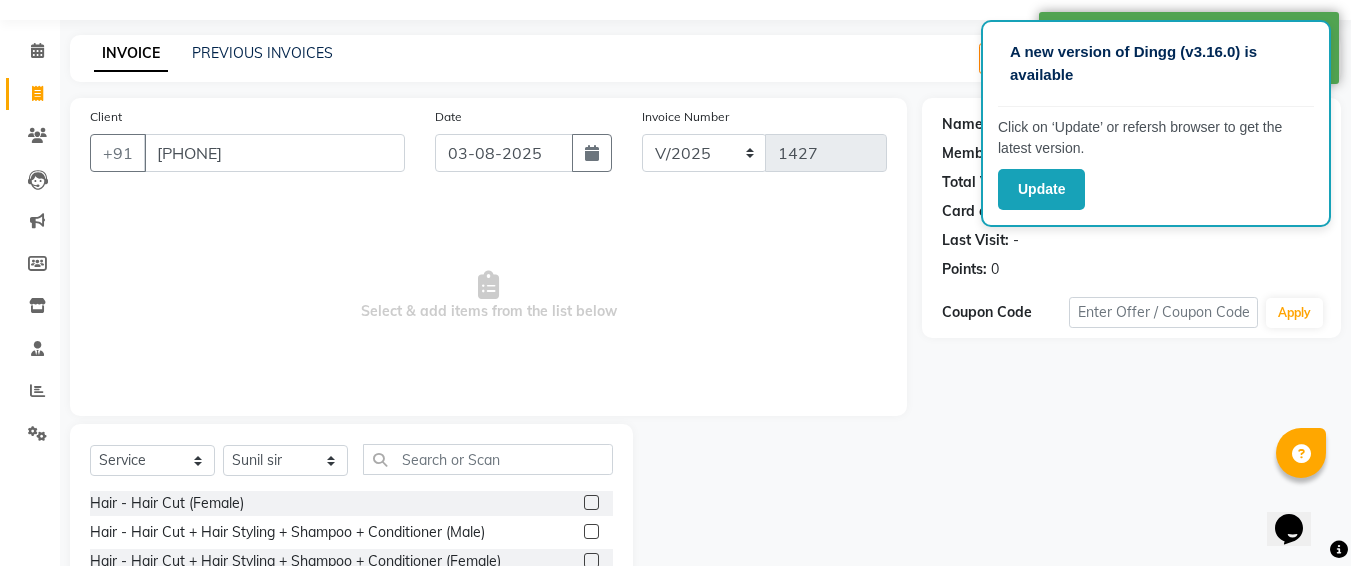 click 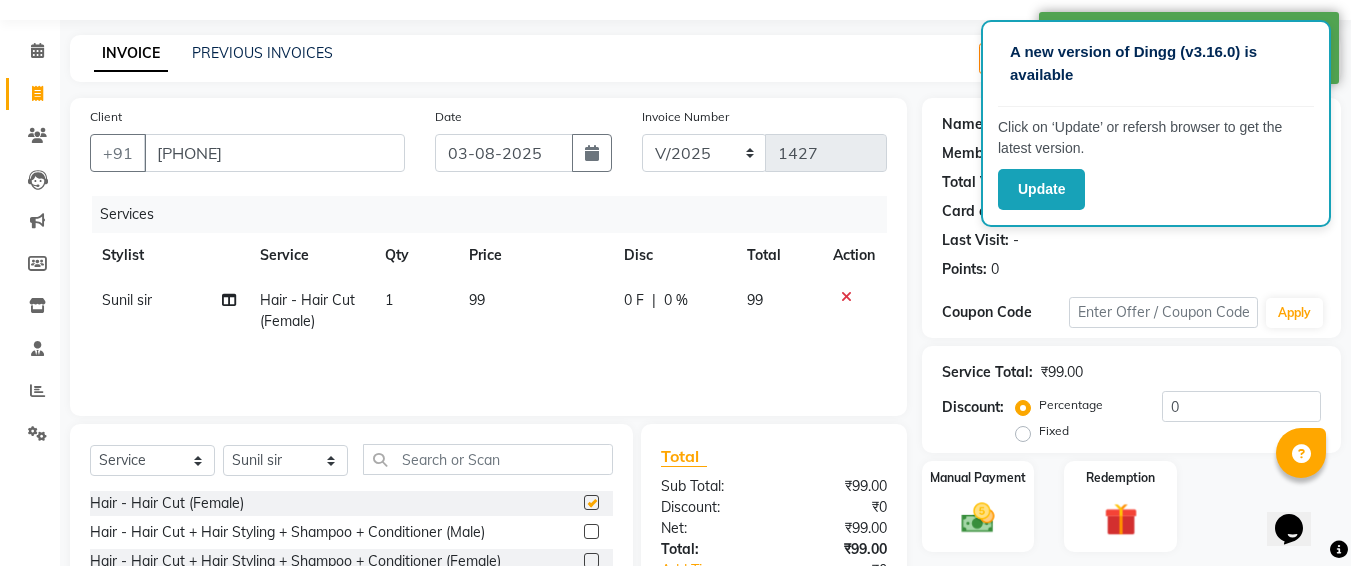 checkbox on "false" 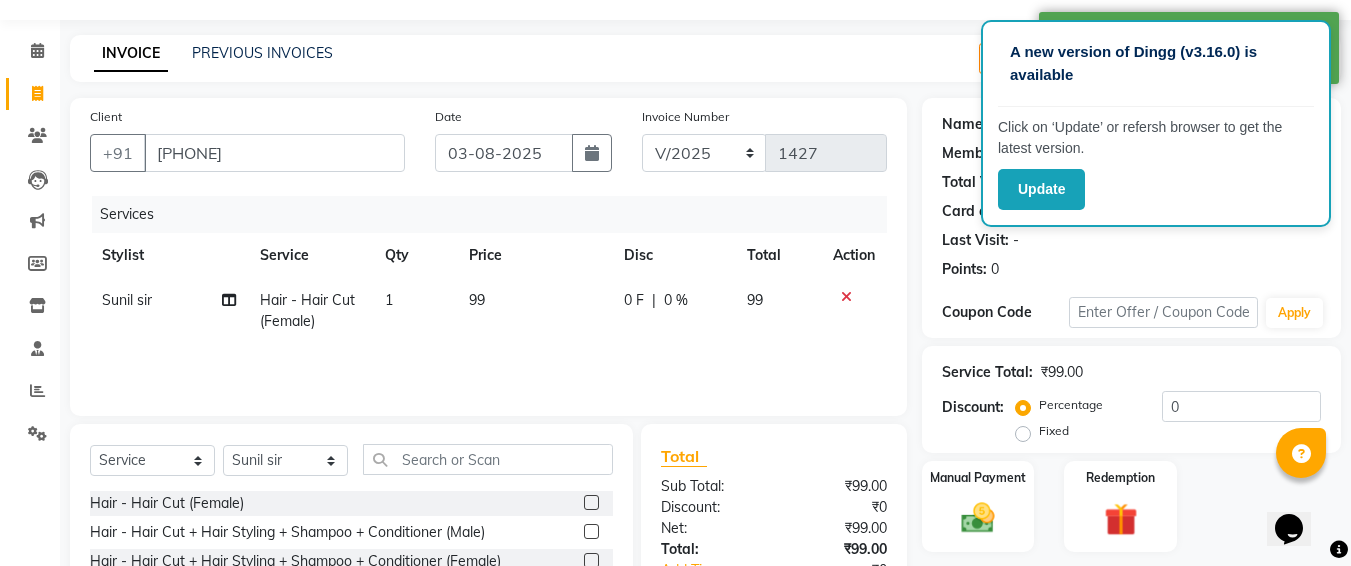 click on "99" 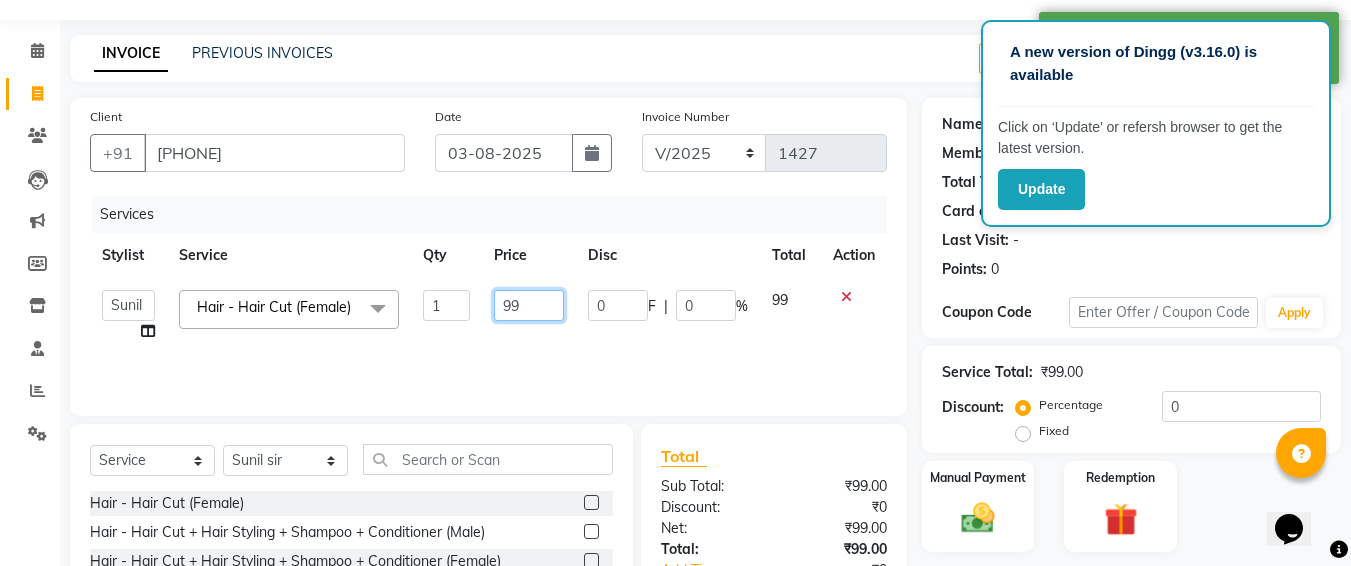 click on "99" 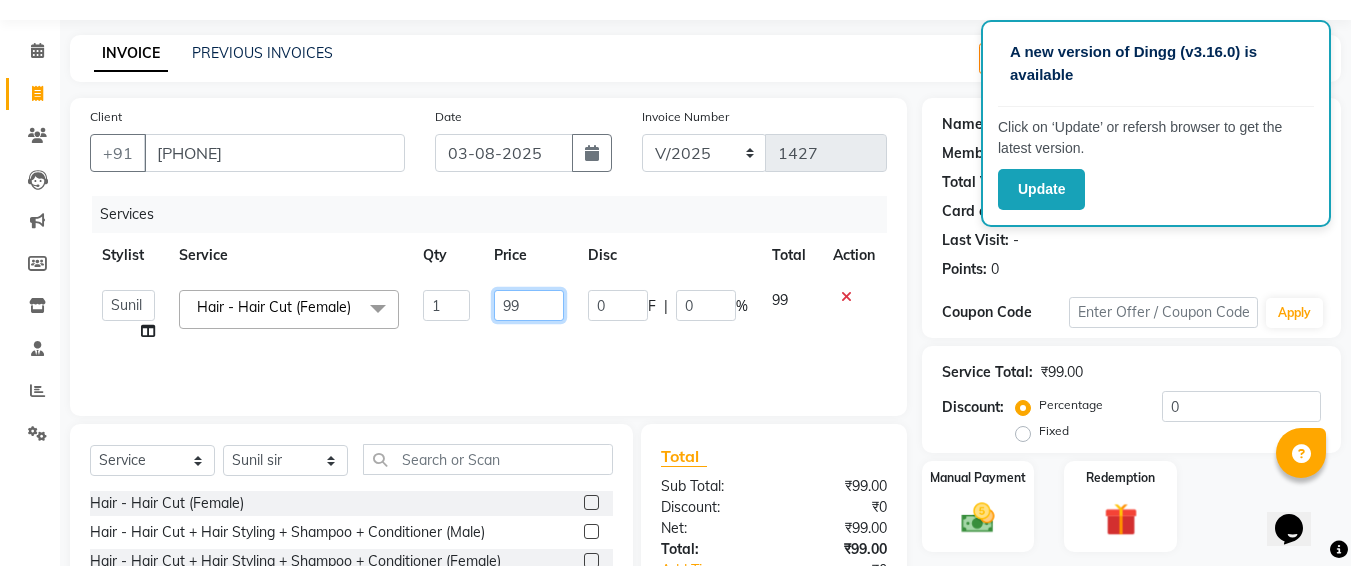 type on "9" 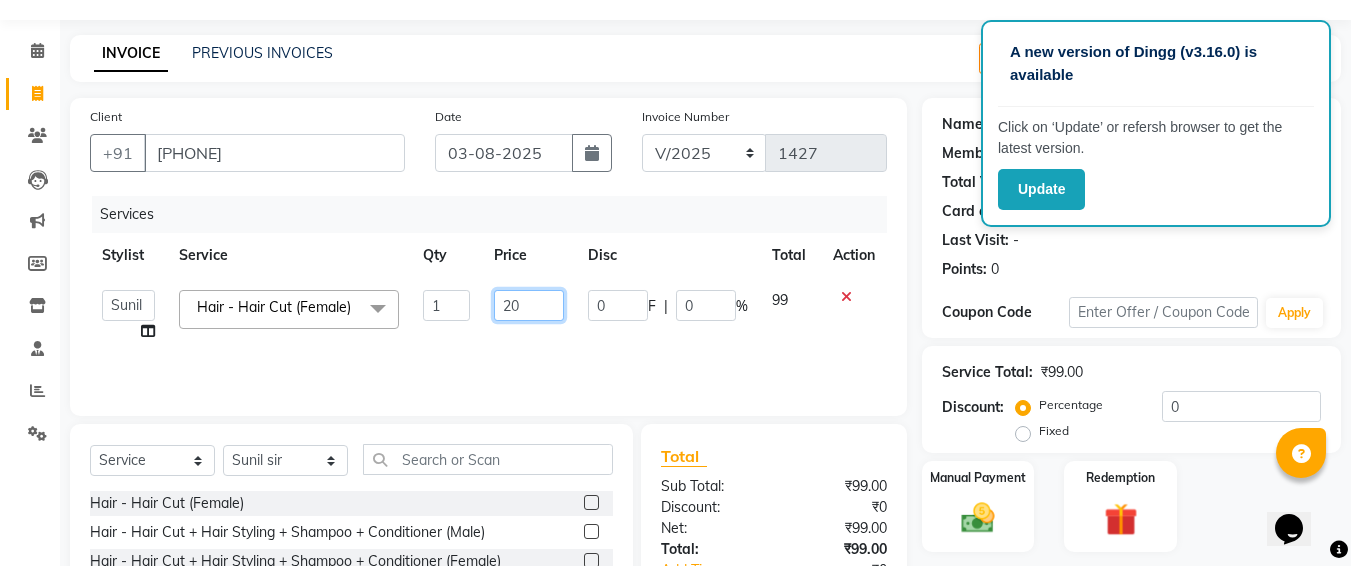 type on "200" 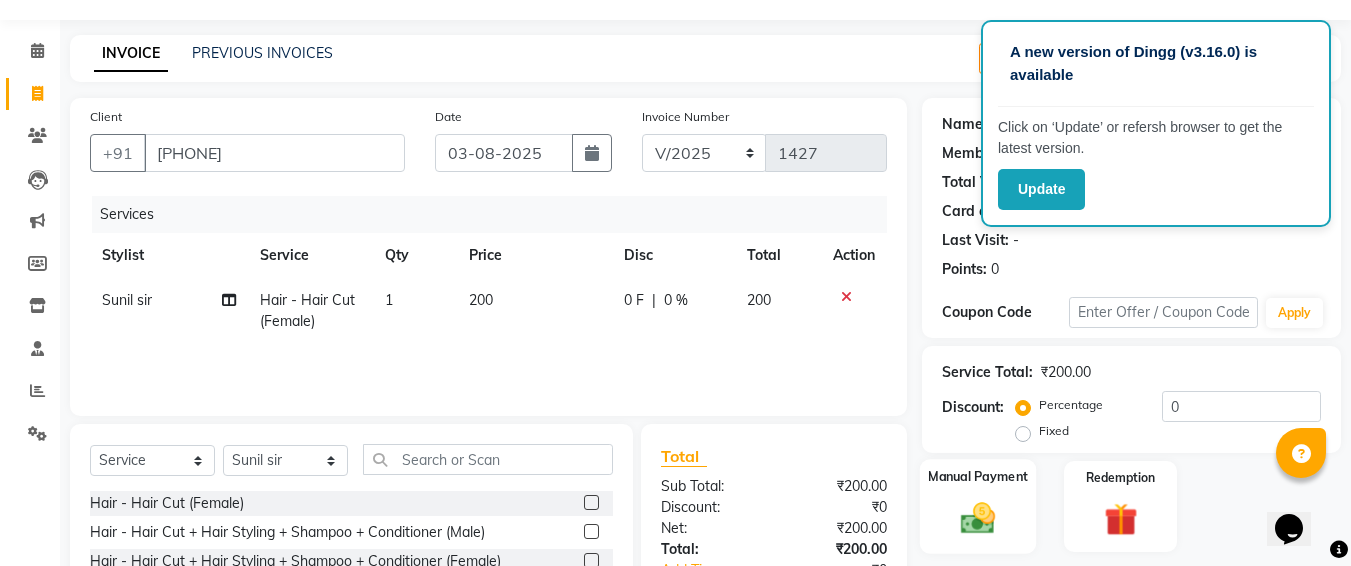 click 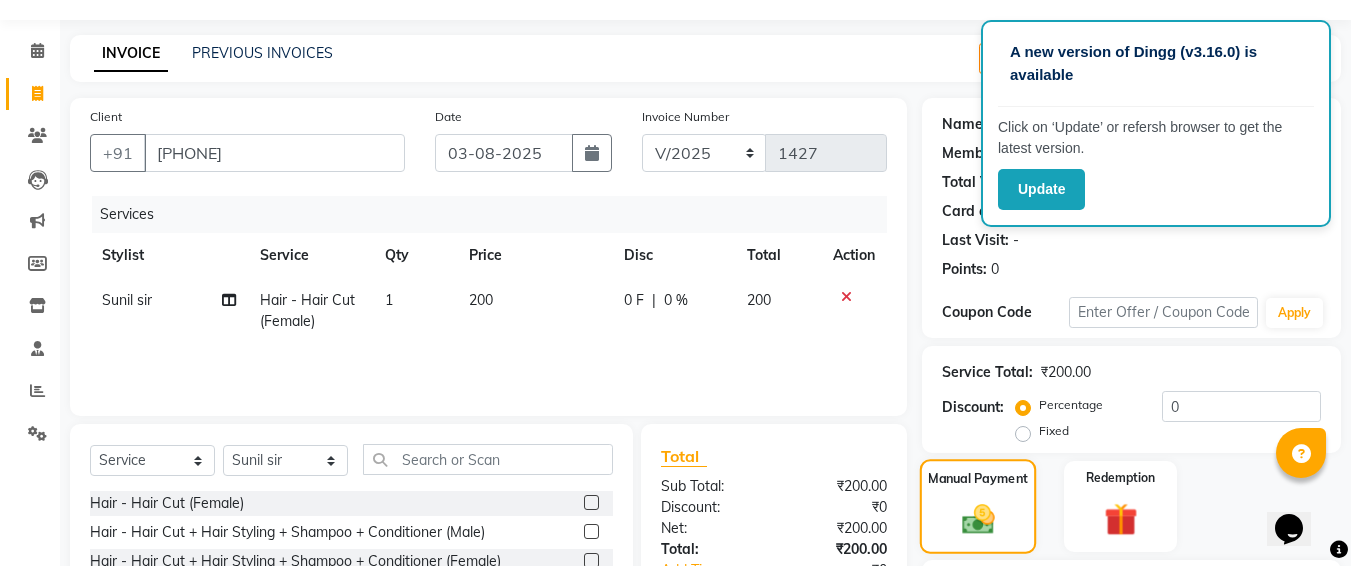 scroll, scrollTop: 237, scrollLeft: 0, axis: vertical 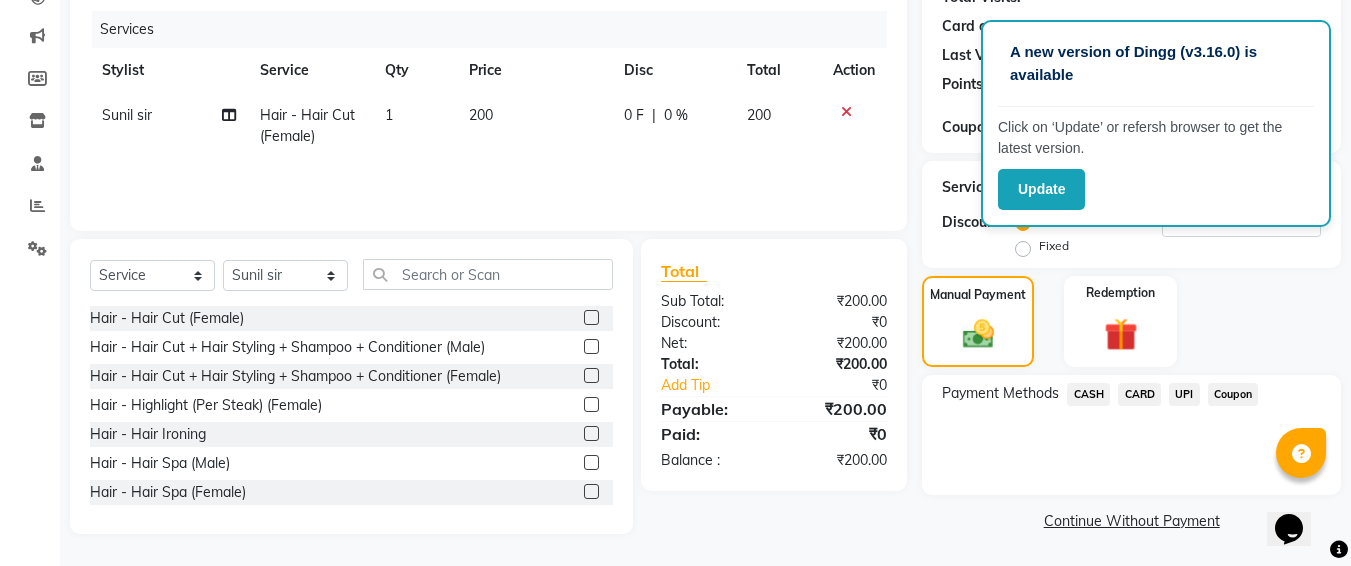 click on "CASH" 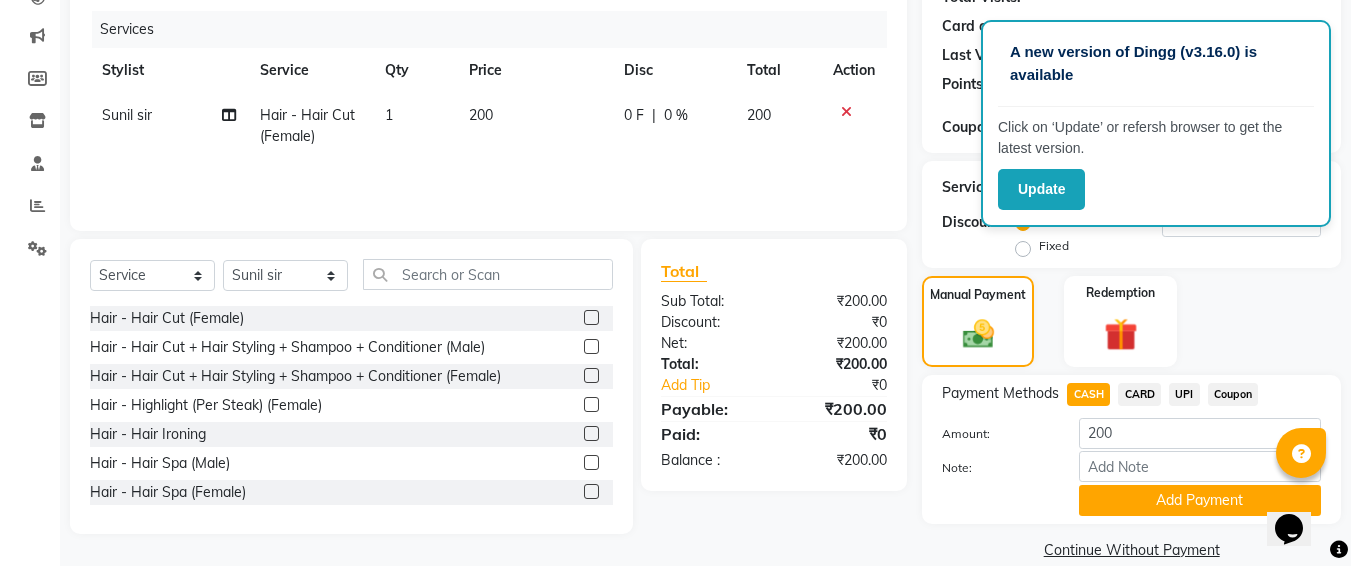 scroll, scrollTop: 266, scrollLeft: 0, axis: vertical 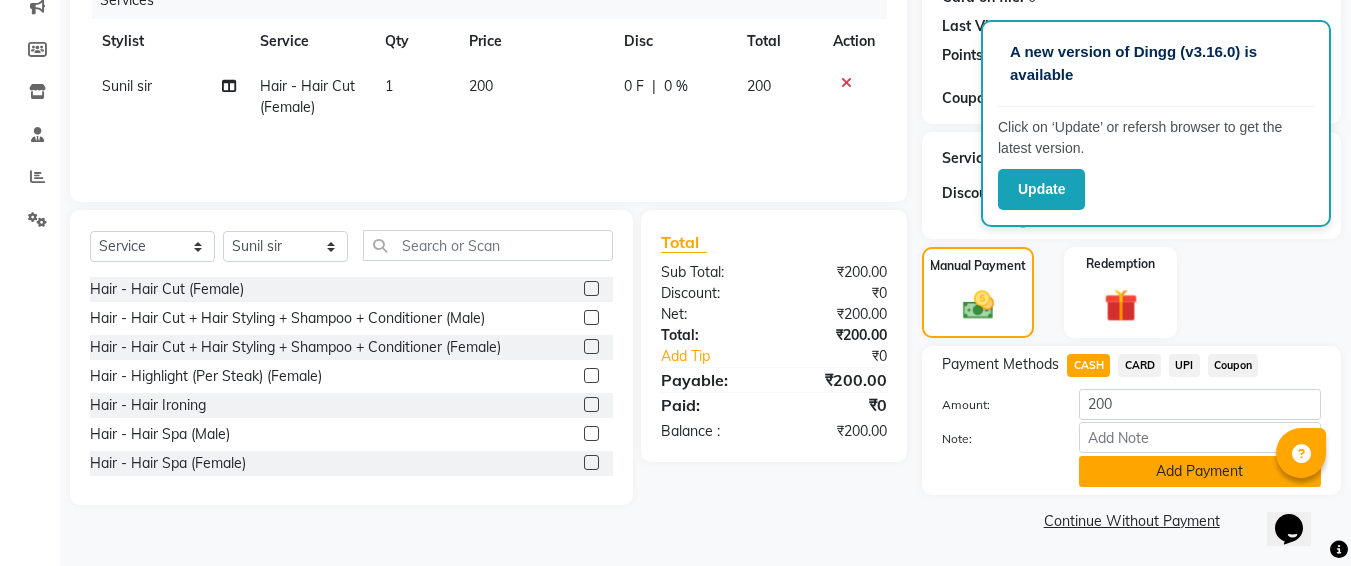 click on "Add Payment" 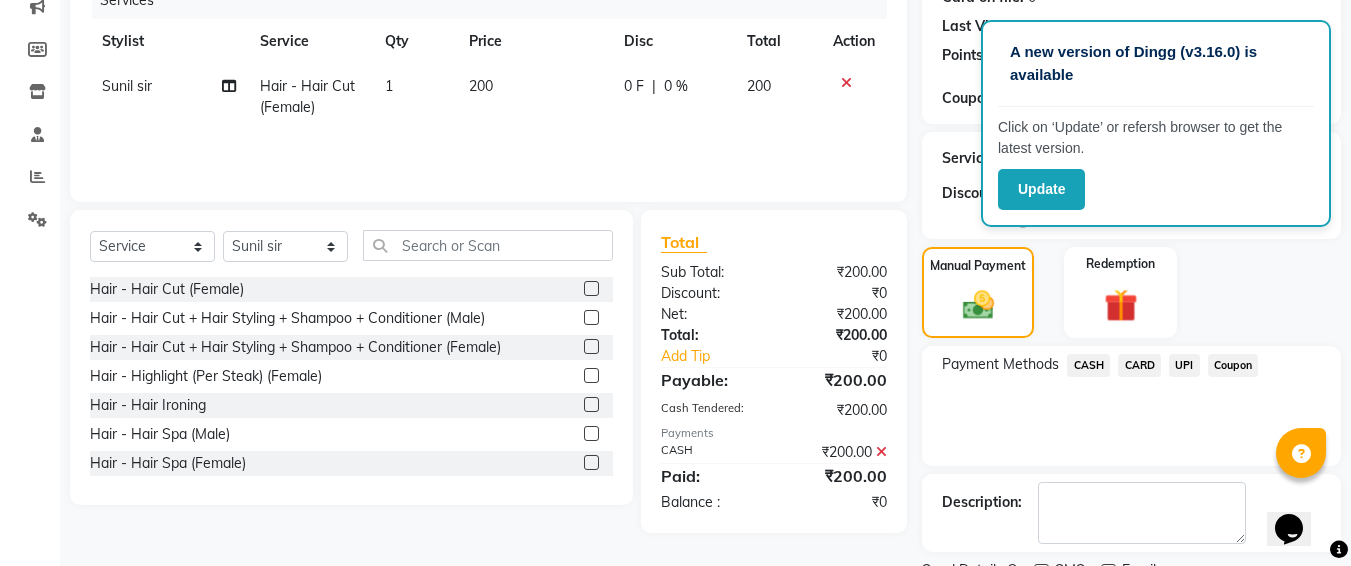 scroll, scrollTop: 350, scrollLeft: 0, axis: vertical 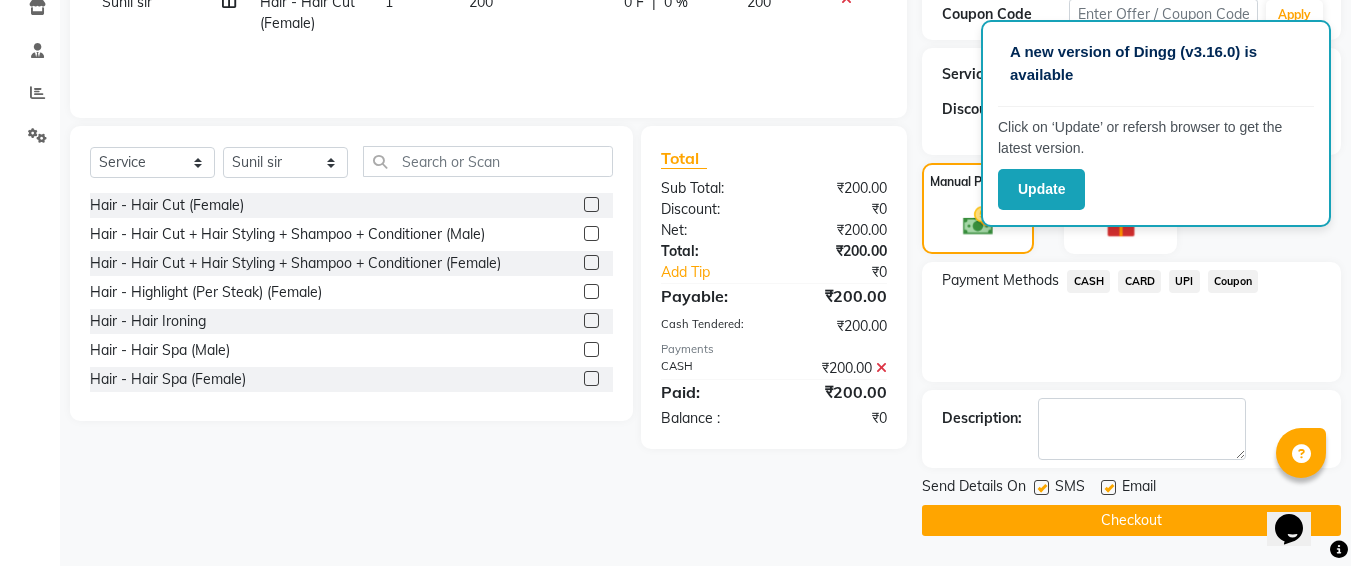 click 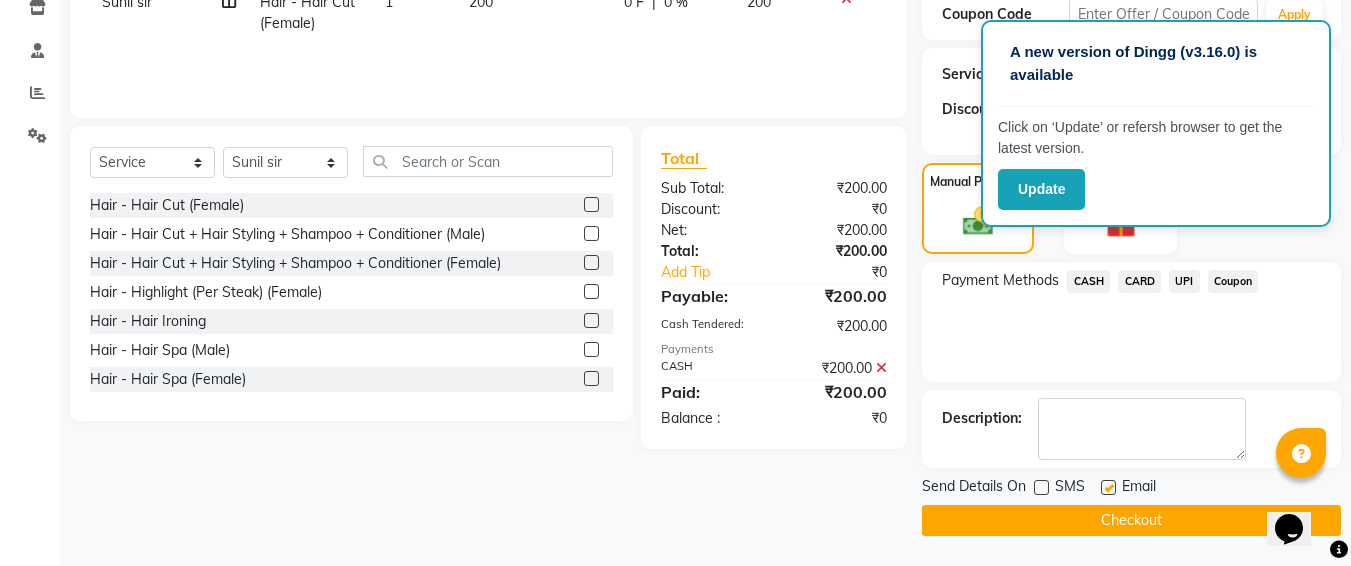 click on "Checkout" 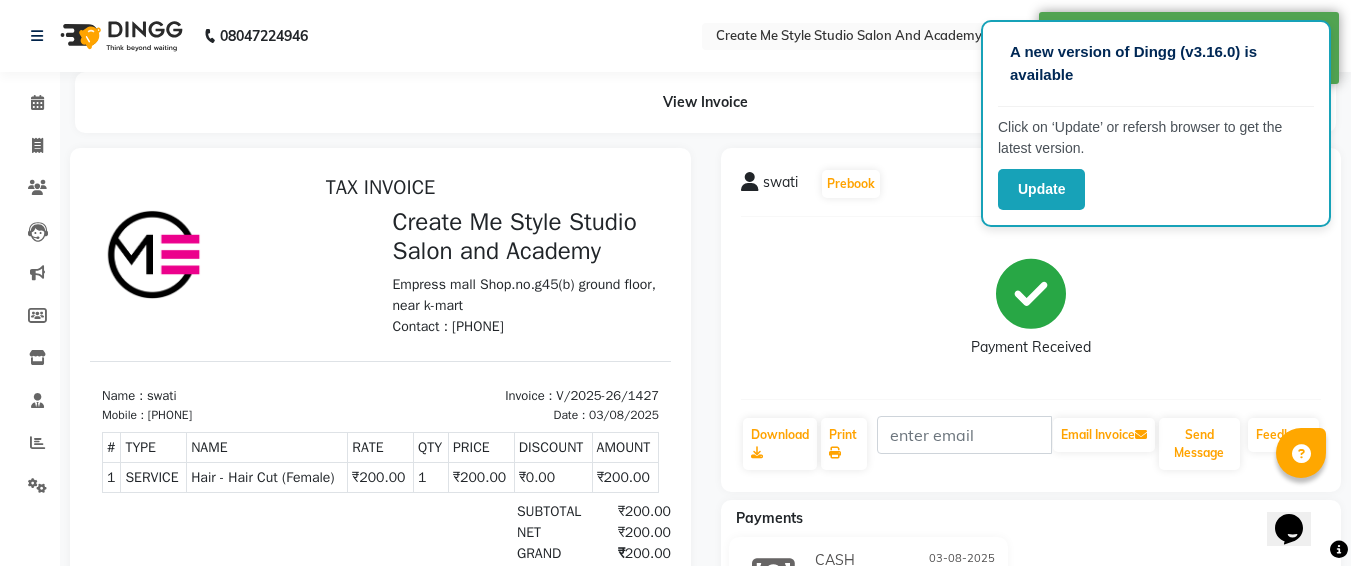 scroll, scrollTop: 0, scrollLeft: 0, axis: both 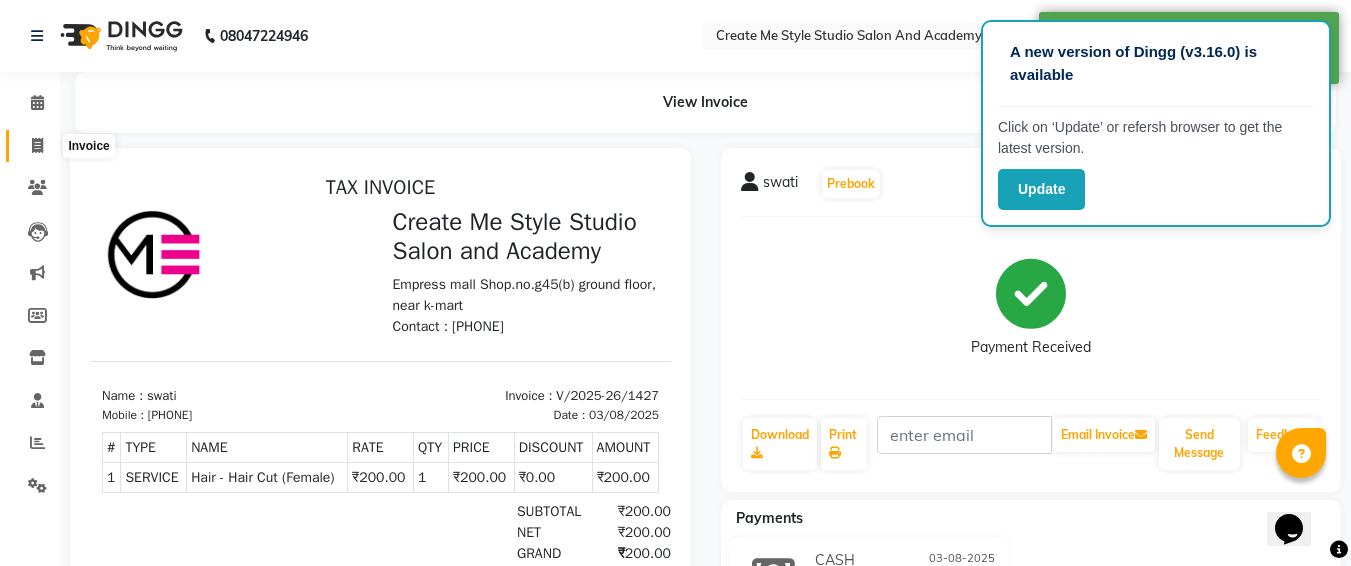 click 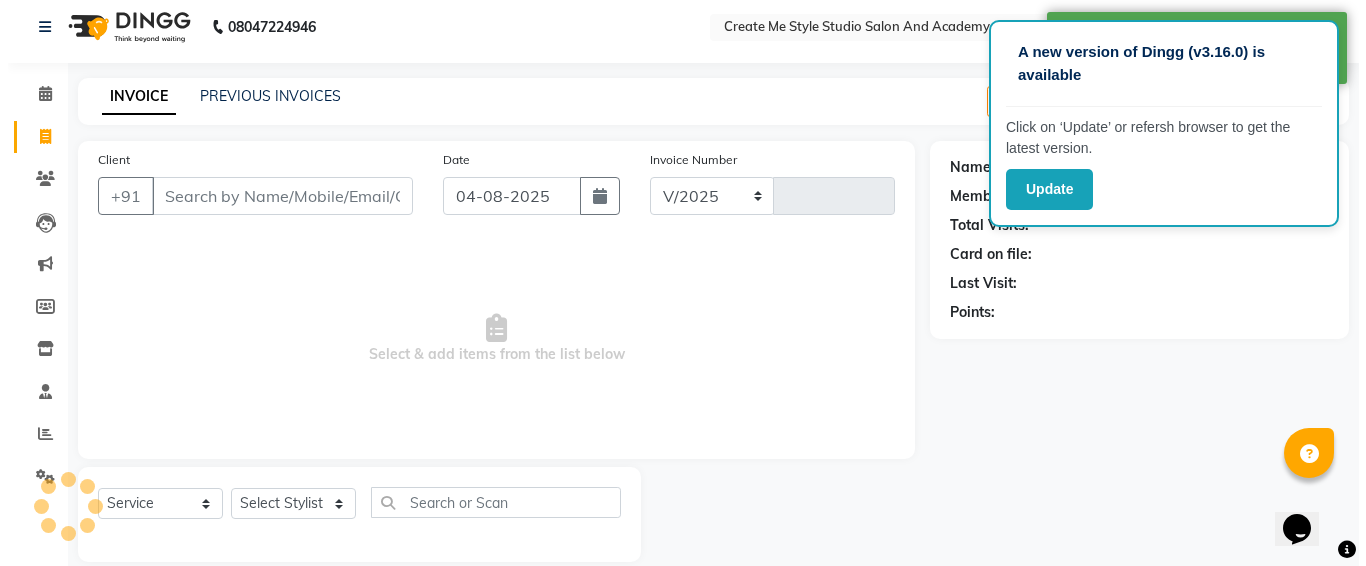 scroll, scrollTop: 35, scrollLeft: 0, axis: vertical 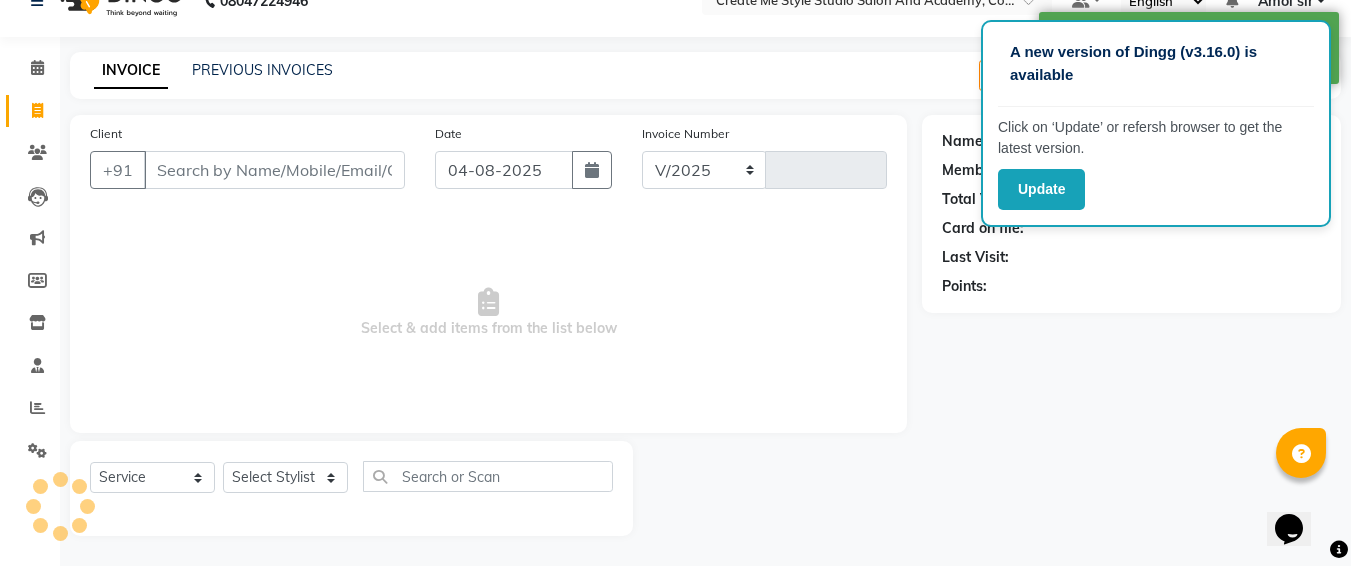 select on "8253" 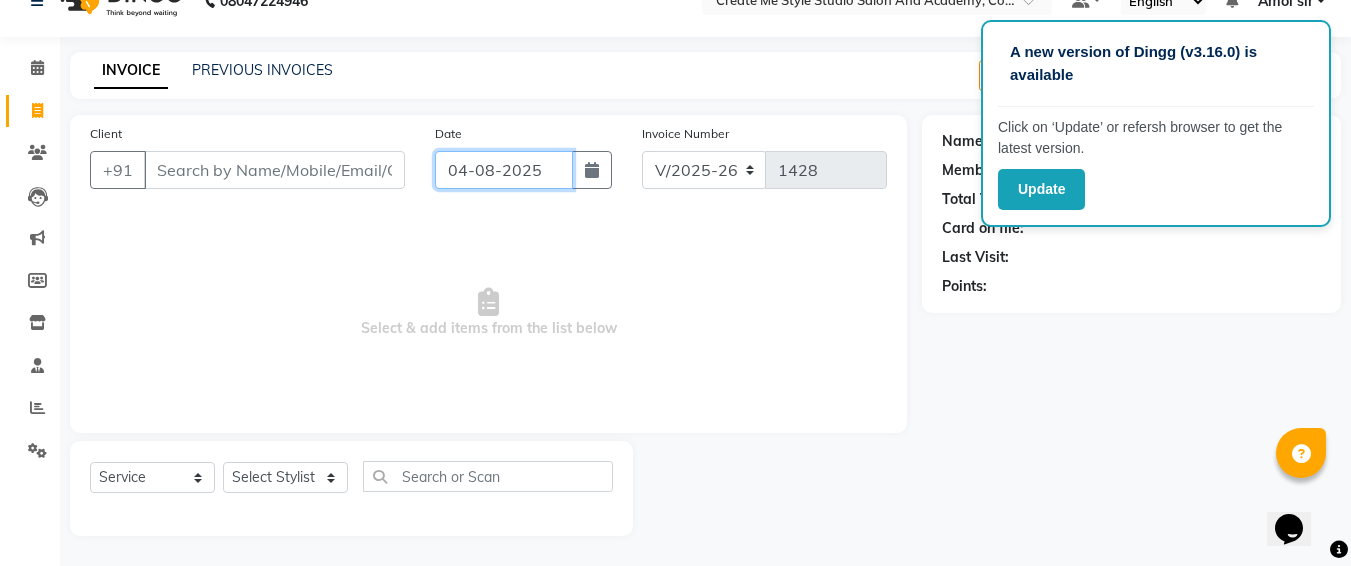 click on "04-08-2025" 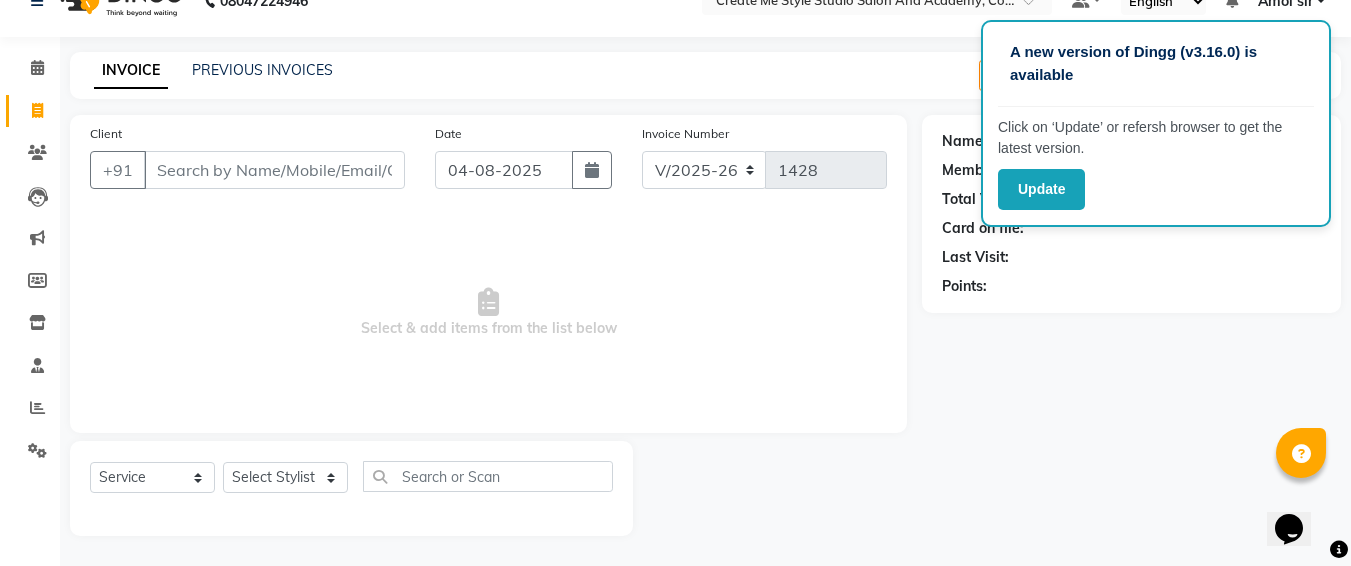 select on "8" 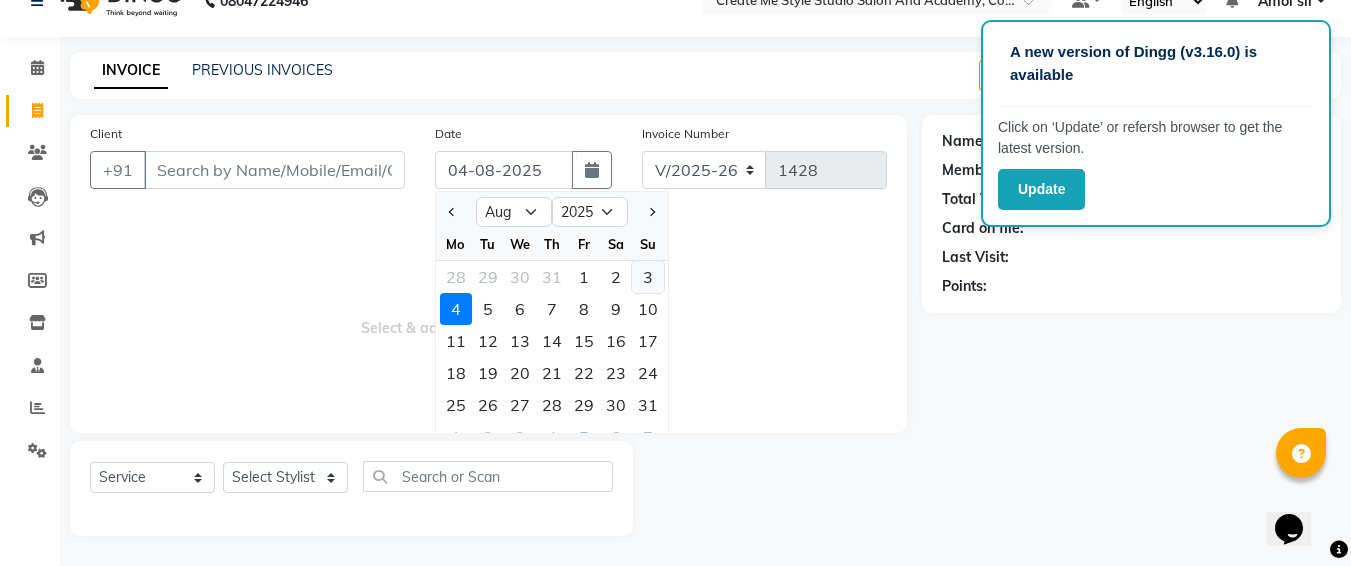 click on "3" 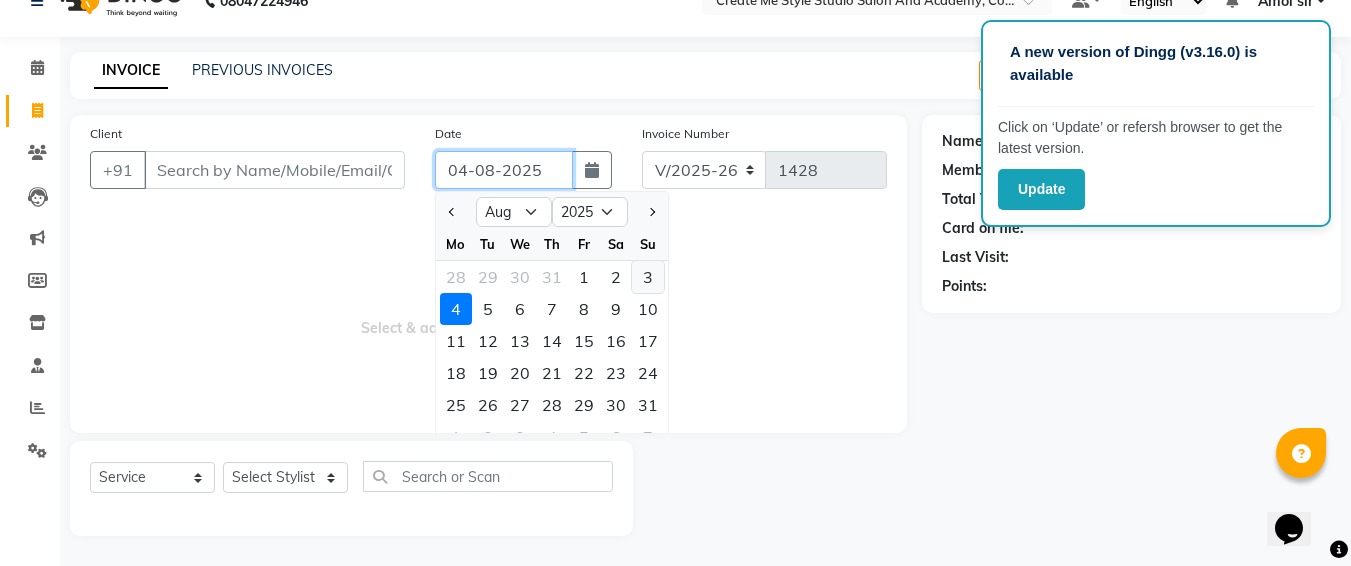 type on "03-08-2025" 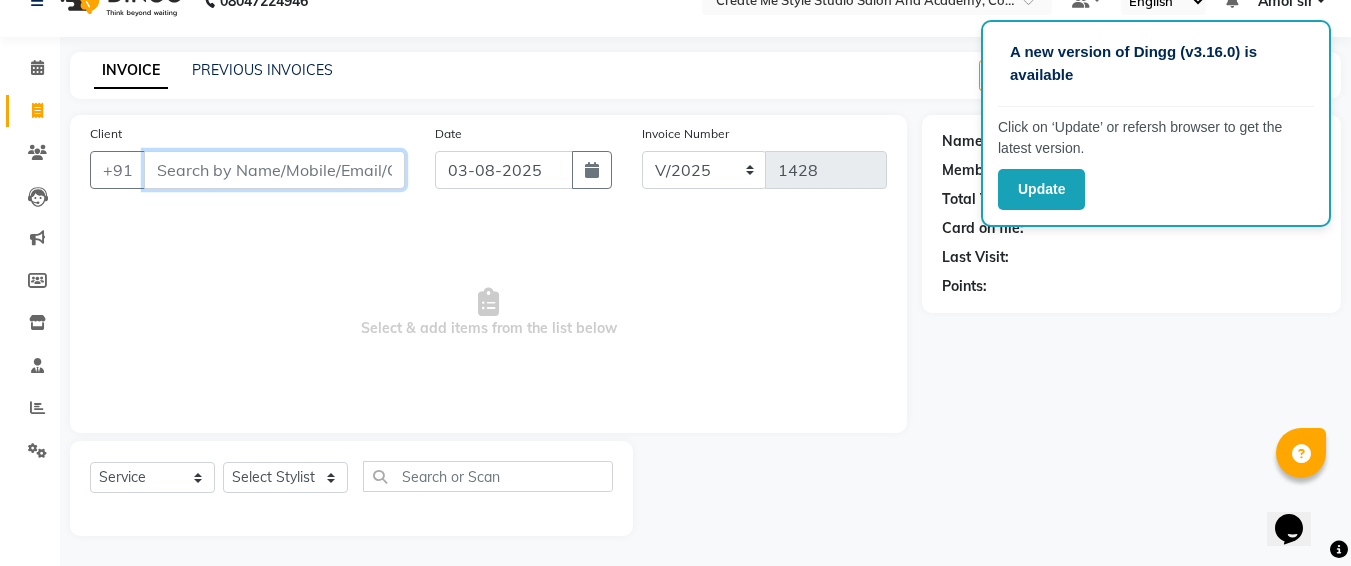 click on "Client" at bounding box center (274, 170) 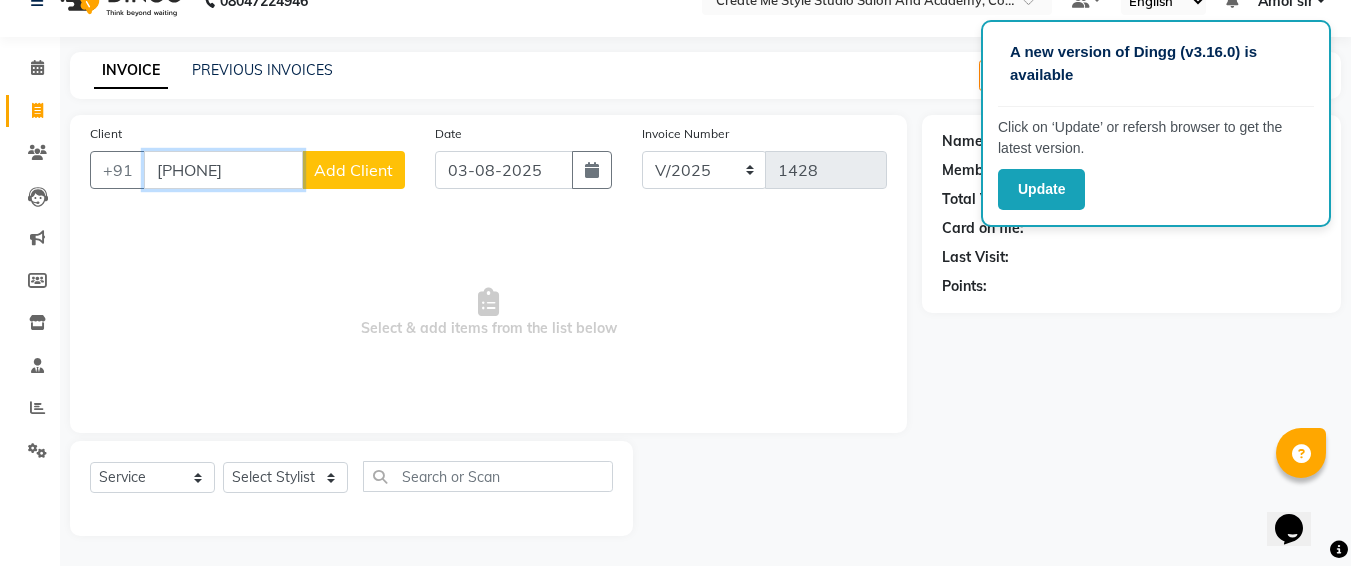 type on "[PHONE]" 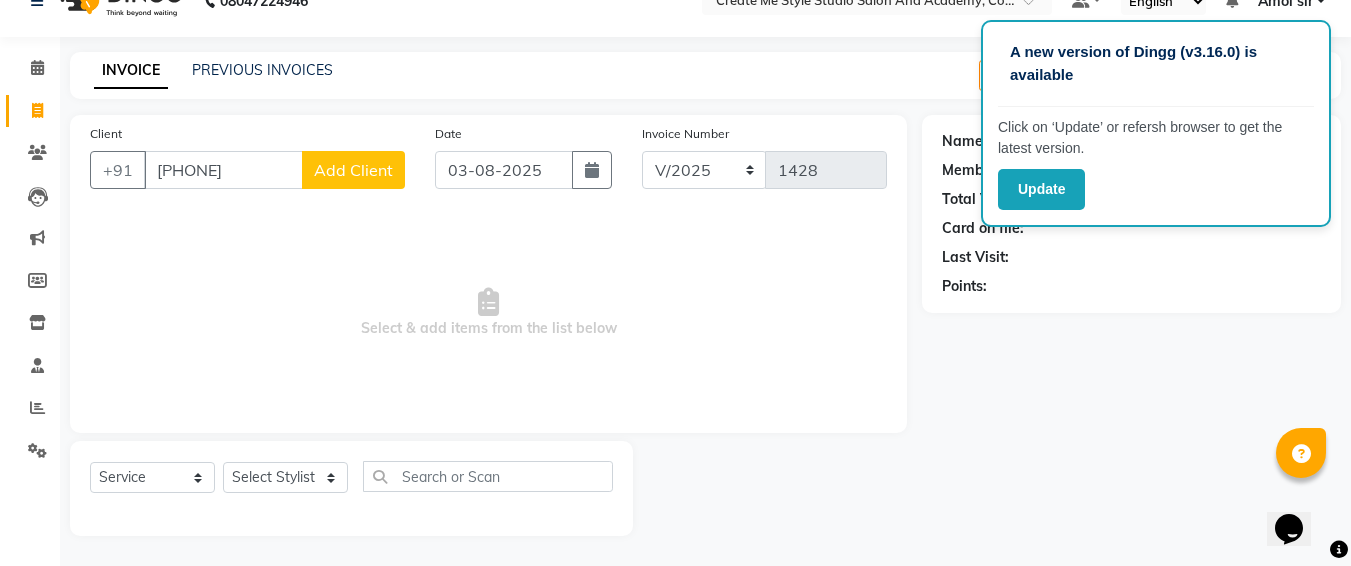 click on "Add Client" 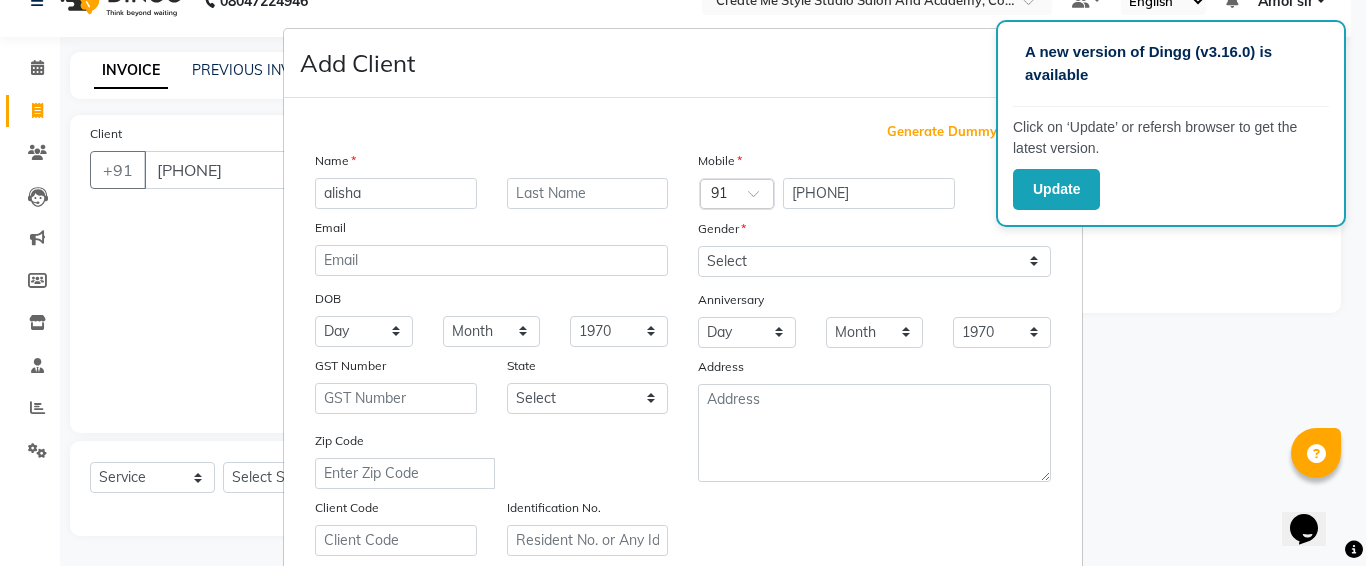 type on "alisha" 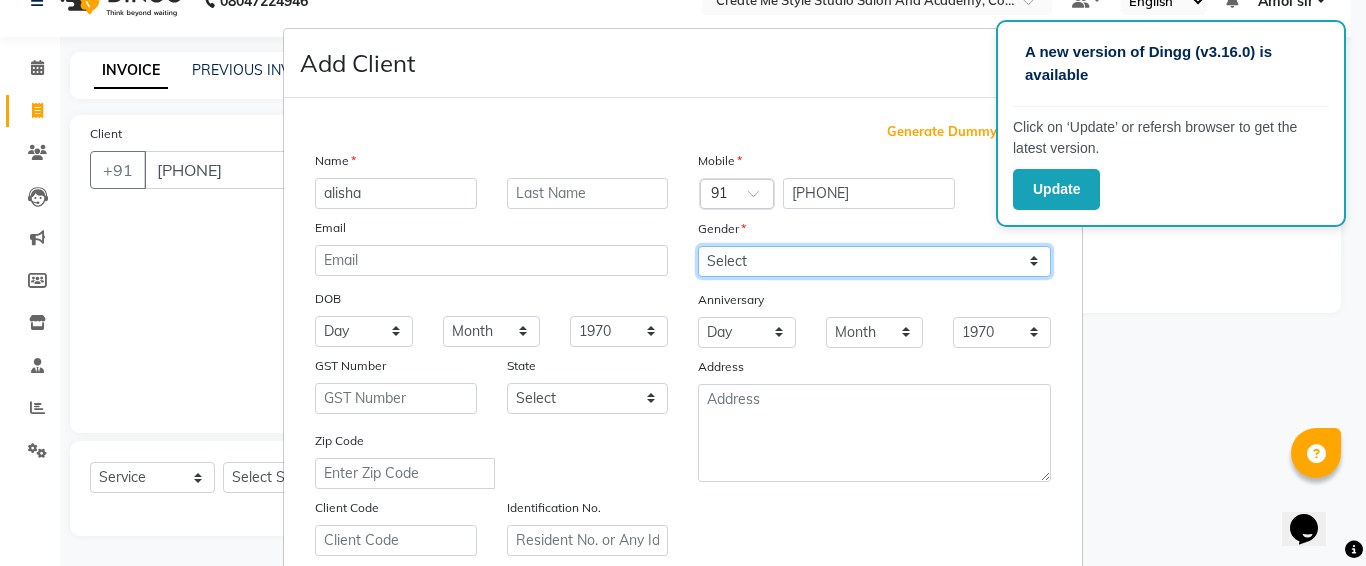 click on "Select Male Female Other Prefer Not To Say" at bounding box center (874, 261) 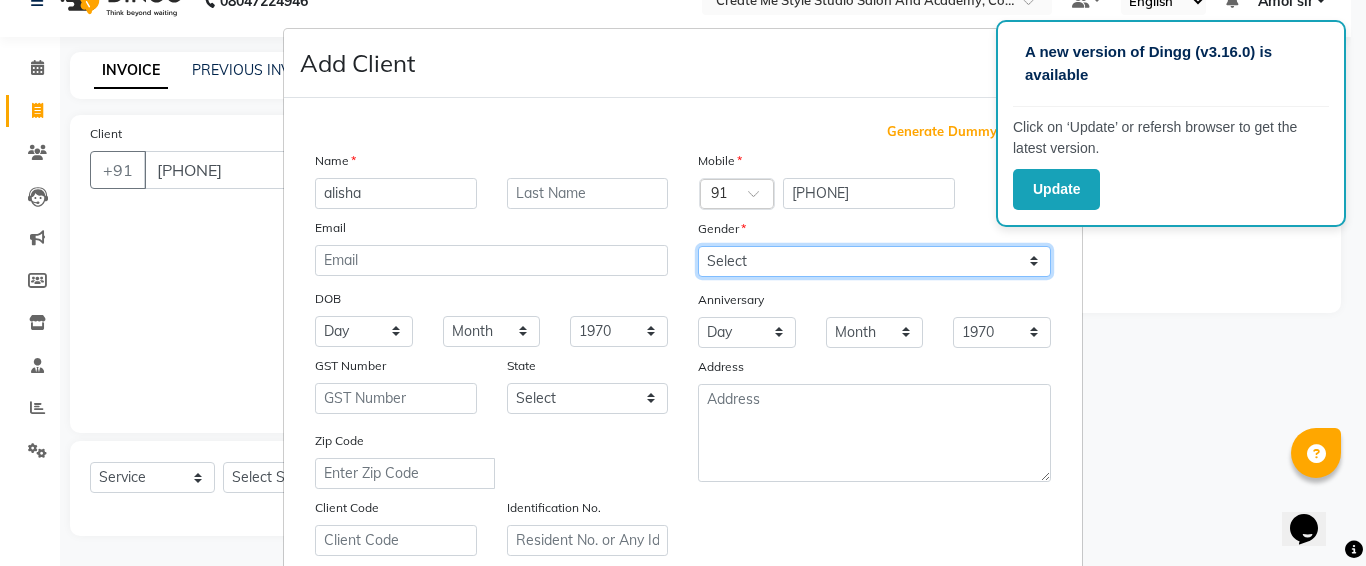 select on "female" 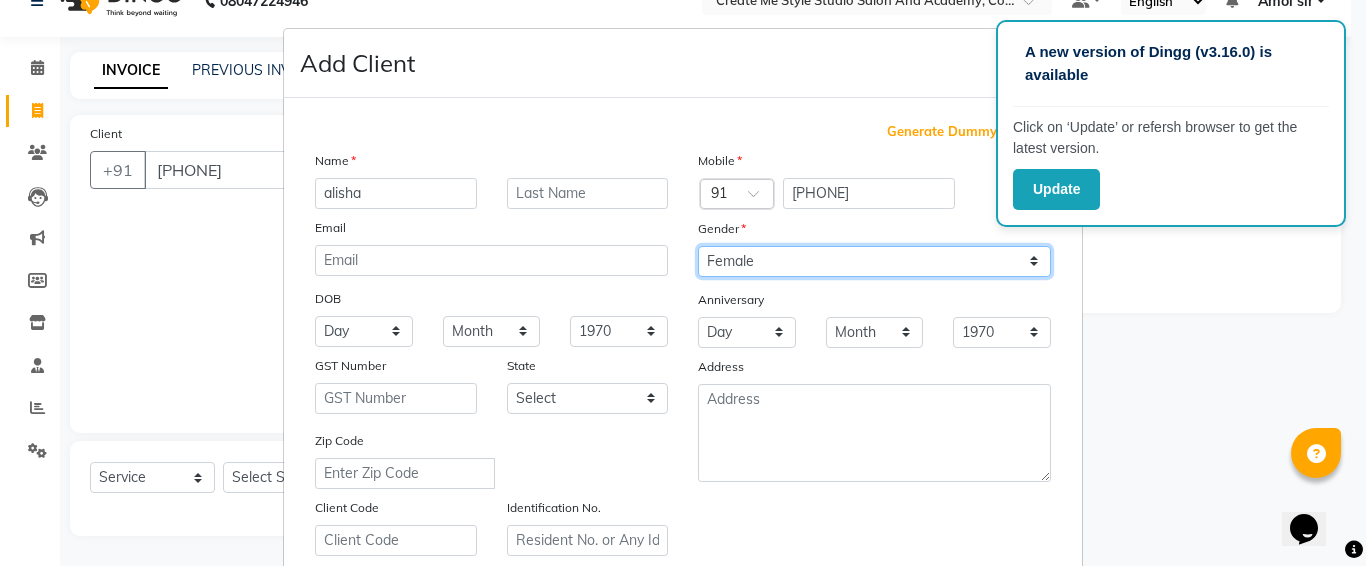click on "Select Male Female Other Prefer Not To Say" at bounding box center (874, 261) 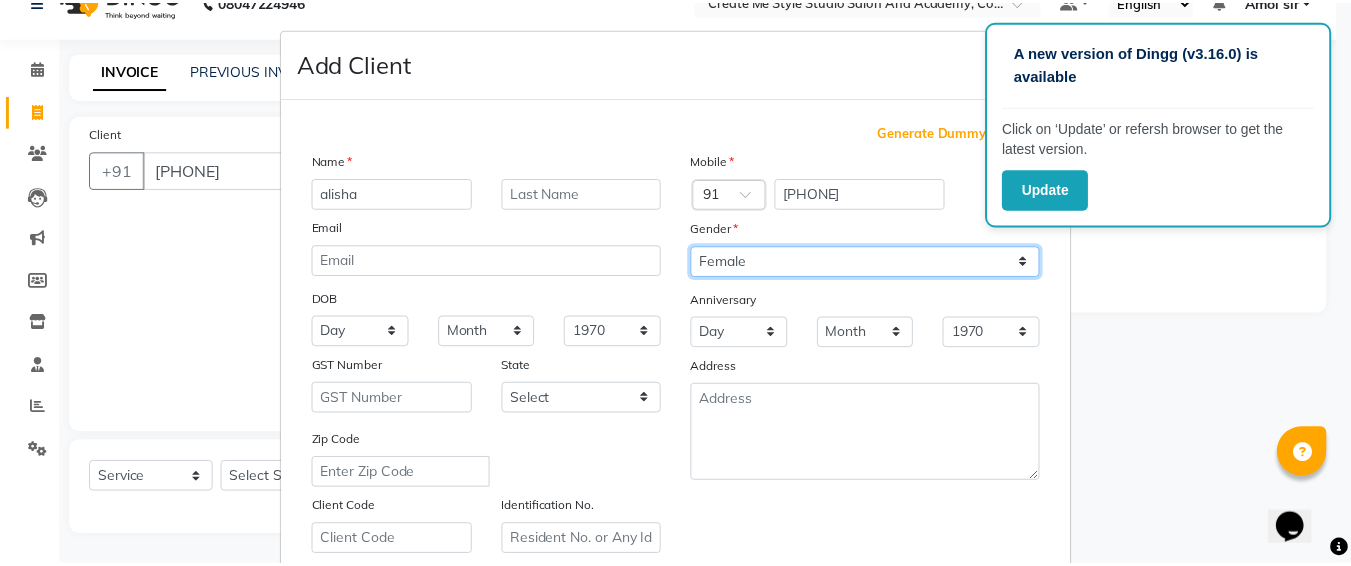 scroll, scrollTop: 357, scrollLeft: 0, axis: vertical 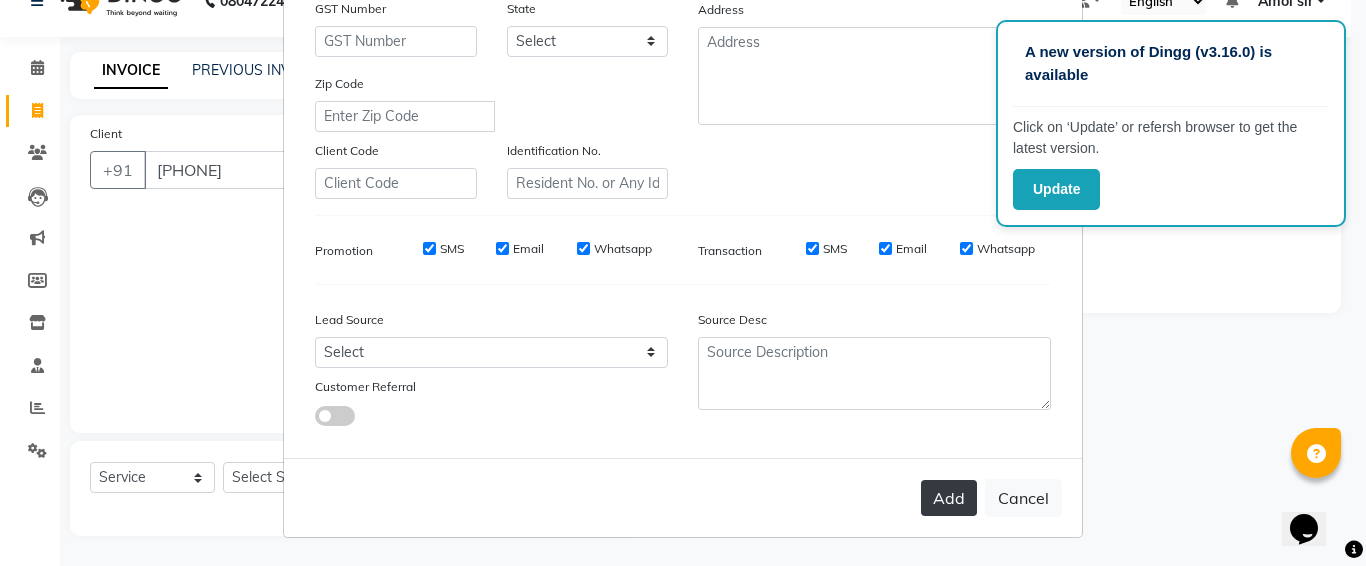 click on "Add" at bounding box center [949, 498] 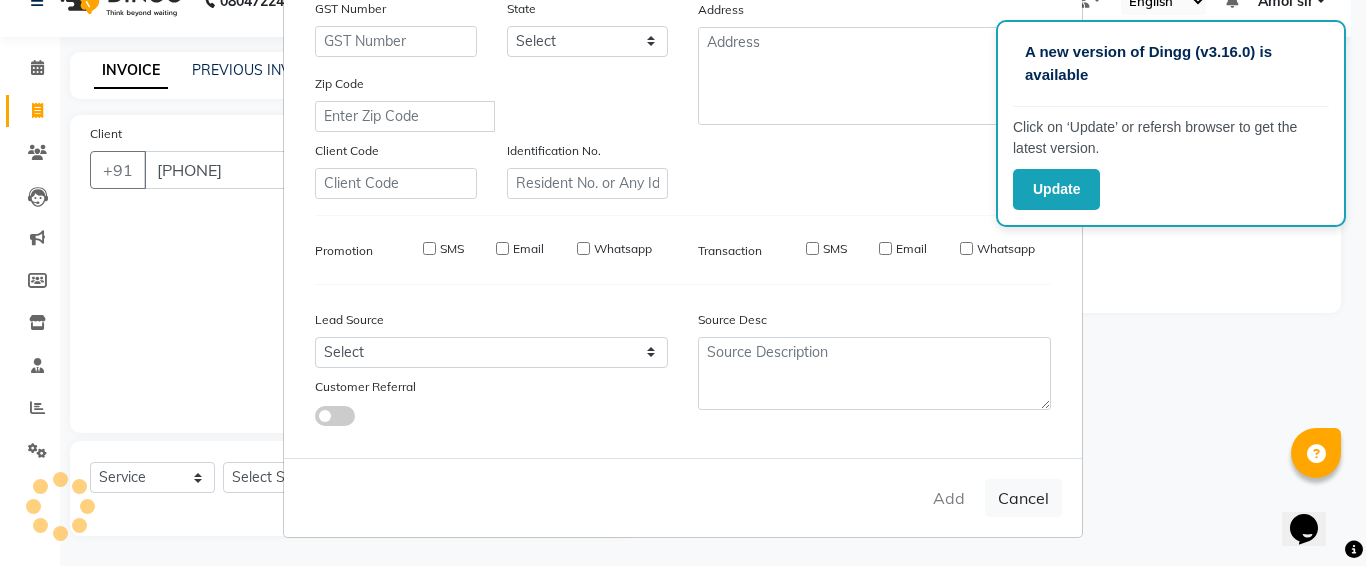 type 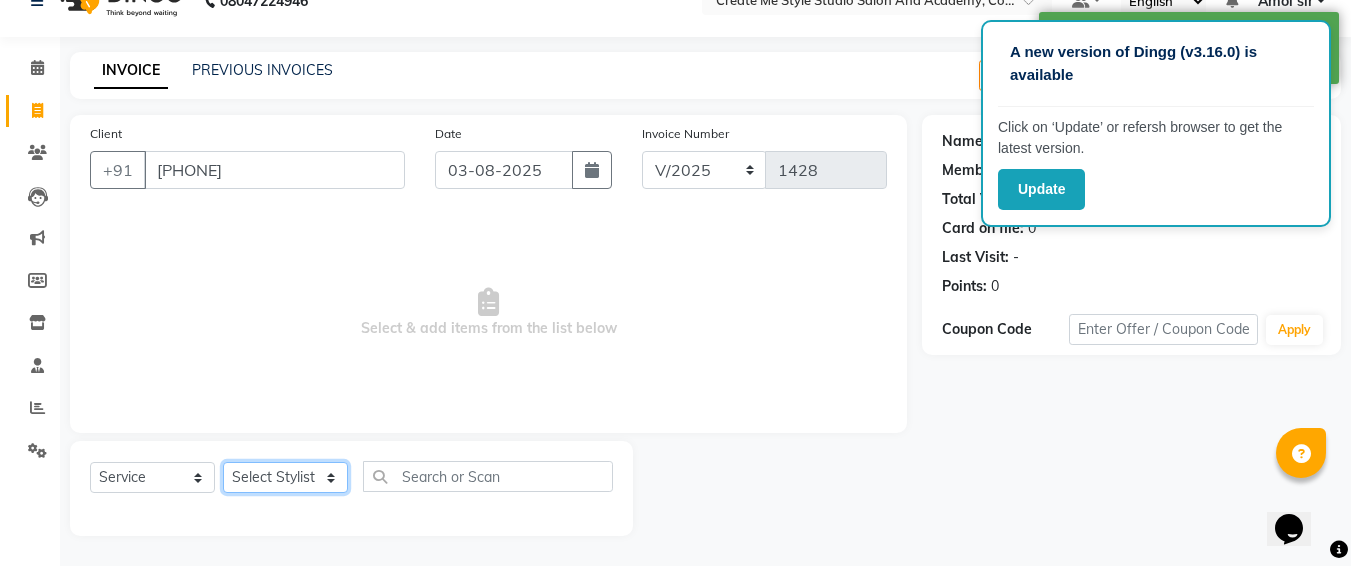 click on "Select Stylist [FIRST] sir  [FIRST].B mam  [FIRST].S mam TS [FIRST] mam [FIRST] mam [FIRST] [FIRST] mam  [FIRST] sir [FIRST] 1 [FIRST] 2 [FIRST] sir" 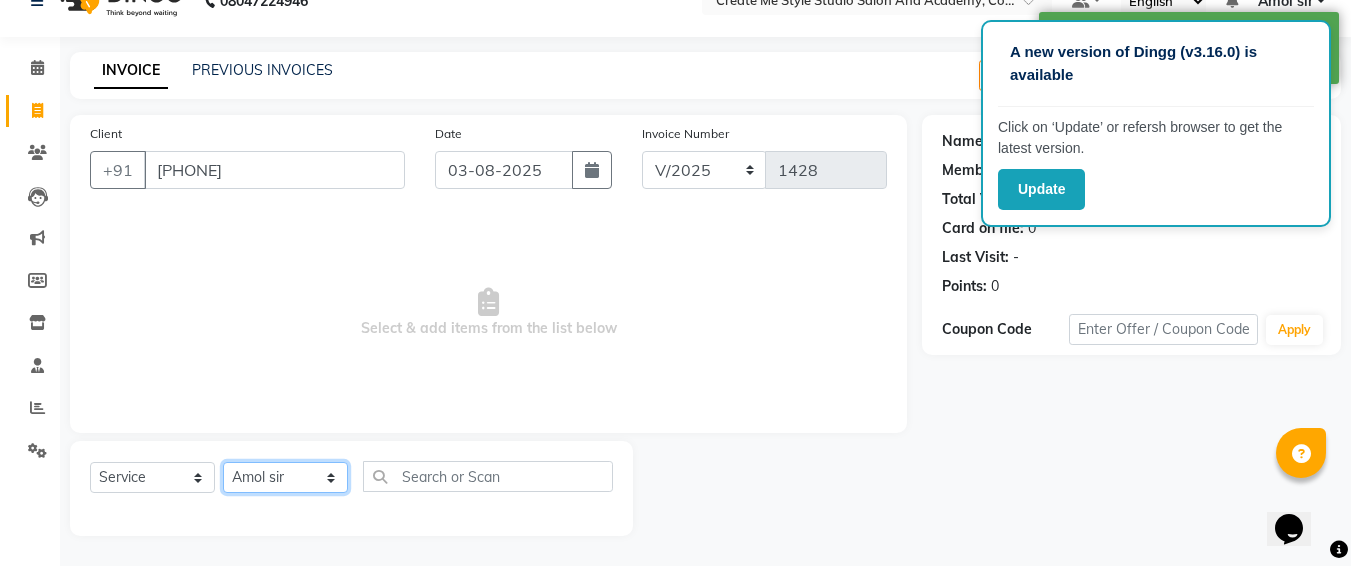 click on "Select Stylist [FIRST] sir  [FIRST].B mam  [FIRST].S mam TS [FIRST] mam [FIRST] mam [FIRST] [FIRST] mam  [FIRST] sir [FIRST] 1 [FIRST] 2 [FIRST] sir" 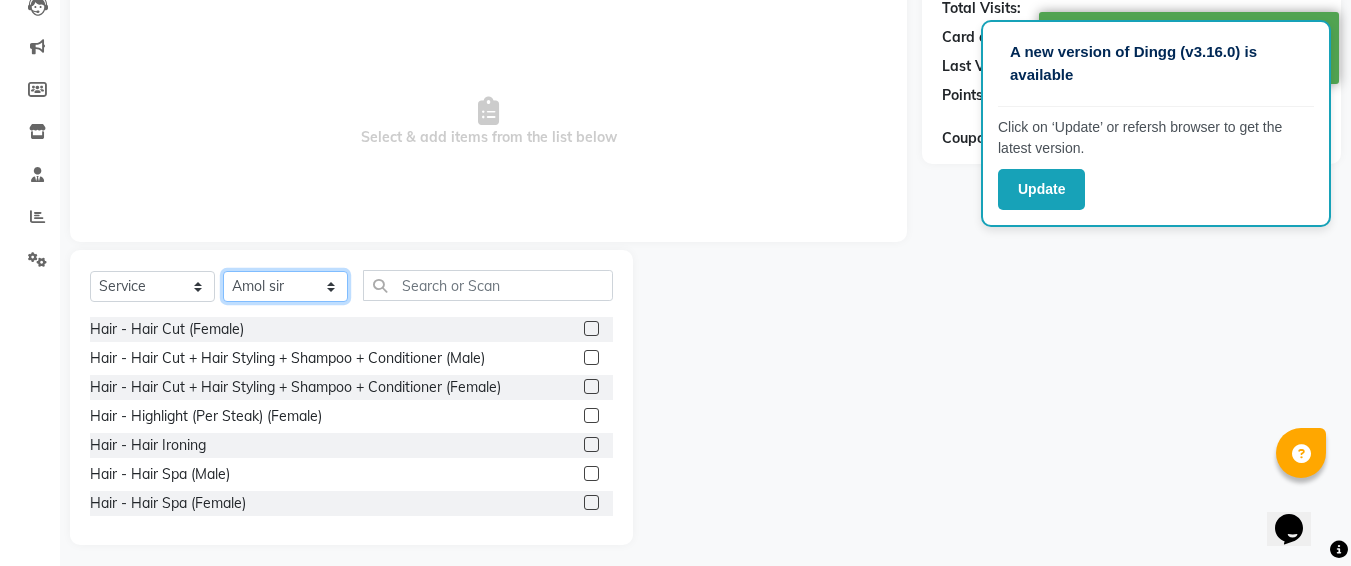 scroll, scrollTop: 235, scrollLeft: 0, axis: vertical 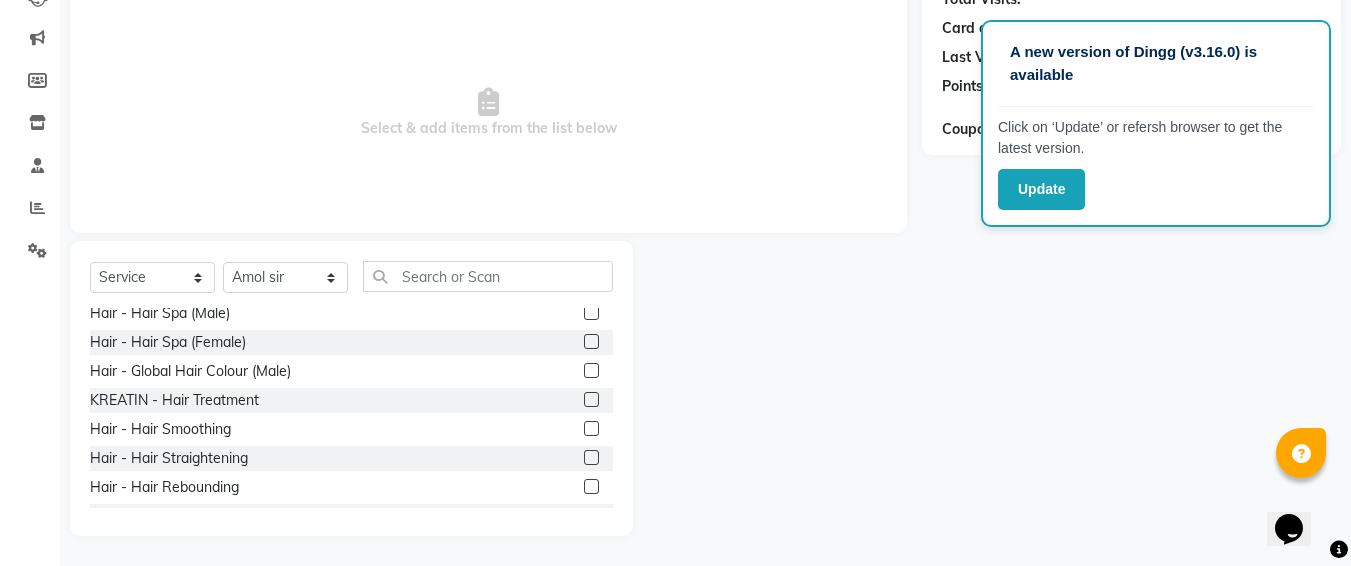 click on "Hair - Hair Cut (Female)  Hair - Hair Cut + Hair Styling + Shampoo + Conditioner (Male)  Hair - Hair Cut + Hair Styling + Shampoo + Conditioner (Female)  Hair - Highlight (Per Steak) (Female)  Hair - Hair Ironing  Hair - Hair Spa (Male)  Hair - Hair Spa (Female)  Hair - Global Hair Colour (Male)  [SERVICE]  Hair - Hair Smoothing  Hair - Hair Straightening  Hair - Hair Rebounding  DETAN  PREMIUM HAIR TREATMENT  KERASMOOTH  PREMIUM BOTOX  NANOPLASTIA  T.D  Face - Face Cleanup  Face - Oil Head Massage + Steam  Face - Fruit Facial  Face - Gold Facial  Face - Whitening Facial / Global Hair Colour (Female)" 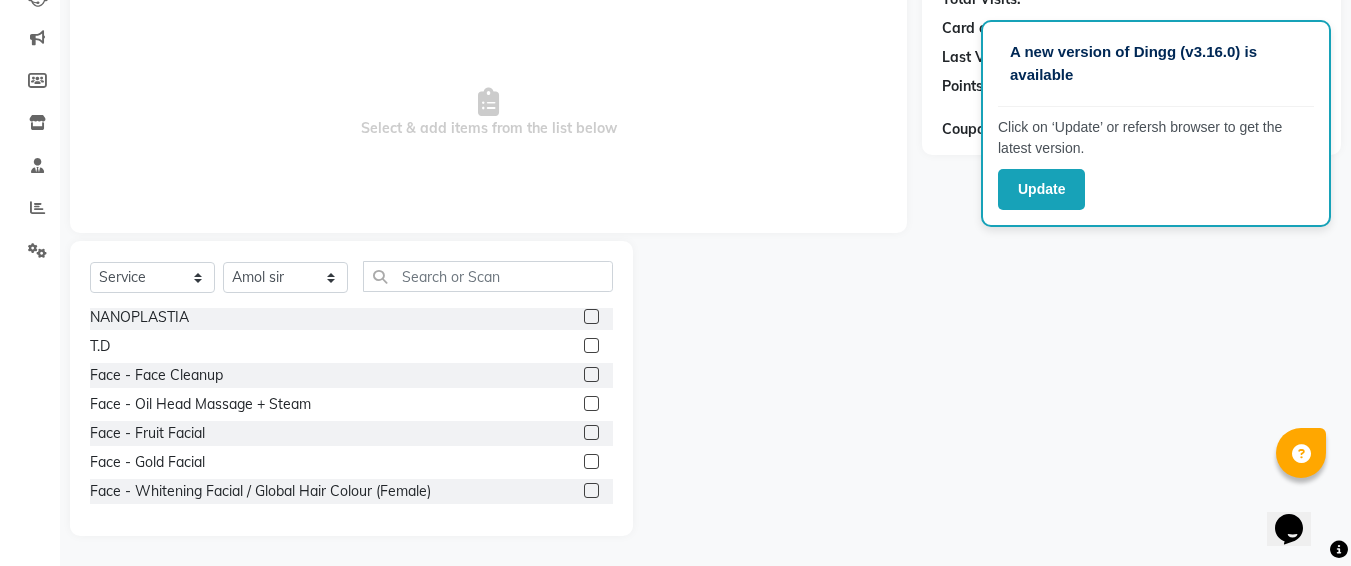 scroll, scrollTop: 0, scrollLeft: 0, axis: both 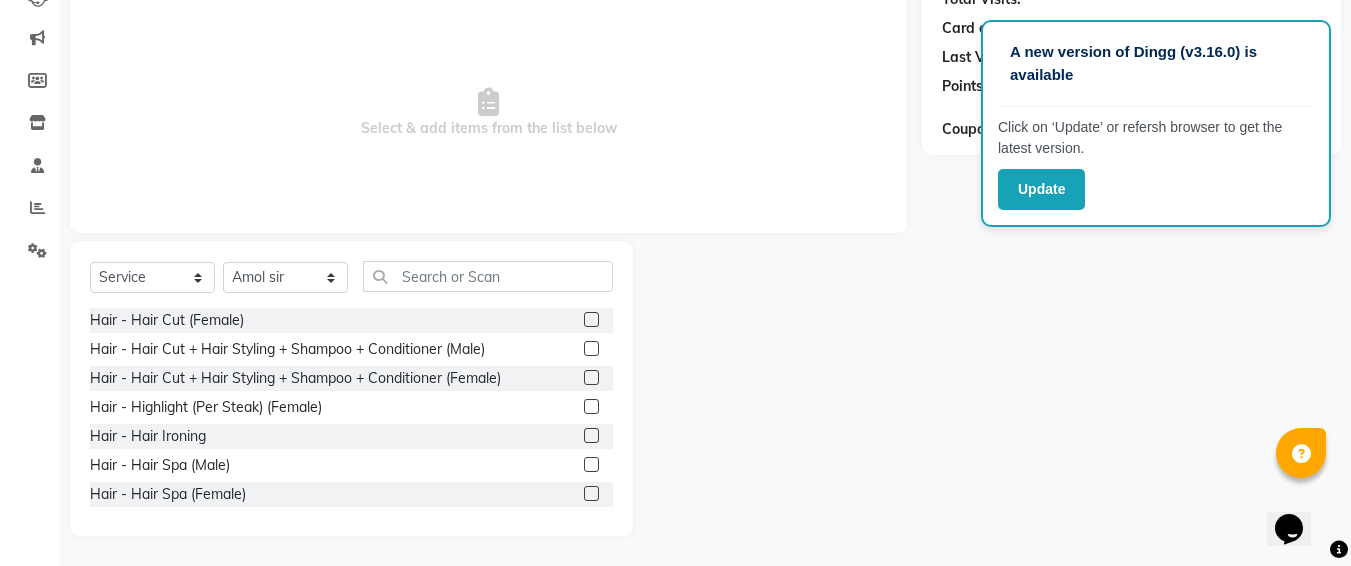 click 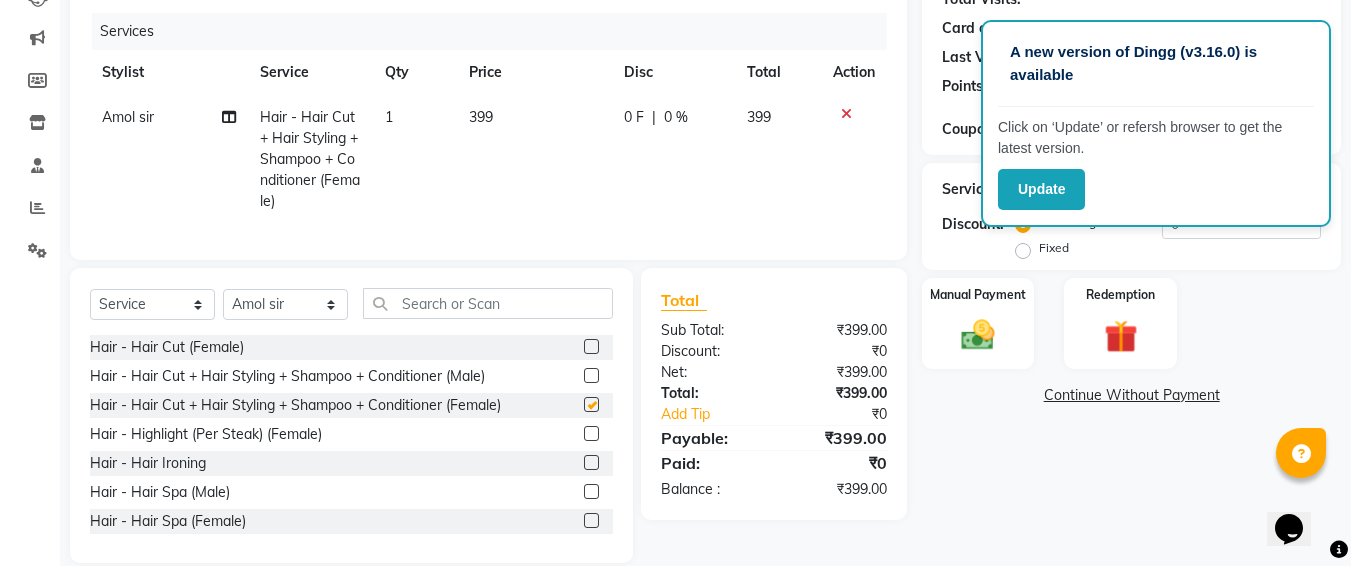 checkbox on "false" 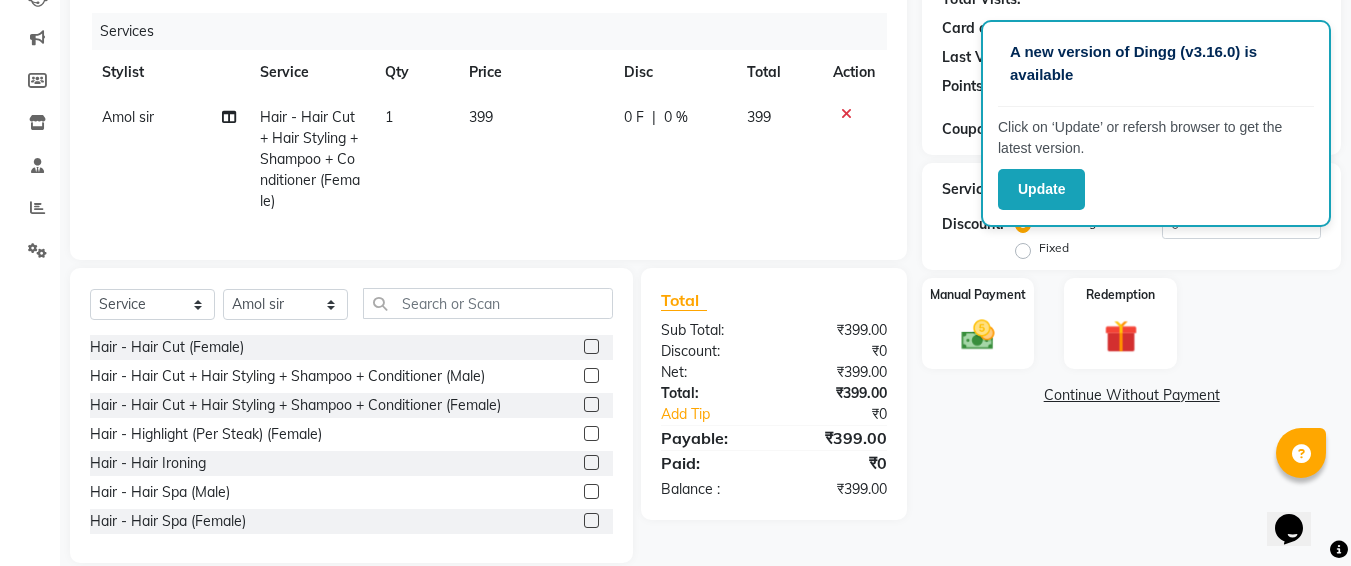 click on "399" 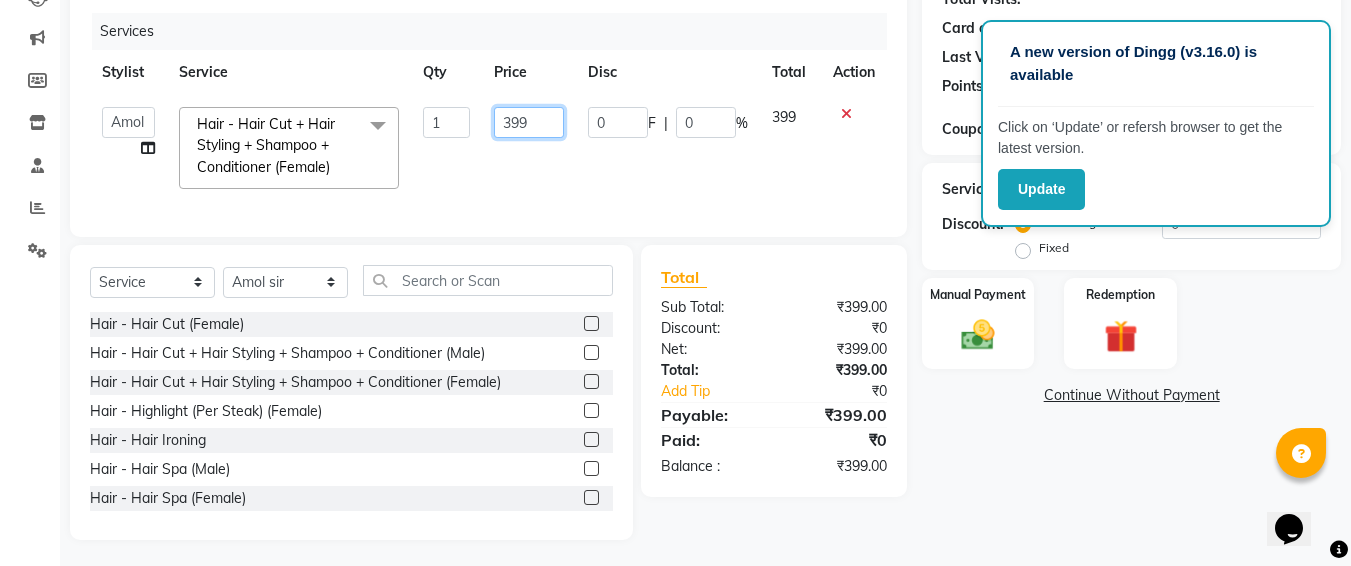 click on "399" 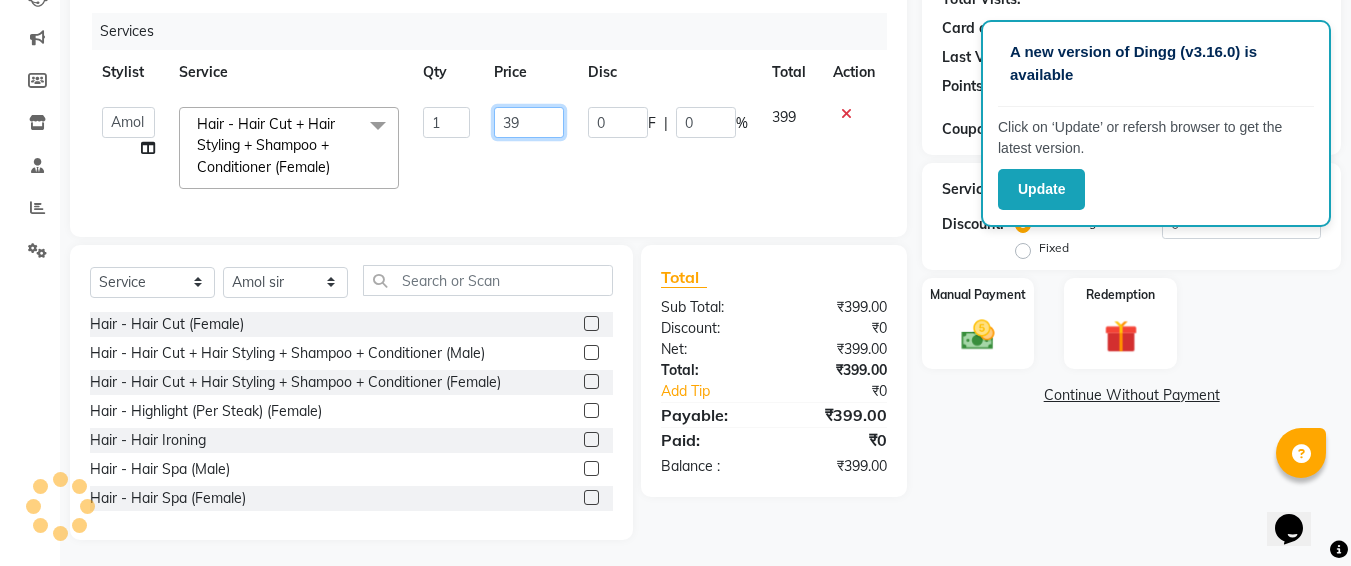 type on "3" 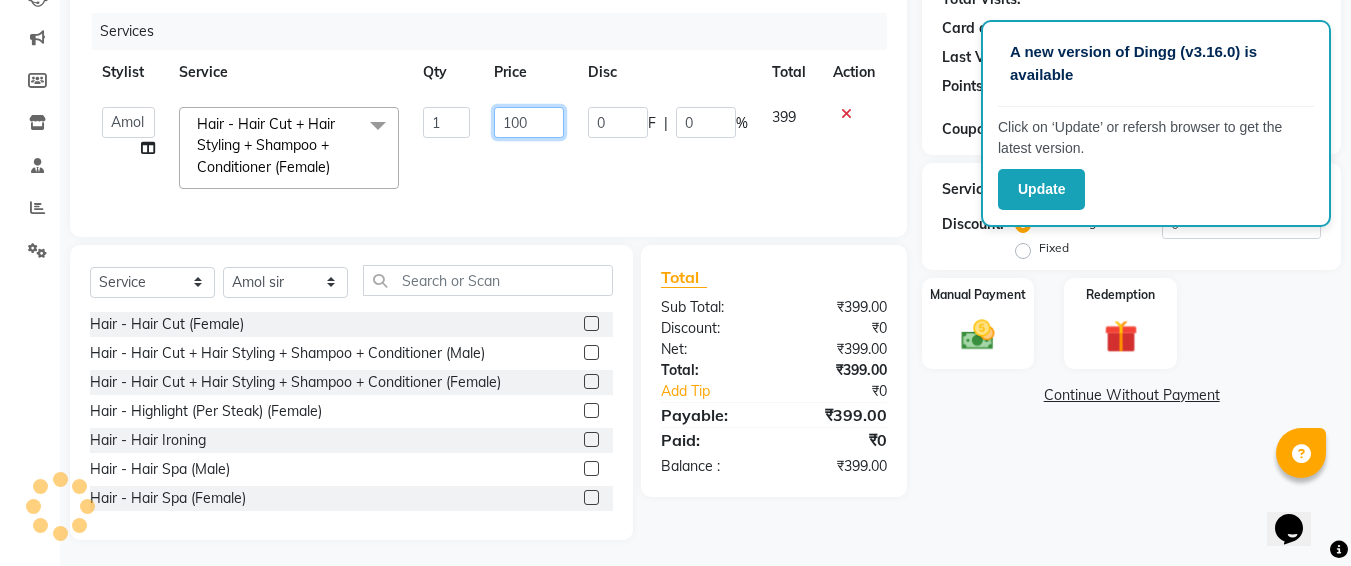 type on "1000" 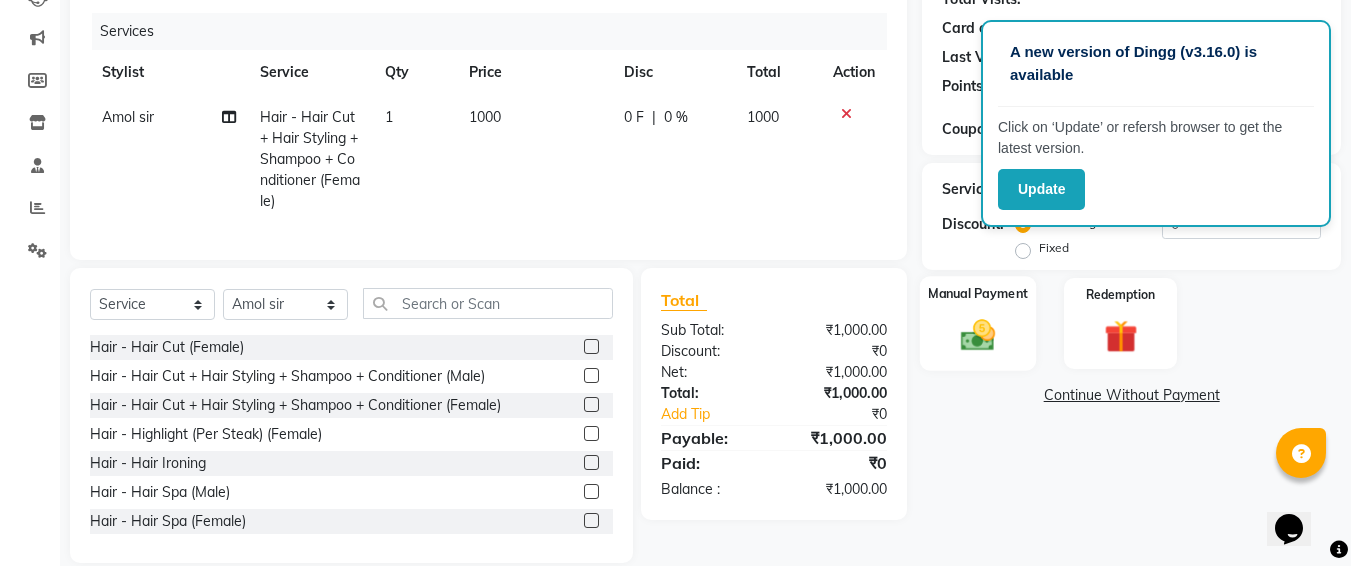 click 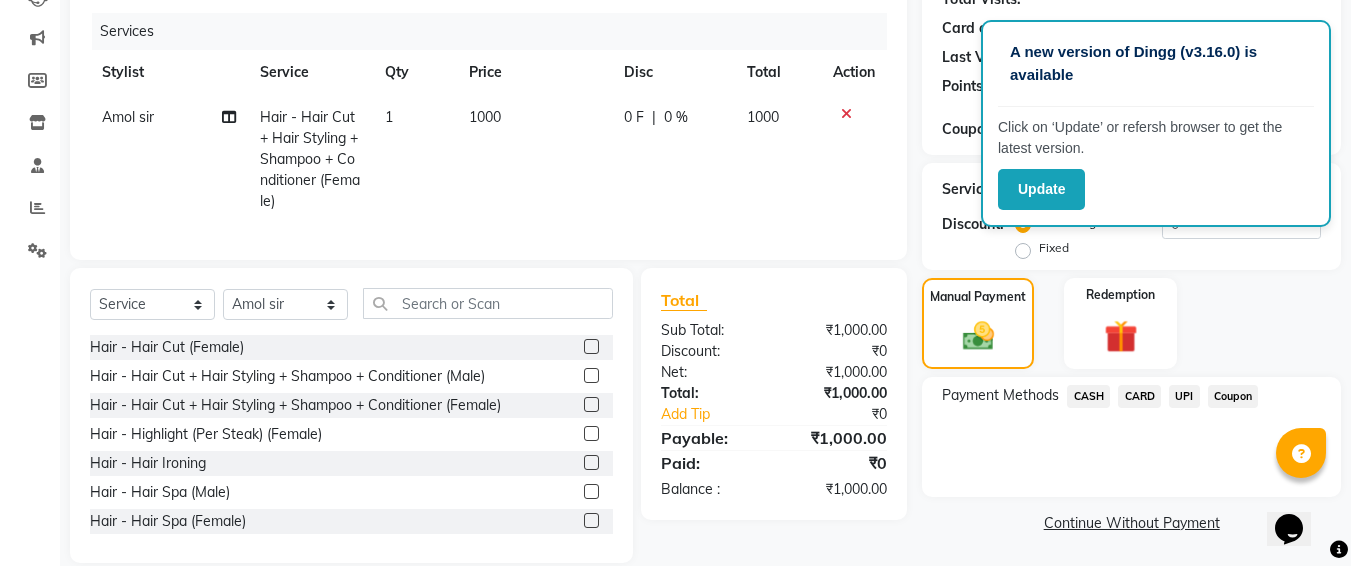 click on "UPI" 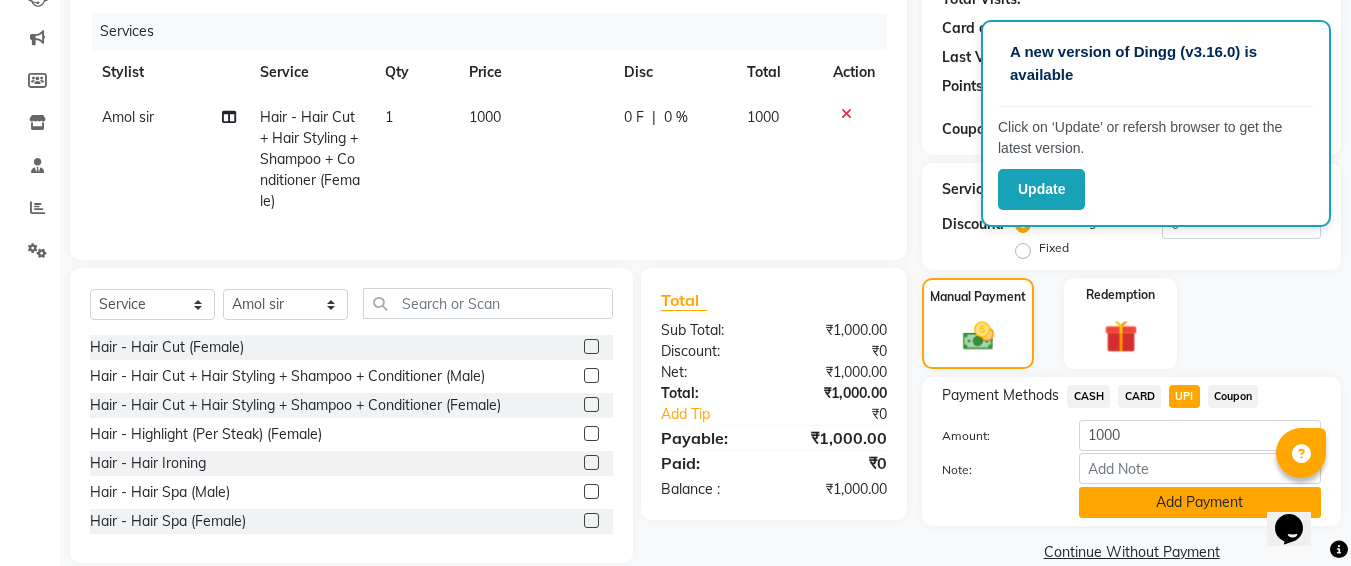 click on "Add Payment" 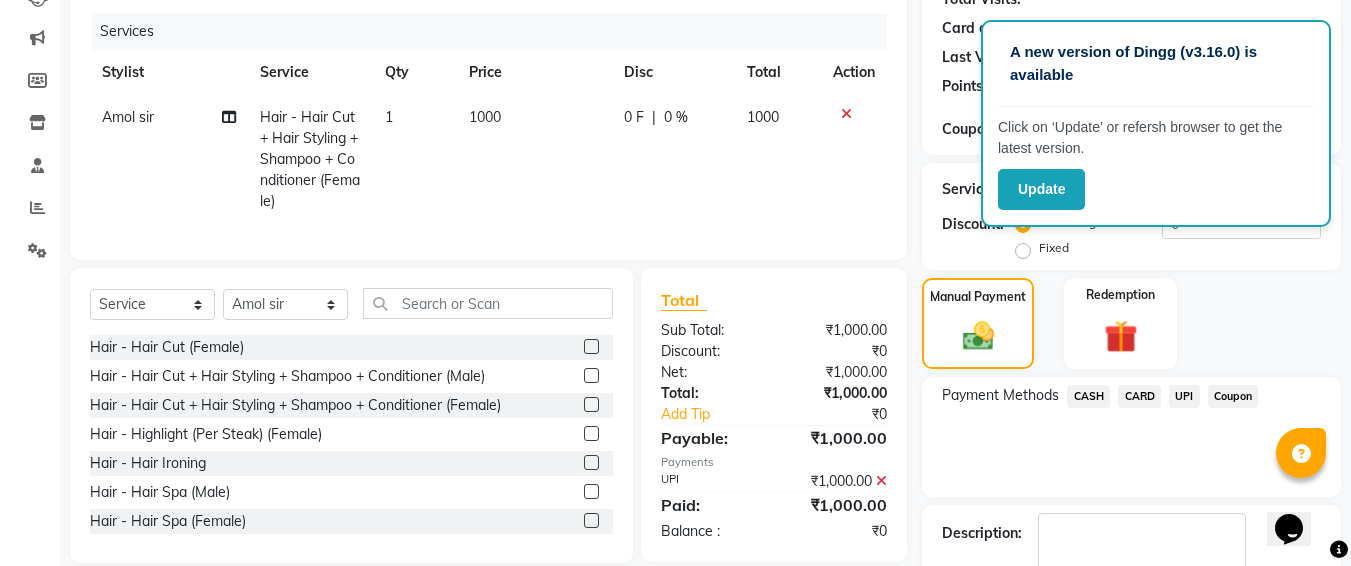 scroll, scrollTop: 350, scrollLeft: 0, axis: vertical 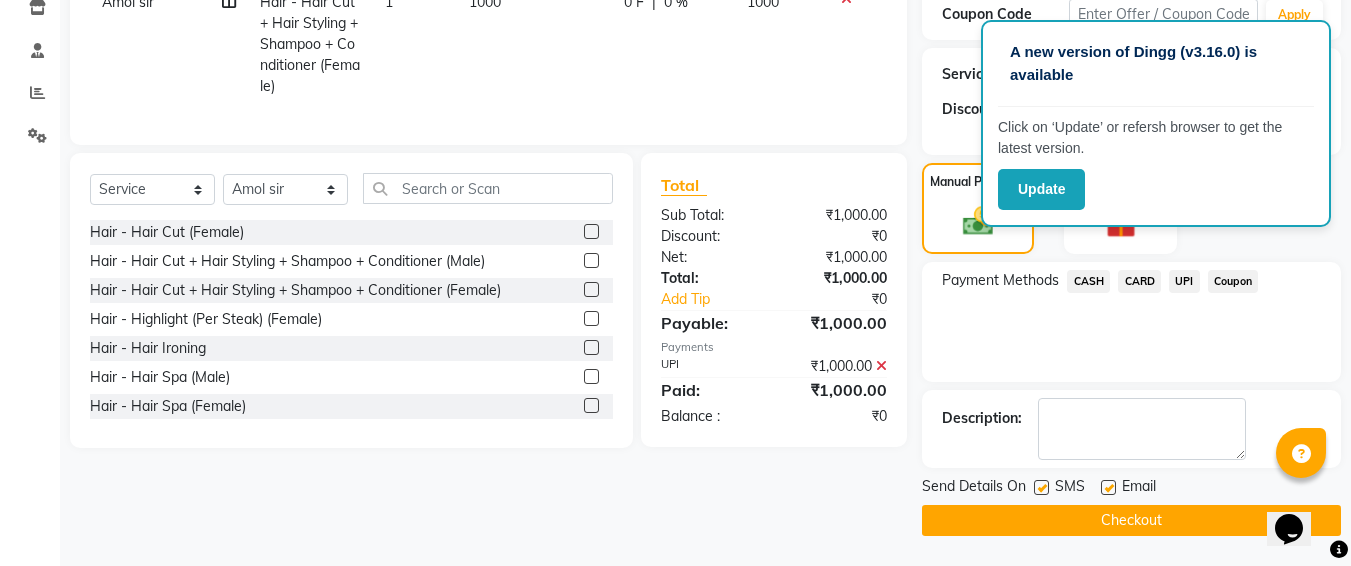 click 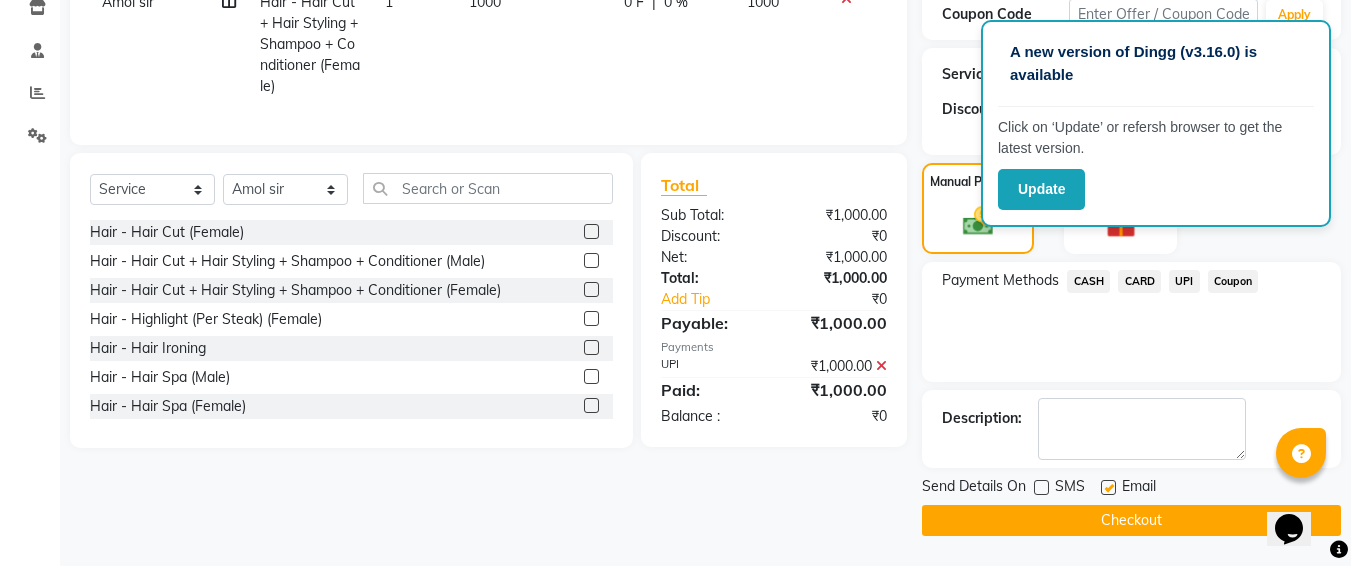 click on "Checkout" 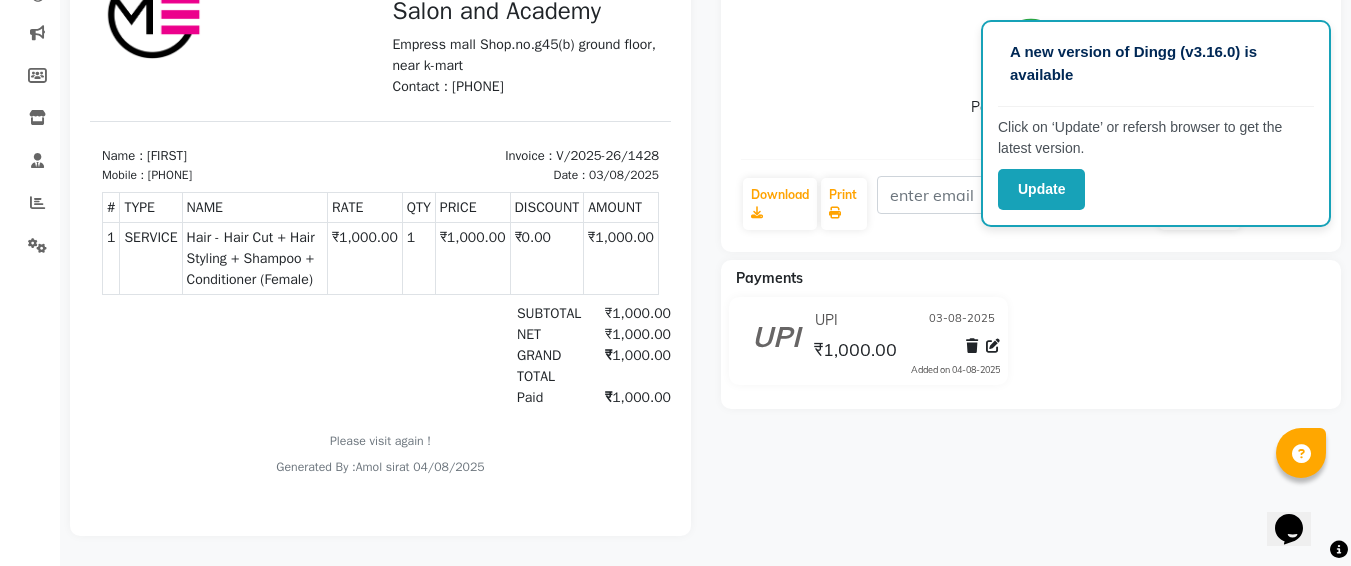 scroll, scrollTop: 0, scrollLeft: 0, axis: both 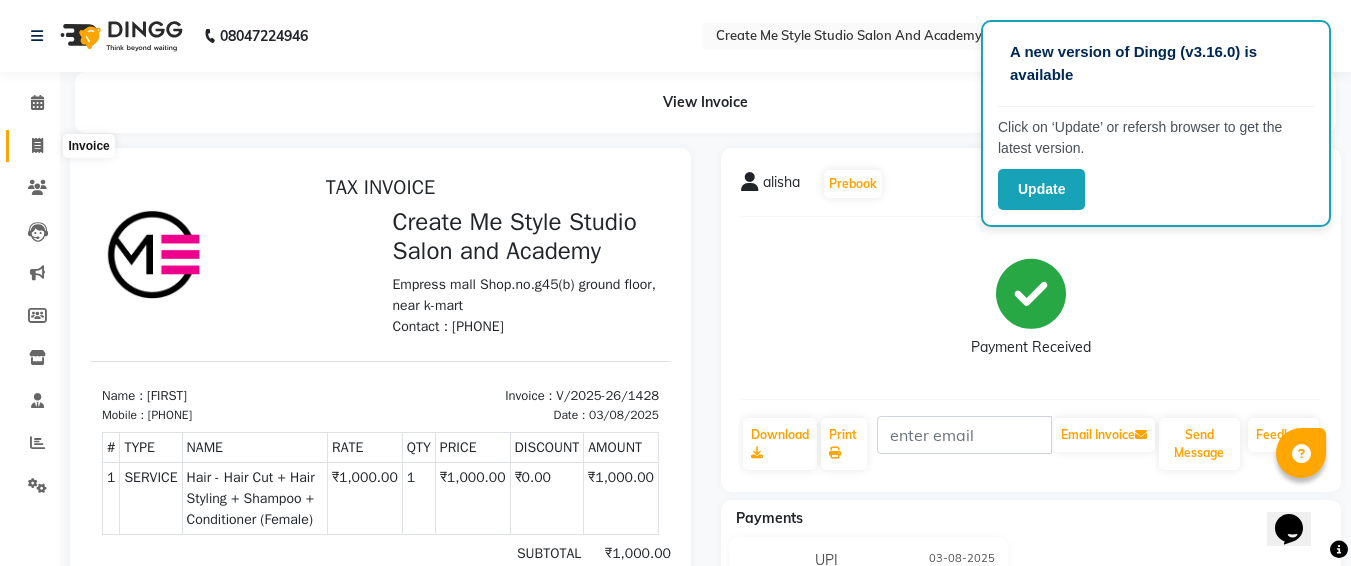 click 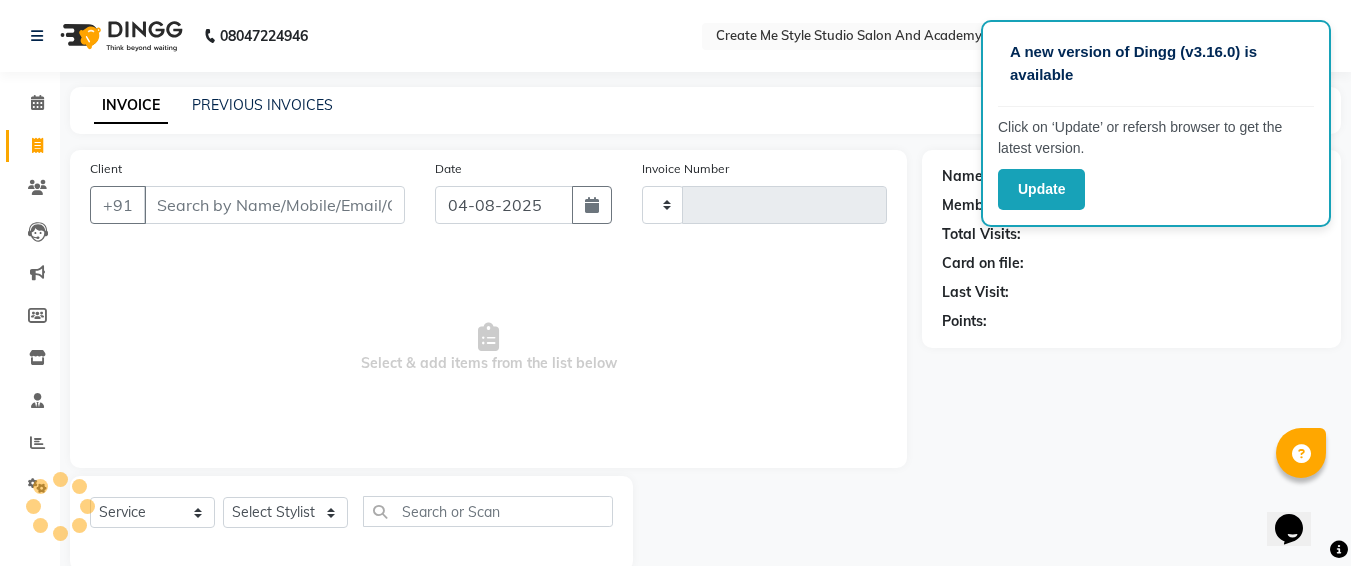 scroll, scrollTop: 35, scrollLeft: 0, axis: vertical 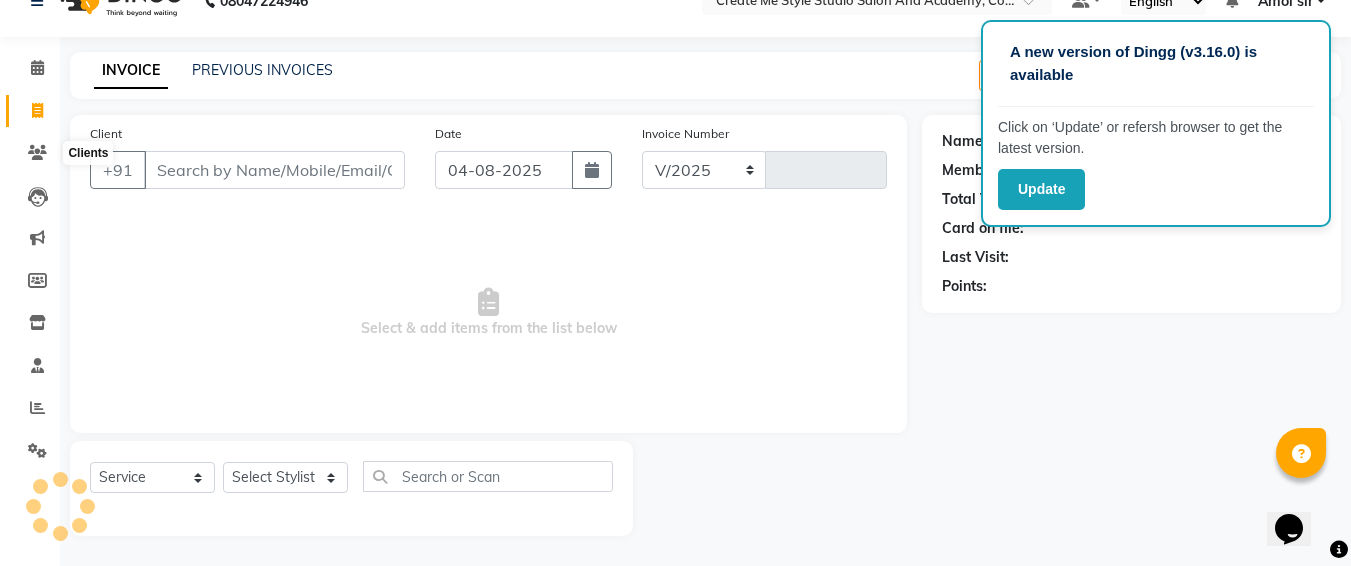 type 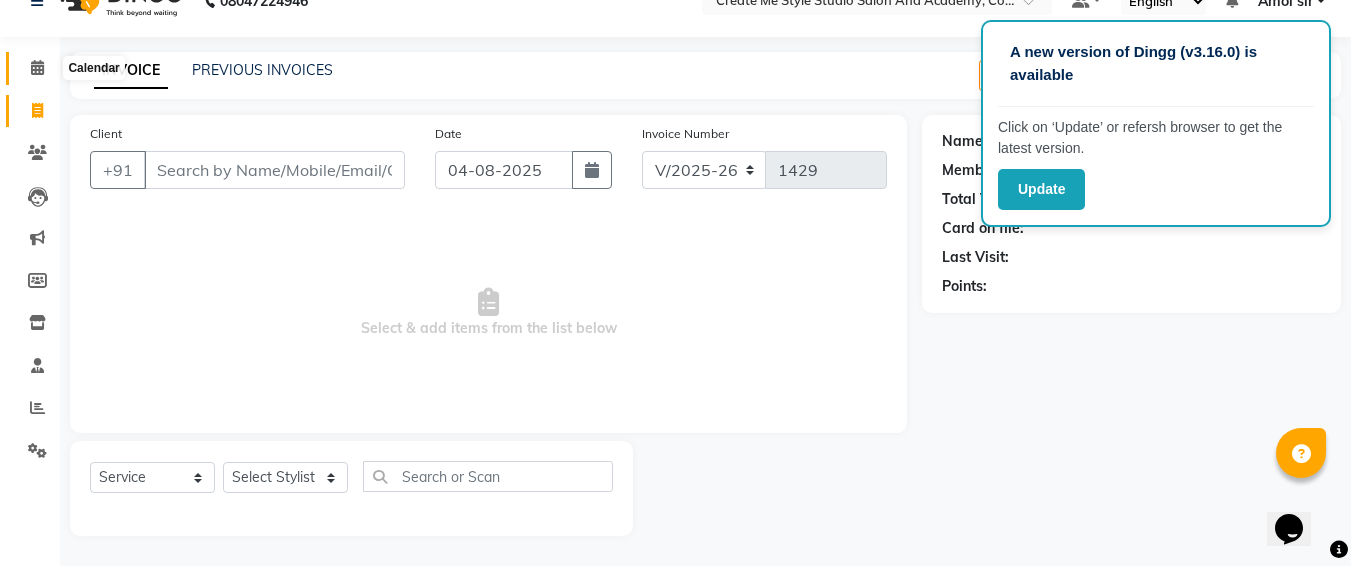 click 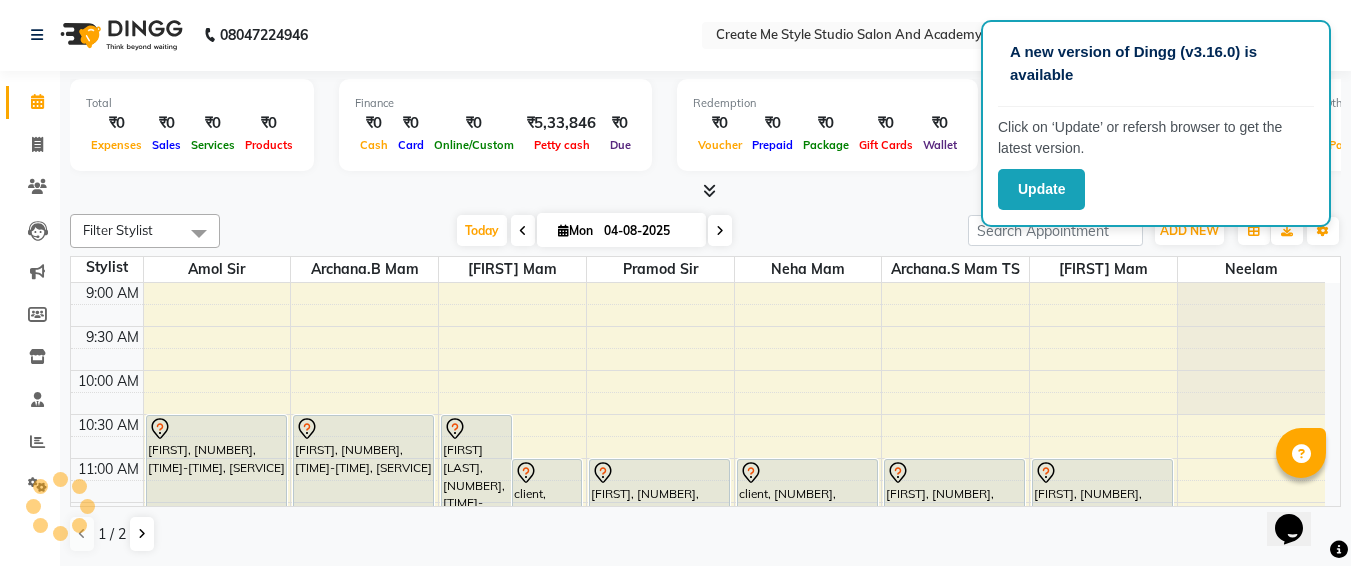 scroll, scrollTop: 0, scrollLeft: 0, axis: both 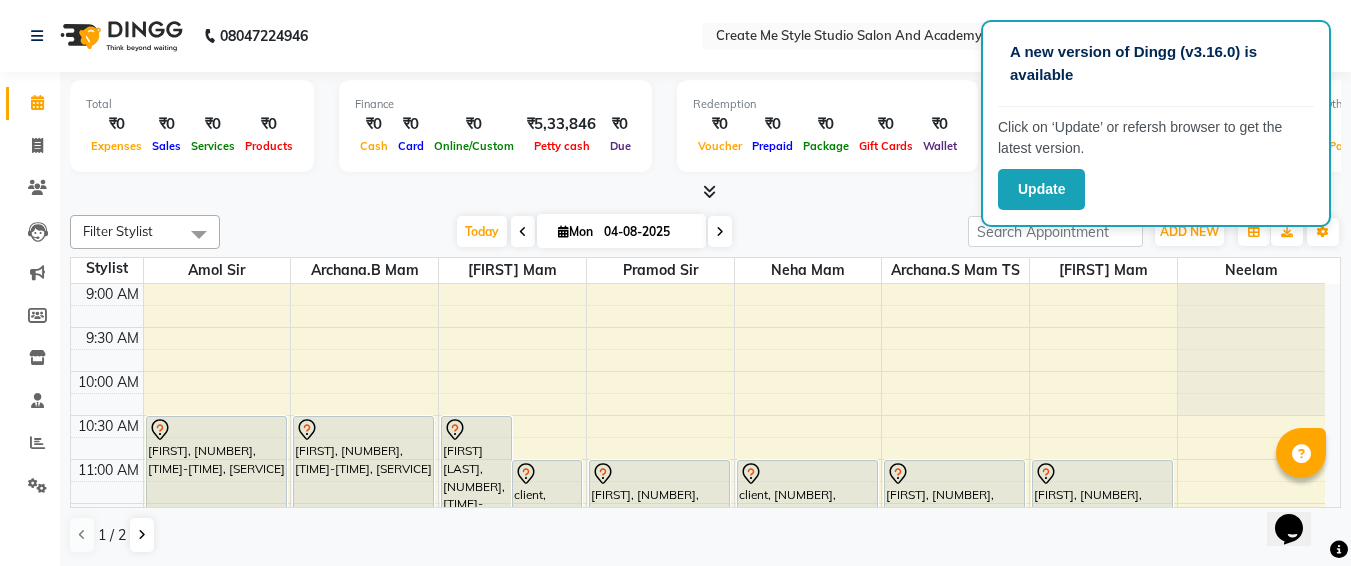 click on "Mon 04-08-2025" at bounding box center (621, 231) 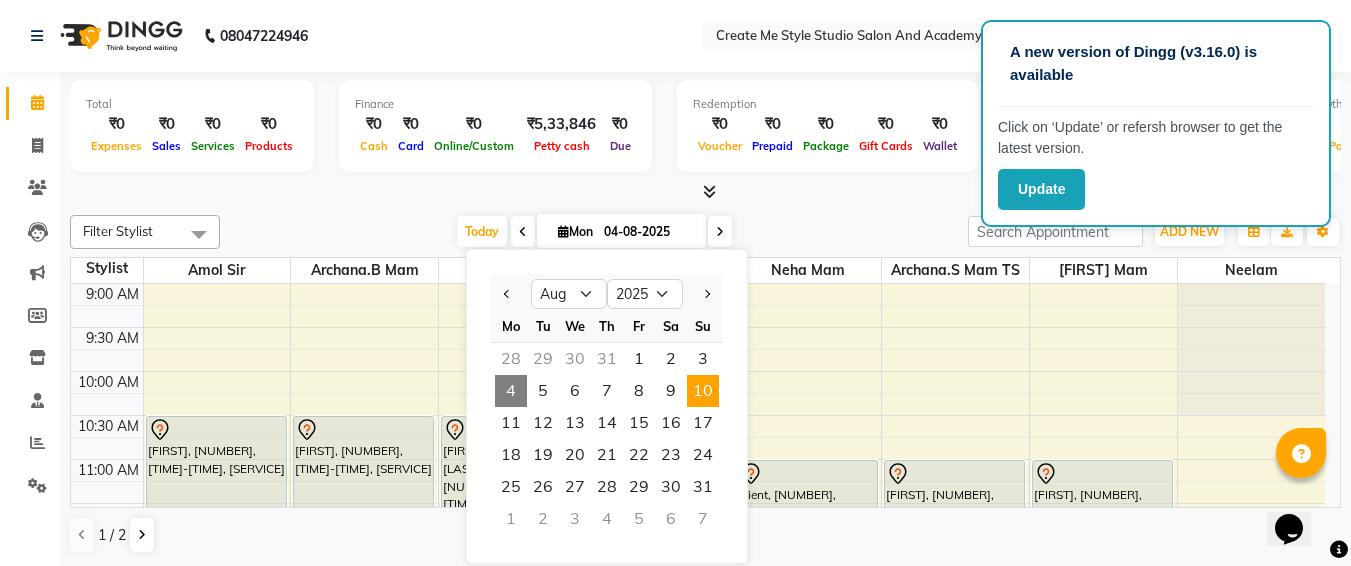 click on "10" at bounding box center [703, 391] 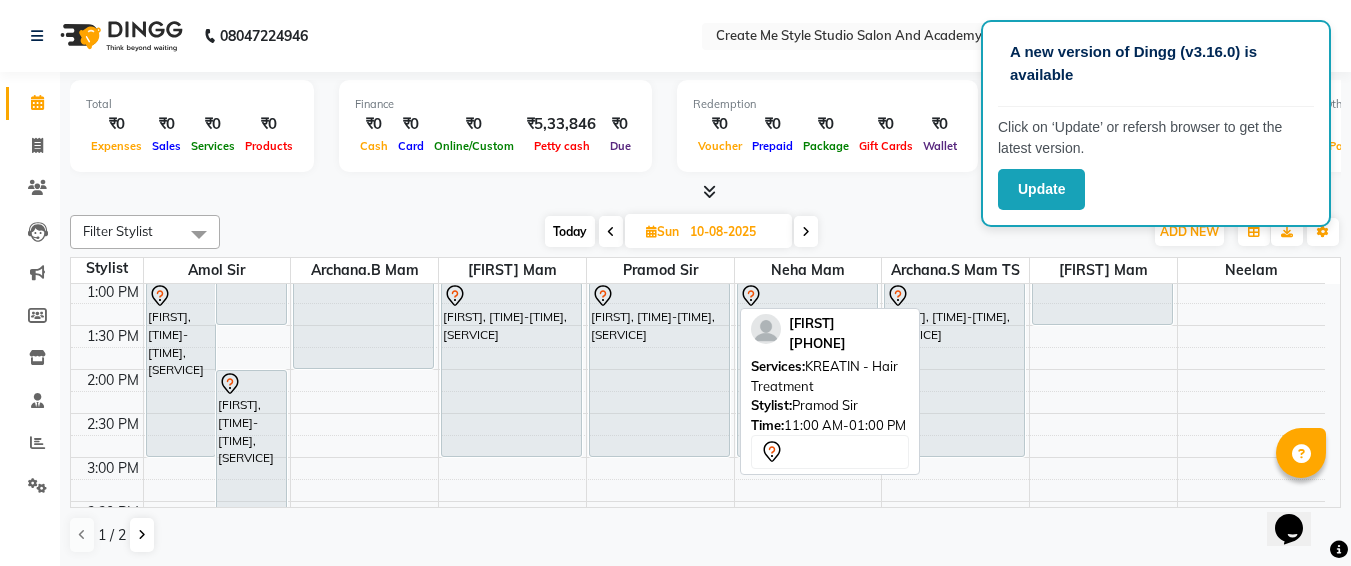 scroll, scrollTop: 355, scrollLeft: 0, axis: vertical 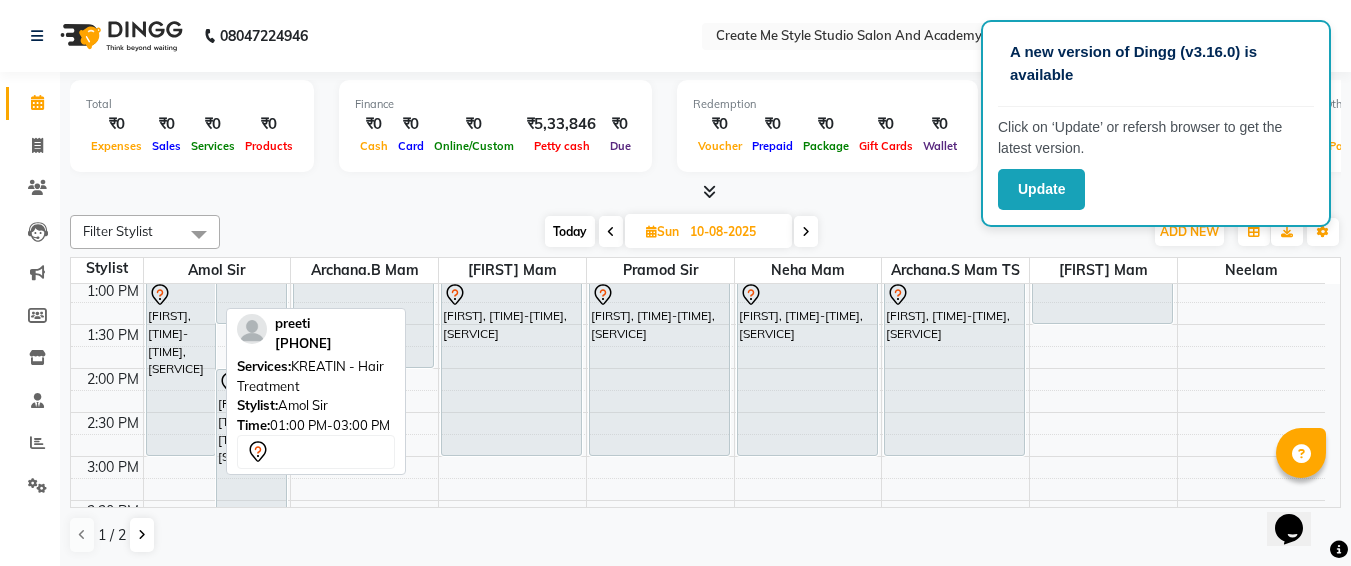 click on "[FIRST], [TIME]-[TIME], [SERVICE]" at bounding box center (181, 368) 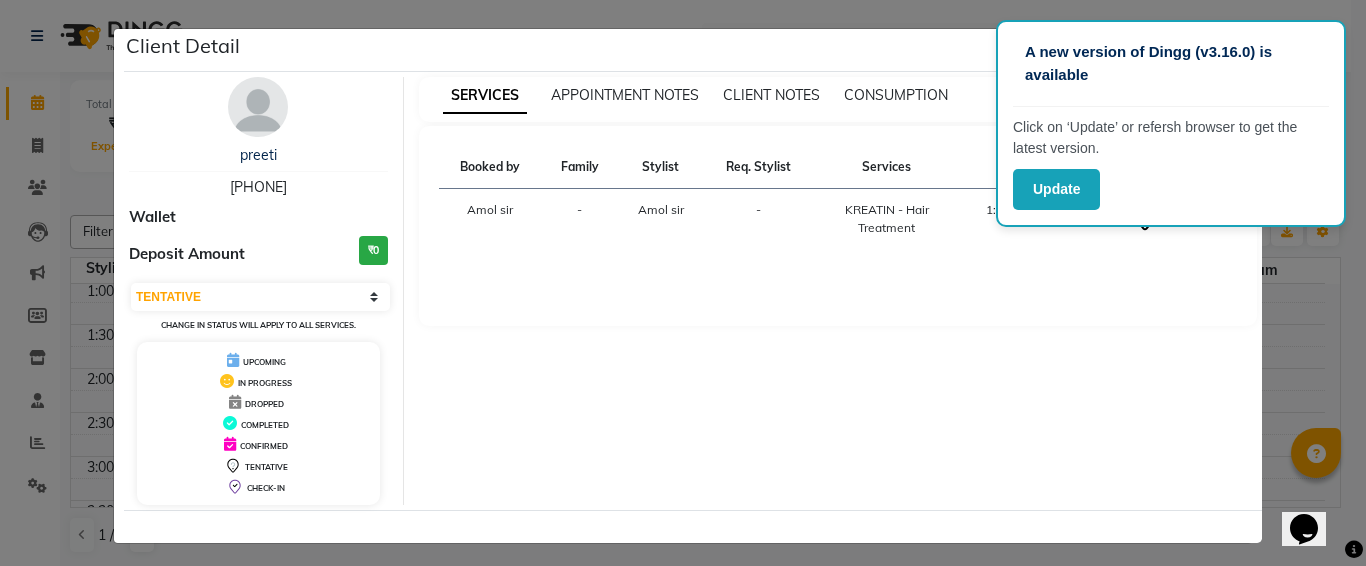click on "Client Detail" 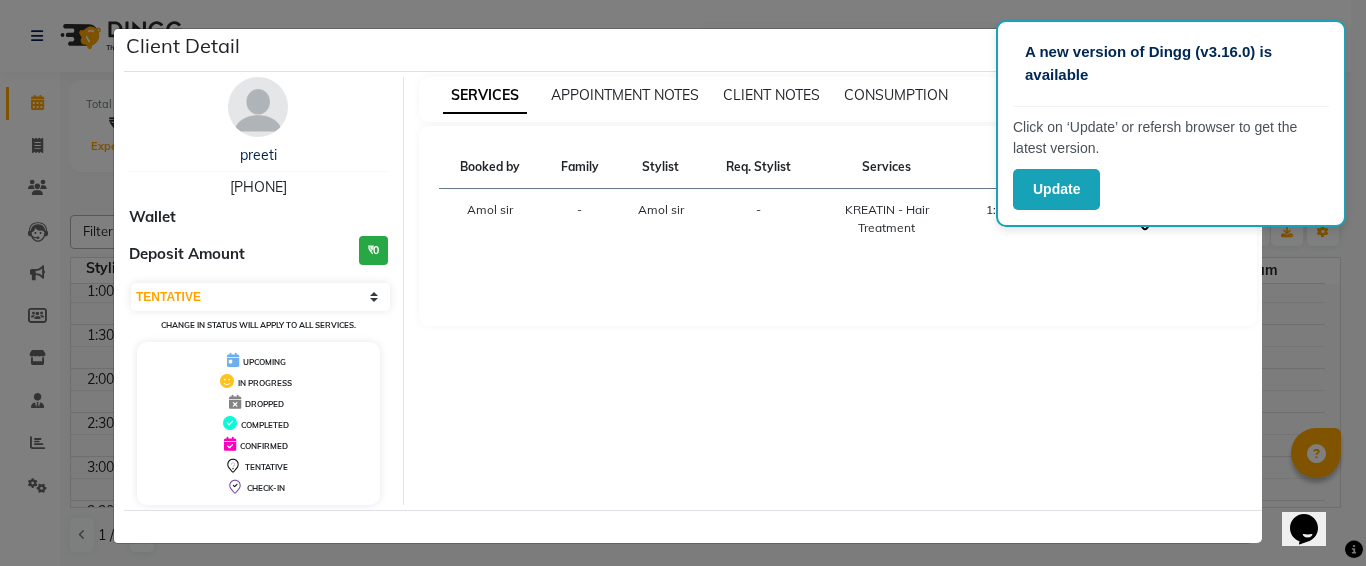 click on "SERVICES APPOINTMENT NOTES CLIENT NOTES CONSUMPTION Booked by Family Stylist Req. Stylist Services Time Status  [FIRST] sir   - [FIRST] sir  -  [SERVICE]   [TIME]-[TIME]" at bounding box center (838, 291) 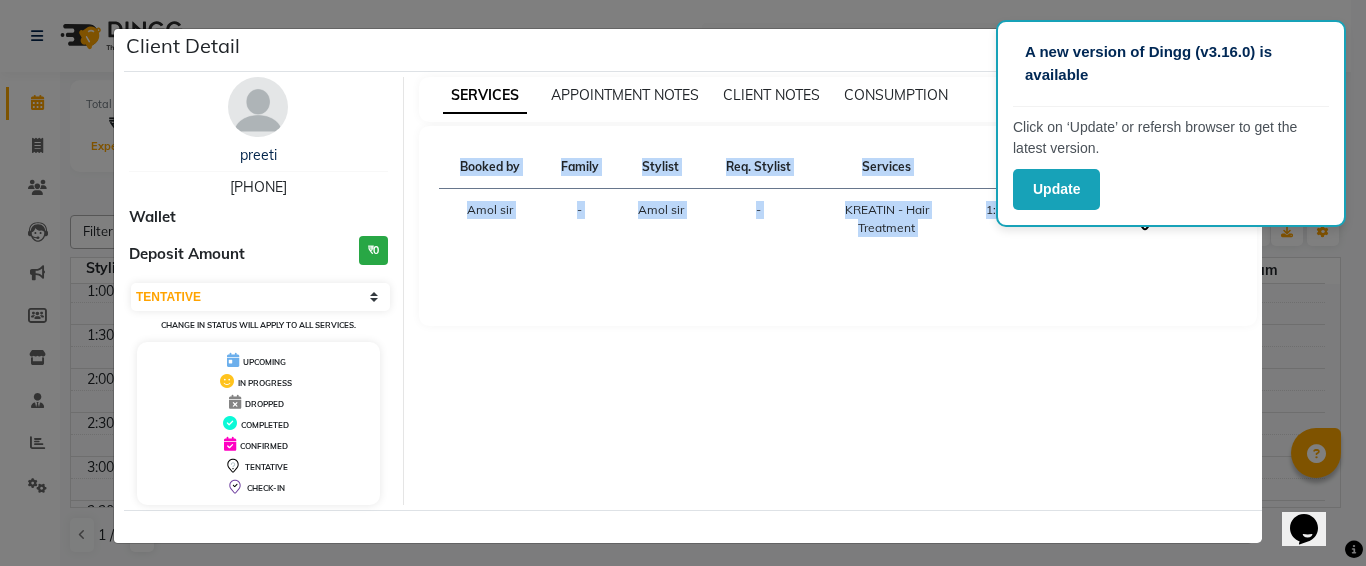 click on "SERVICES APPOINTMENT NOTES CLIENT NOTES CONSUMPTION Booked by Family Stylist Req. Stylist Services Time Status  [FIRST] sir   - [FIRST] sir  -  [SERVICE]   [TIME]-[TIME]" at bounding box center [838, 291] 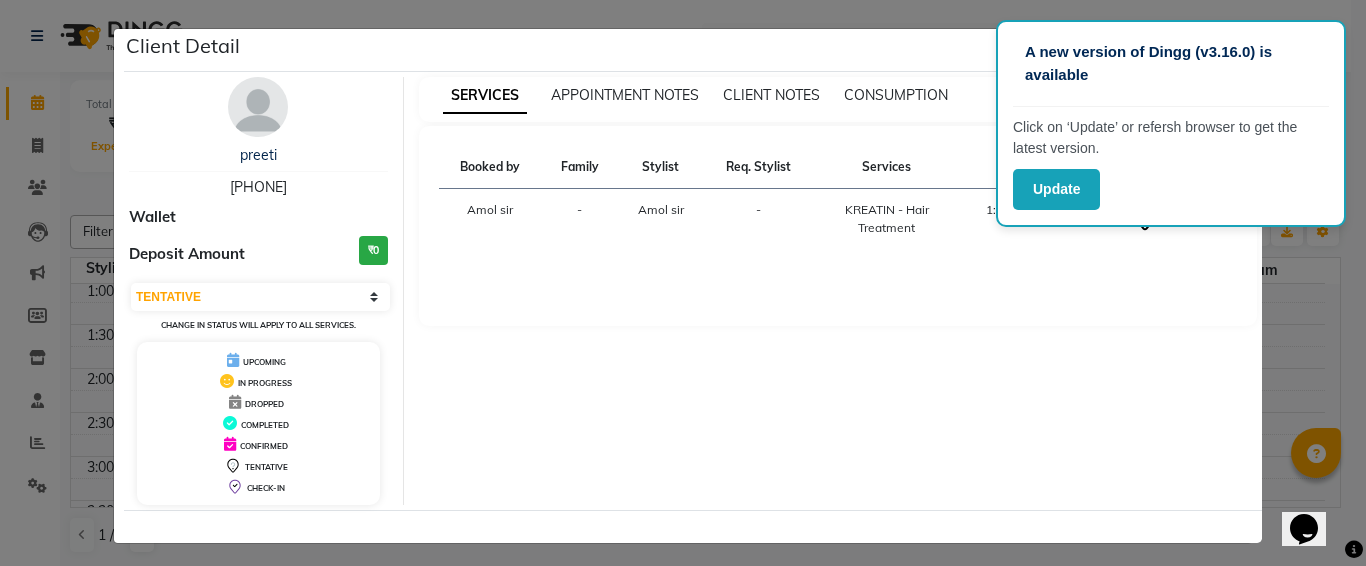 click on "SERVICES APPOINTMENT NOTES CLIENT NOTES CONSUMPTION Booked by Family Stylist Req. Stylist Services Time Status  [FIRST] sir   - [FIRST] sir  -  [SERVICE]   [TIME]-[TIME]" at bounding box center (838, 291) 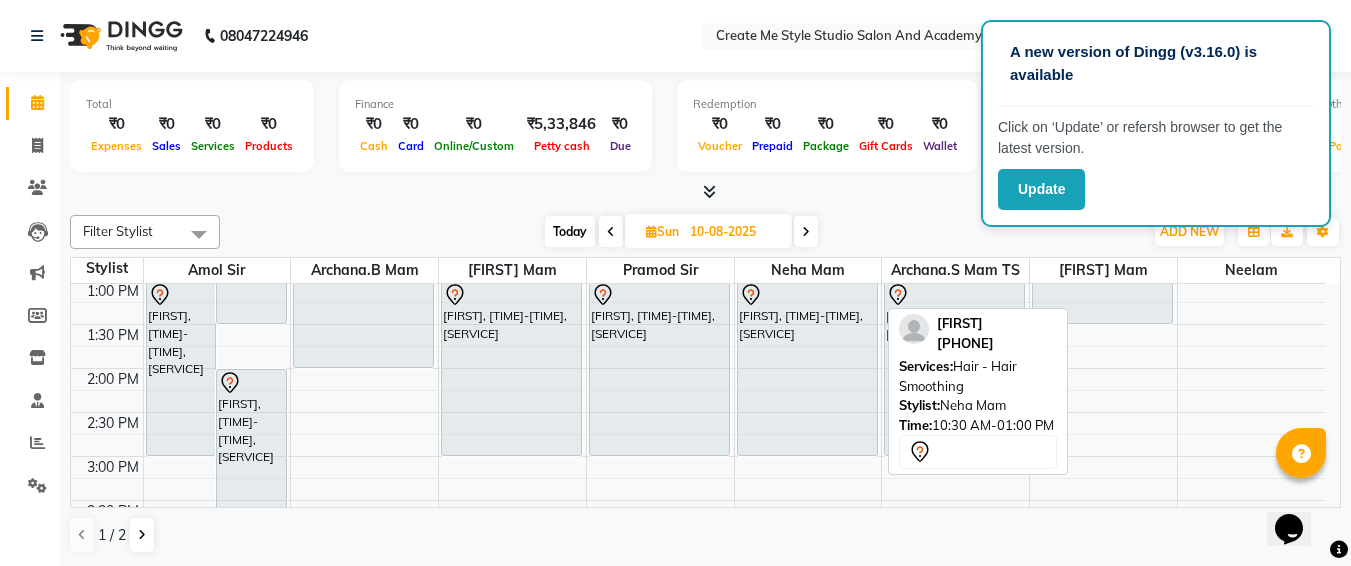 scroll, scrollTop: 358, scrollLeft: 0, axis: vertical 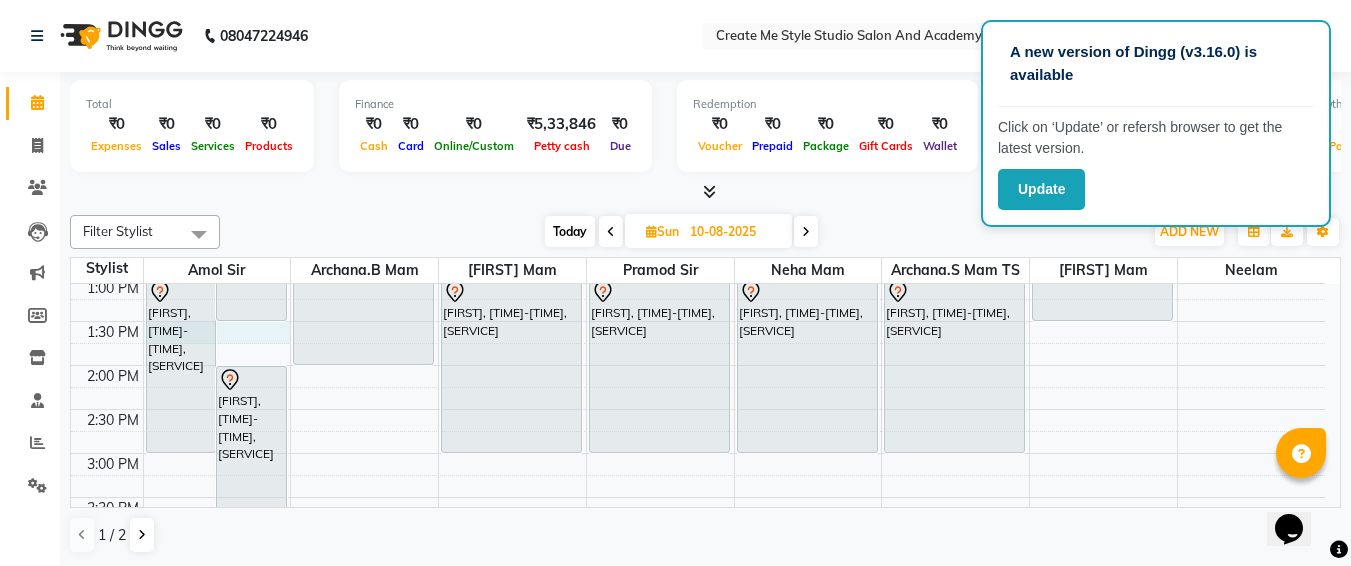 click on "9:00 AM 9:30 AM 10:00 AM 10:30 AM 11:00 AM 11:30 AM 12:00 PM 12:30 PM 1:00 PM 1:30 PM 2:00 PM 2:30 PM 3:00 PM 3:30 PM 4:00 PM 4:30 PM 5:00 PM 5:30 PM 6:00 PM 6:30 PM 7:00 PM 7:30 PM 8:00 PM 8:30 PM 9:00 PM 9:30 PM             .., 10:30 AM-01:00 PM, Hair - Hair Smoothing             riya, 11:00 AM-01:30 PM, PREMIUM HAIR TREATMENT             preeti, 01:00 PM-03:00 PM, KREATIN - Hair Treatment             mrunali, 02:00 PM-04:00 PM, KREATIN - Hair Treatment             simmi, 11:00 AM-02:00 PM, KERASMOOTH             neha, 11:00 AM-01:00 PM, KREATIN - Hair Treatment             shital, 01:00 PM-03:00 PM, KREATIN - Hair Treatment             shivanya, 11:00 AM-01:00 PM, KREATIN - Hair Treatment             mrunali, 01:00 PM-03:00 PM, KREATIN - Hair Treatment             diksha, 10:30 AM-01:00 PM, Hair - Hair Smoothing             sonrisa, 10:30 AM-01:00 PM, Hair - Hair Smoothing             sharaya, 01:00 PM-03:00 PM, KREATIN - Hair Treatment             amruta, 11:00 AM-01:00 PM, KREATIN - Hair Treatment" at bounding box center (698, 497) 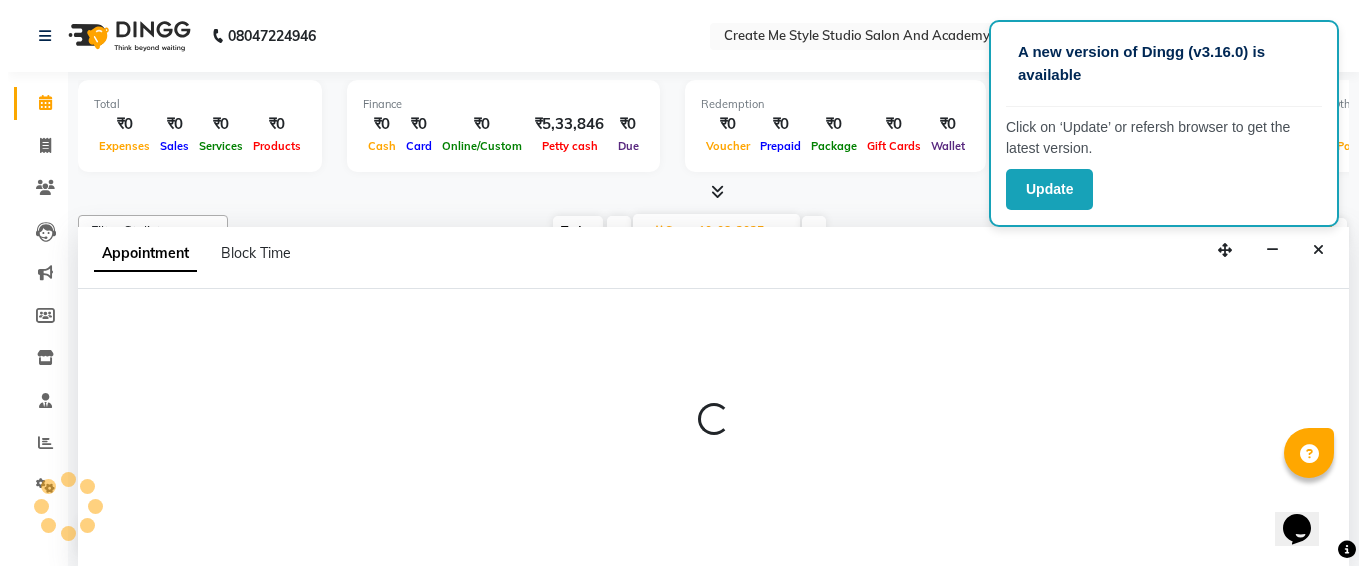 scroll, scrollTop: 1, scrollLeft: 0, axis: vertical 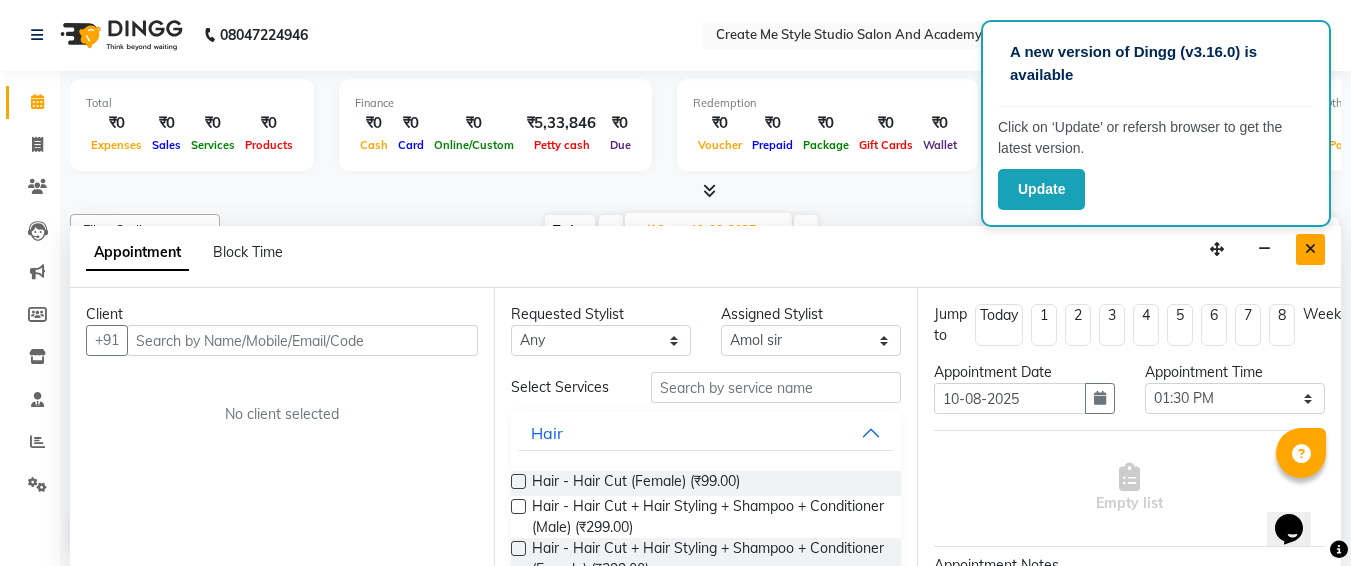 click at bounding box center [1310, 249] 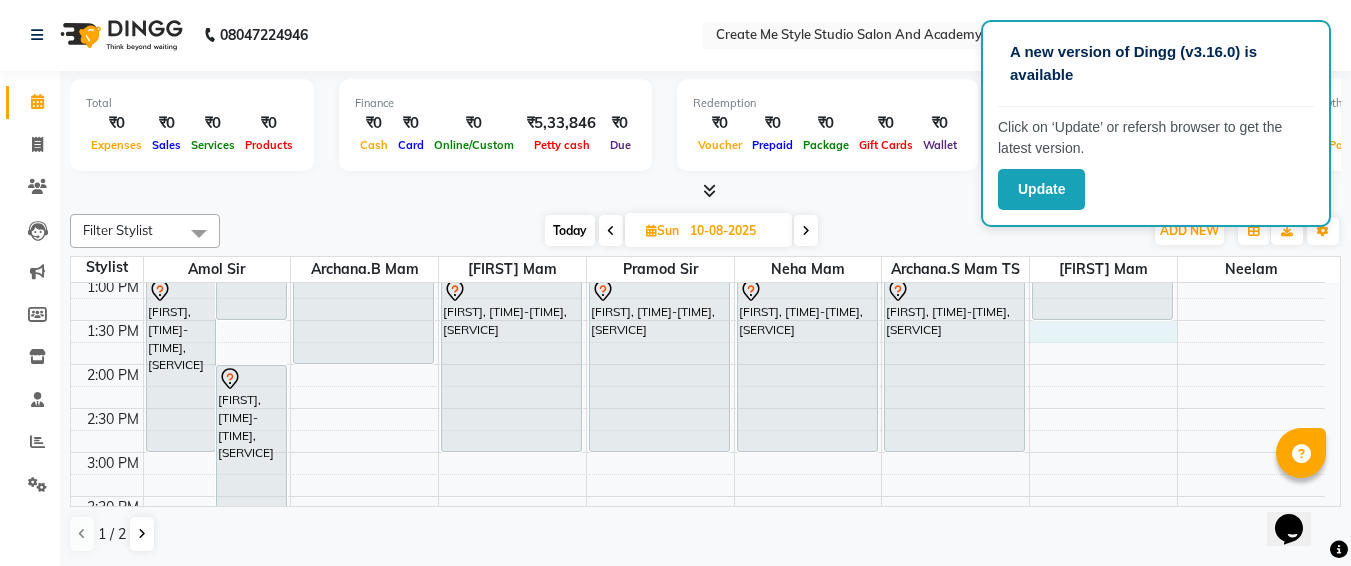 click on "9:00 AM 9:30 AM 10:00 AM 10:30 AM 11:00 AM 11:30 AM 12:00 PM 12:30 PM 1:00 PM 1:30 PM 2:00 PM 2:30 PM 3:00 PM 3:30 PM 4:00 PM 4:30 PM 5:00 PM 5:30 PM 6:00 PM 6:30 PM 7:00 PM 7:30 PM 8:00 PM 8:30 PM 9:00 PM 9:30 PM             .., 10:30 AM-01:00 PM, Hair - Hair Smoothing             riya, 11:00 AM-01:30 PM, PREMIUM HAIR TREATMENT             preeti, 01:00 PM-03:00 PM, KREATIN - Hair Treatment             mrunali, 02:00 PM-04:00 PM, KREATIN - Hair Treatment             simmi, 11:00 AM-02:00 PM, KERASMOOTH             neha, 11:00 AM-01:00 PM, KREATIN - Hair Treatment             shital, 01:00 PM-03:00 PM, KREATIN - Hair Treatment             shivanya, 11:00 AM-01:00 PM, KREATIN - Hair Treatment             mrunali, 01:00 PM-03:00 PM, KREATIN - Hair Treatment             diksha, 10:30 AM-01:00 PM, Hair - Hair Smoothing             sonrisa, 10:30 AM-01:00 PM, Hair - Hair Smoothing             sharaya, 01:00 PM-03:00 PM, KREATIN - Hair Treatment             amruta, 11:00 AM-01:00 PM, KREATIN - Hair Treatment" at bounding box center [698, 496] 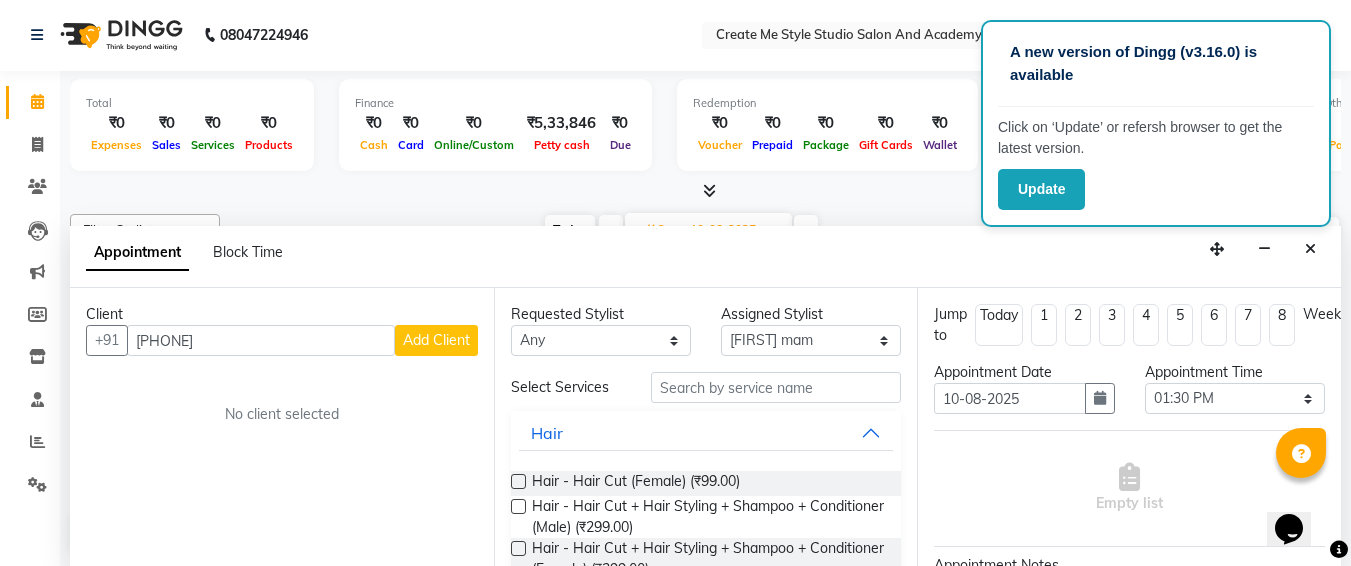 click on "Add Client" at bounding box center [436, 340] 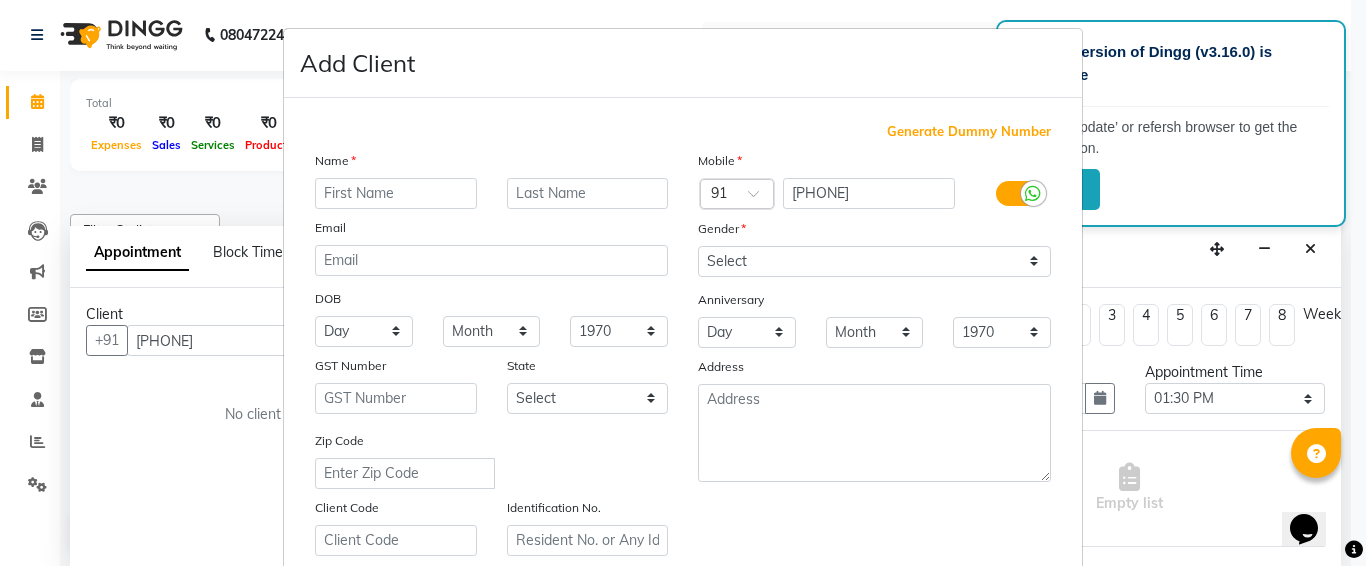 click at bounding box center (396, 193) 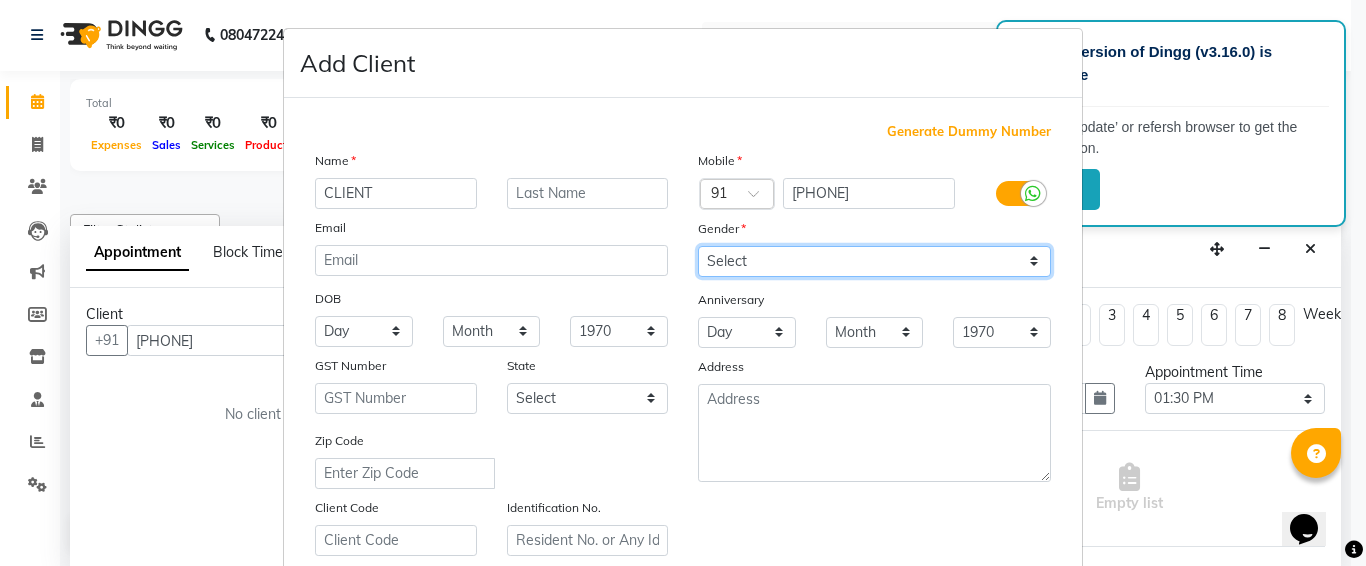 click on "Select Male Female Other Prefer Not To Say" at bounding box center (874, 261) 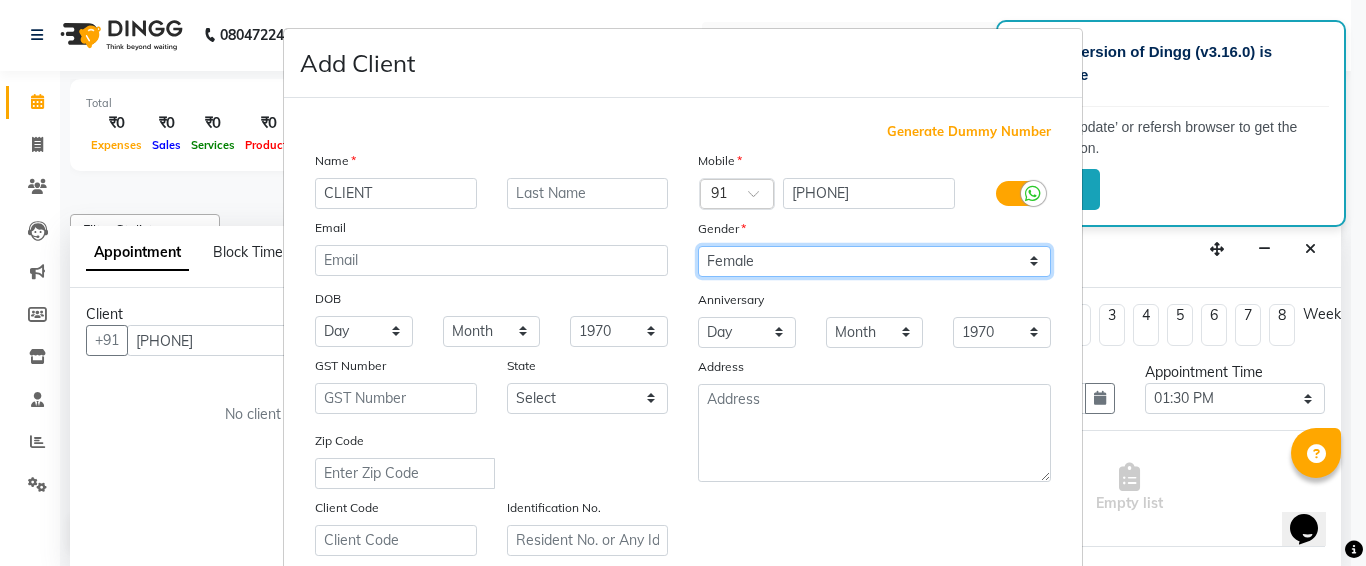 click on "Select Male Female Other Prefer Not To Say" at bounding box center (874, 261) 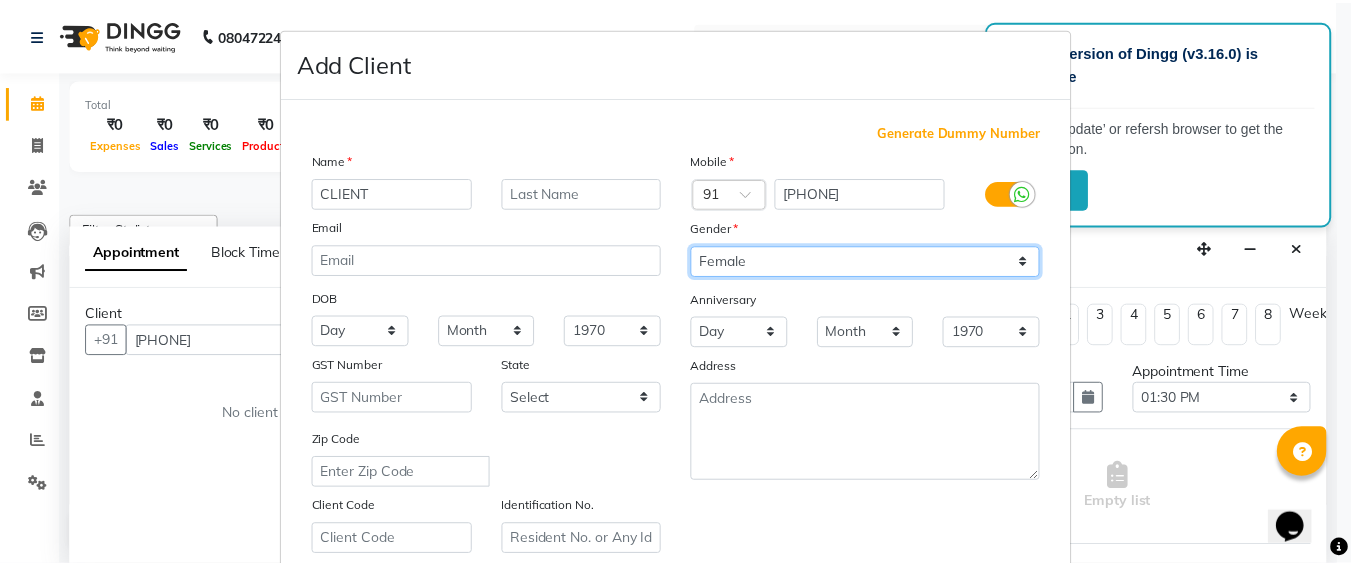 scroll, scrollTop: 357, scrollLeft: 0, axis: vertical 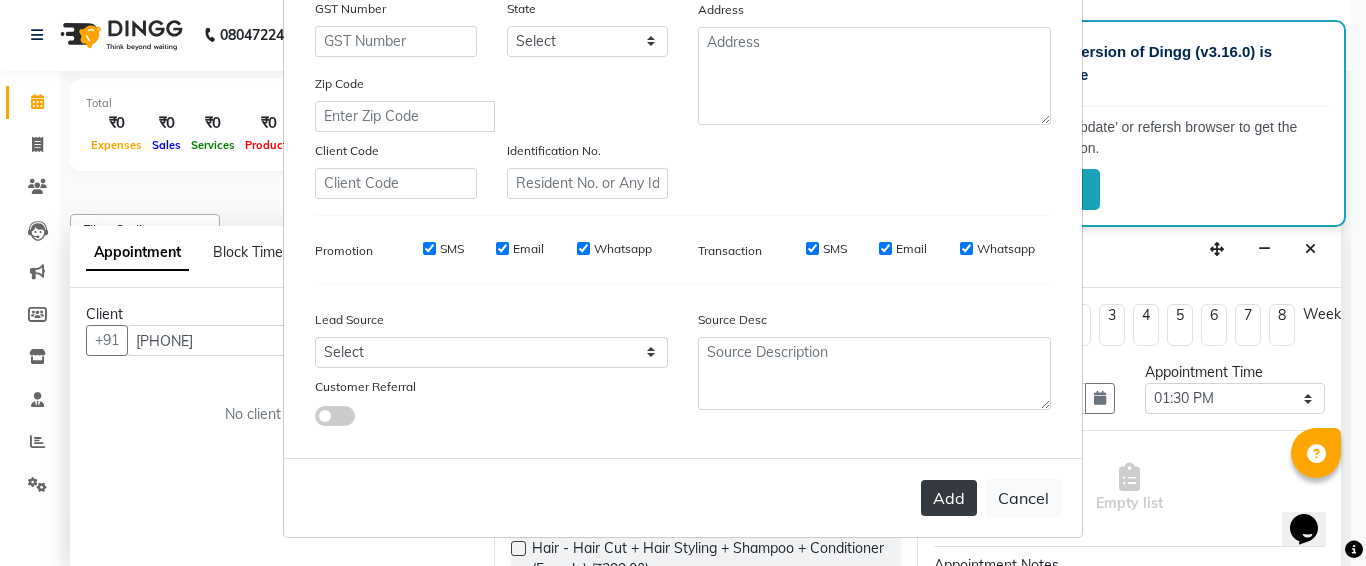 click on "Add" at bounding box center (949, 498) 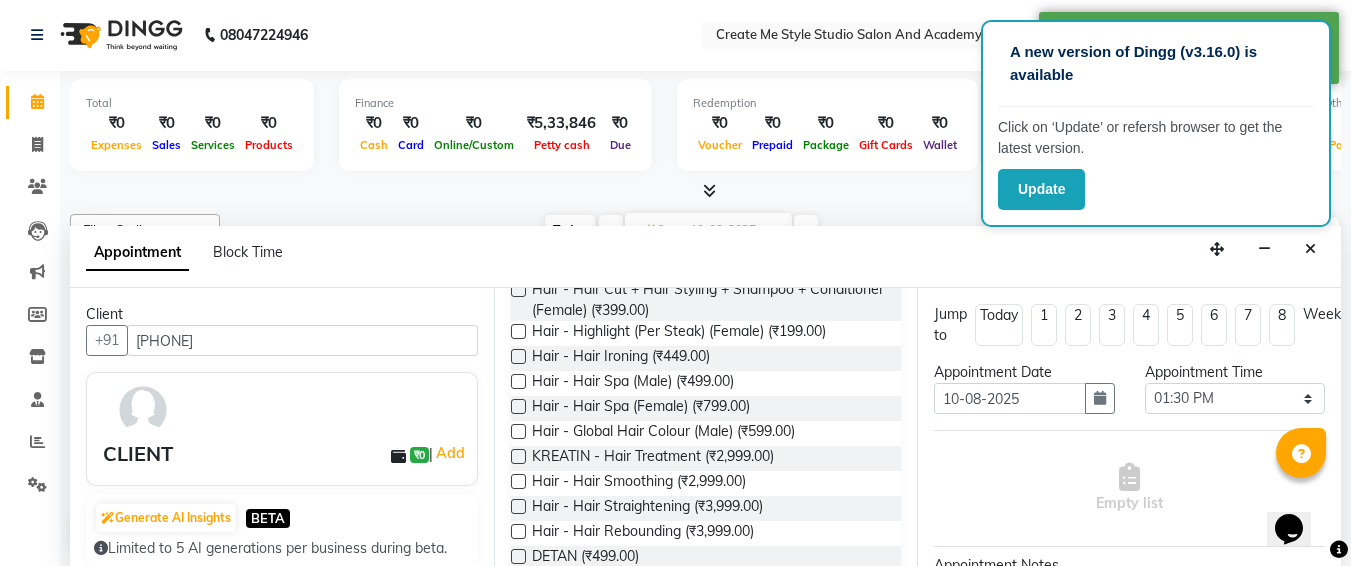 scroll, scrollTop: 260, scrollLeft: 0, axis: vertical 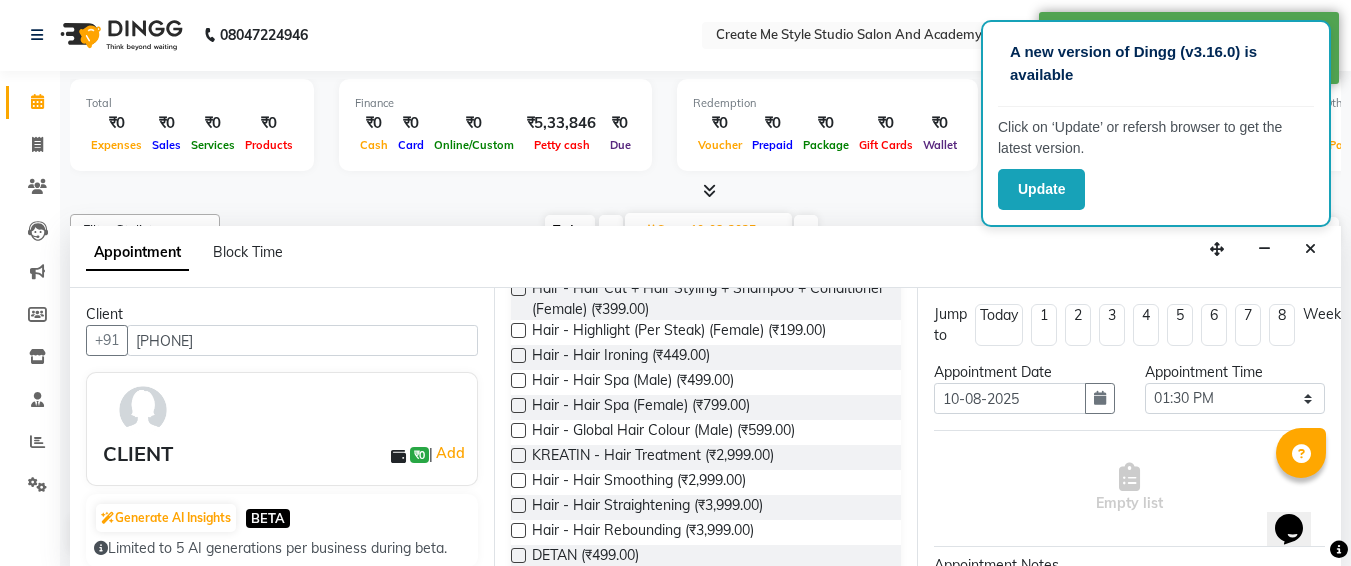 click at bounding box center [518, 455] 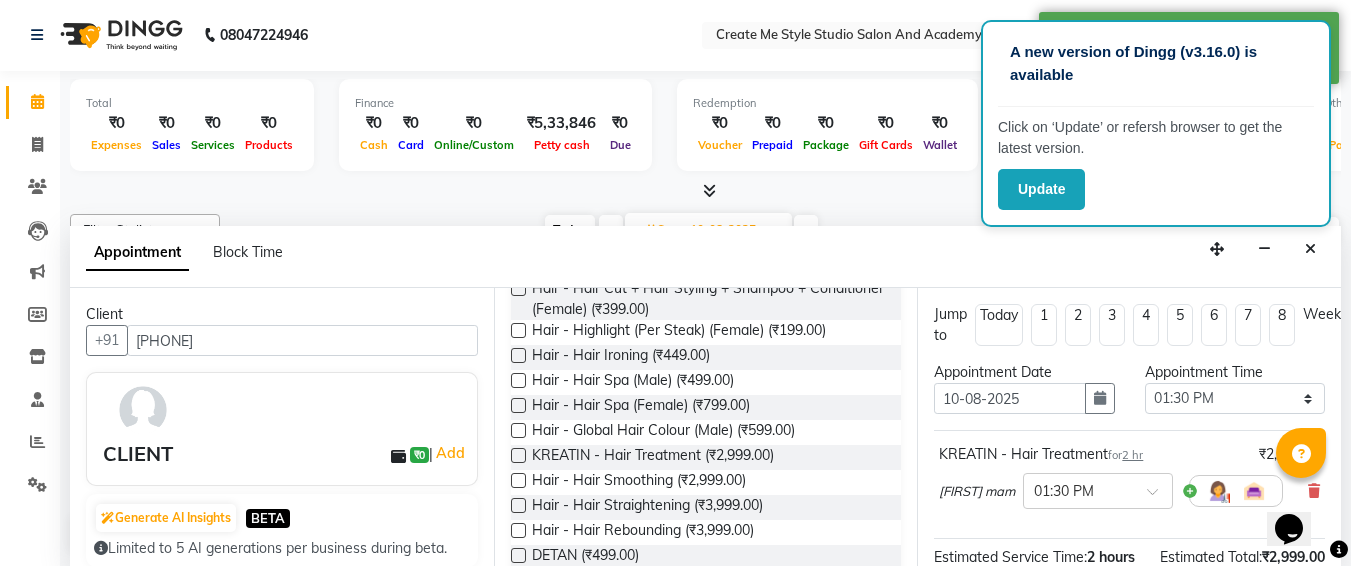 scroll, scrollTop: 284, scrollLeft: 13, axis: both 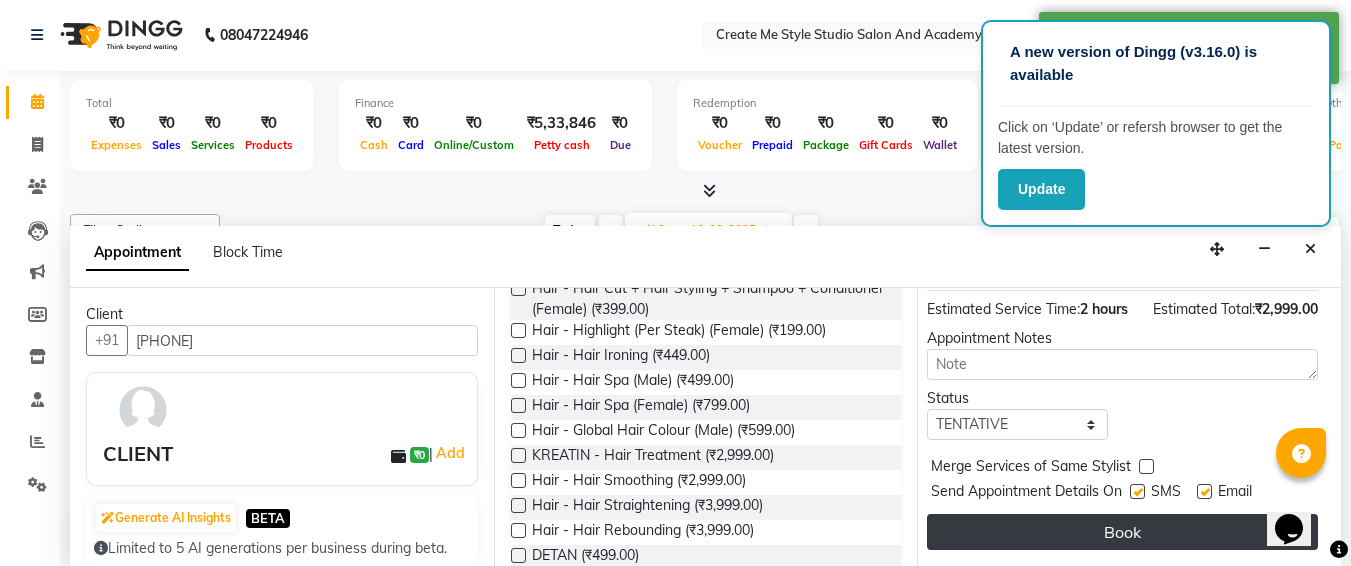 click on "Book" at bounding box center [1122, 532] 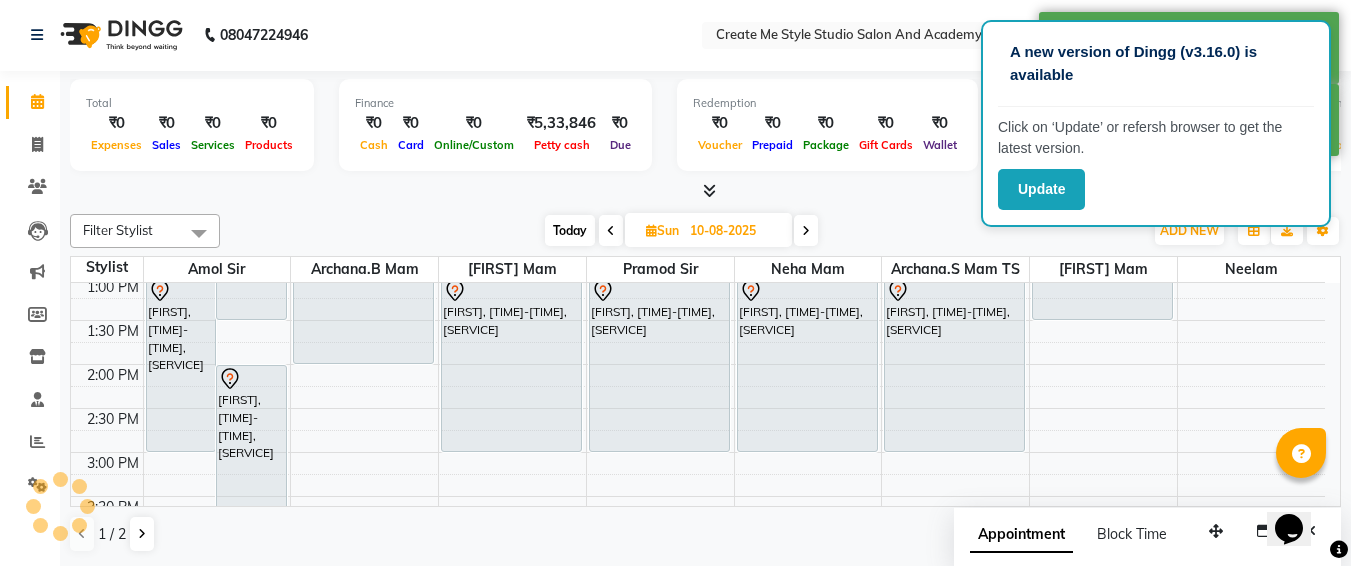 scroll, scrollTop: 0, scrollLeft: 0, axis: both 